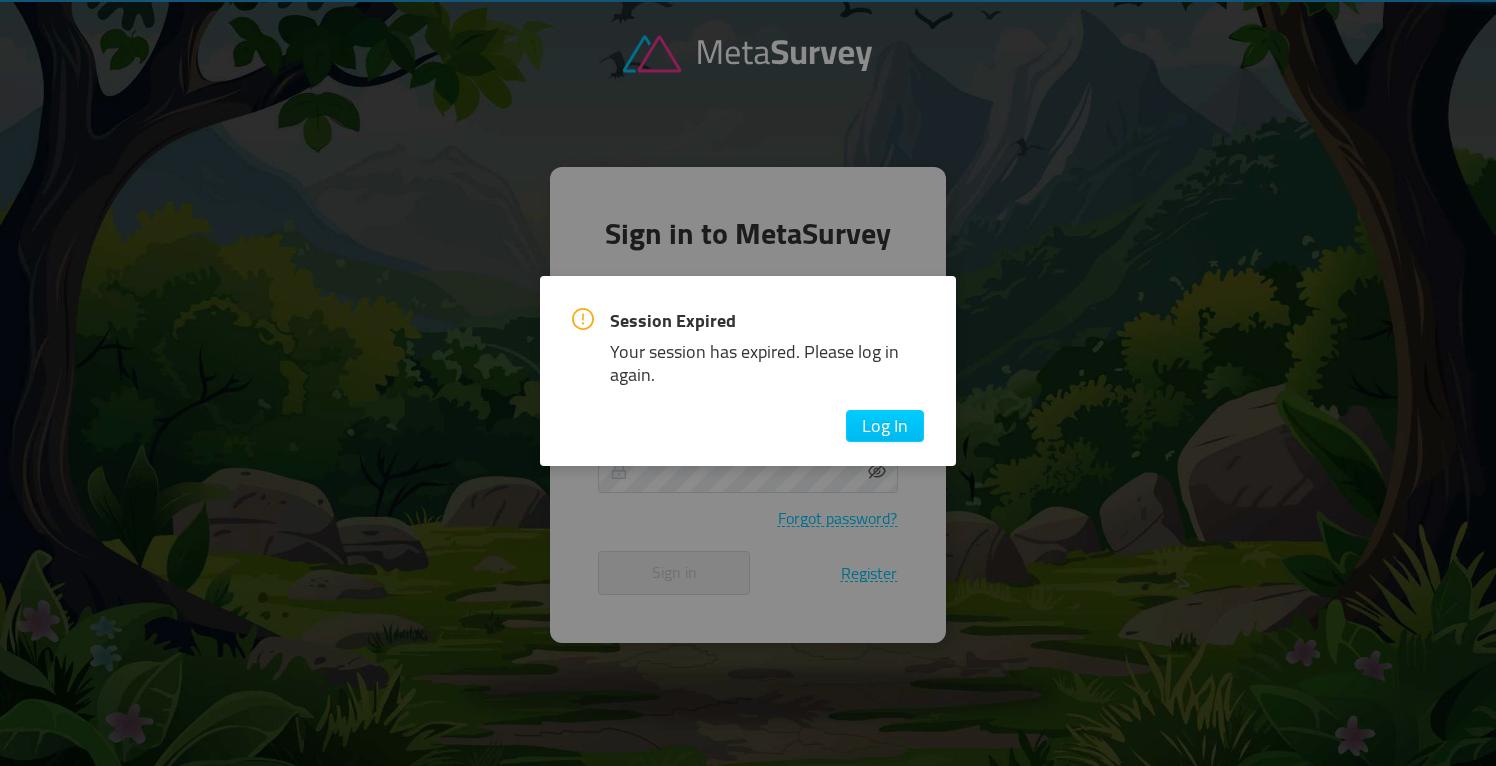 scroll, scrollTop: 0, scrollLeft: 0, axis: both 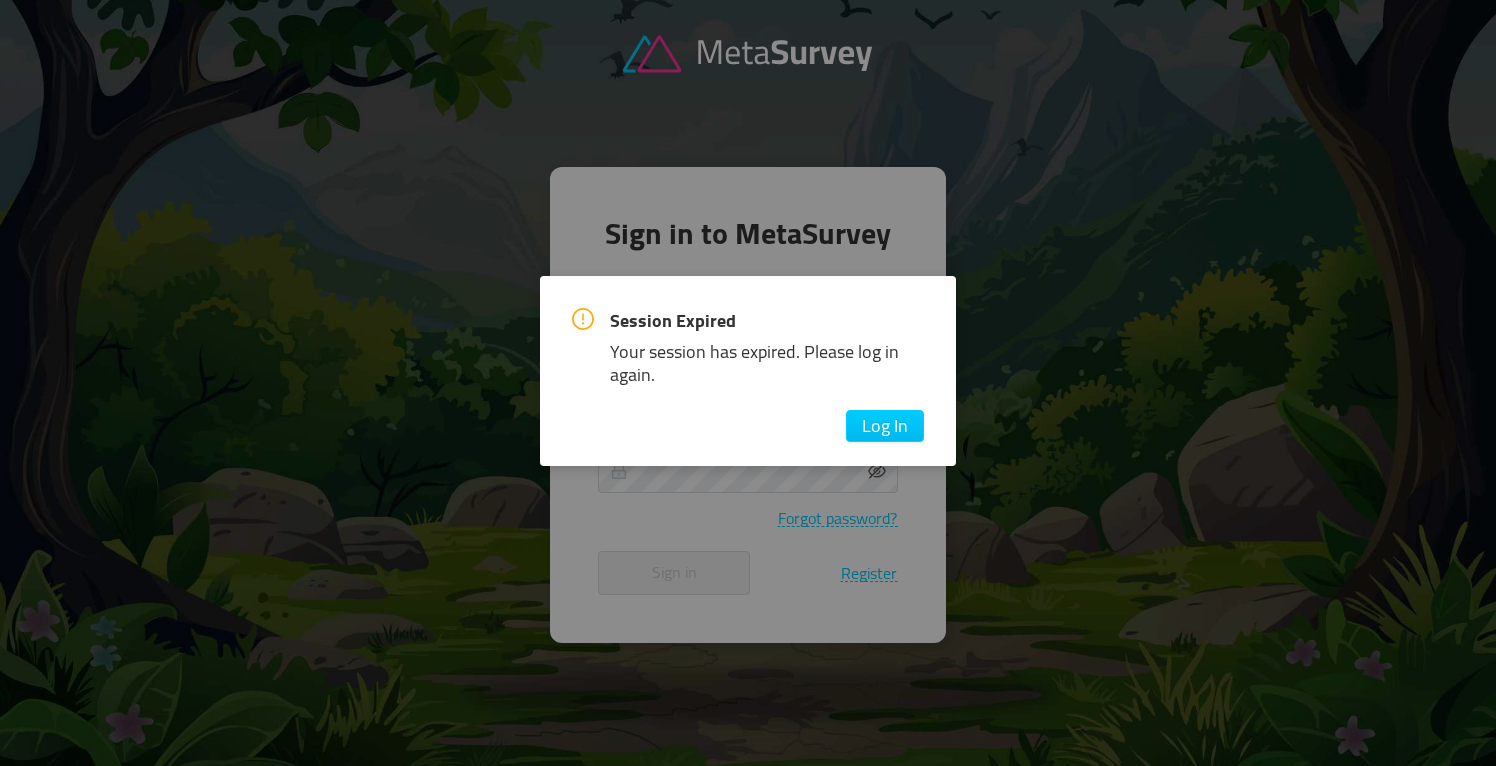 type on "[EMAIL_ADDRESS][DOMAIN_NAME]" 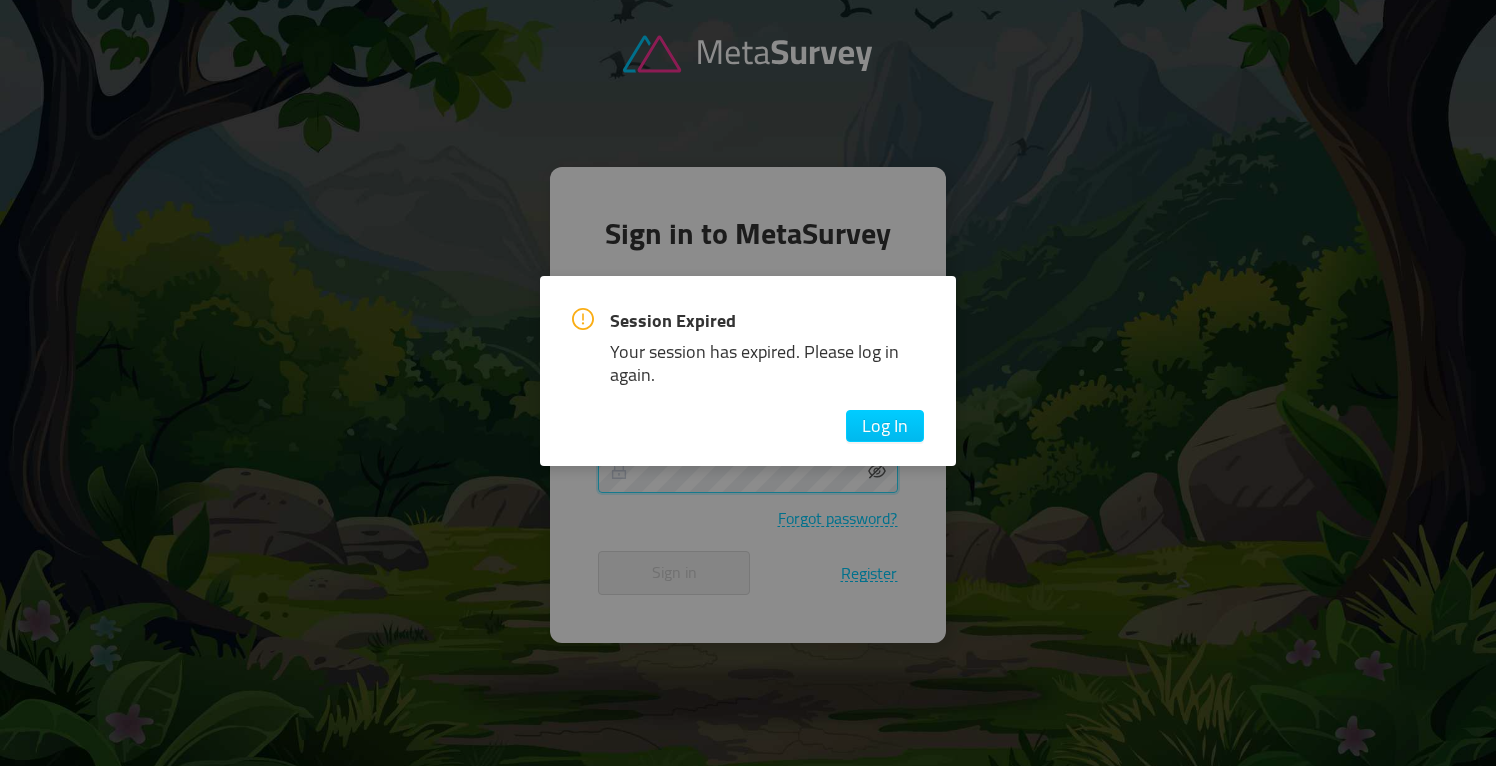 click on "Sign in" at bounding box center [674, 573] 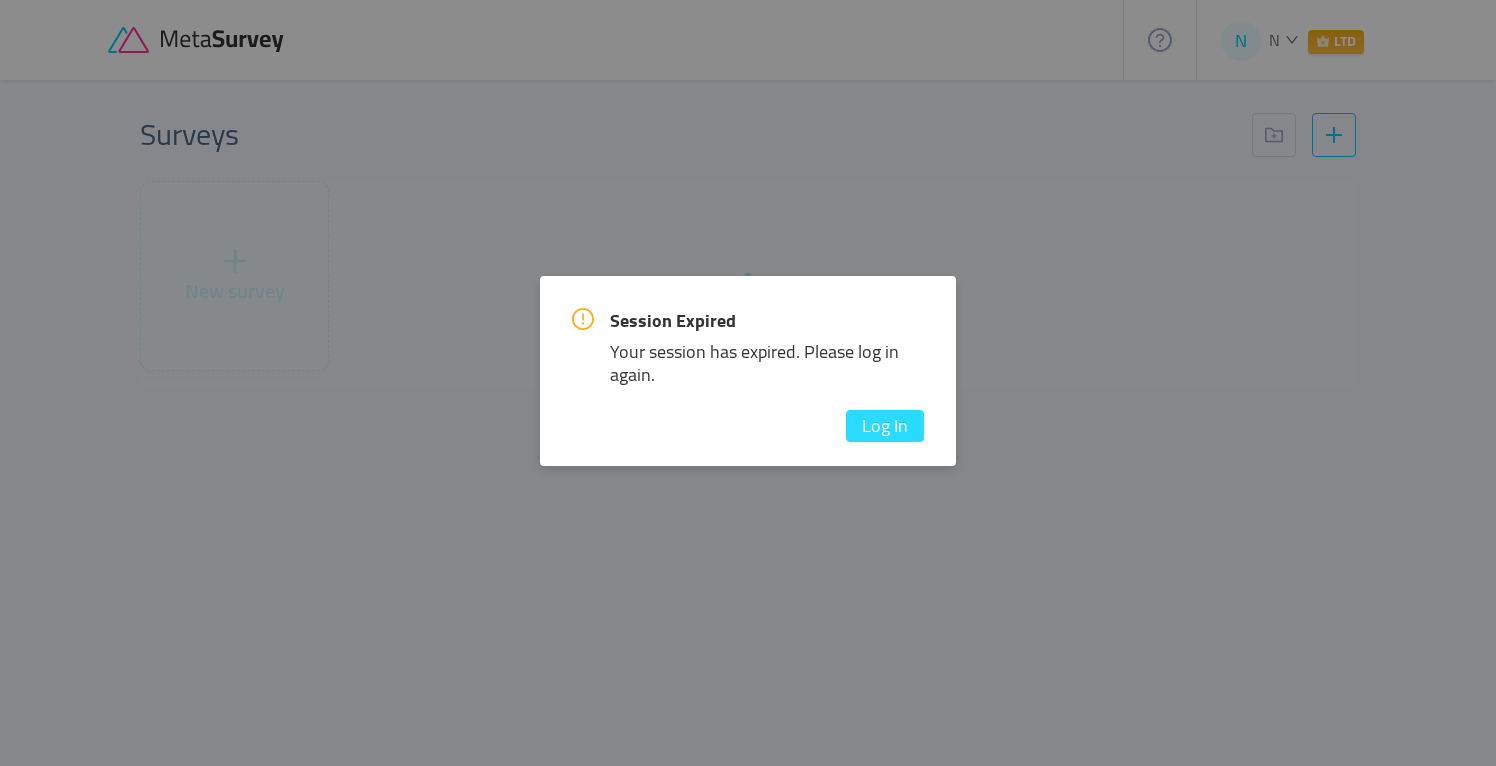 click on "Log In" at bounding box center (885, 426) 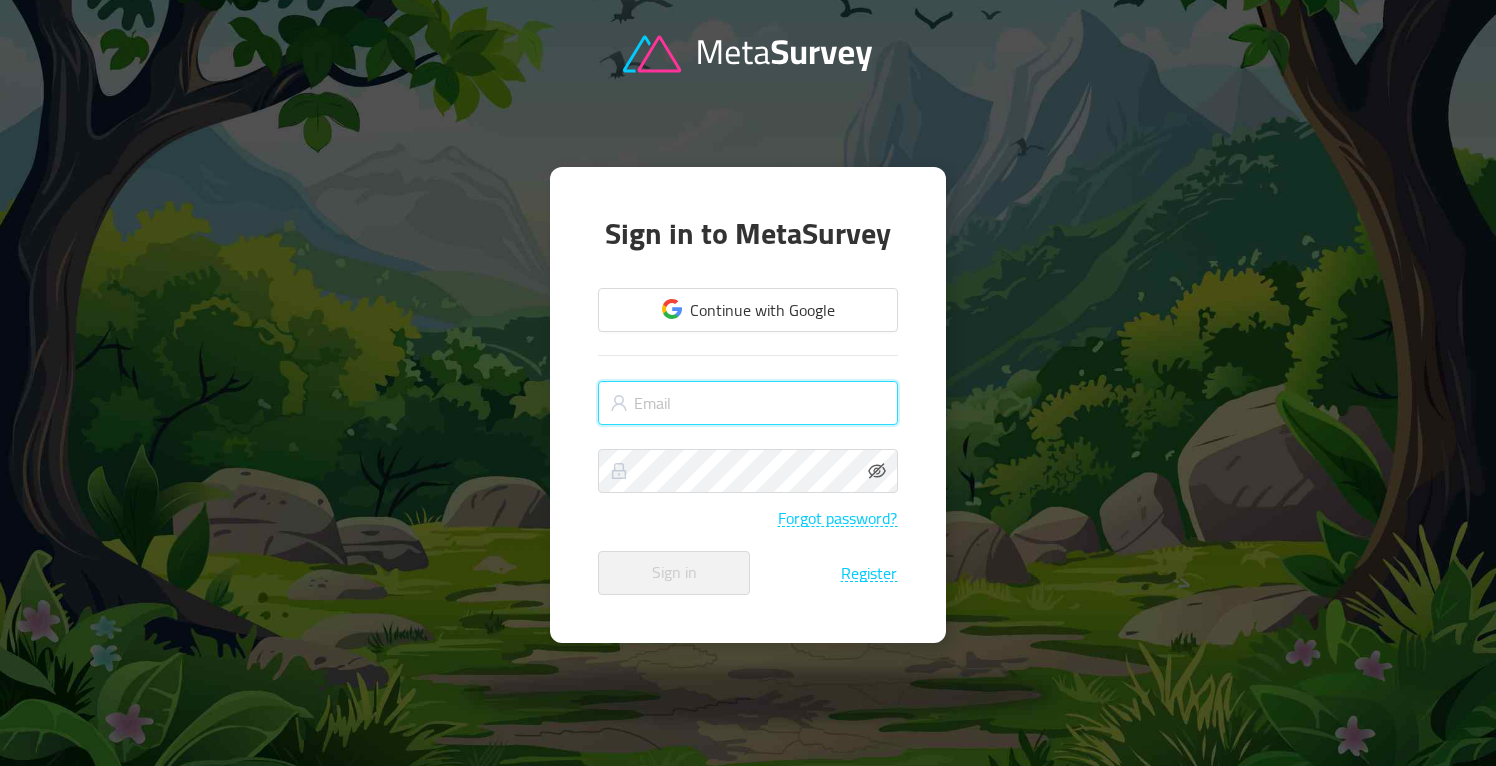 type on "[EMAIL_ADDRESS][DOMAIN_NAME]" 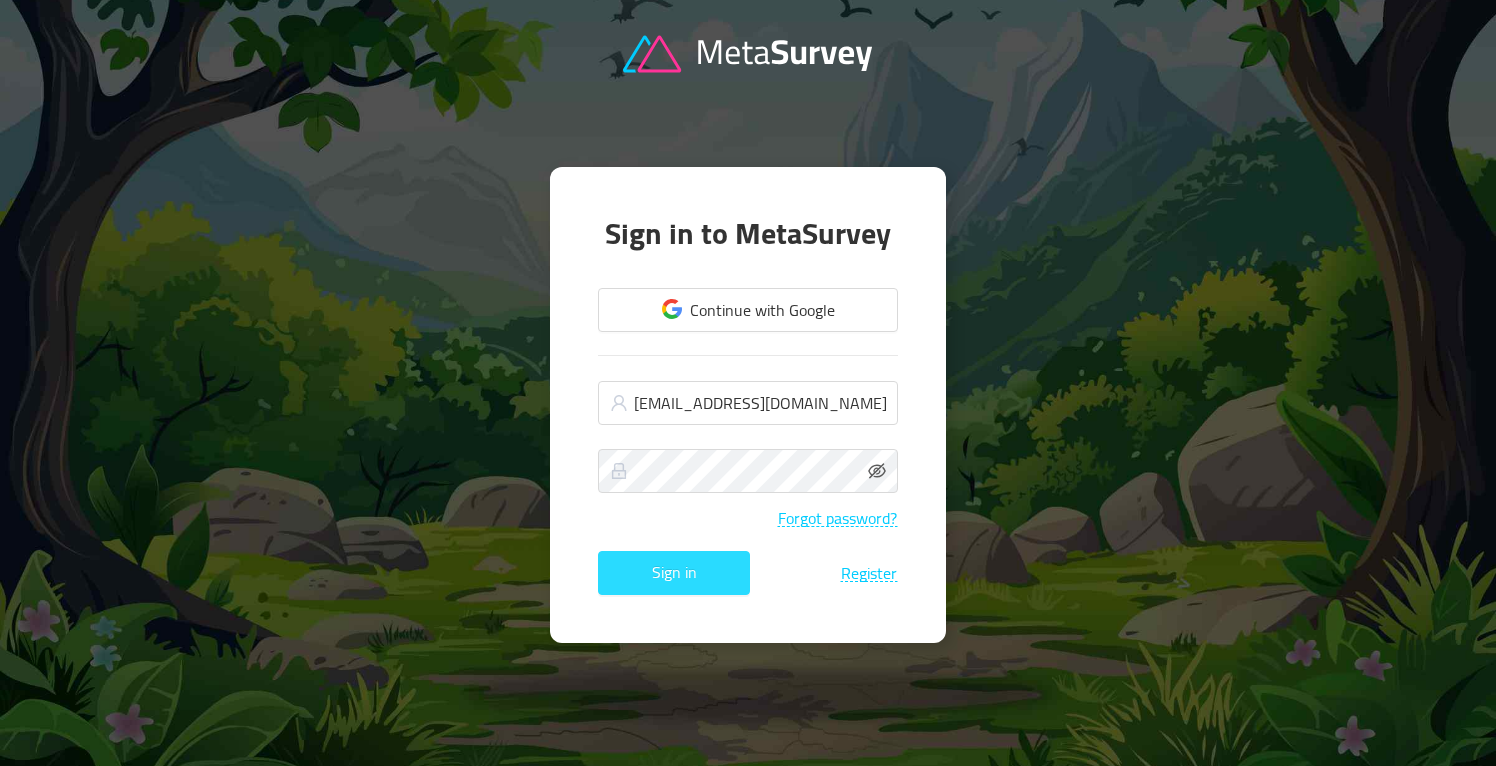 click on "Sign in" at bounding box center [674, 573] 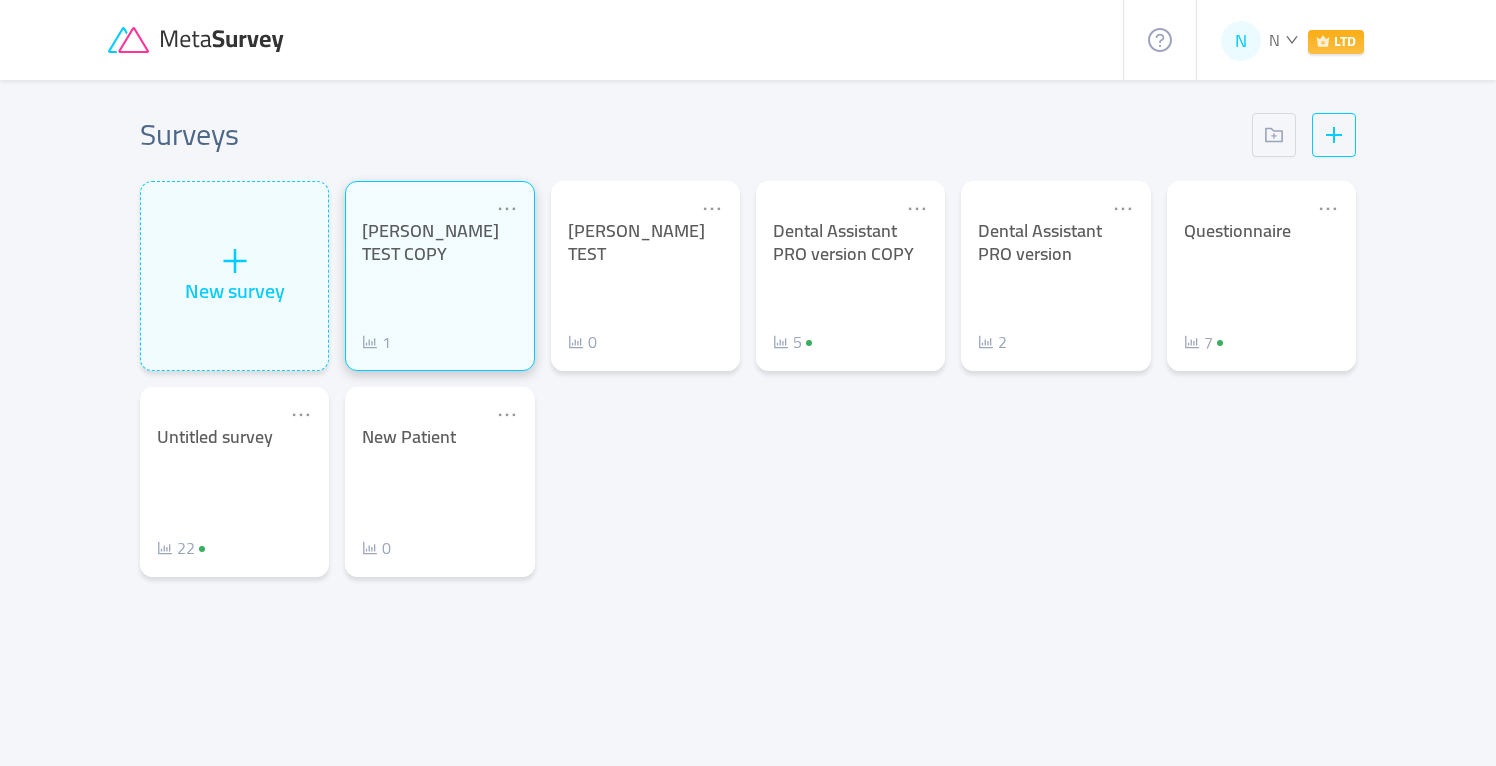 click on "[PERSON_NAME] TEST COPY  1" at bounding box center [439, 287] 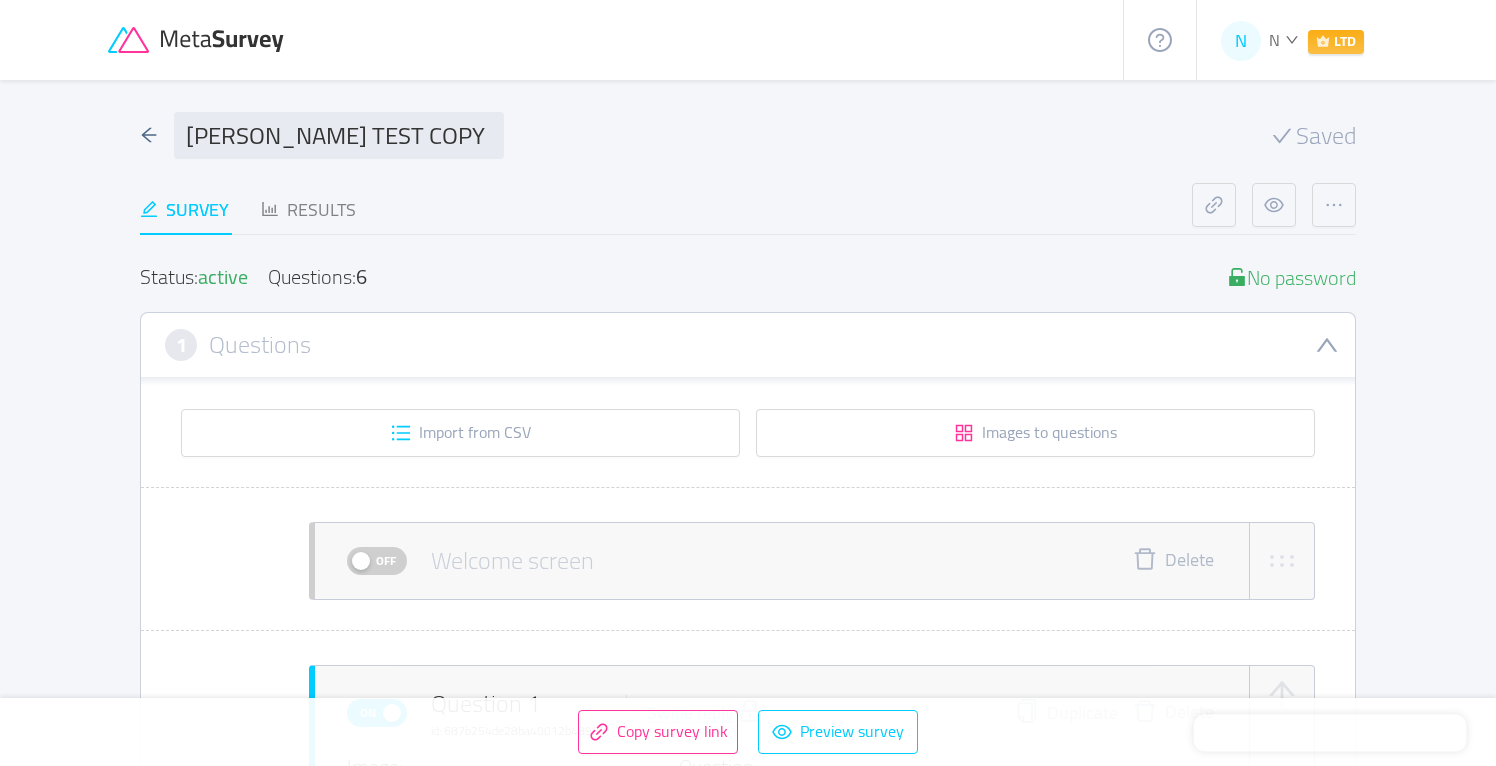 scroll, scrollTop: 0, scrollLeft: 0, axis: both 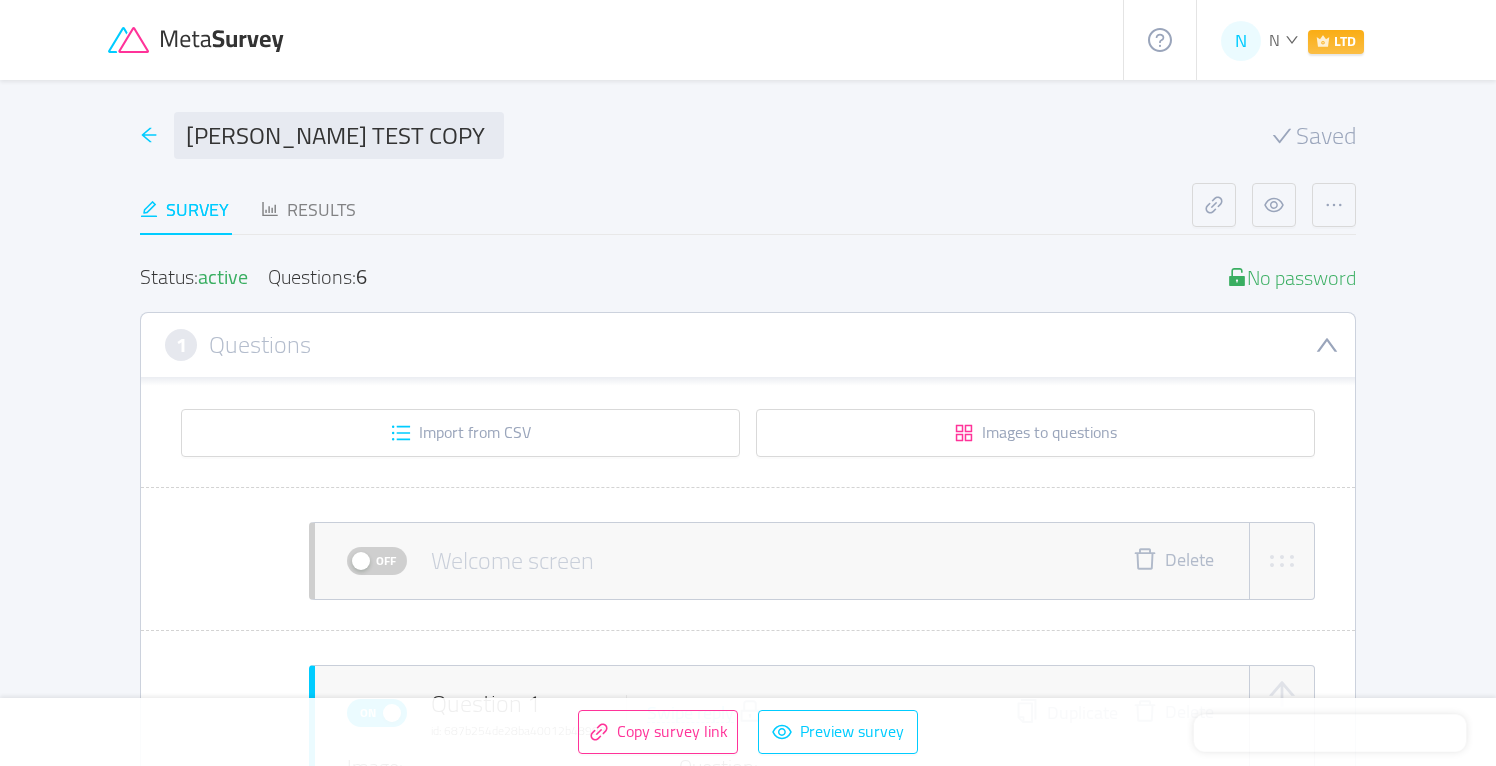 click 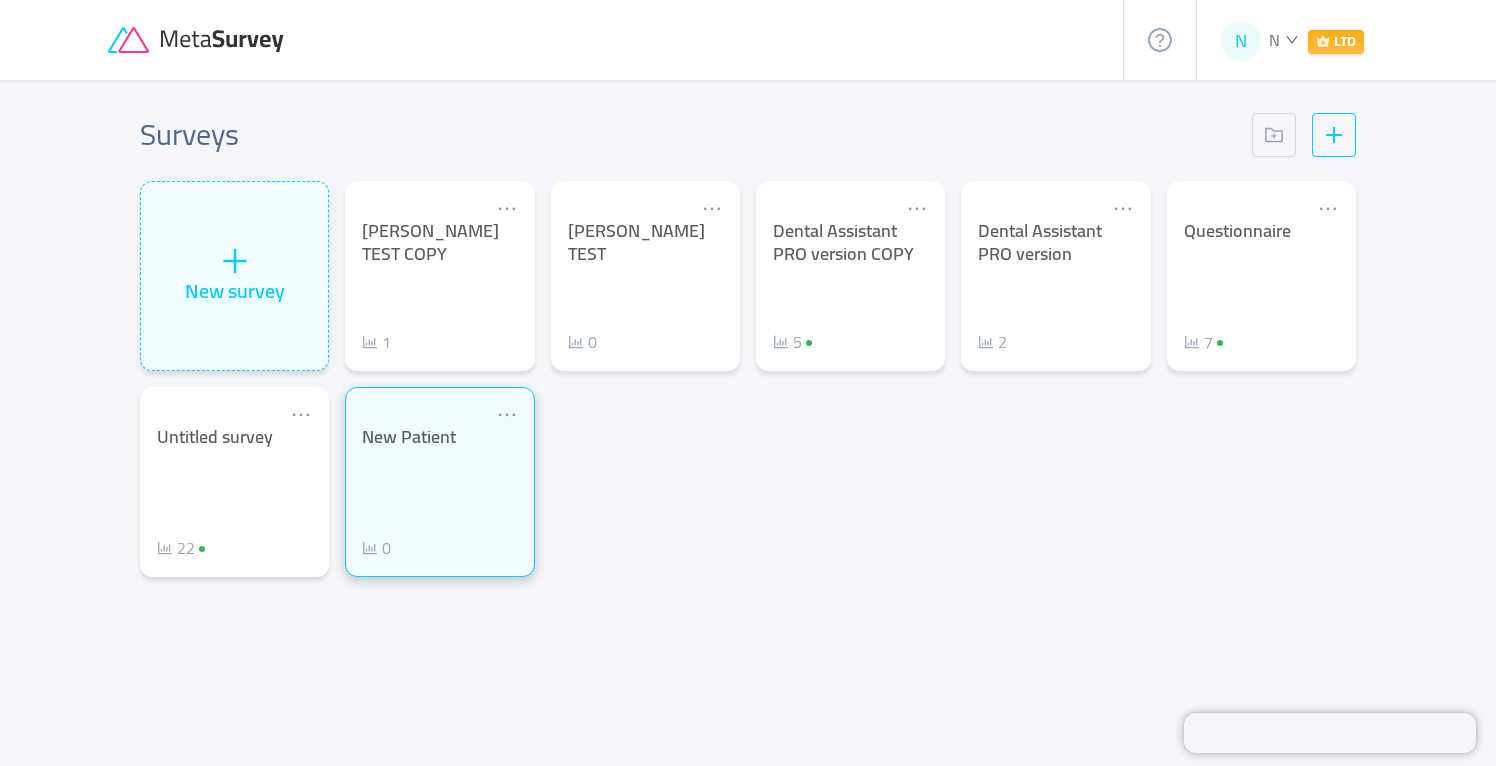 click on "New Patient  0" at bounding box center (439, 493) 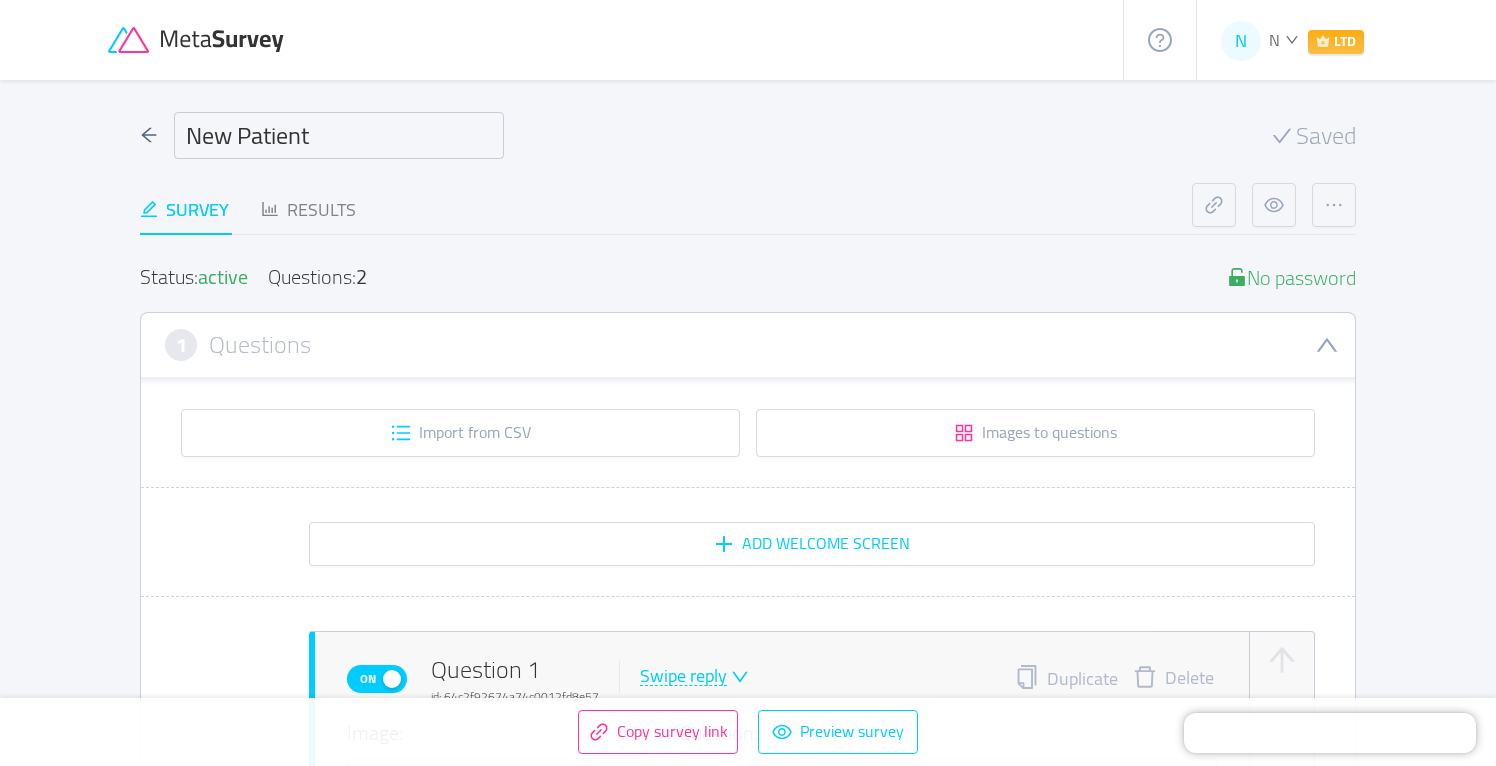 scroll, scrollTop: 0, scrollLeft: 0, axis: both 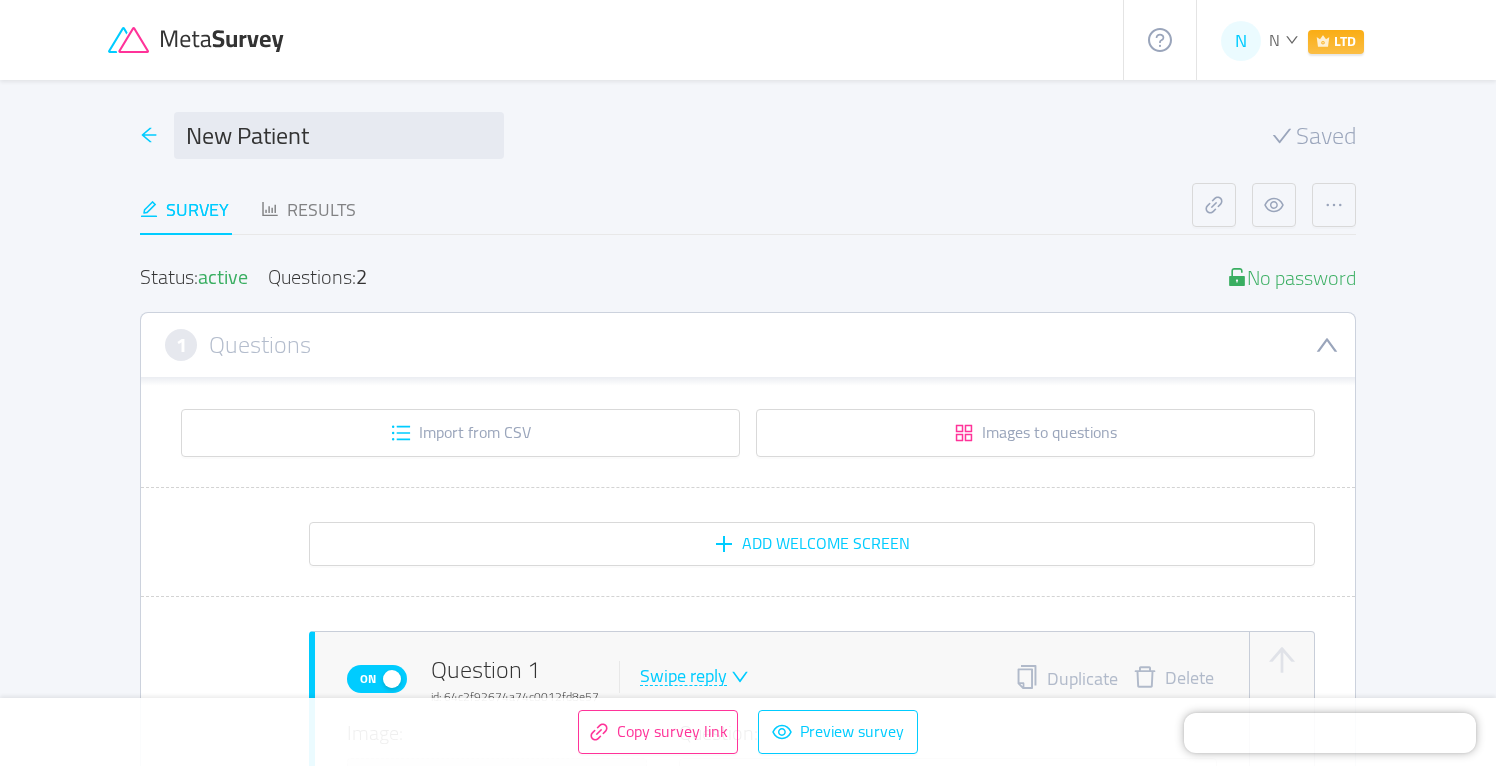 click 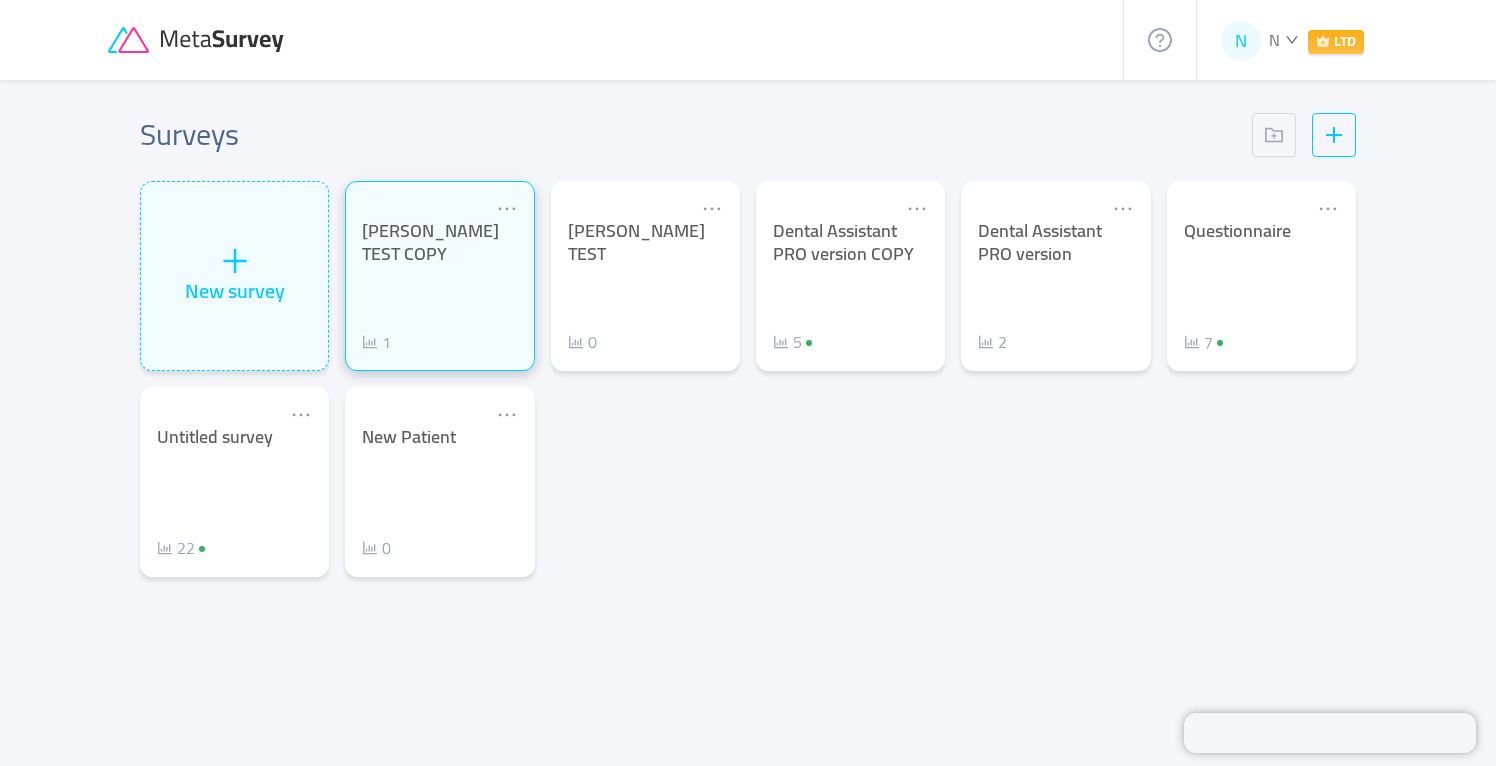 click on "[PERSON_NAME] TEST COPY  1" at bounding box center (439, 287) 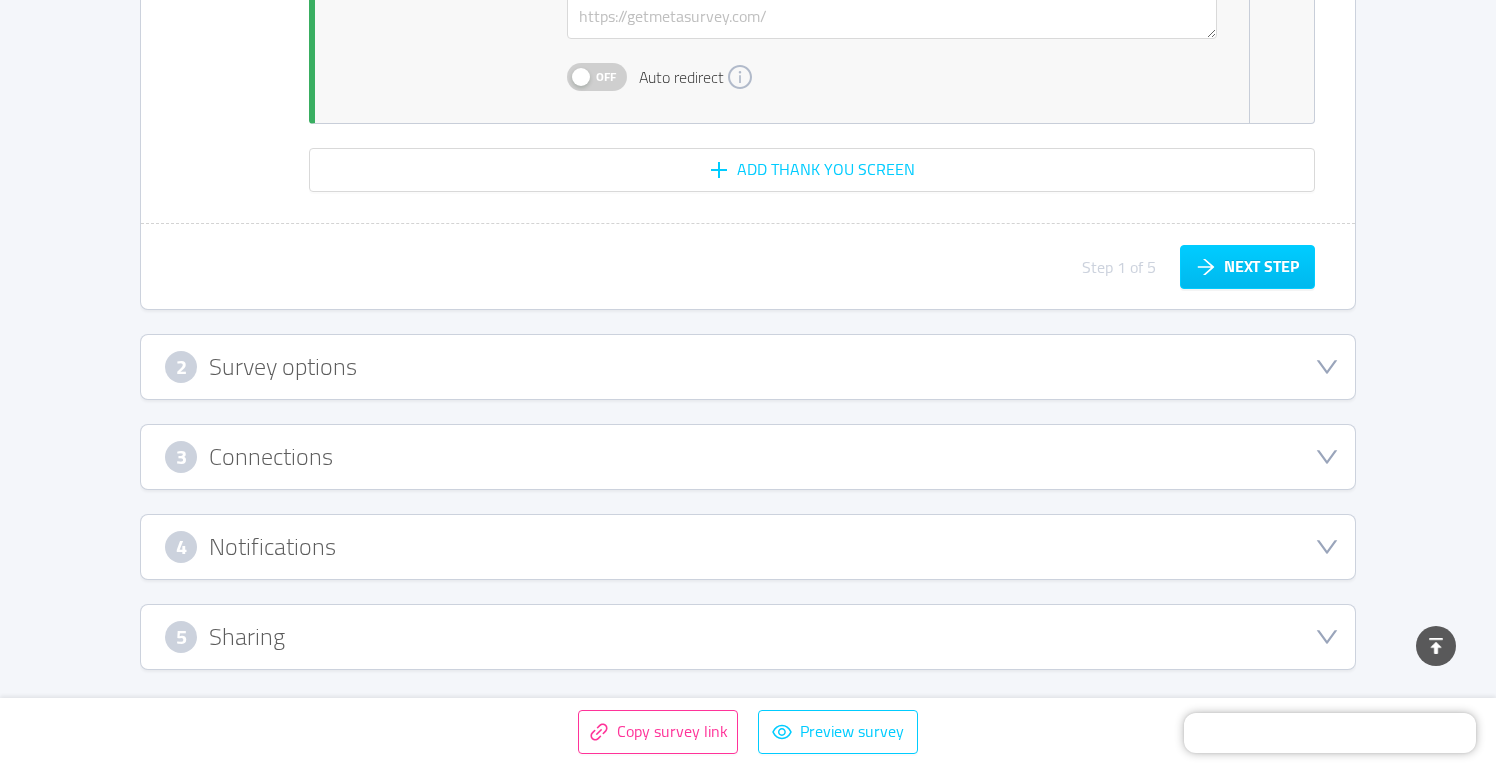 click on "5  Sharing" at bounding box center [748, 637] 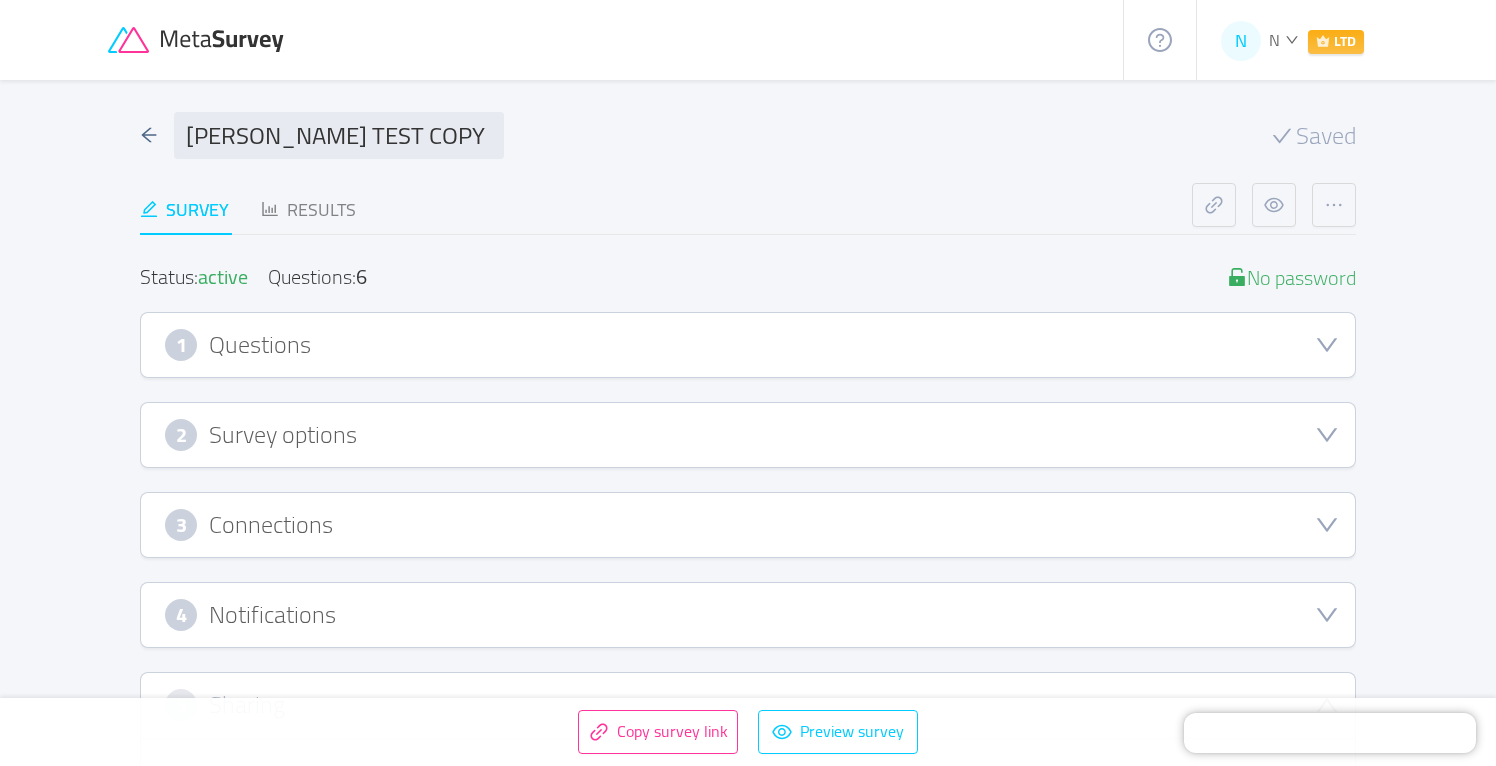 scroll, scrollTop: 0, scrollLeft: 0, axis: both 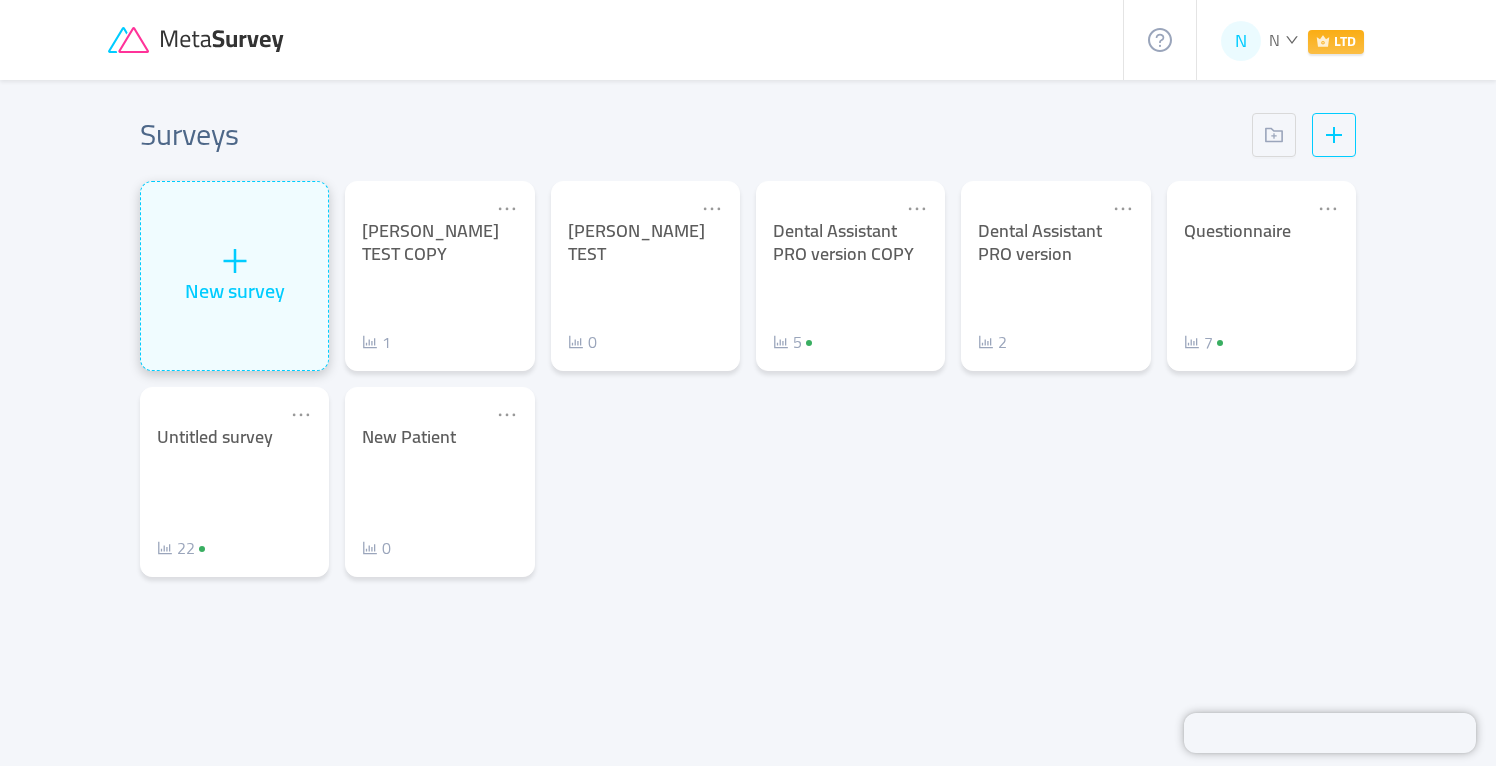 click on "New survey" at bounding box center (235, 291) 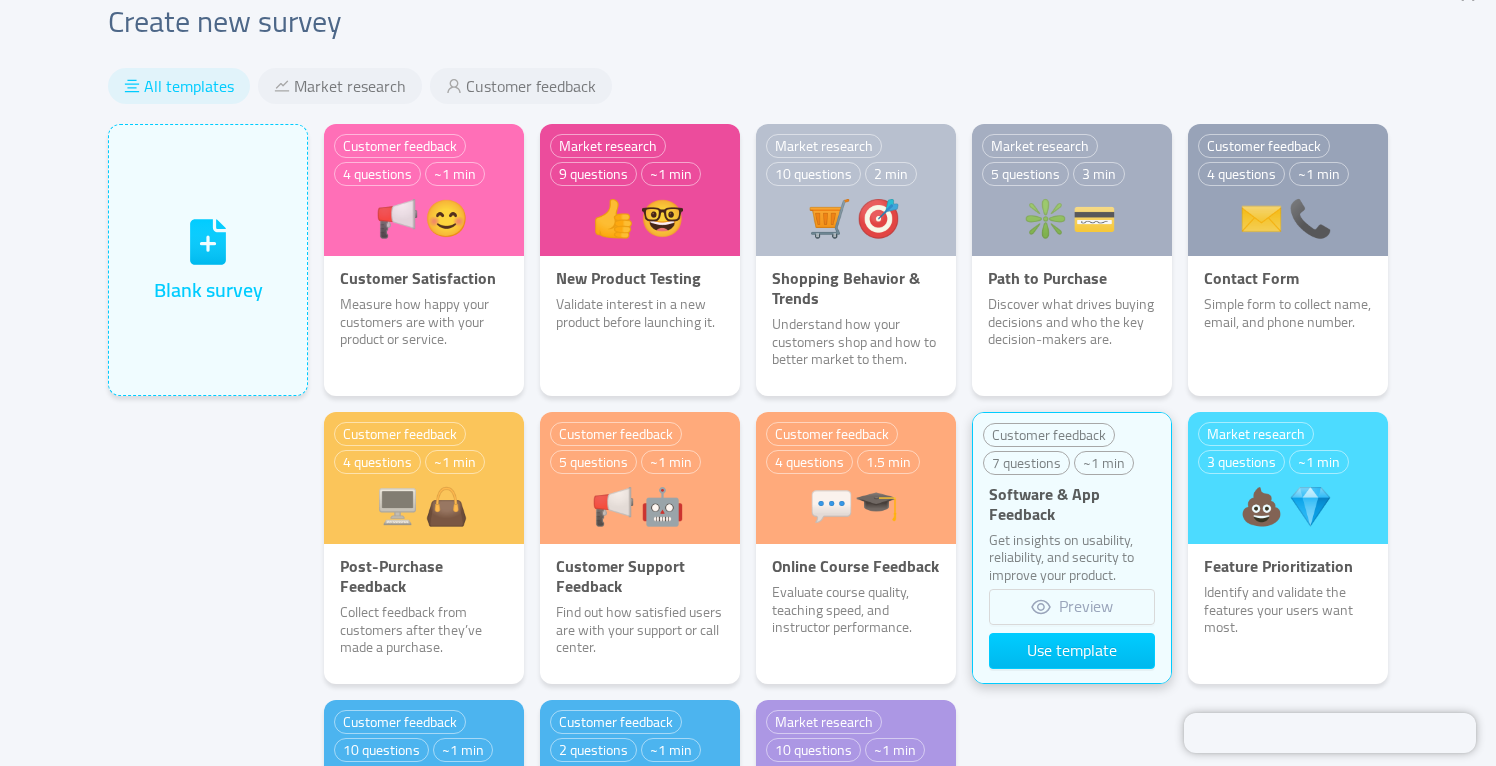 scroll, scrollTop: 33, scrollLeft: 0, axis: vertical 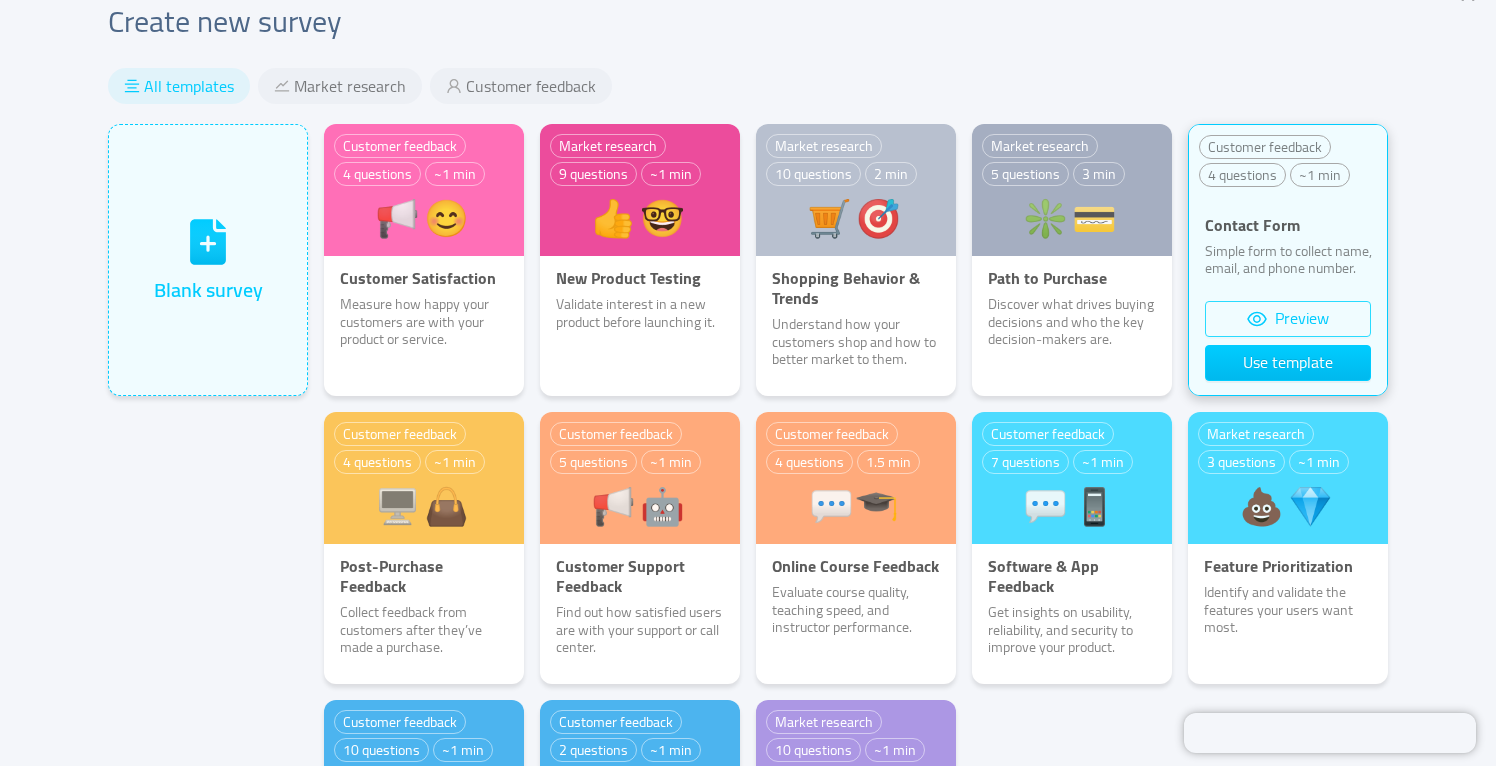 click on "Preview" at bounding box center (1288, 319) 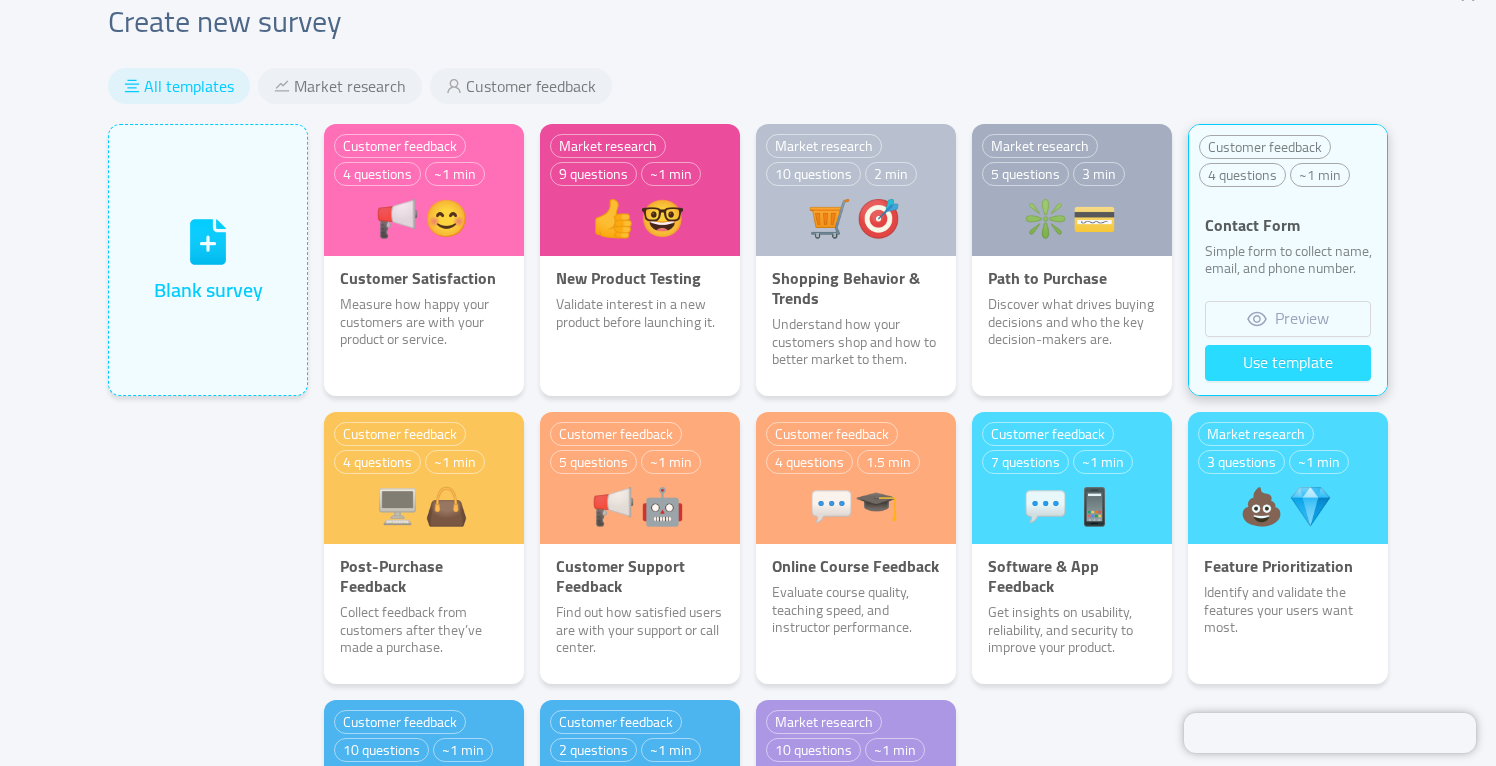 click on "Use template" at bounding box center [1288, 363] 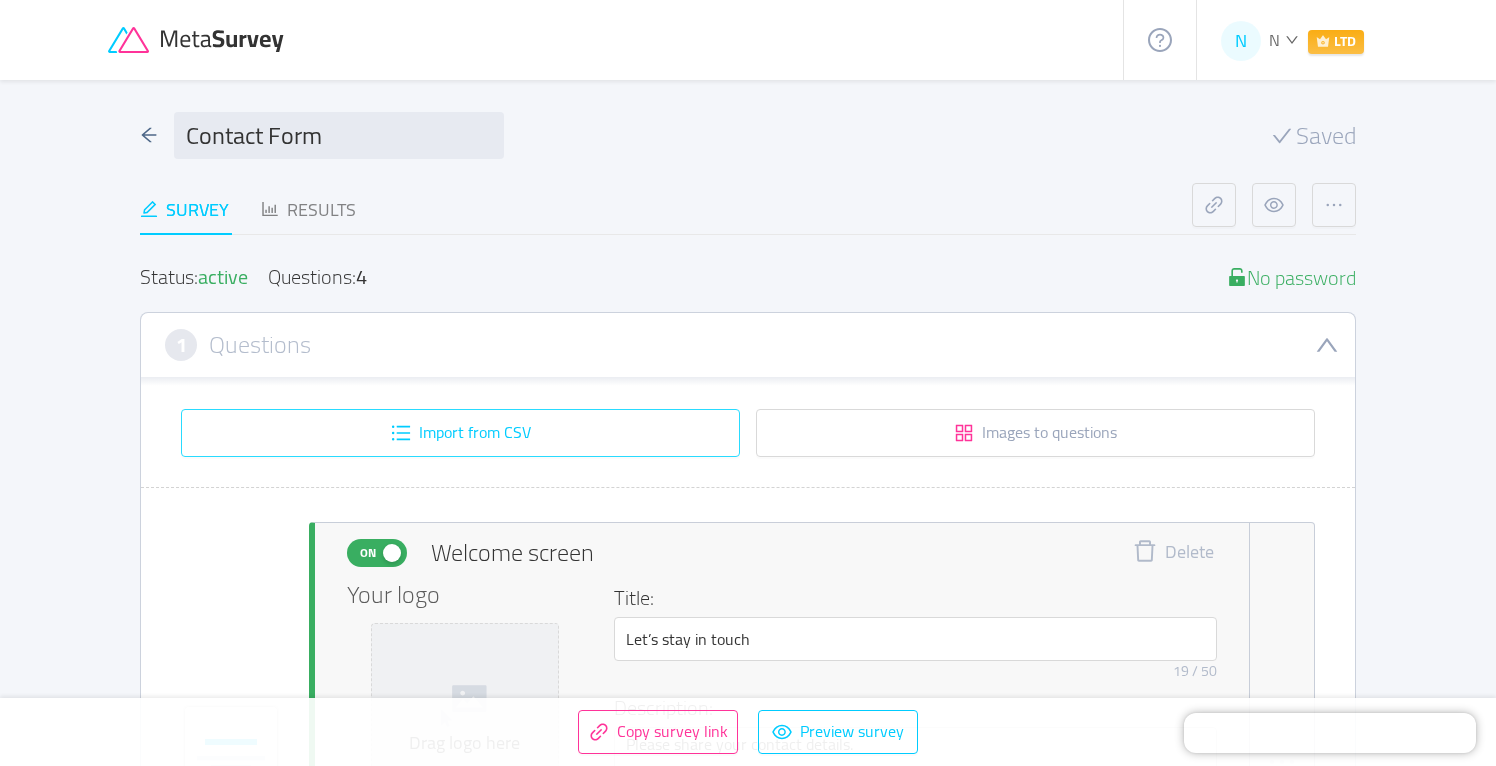 type 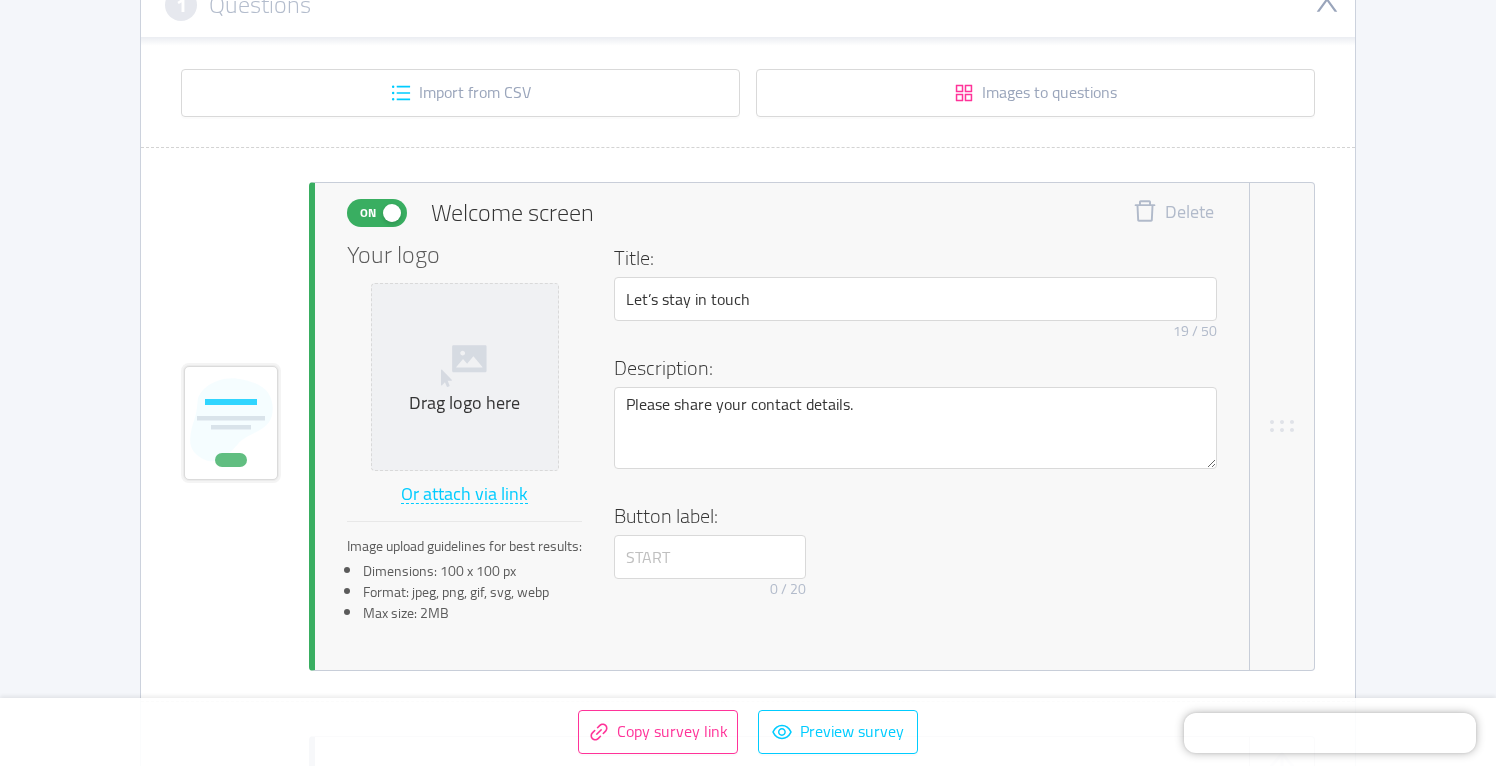 scroll, scrollTop: 342, scrollLeft: 0, axis: vertical 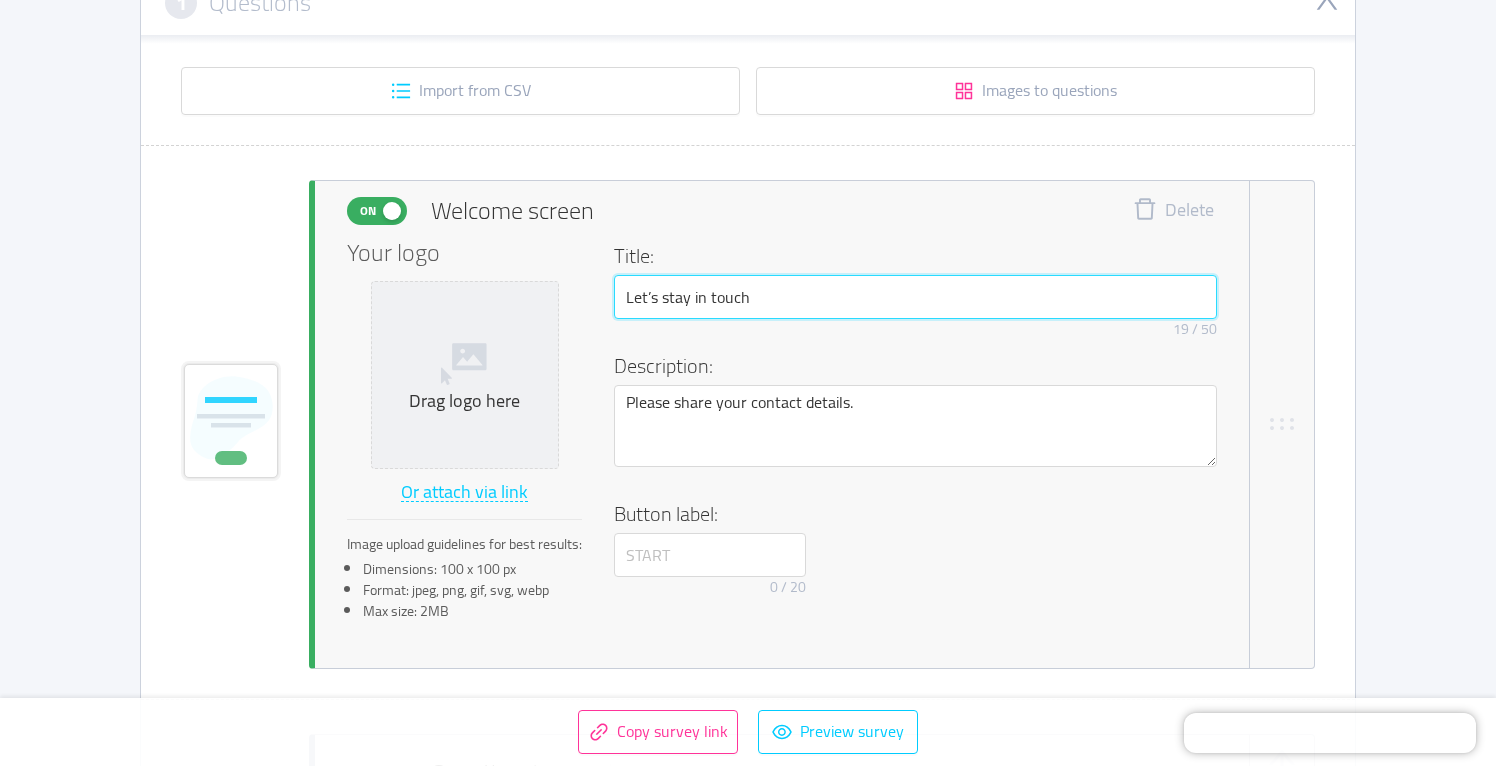 drag, startPoint x: 754, startPoint y: 293, endPoint x: 517, endPoint y: 277, distance: 237.53947 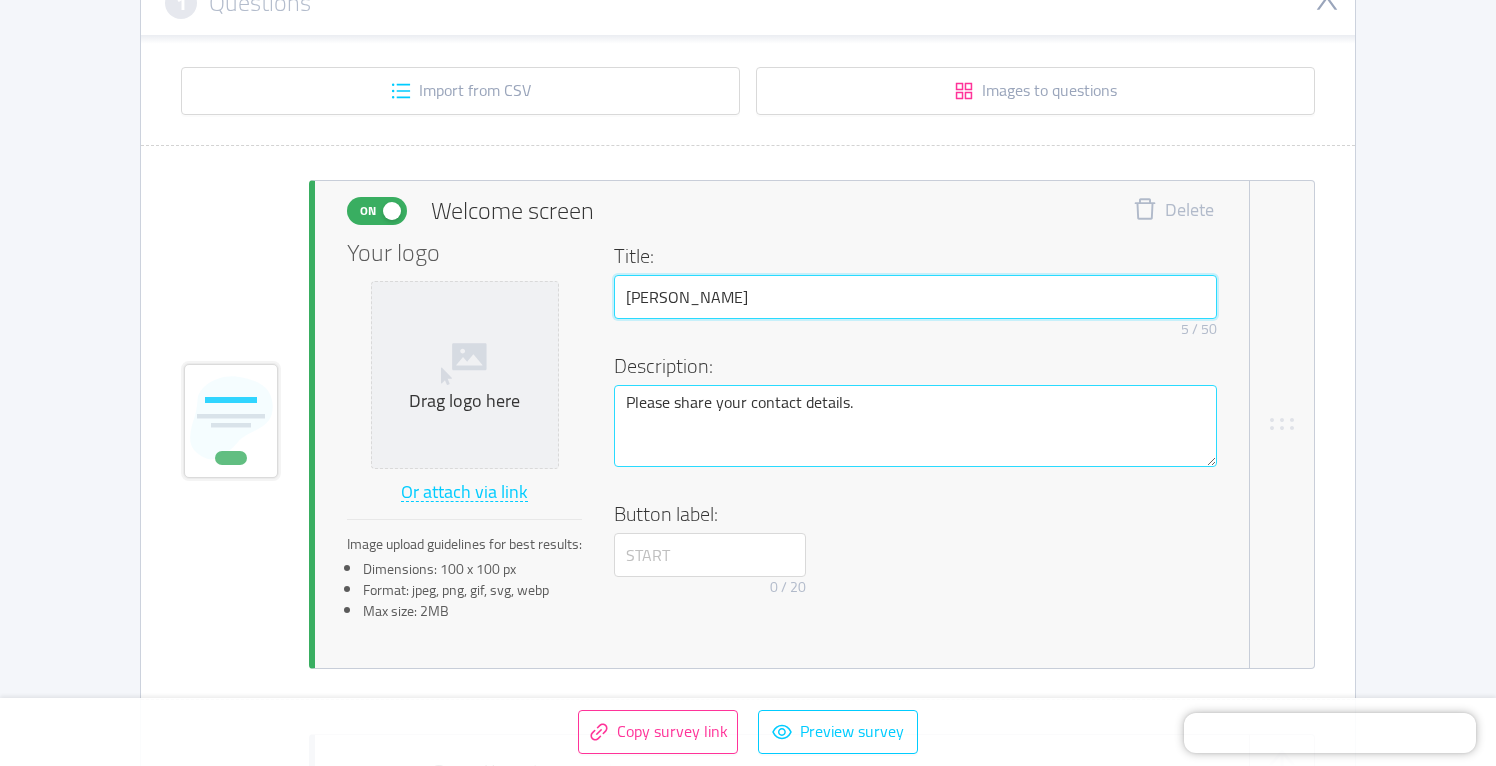 type on "[PERSON_NAME]" 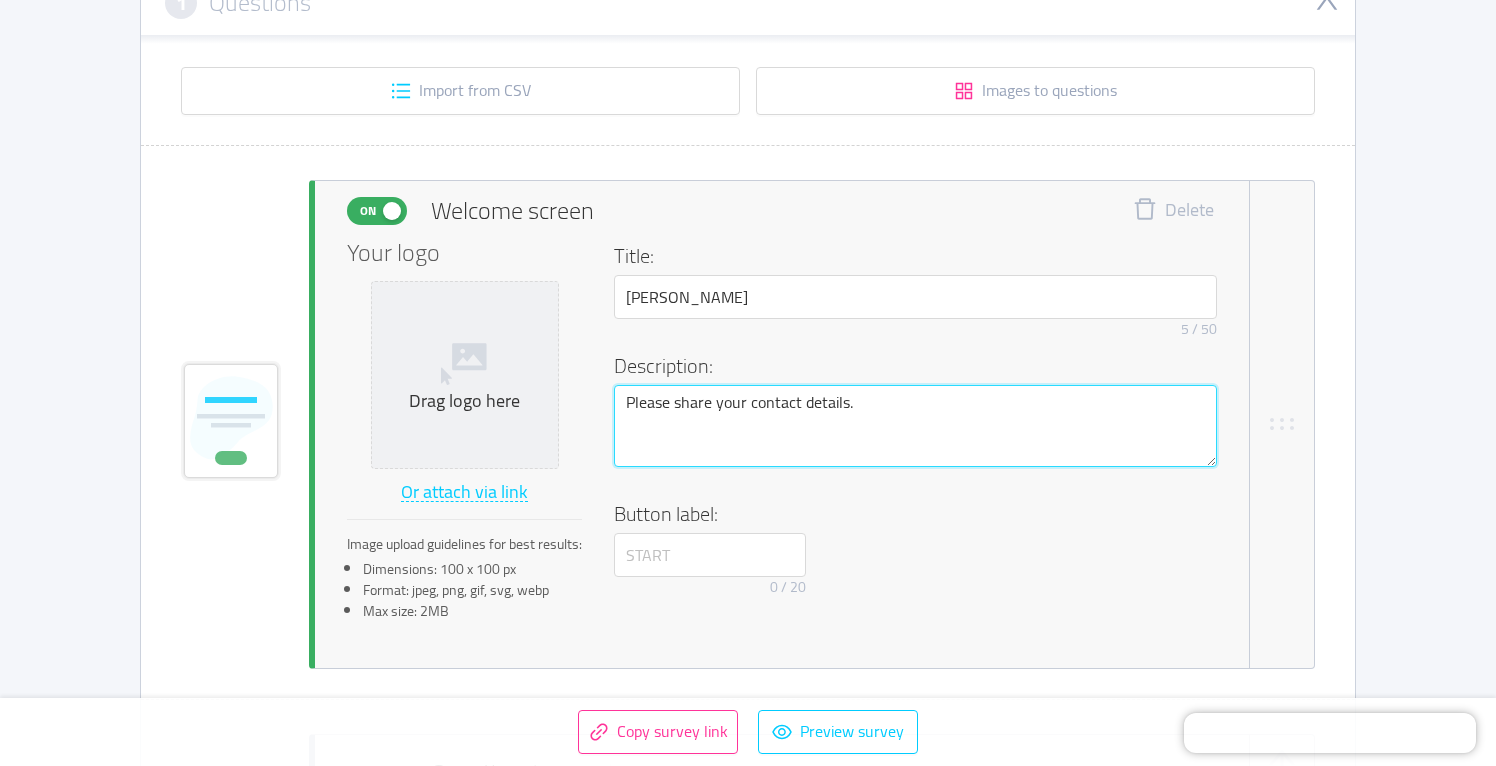 drag, startPoint x: 859, startPoint y: 407, endPoint x: 587, endPoint y: 397, distance: 272.18375 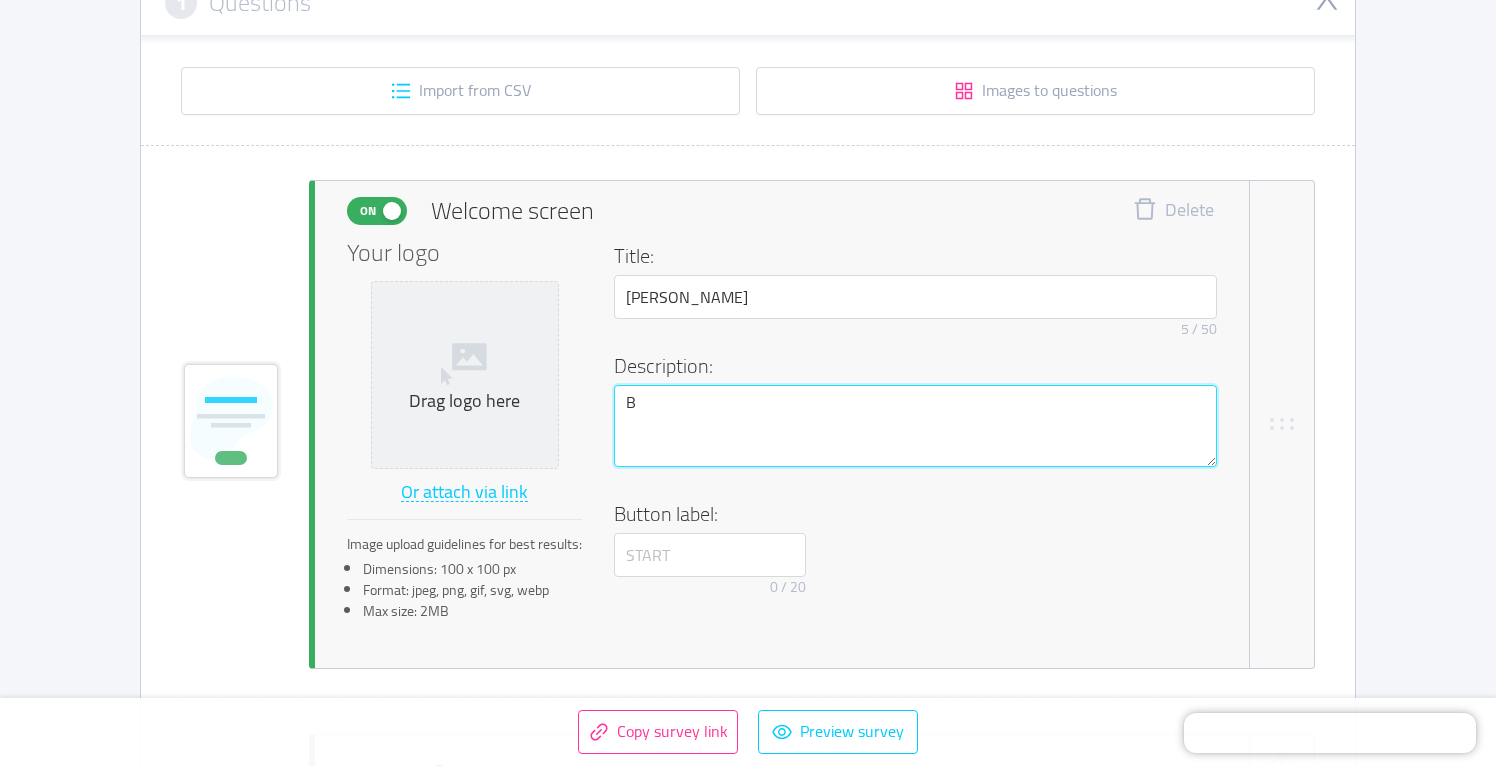 type 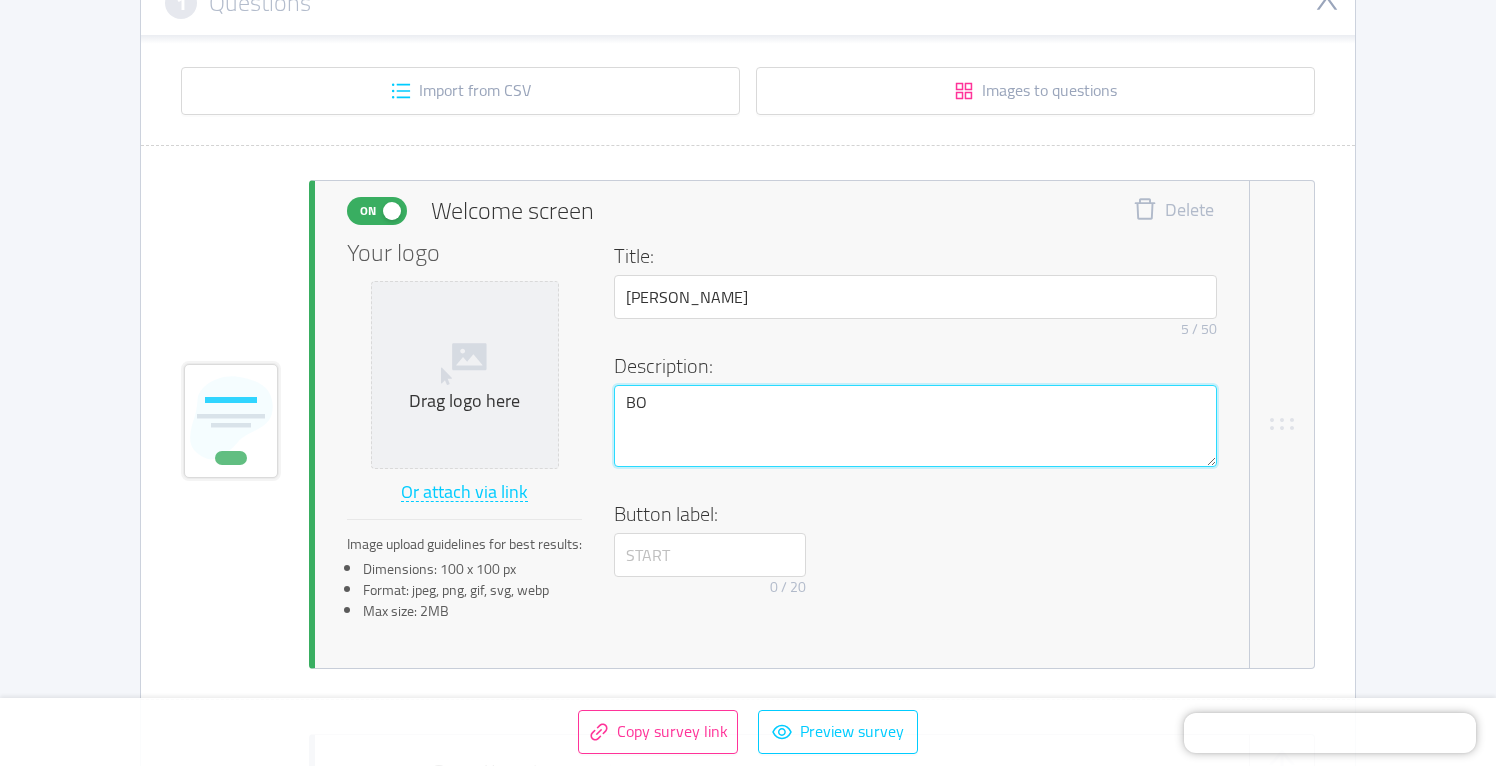 type 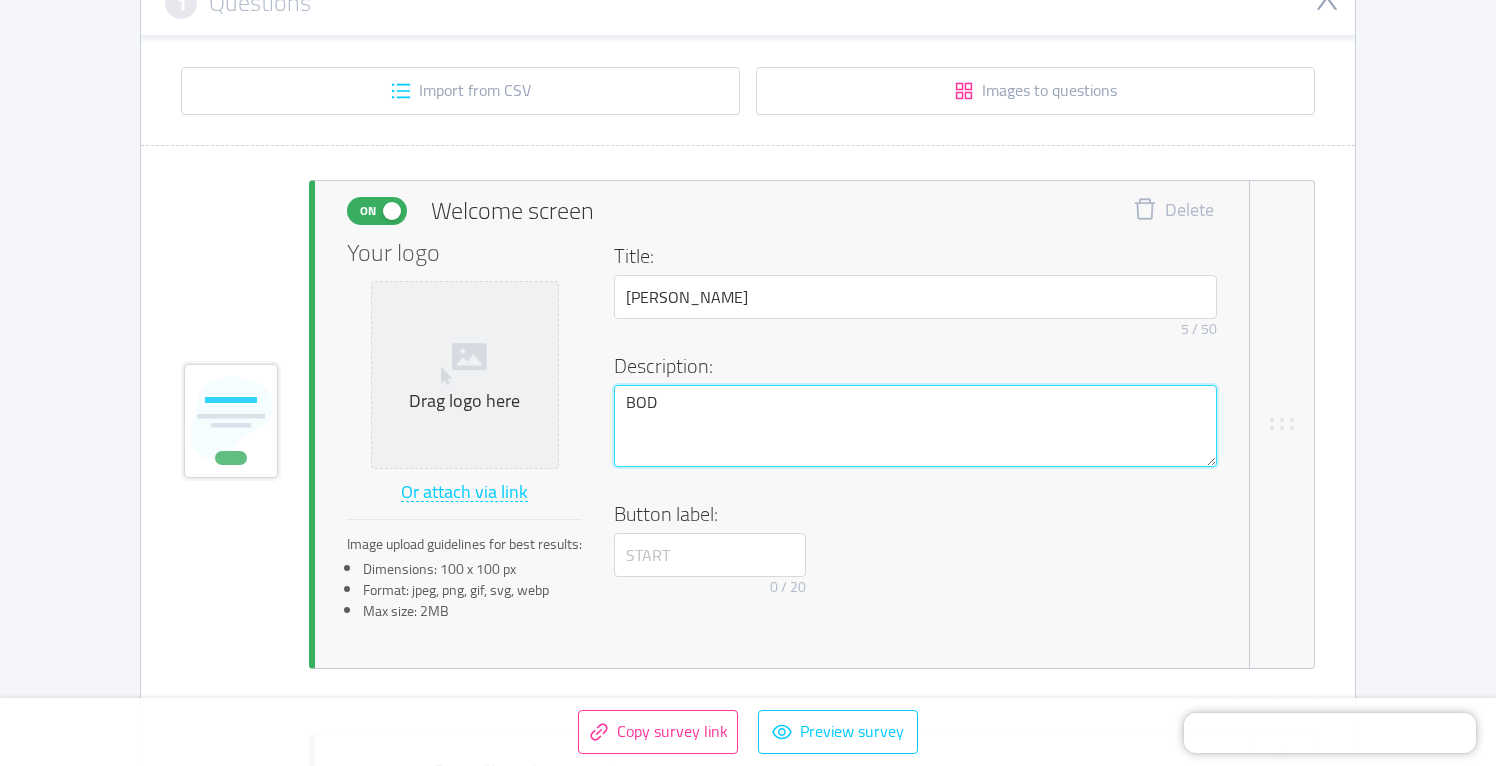 type 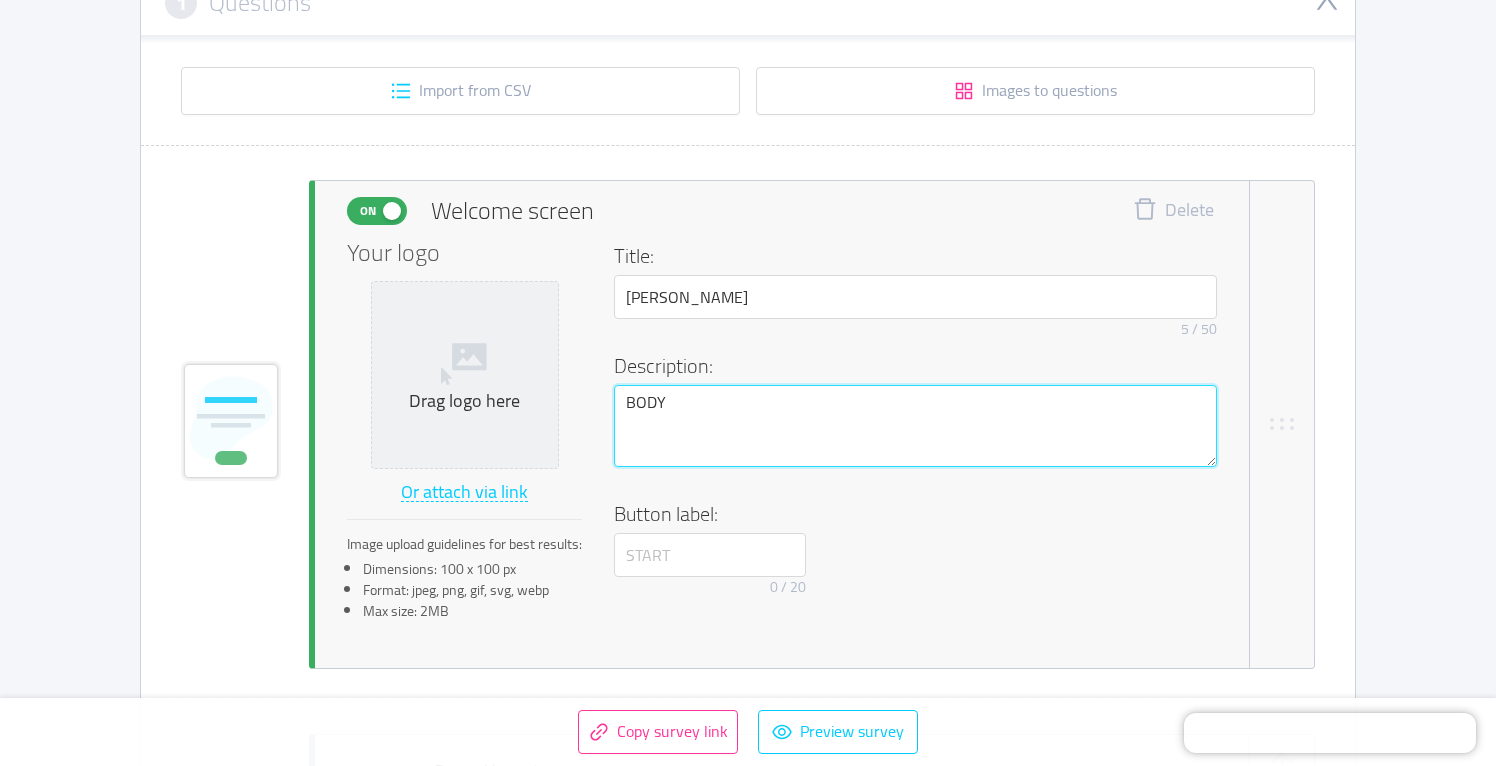 type 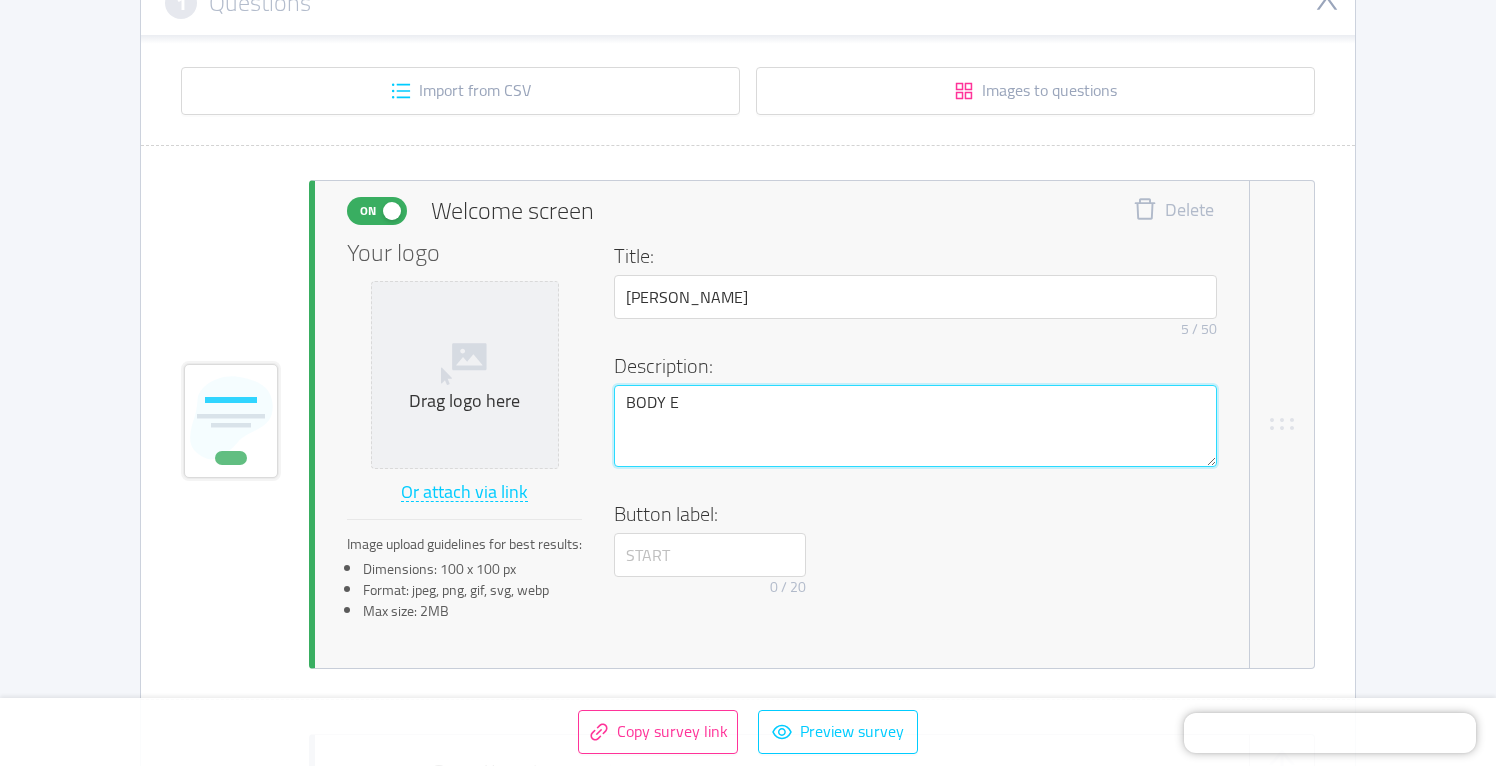 type 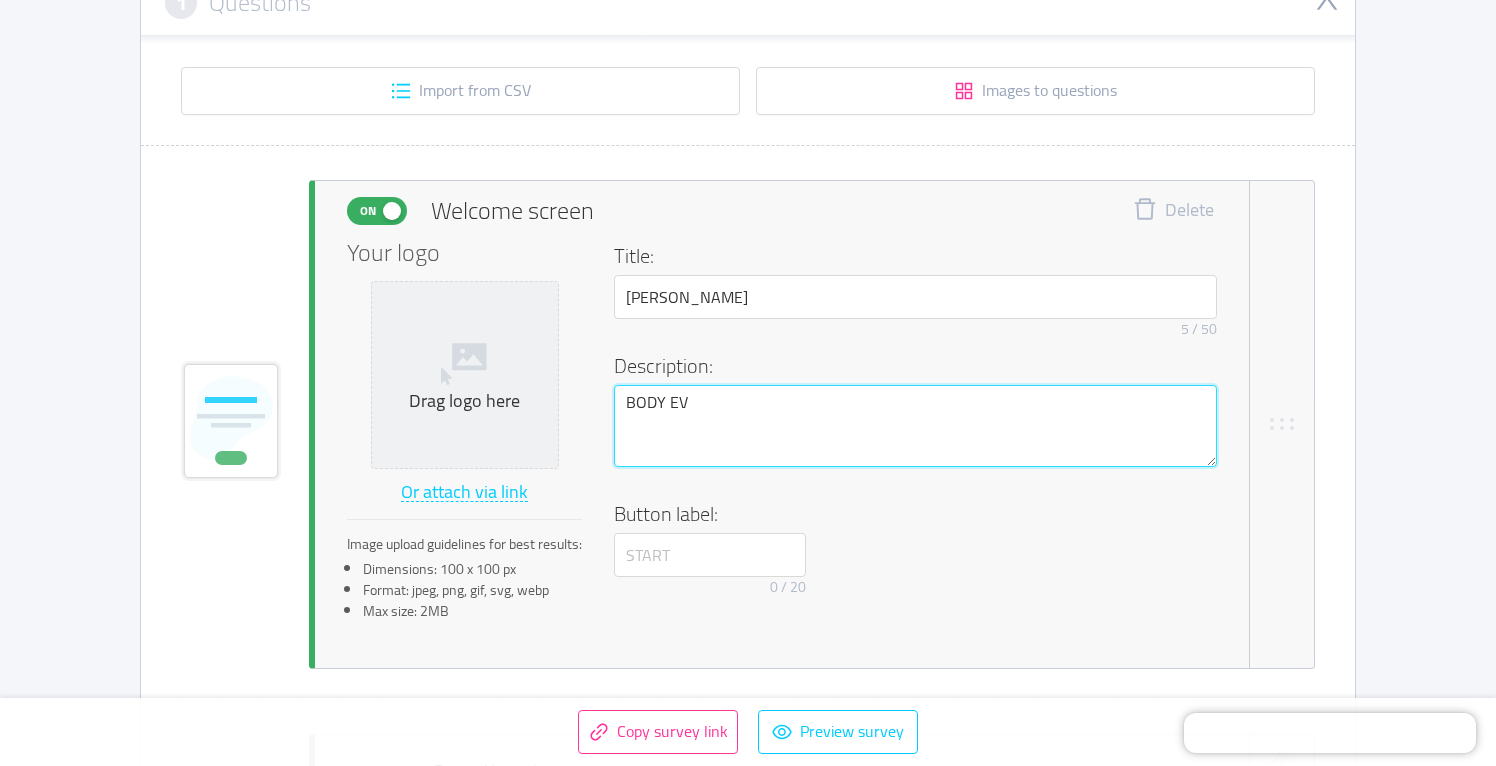type 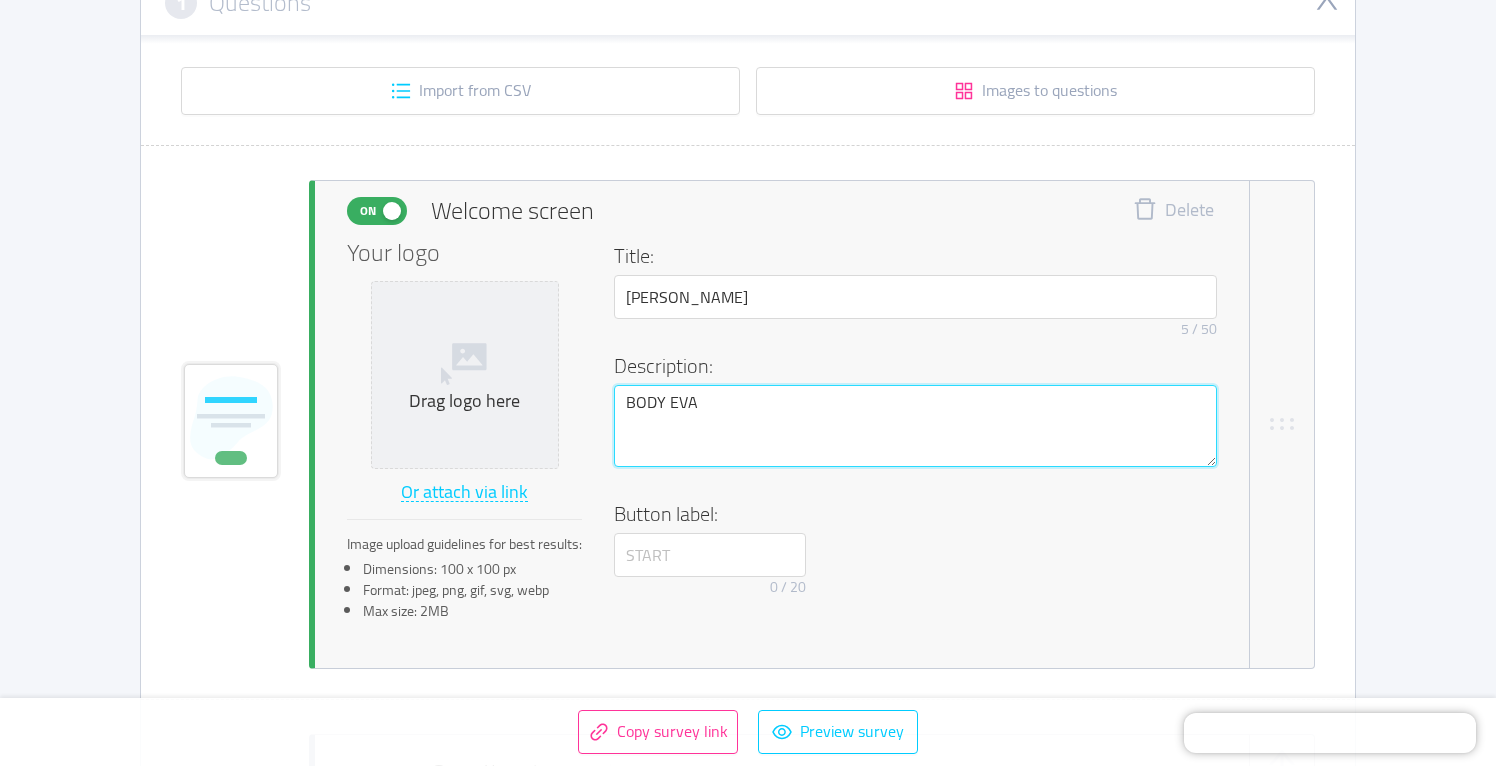 type 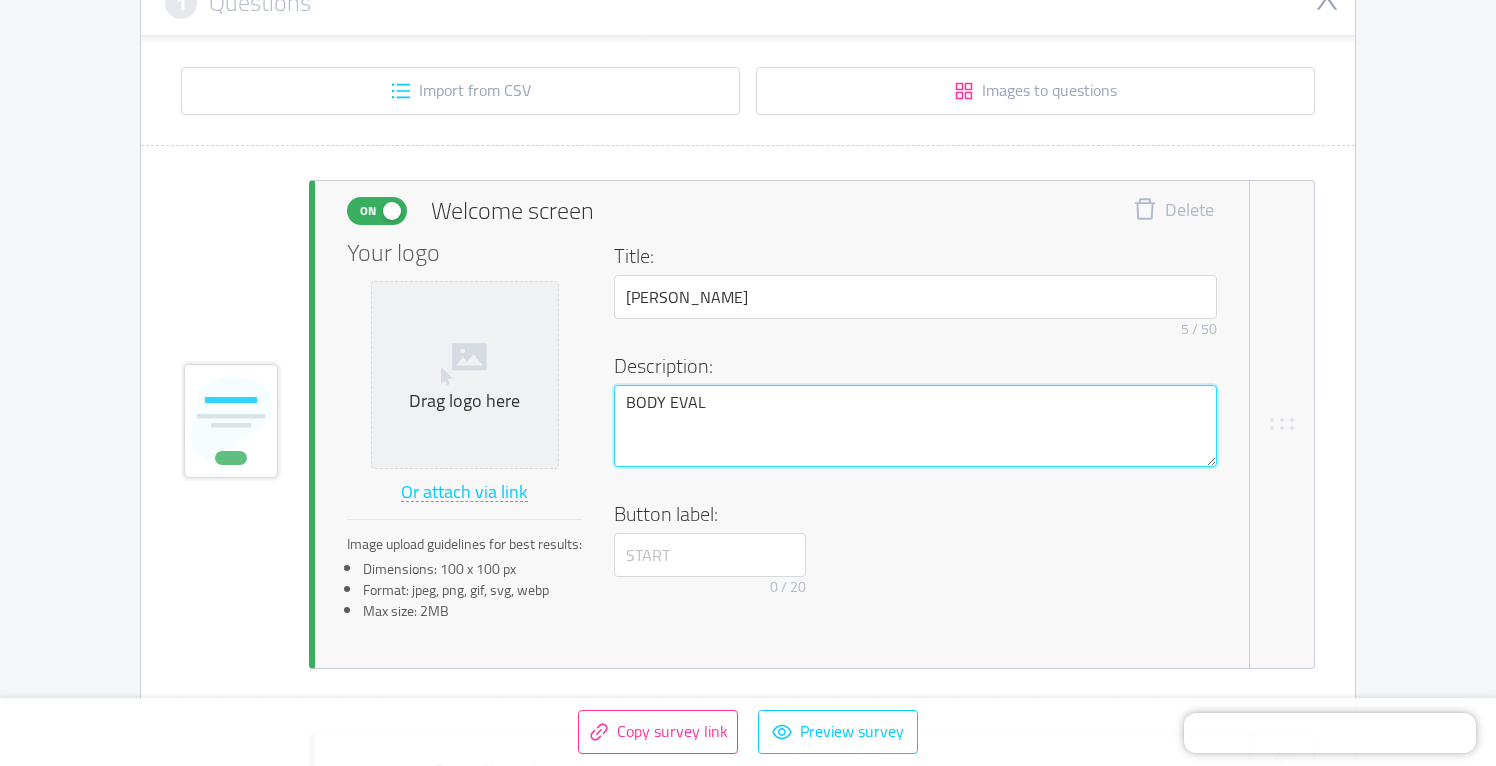 type 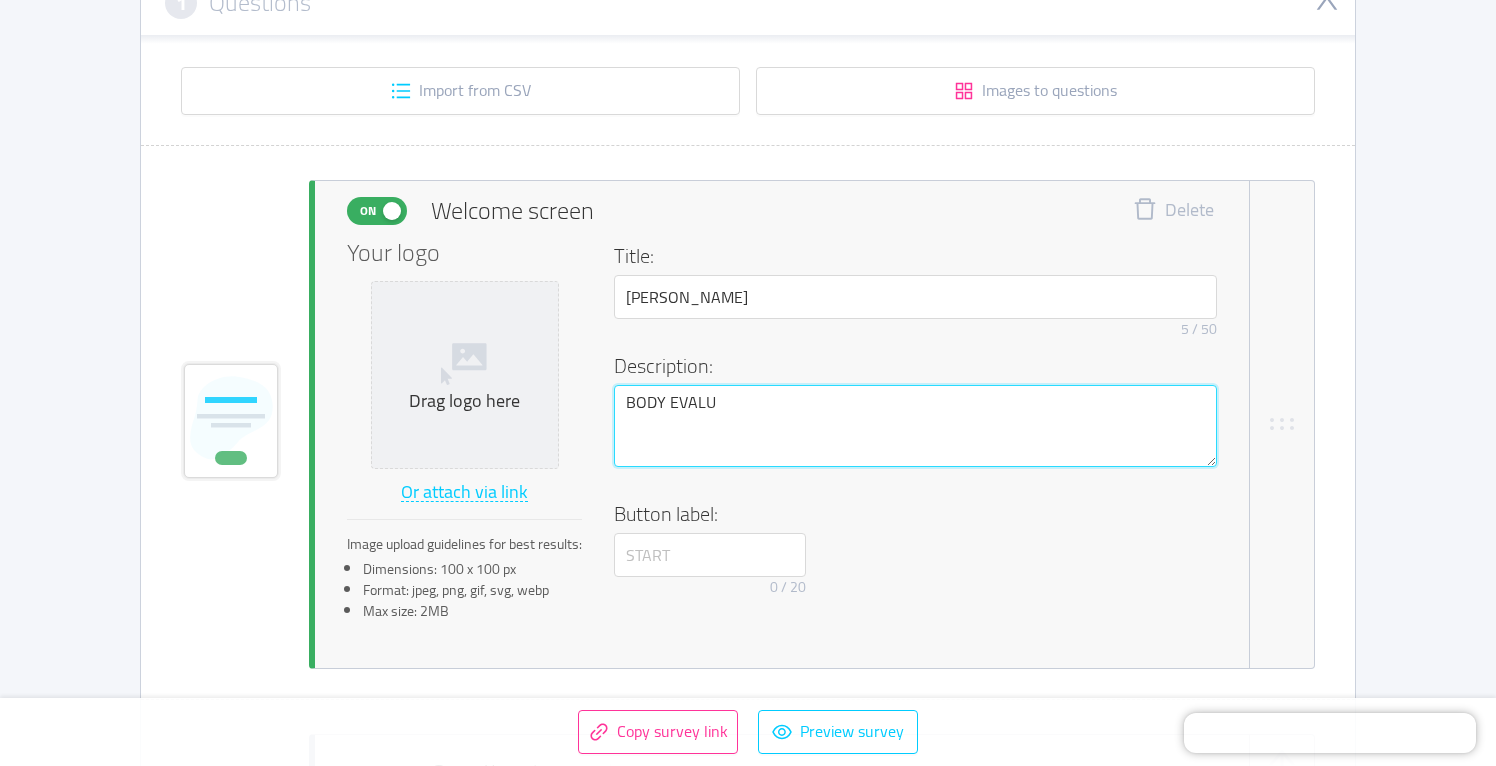 type 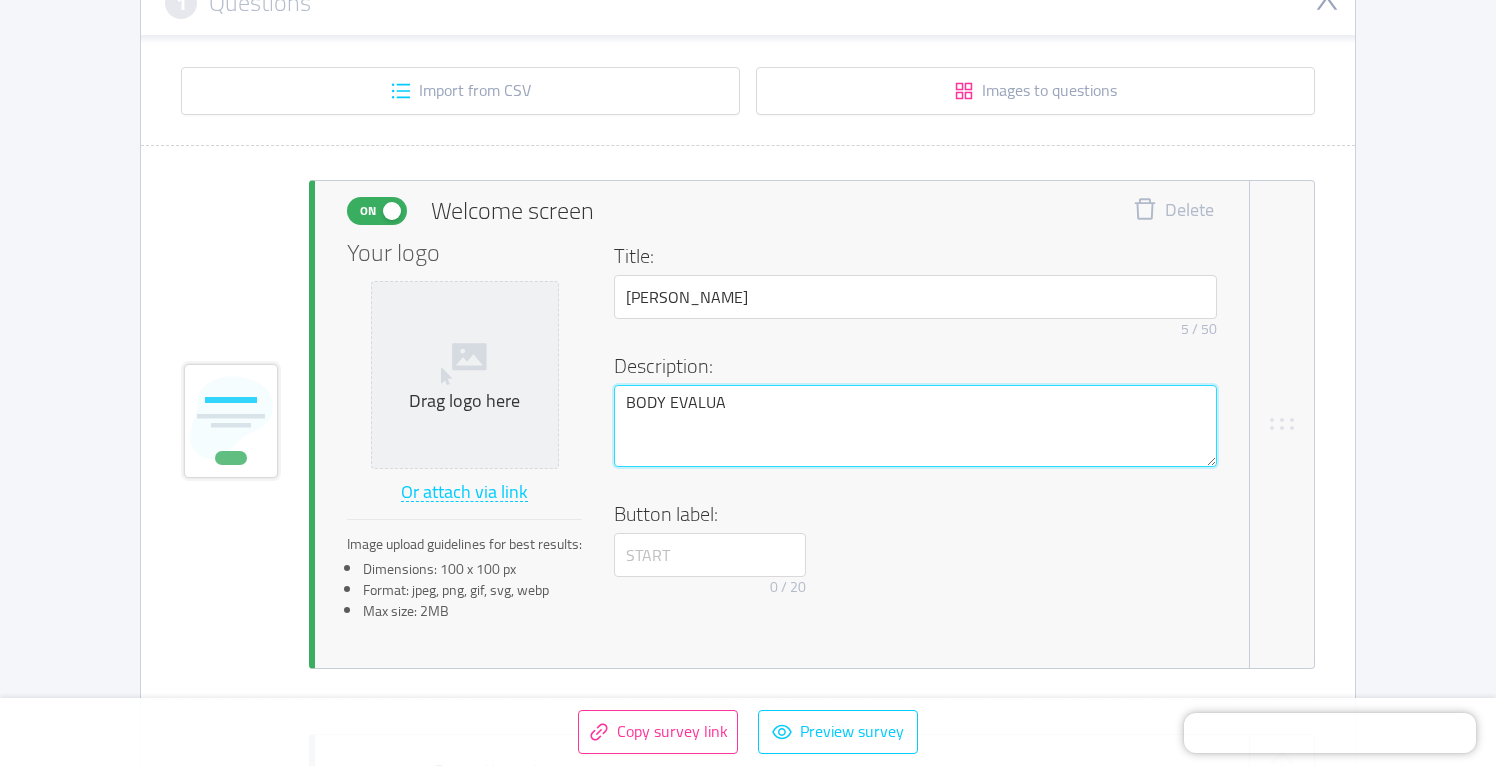 type 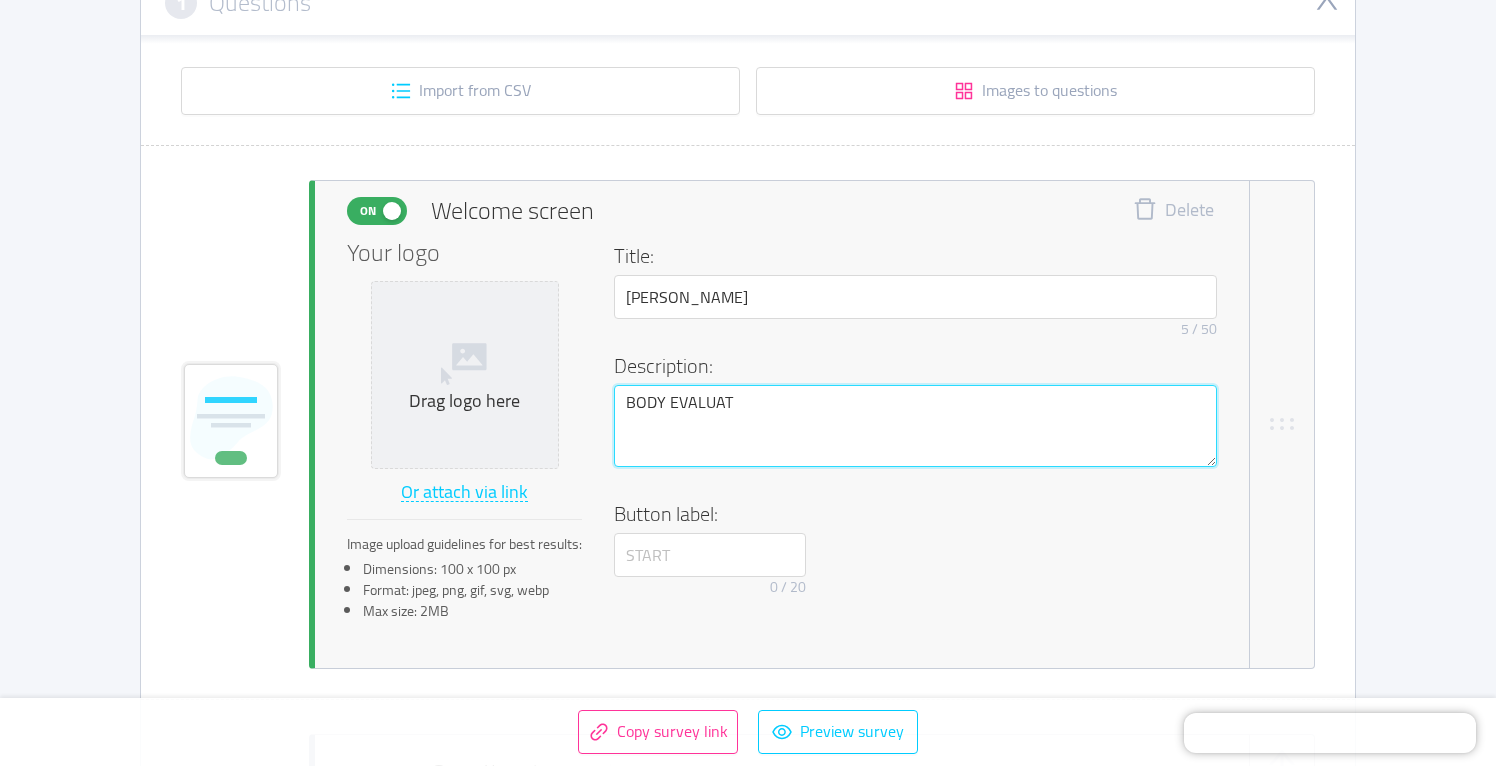type 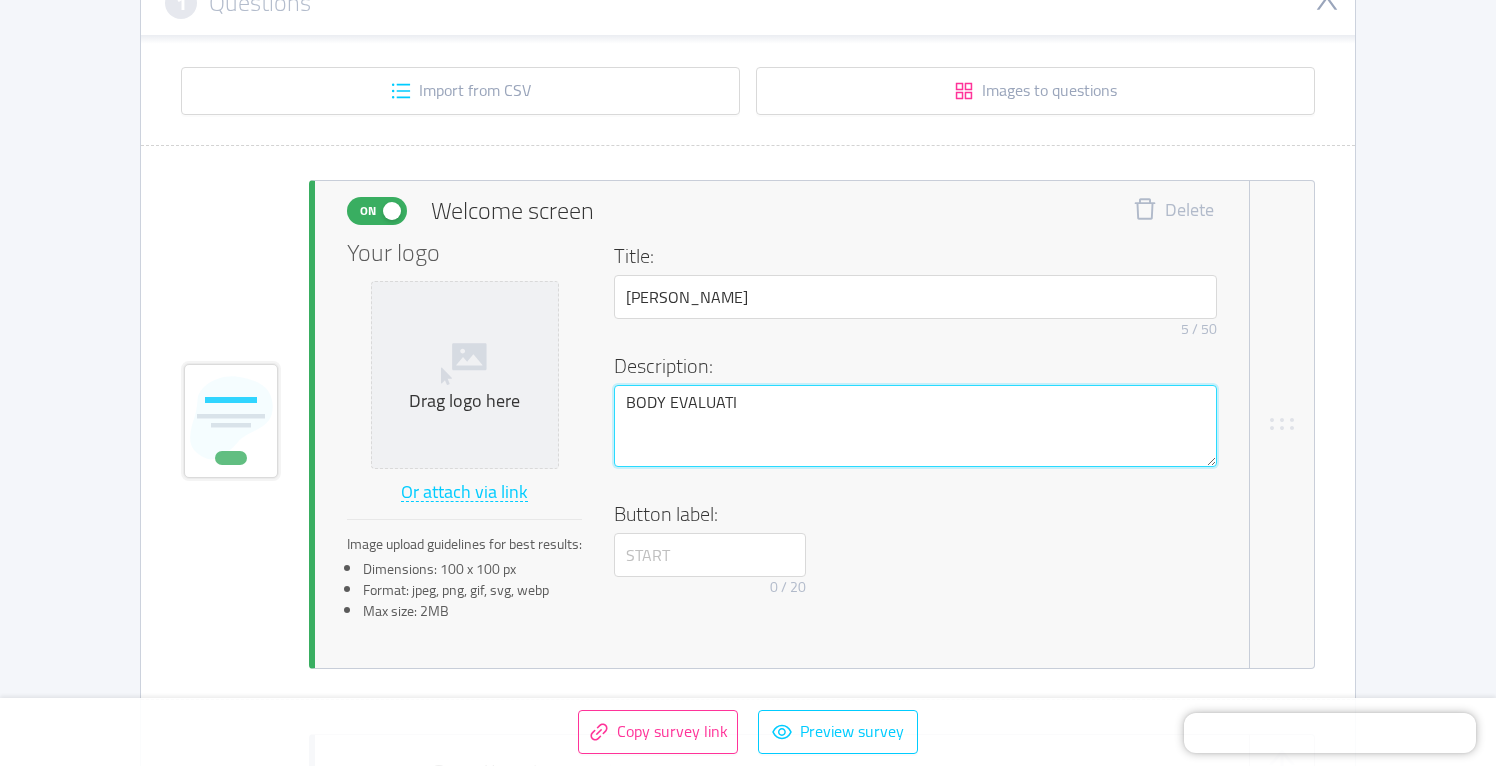 type 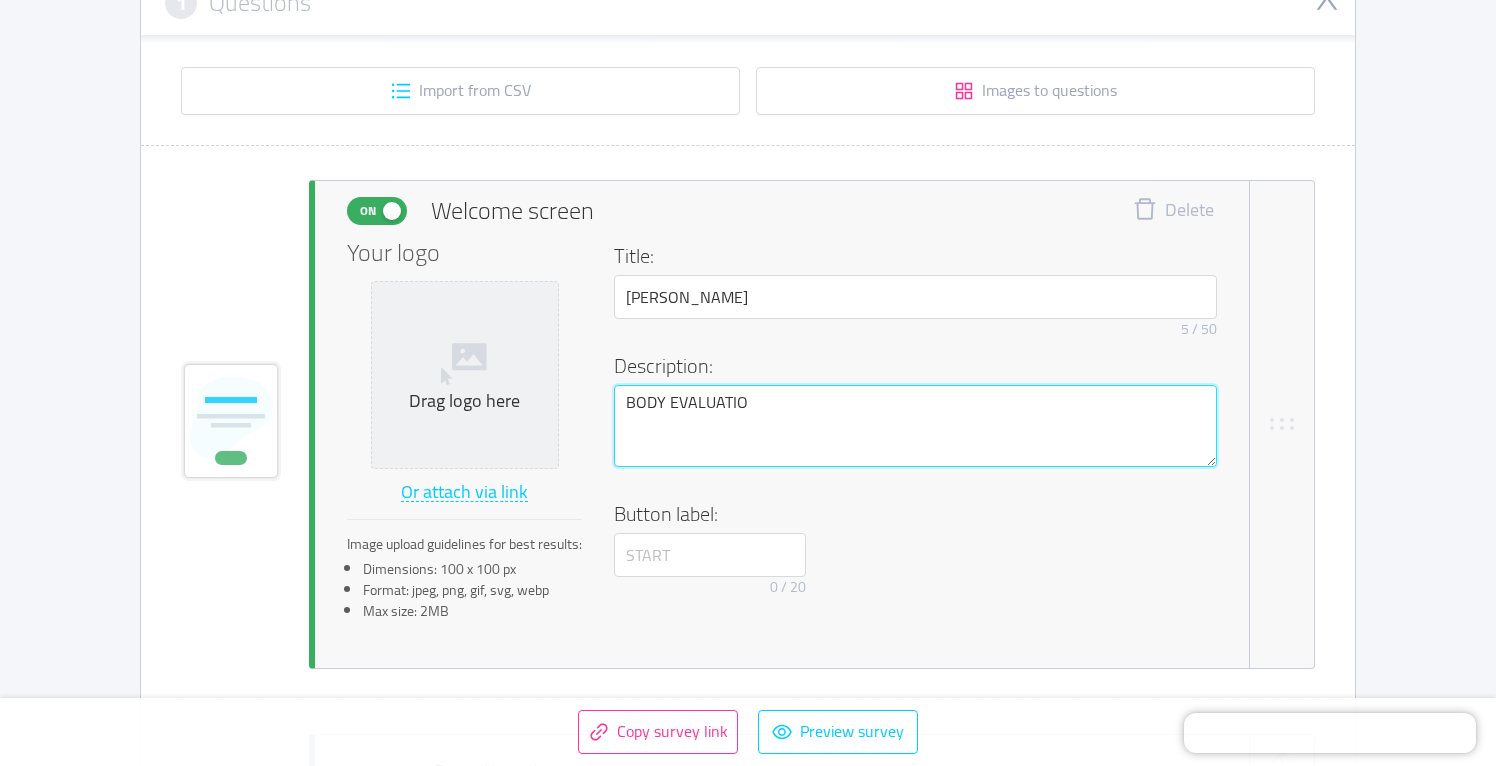 type 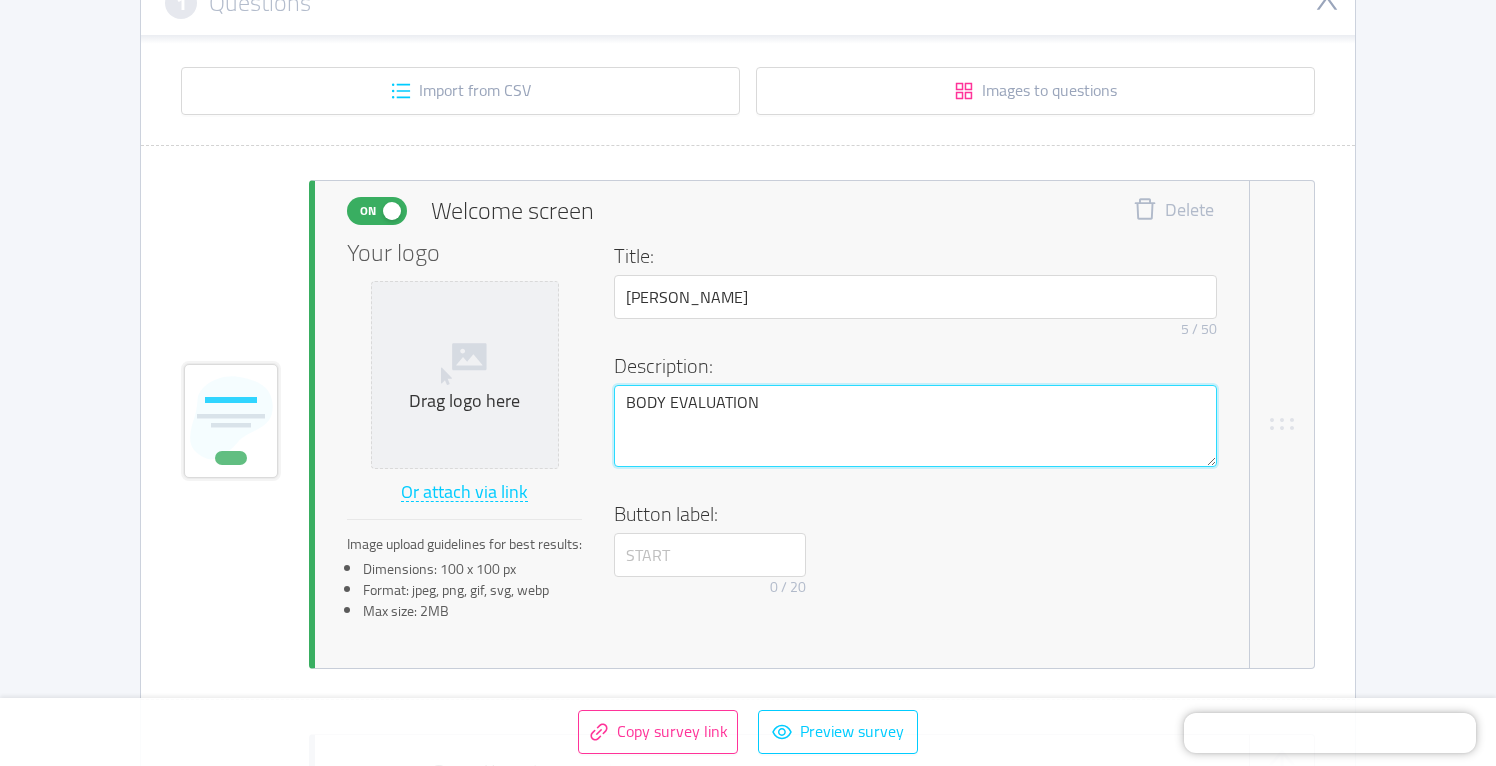 type 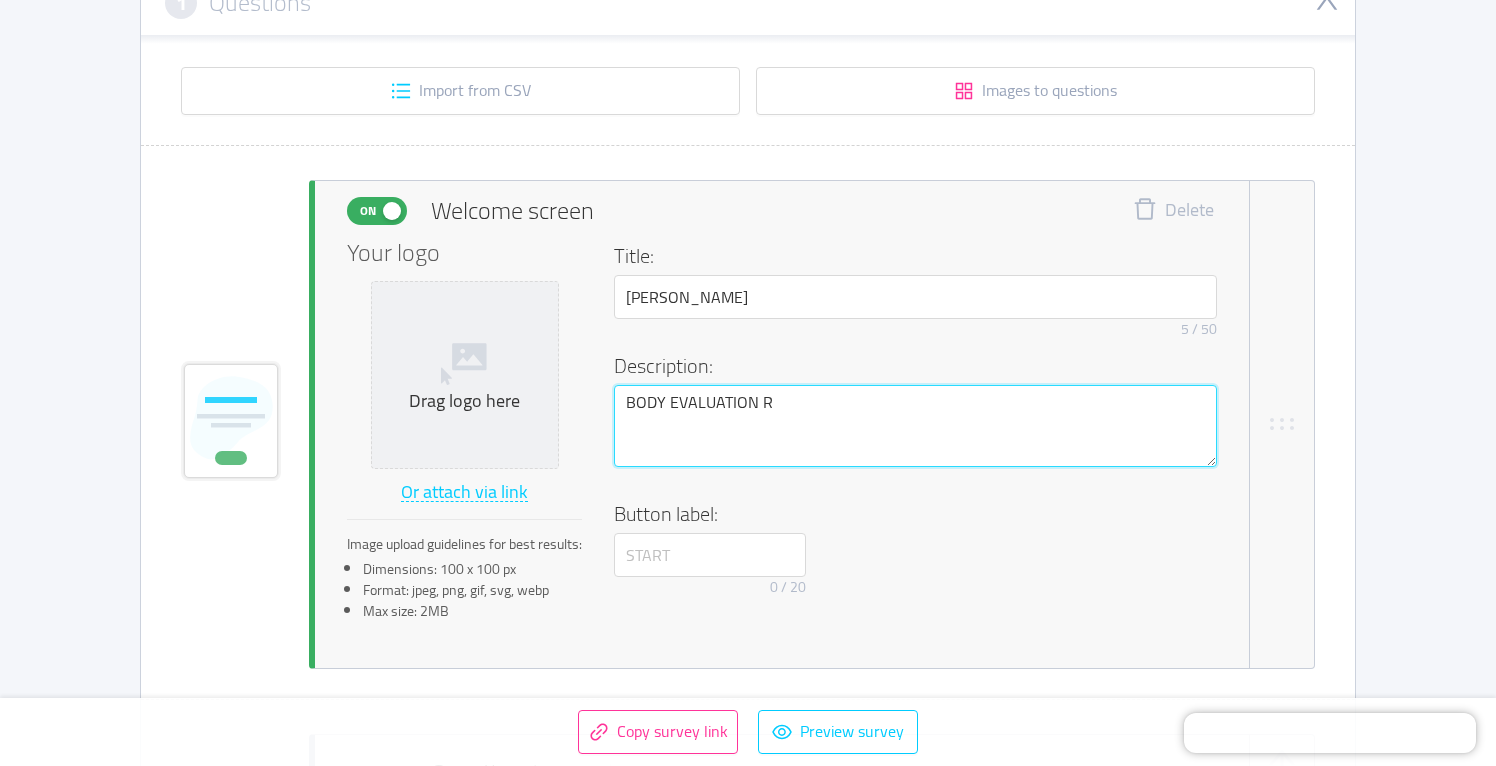 type 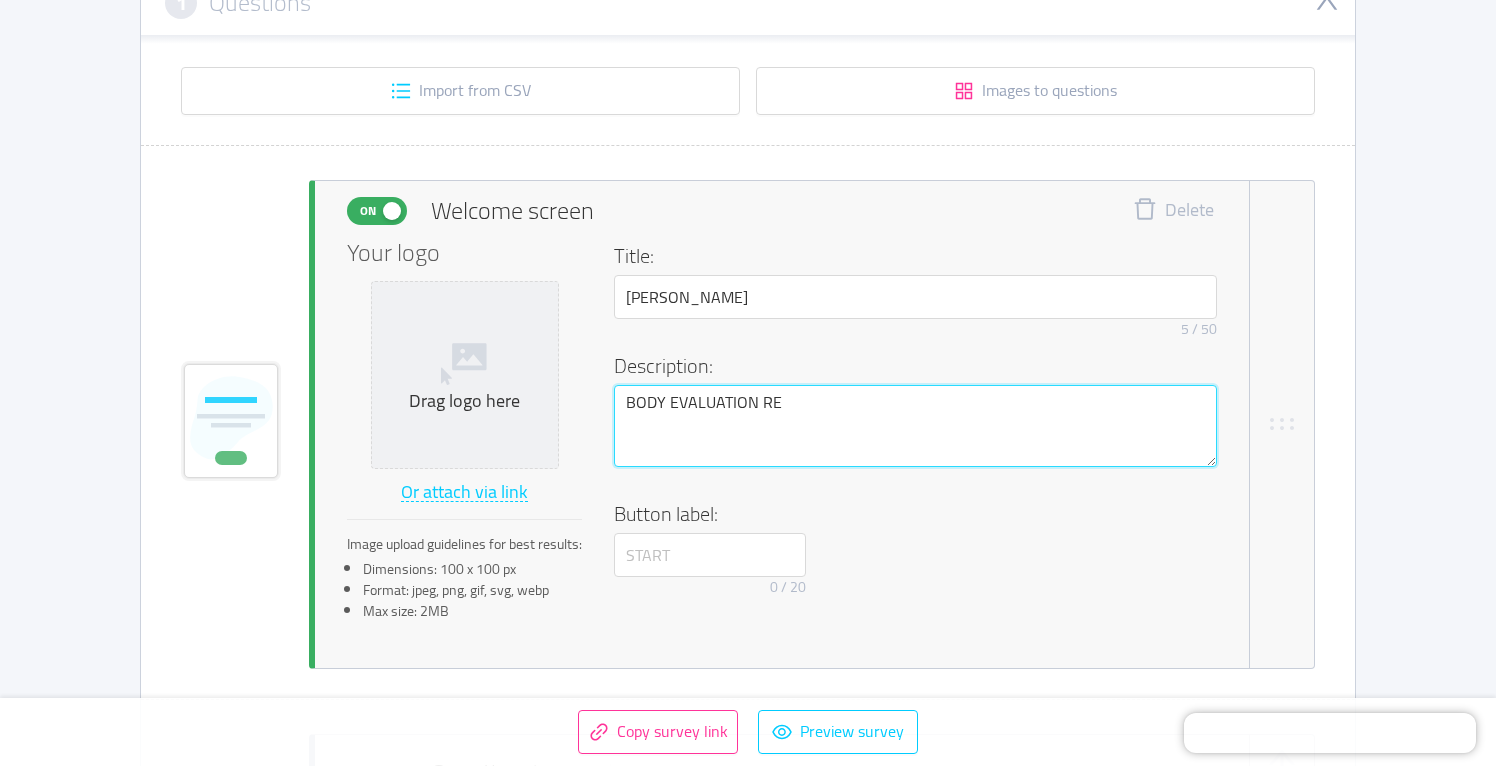 type 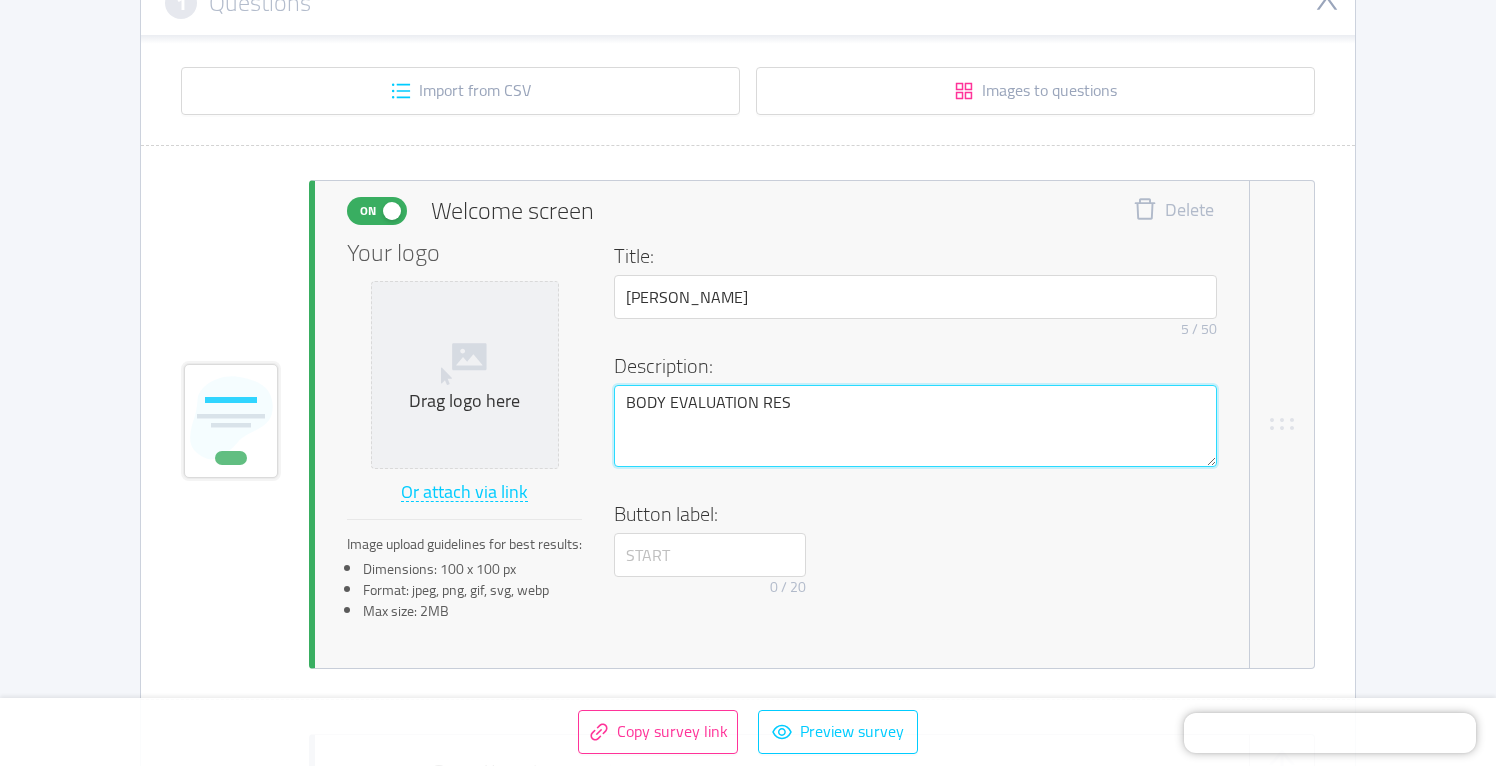 type 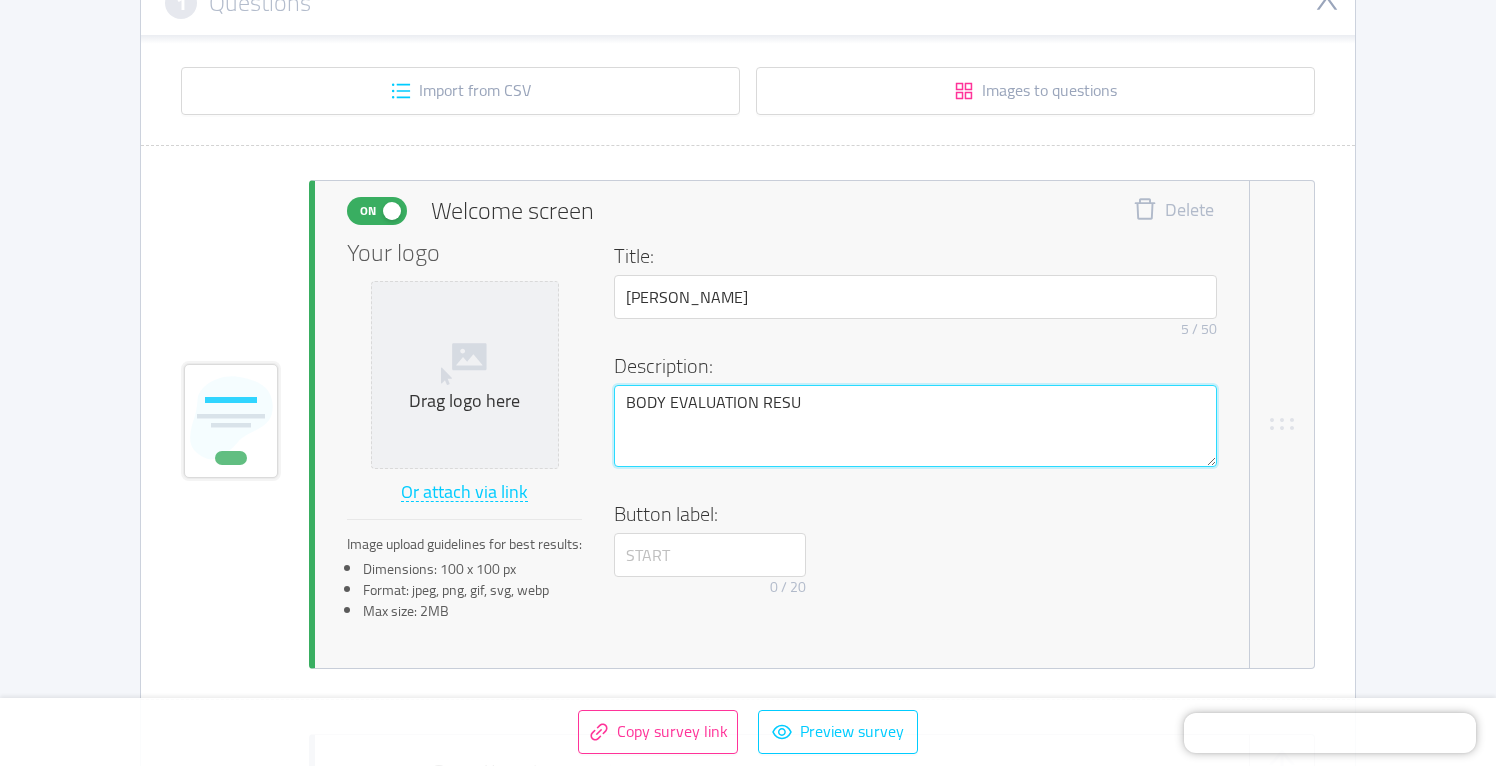 type 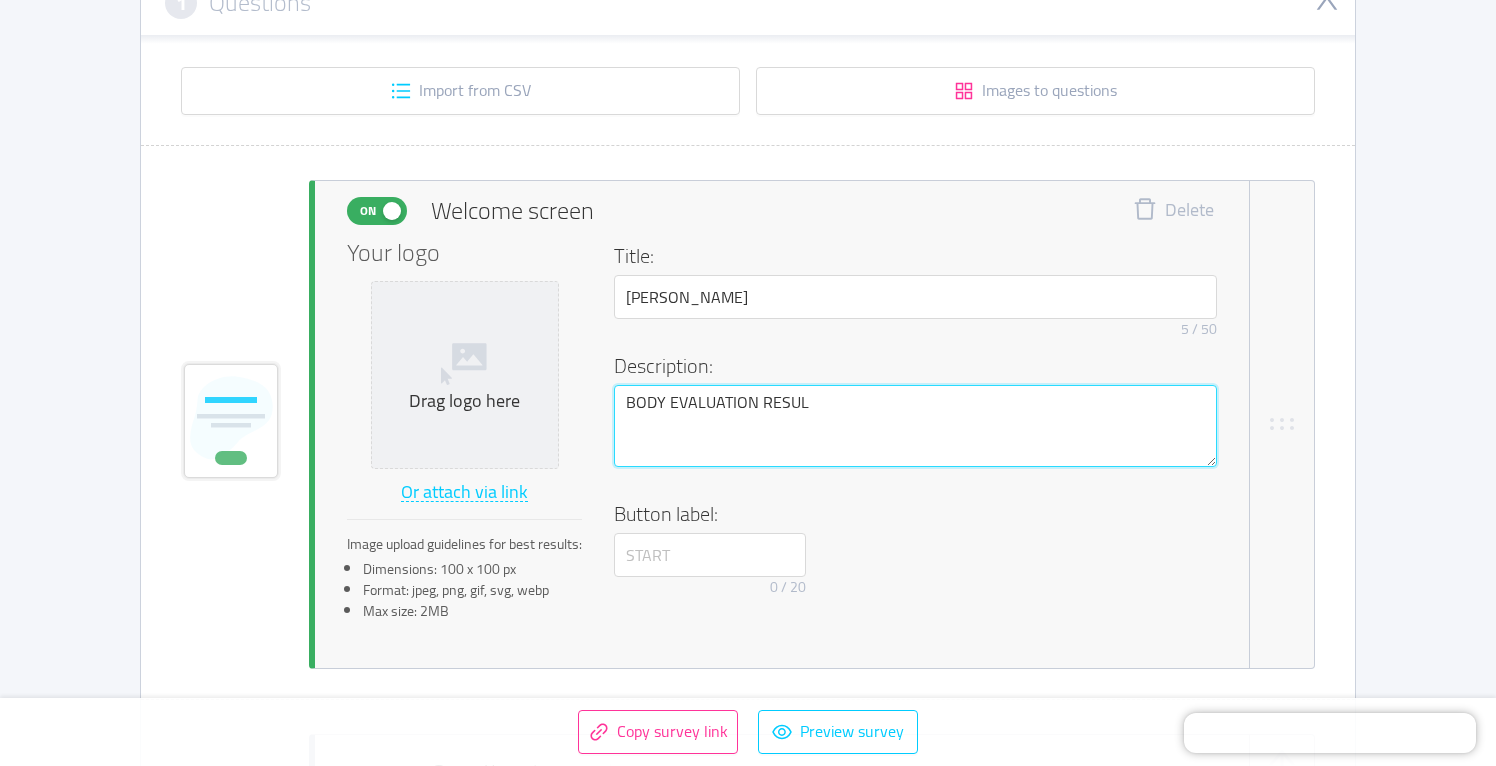 type 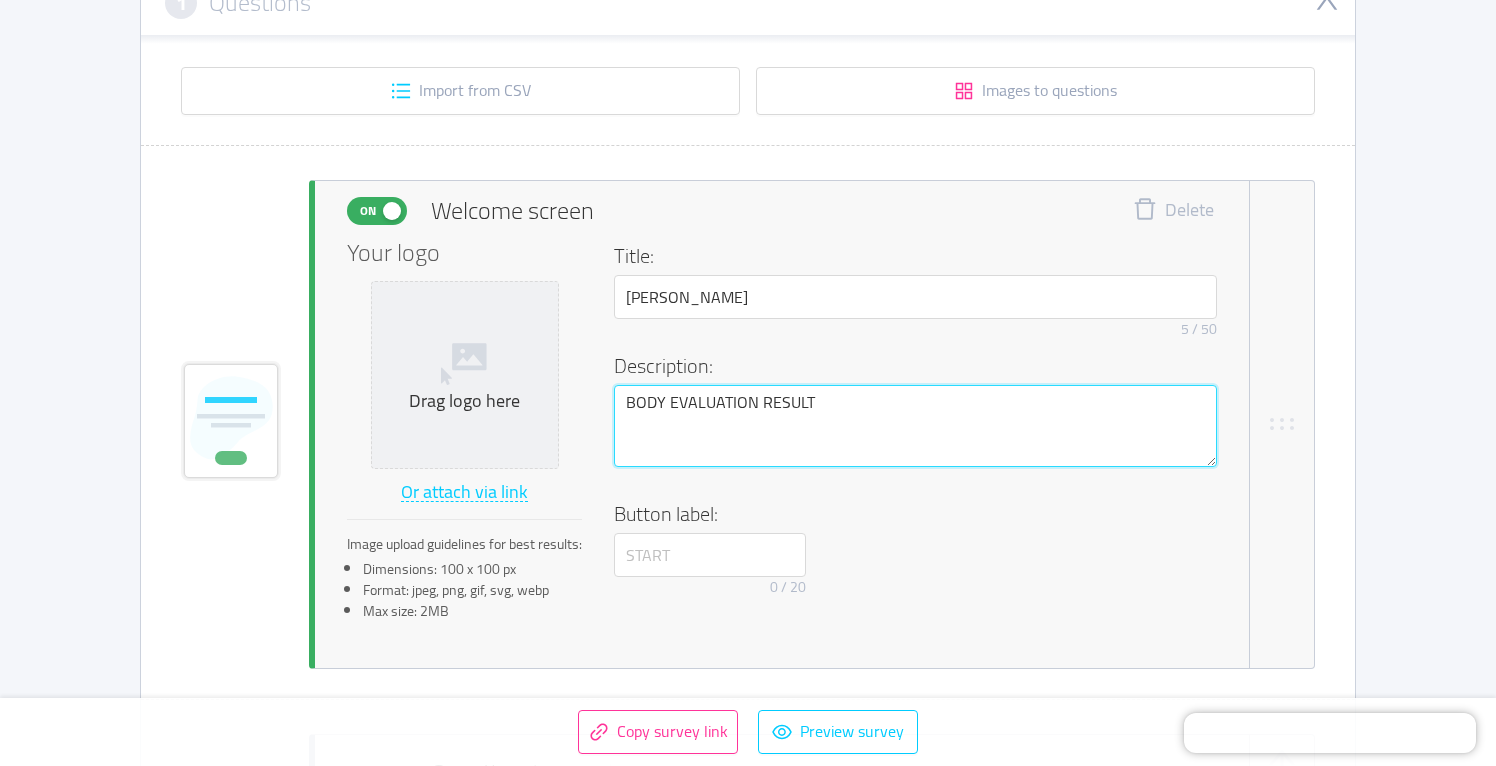 type 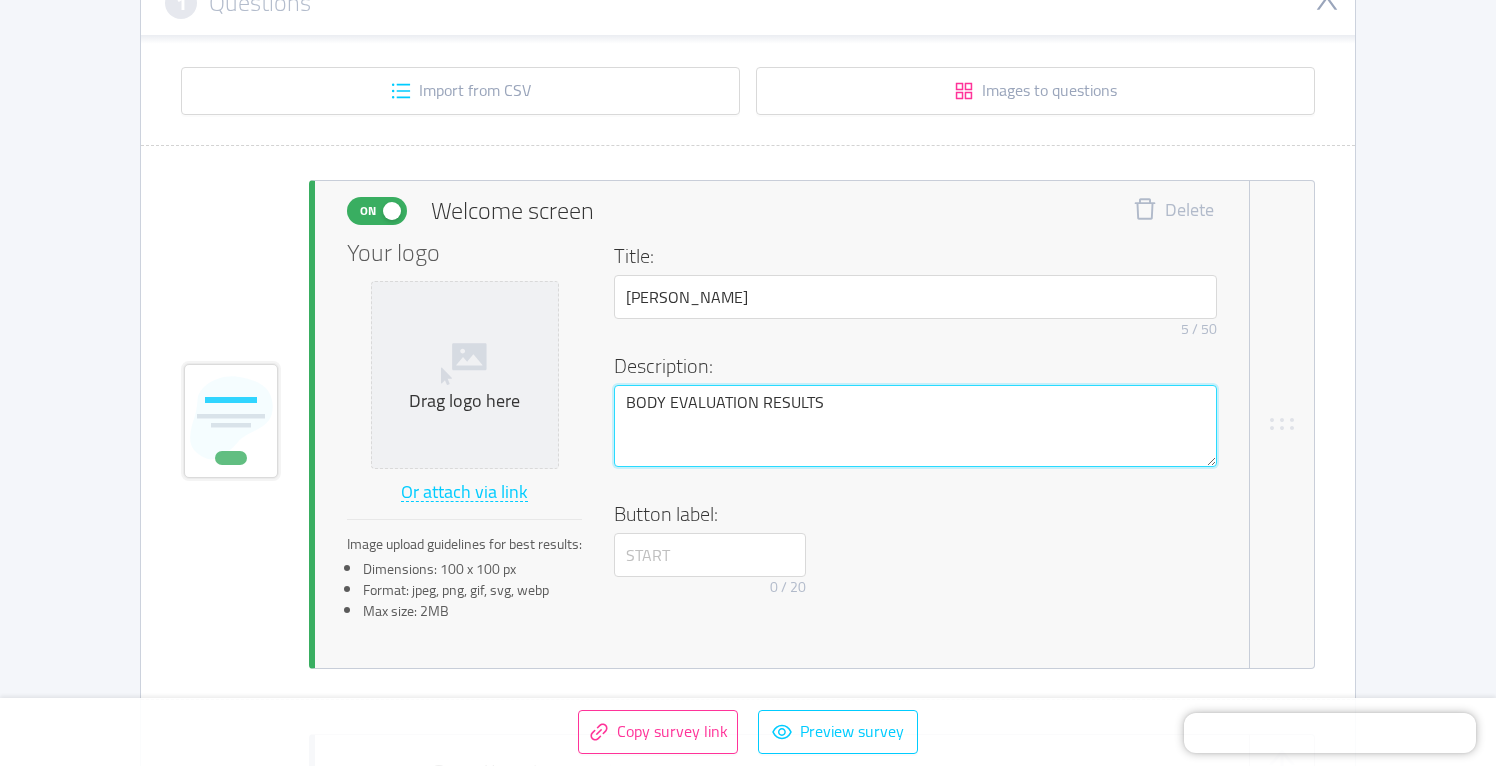 type 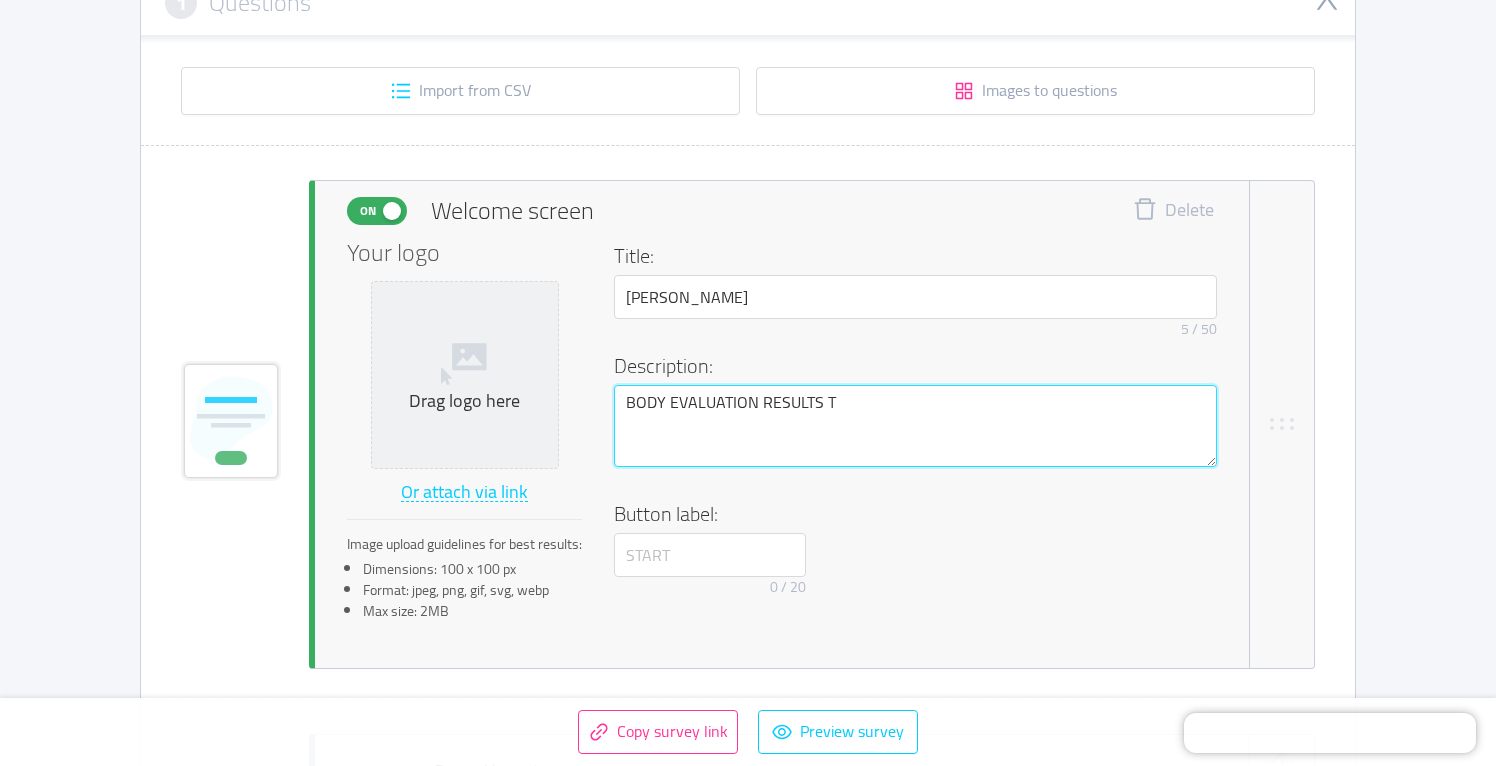 type 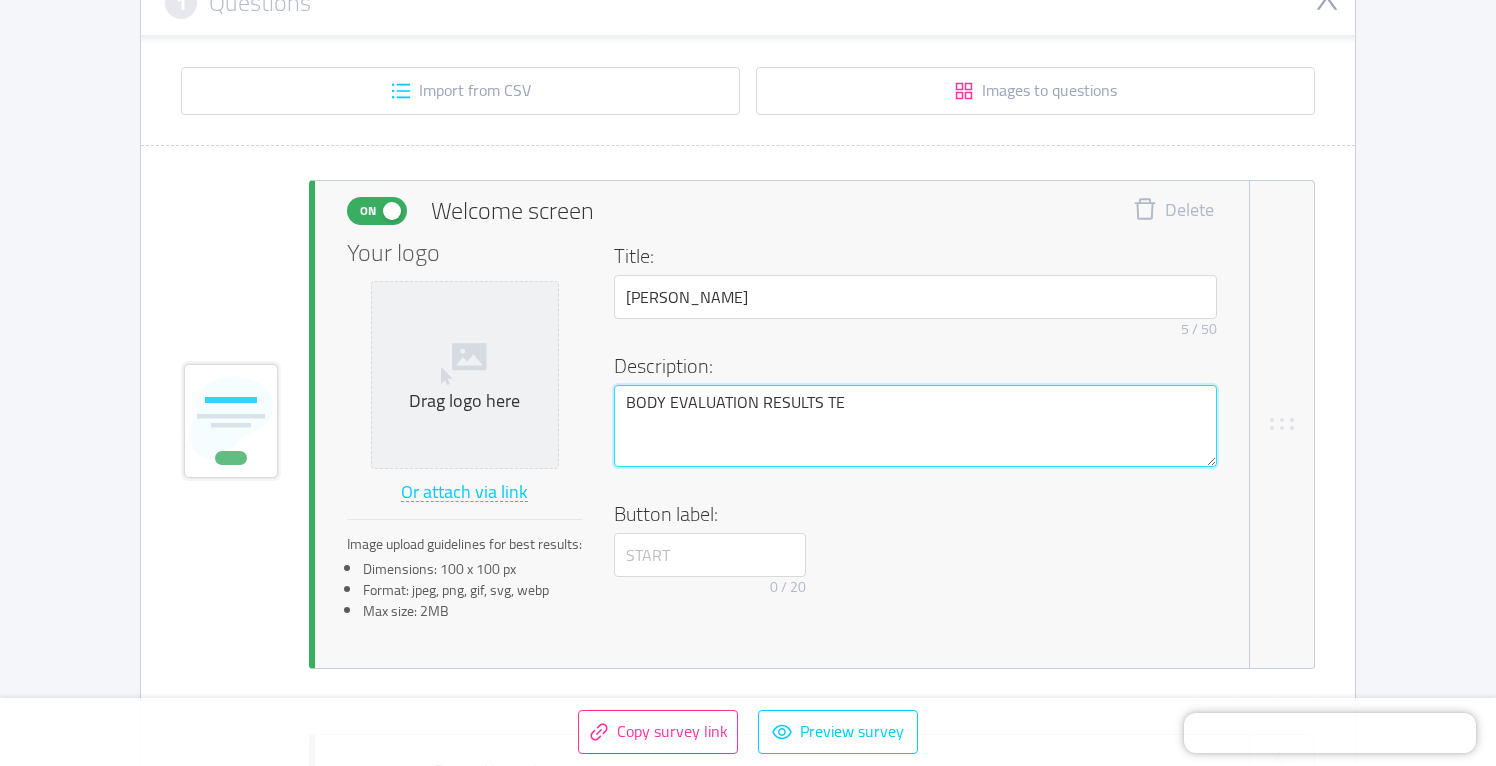 type 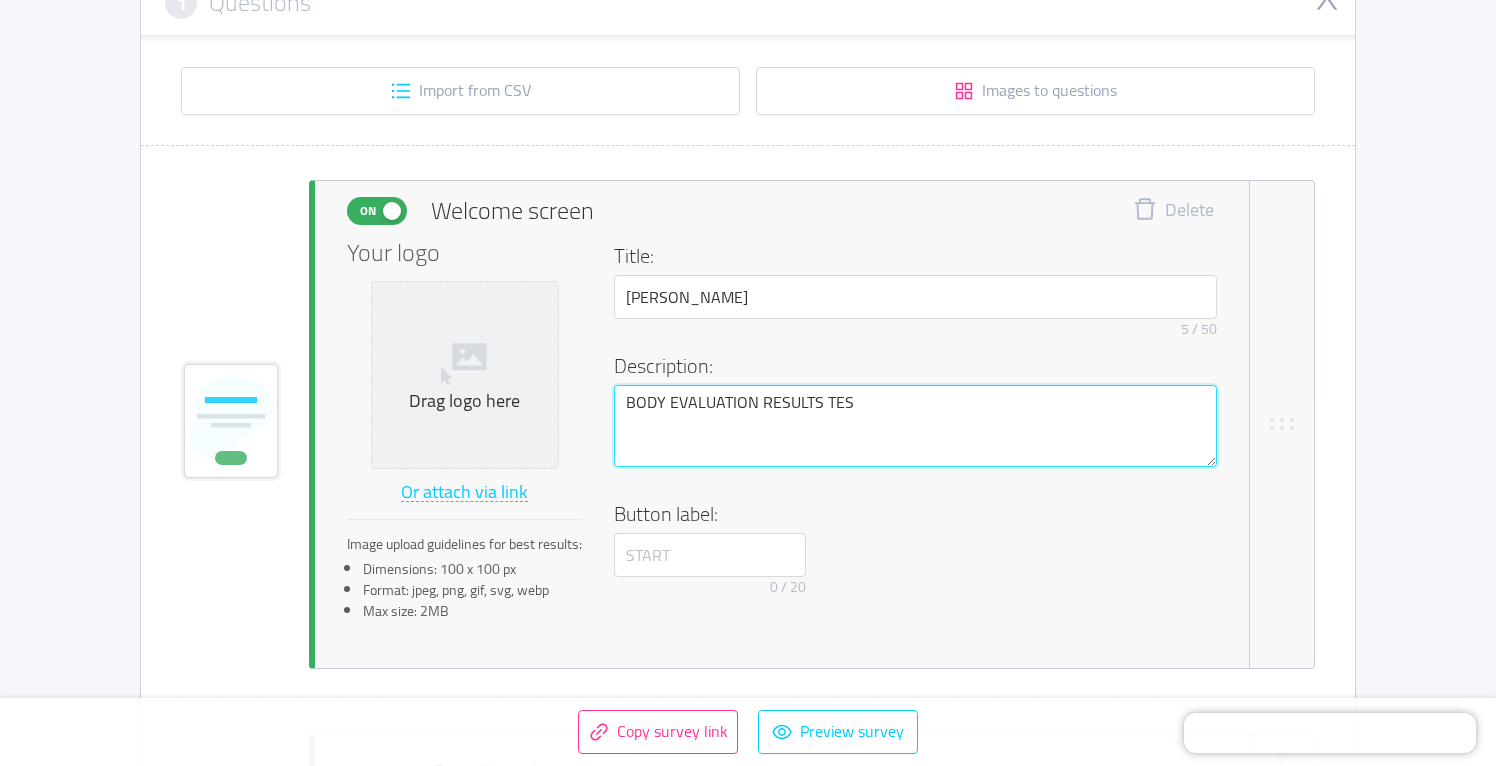type 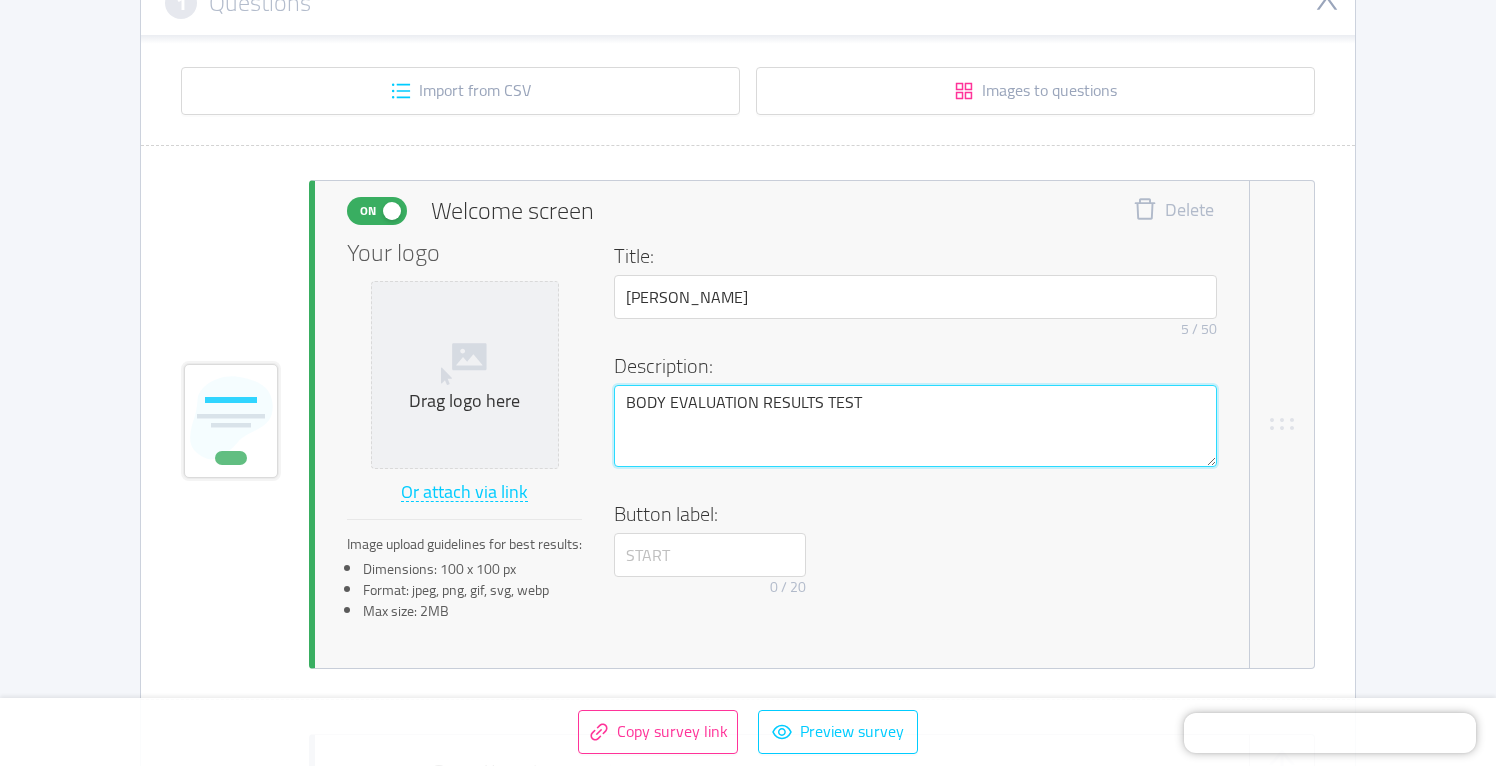 type 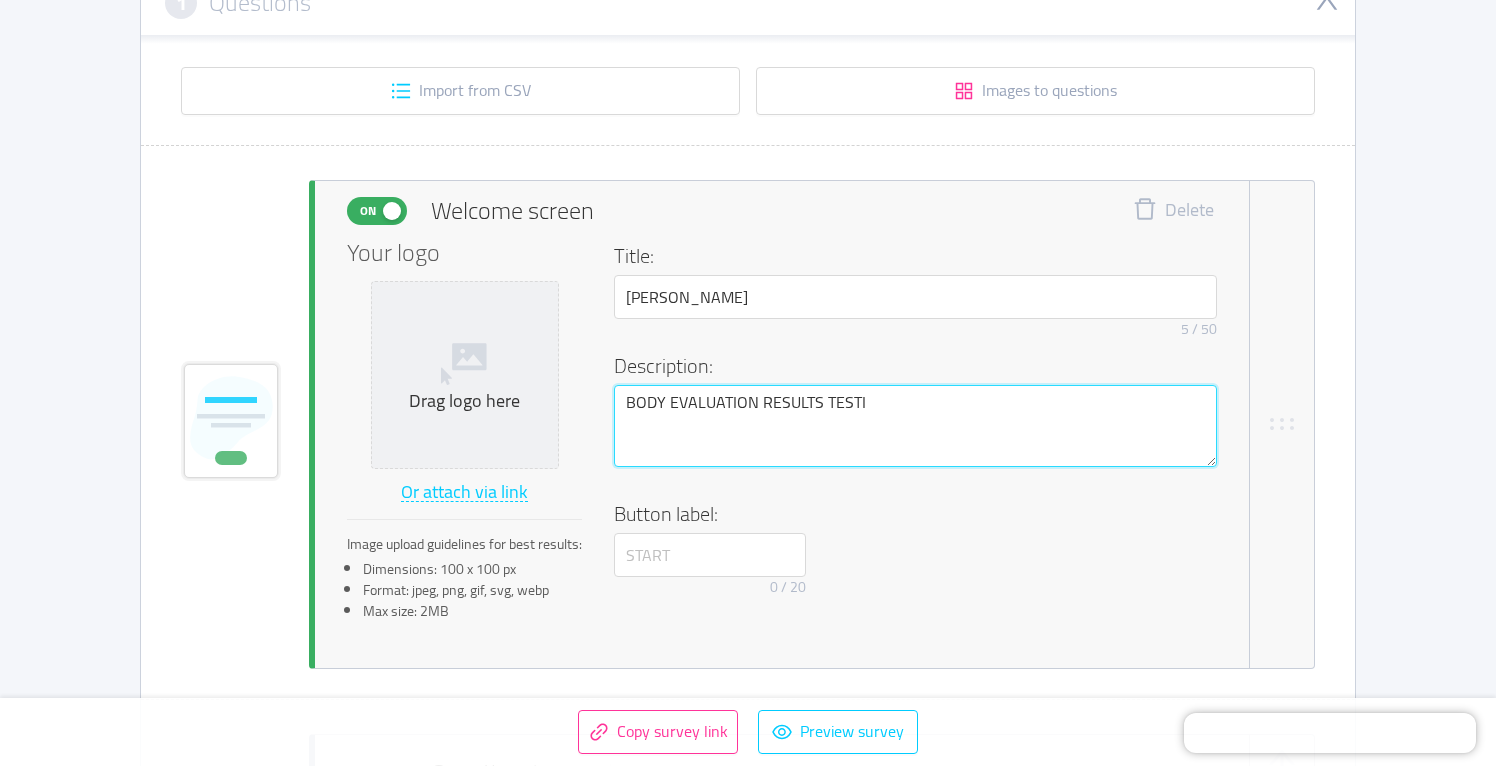 type 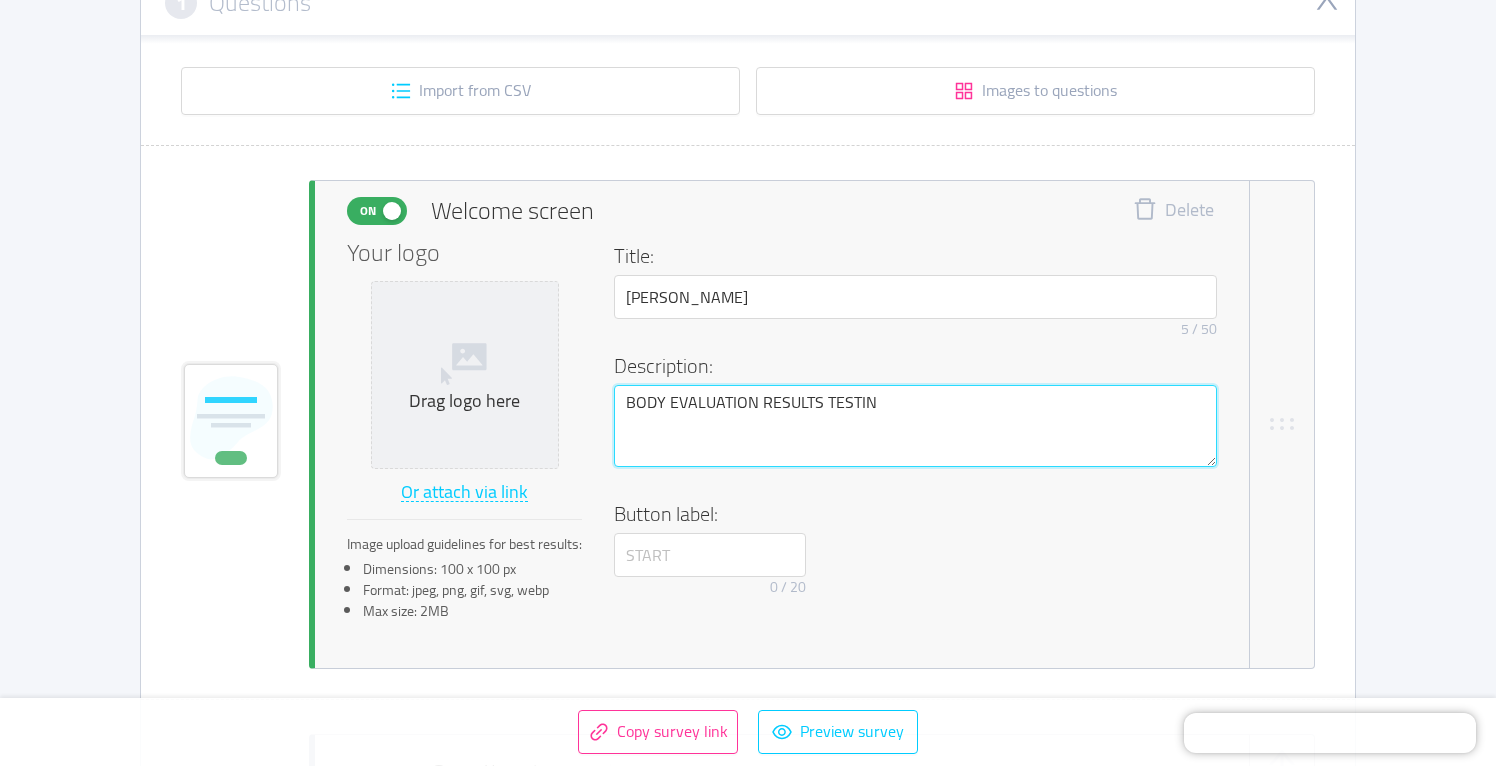 type 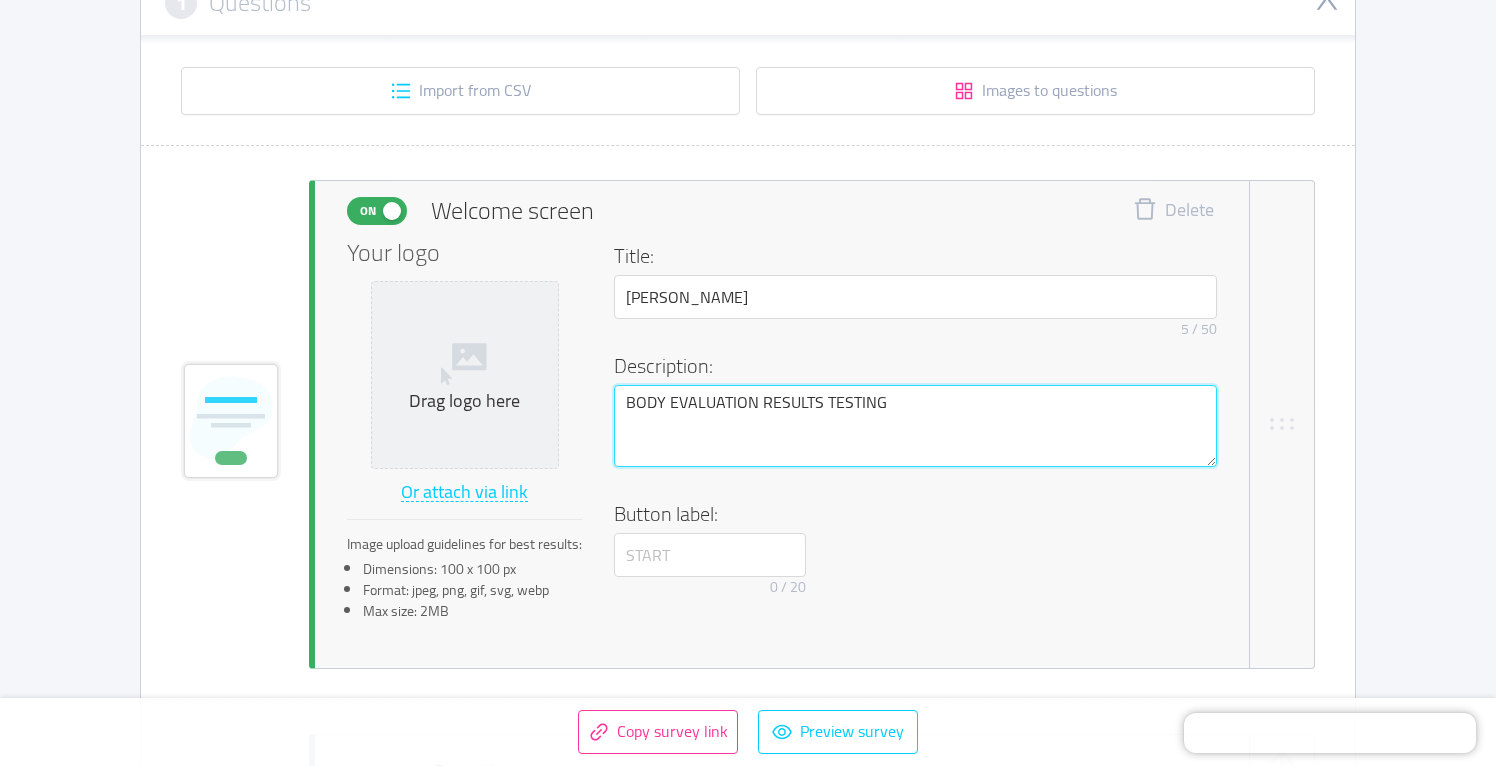 type 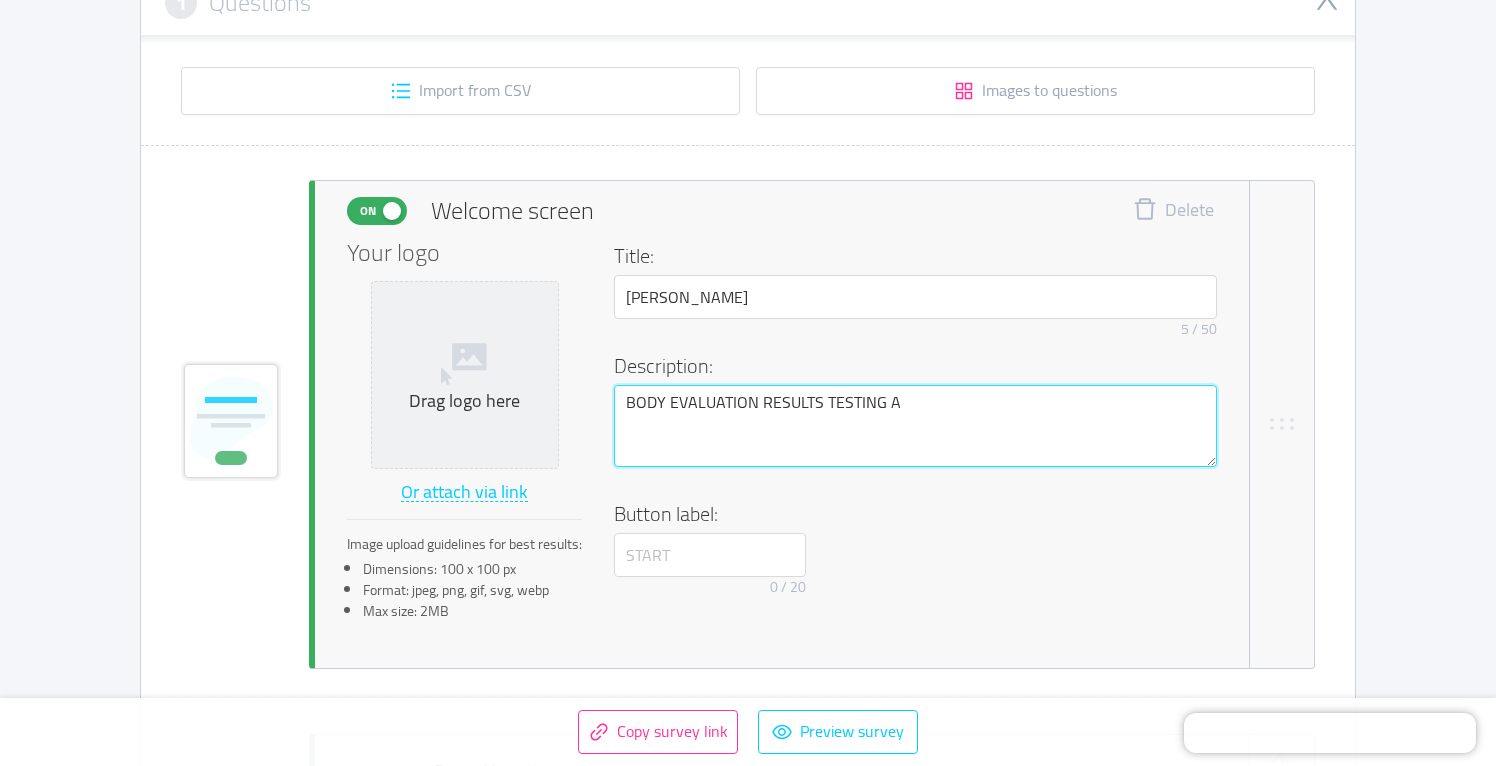 type 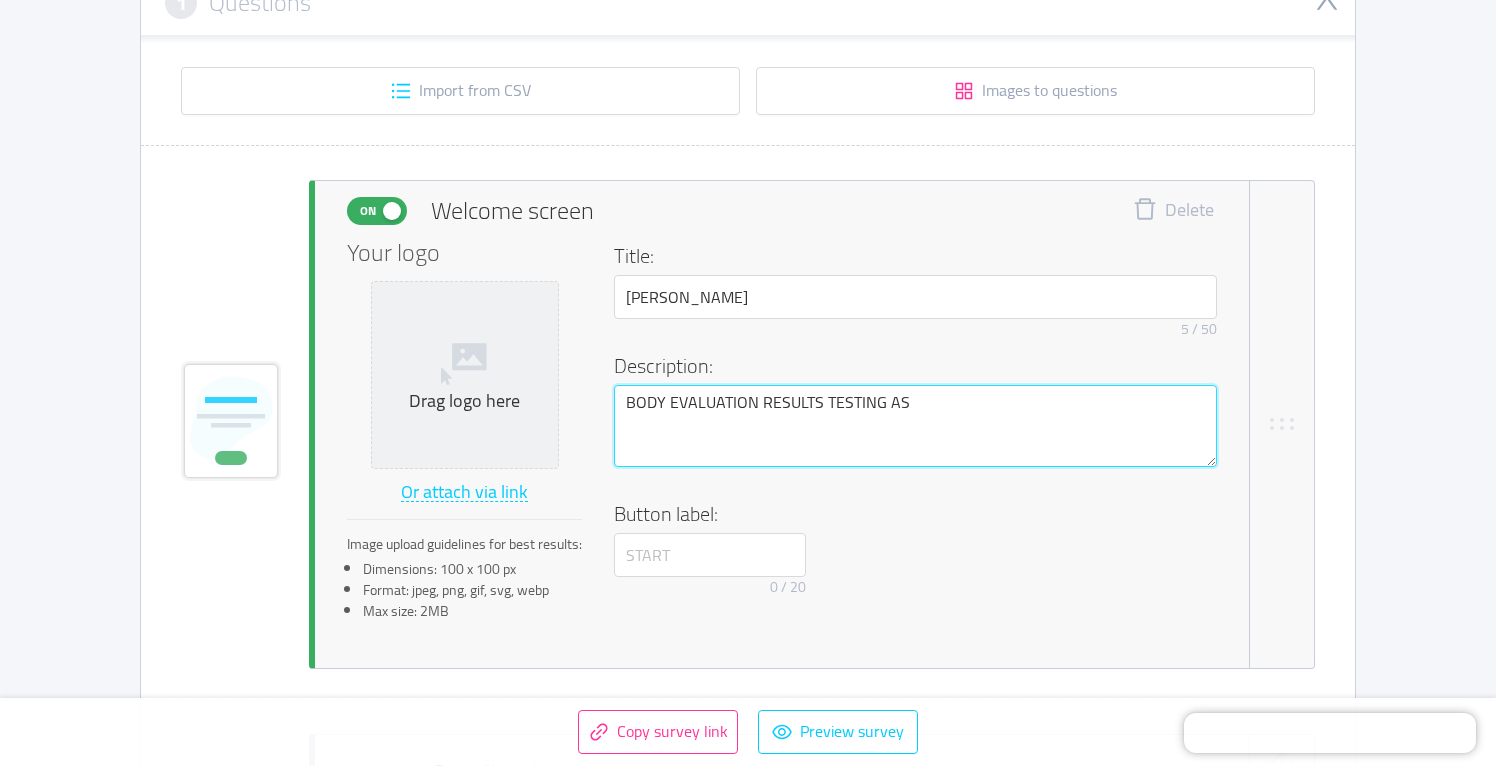 type 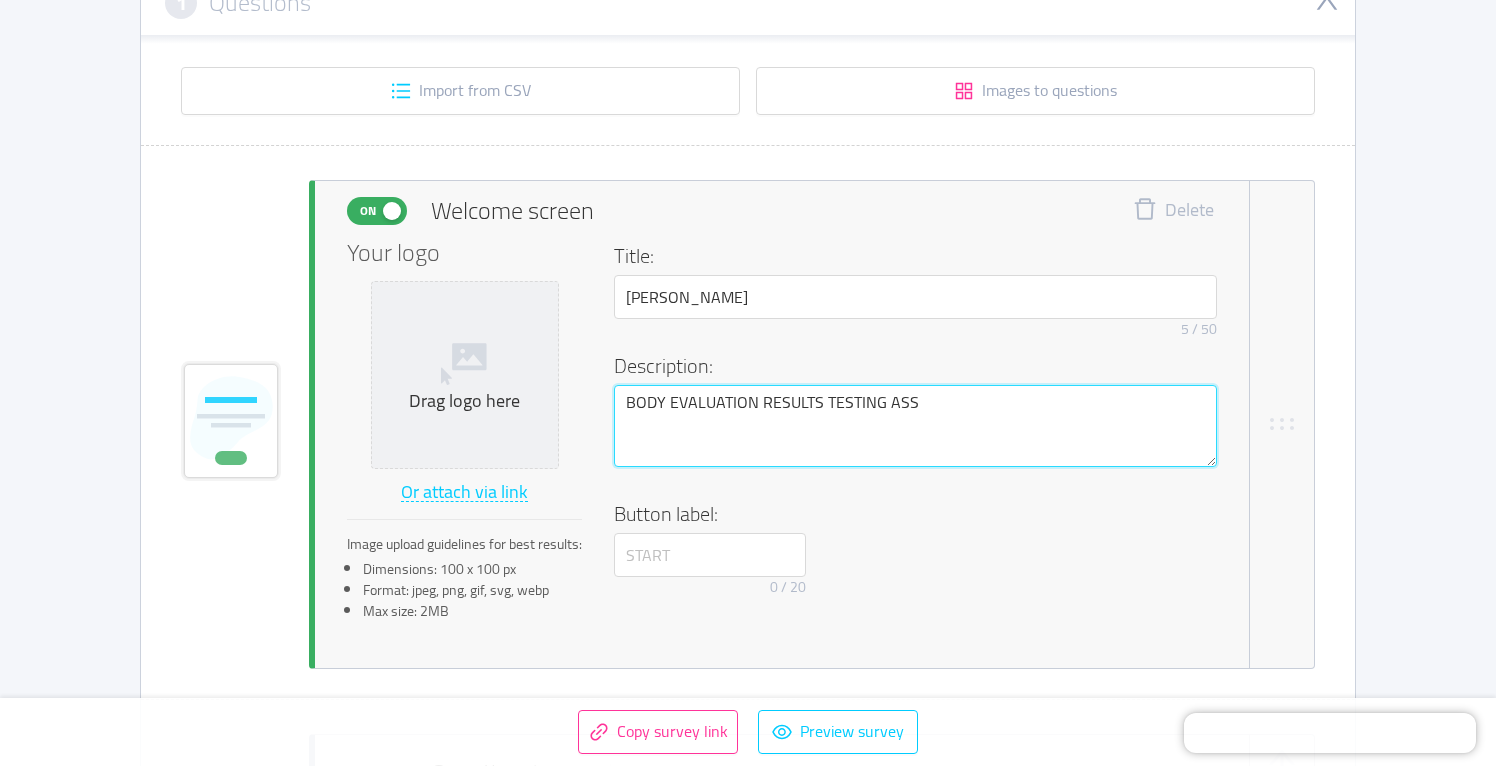 type 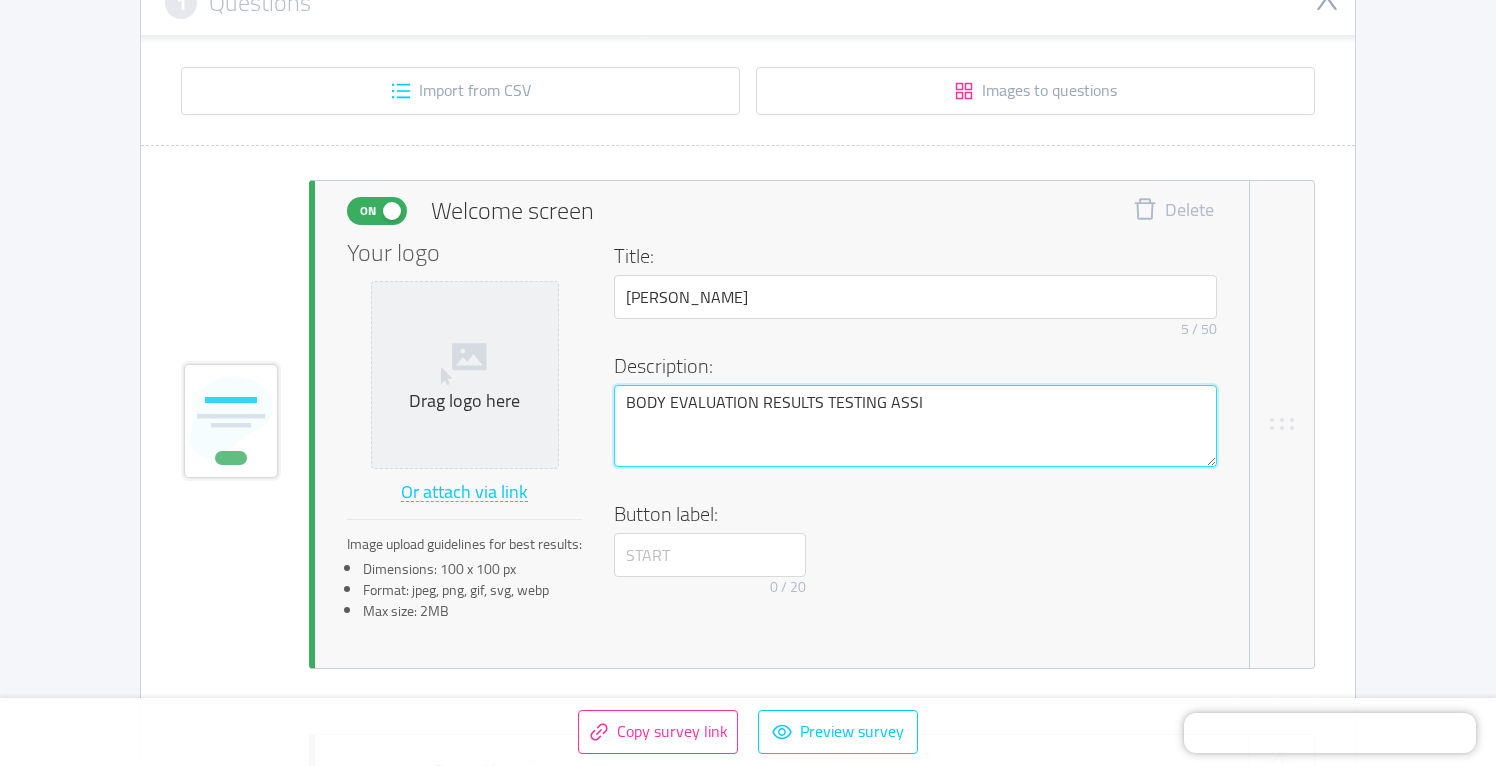 type 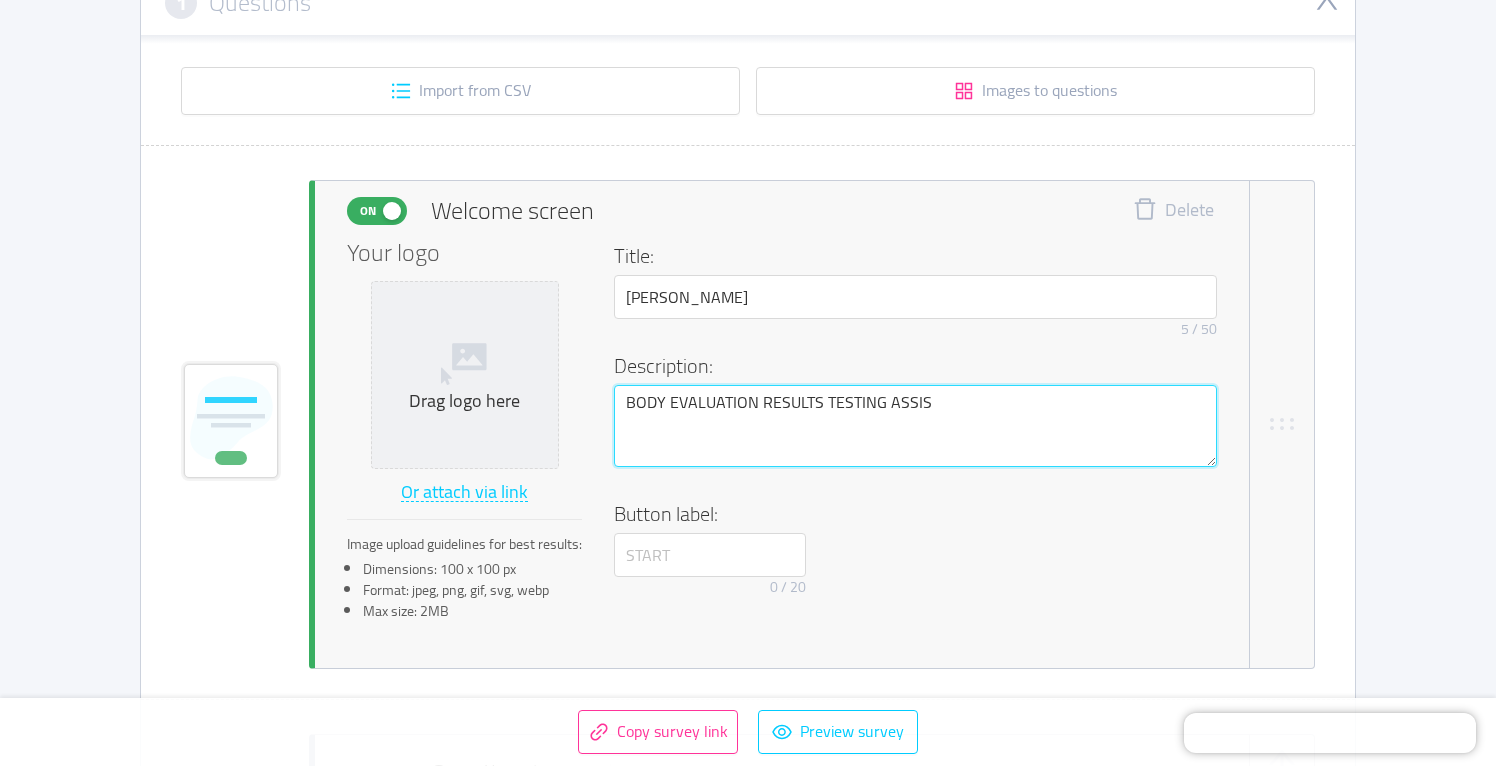 type 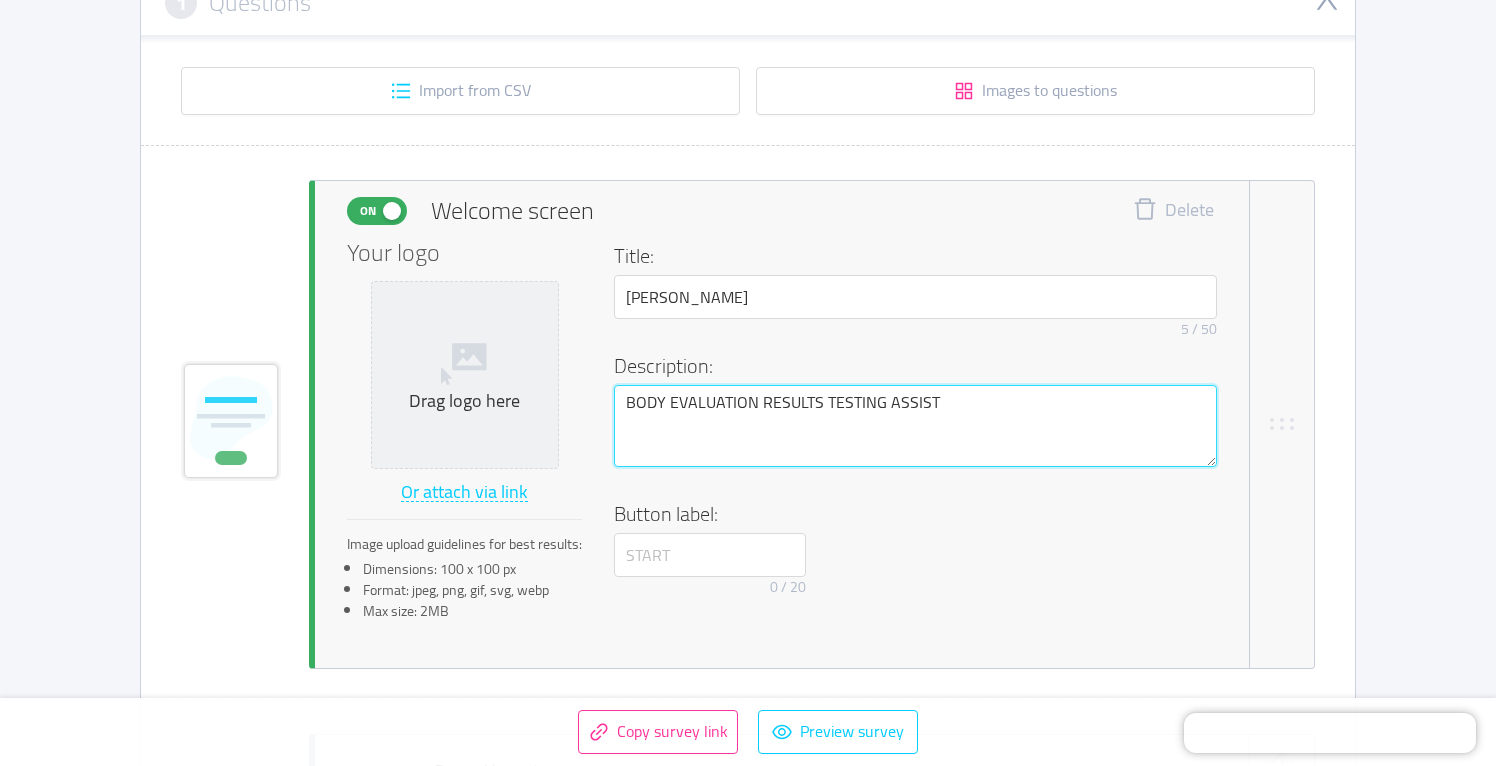 type 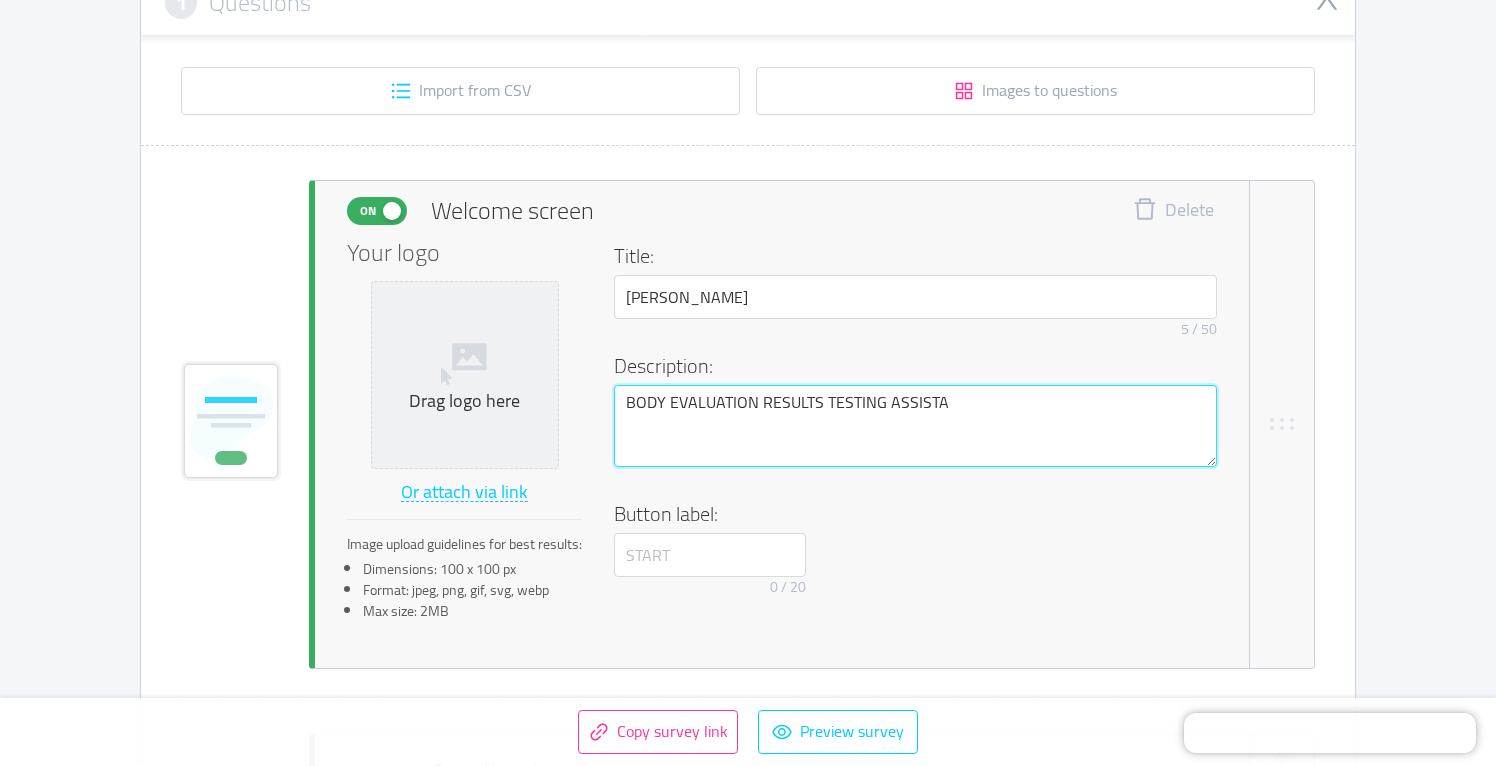 type 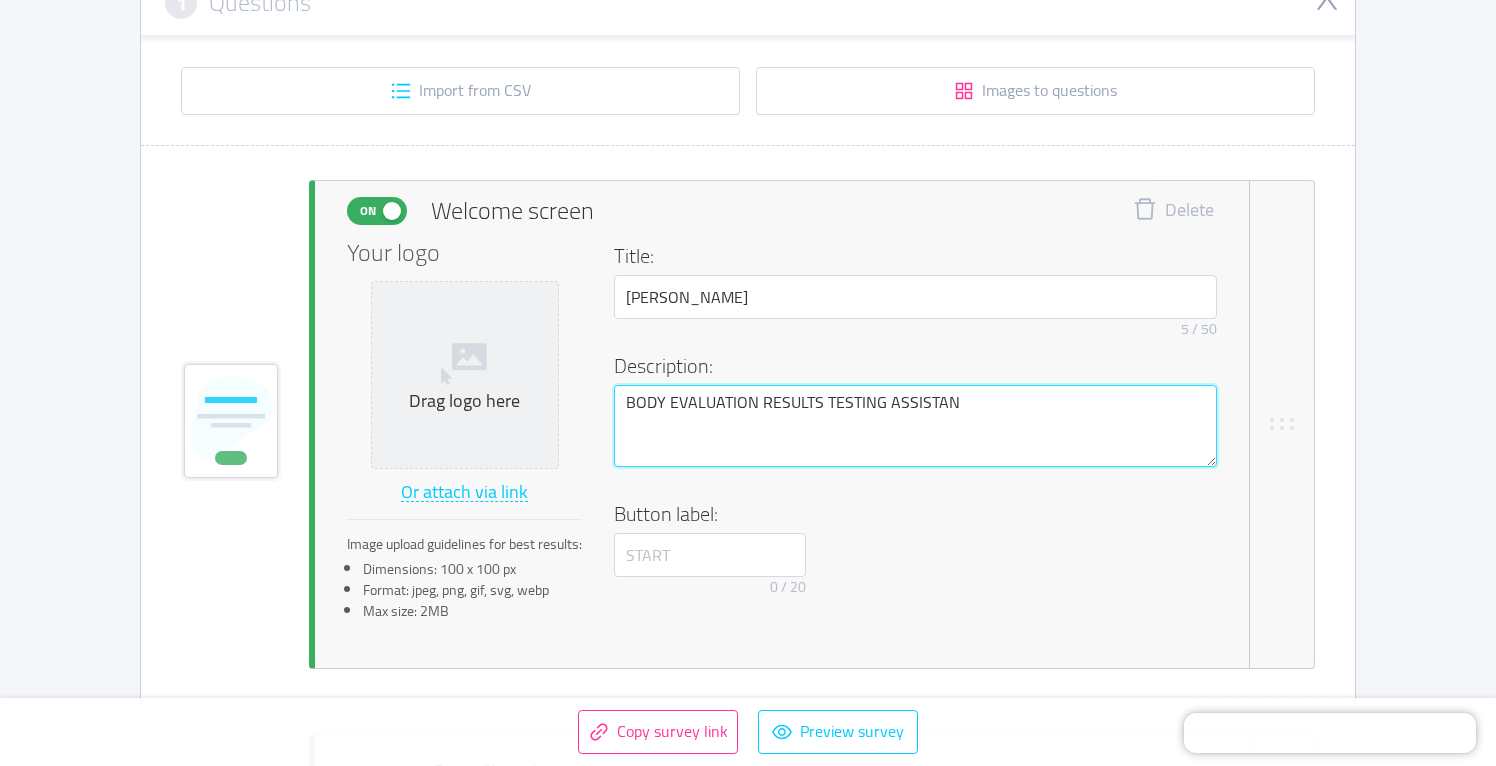 type 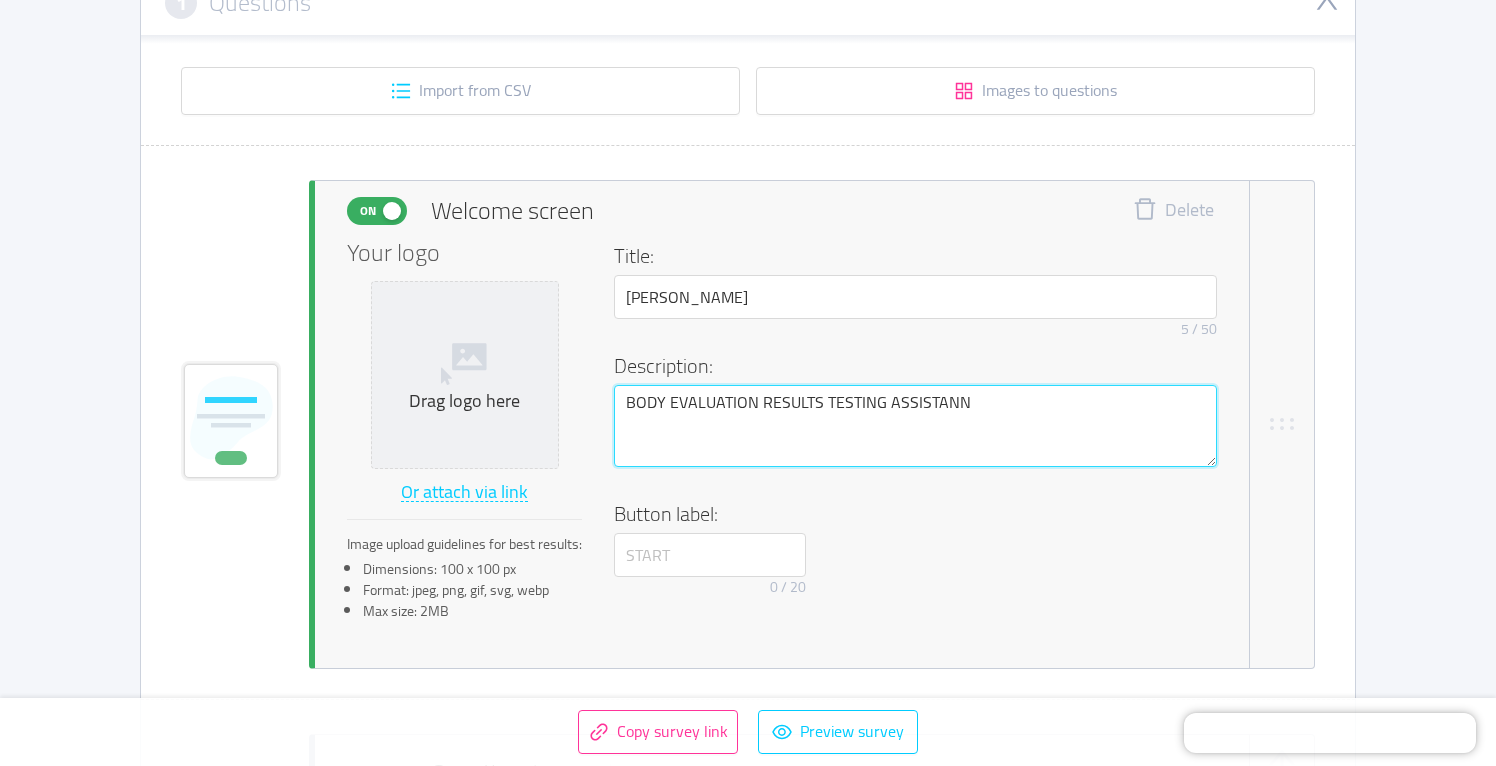 type 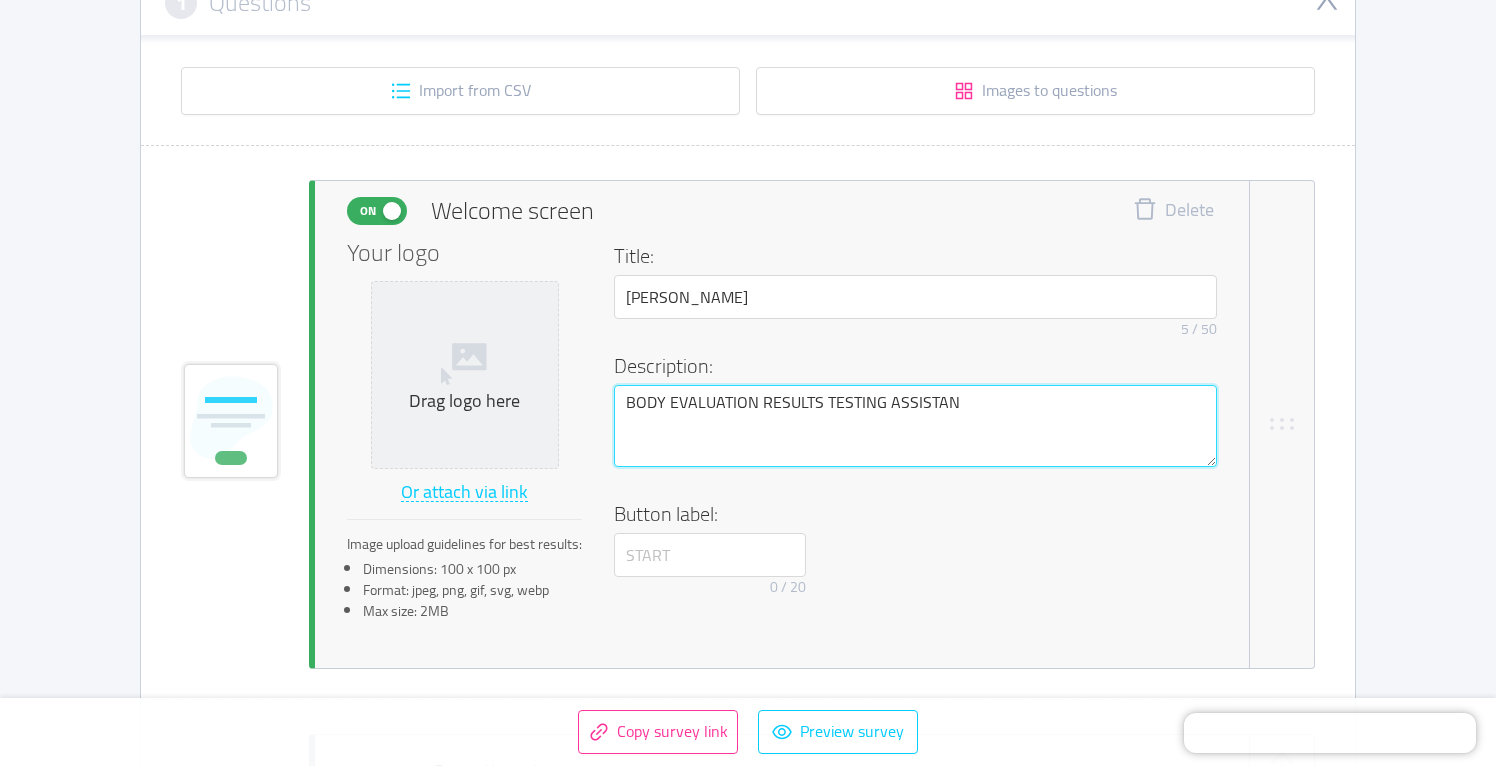 type 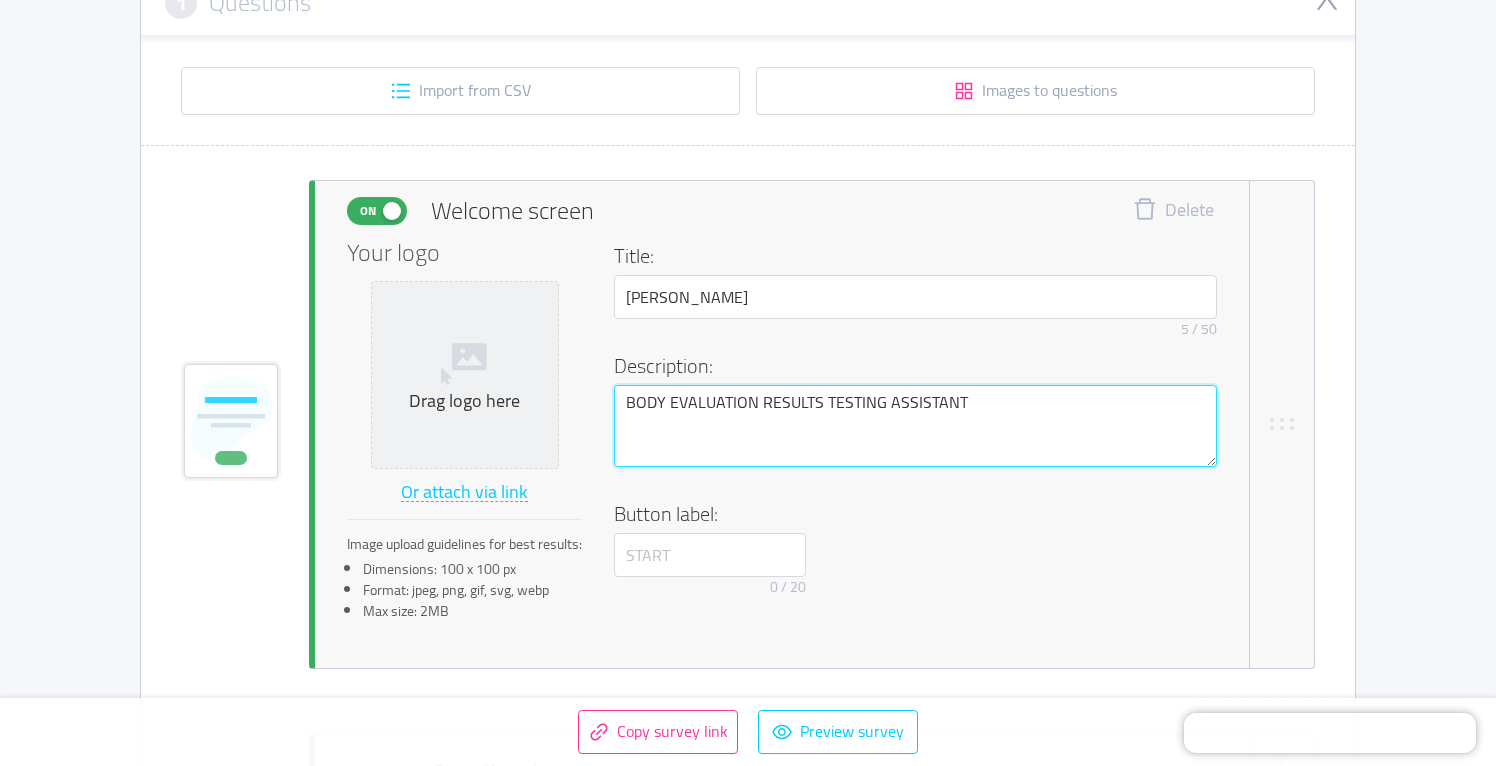 click on "BODY EVALUATION RESULTS TESTING ASSISTANT" at bounding box center (915, 426) 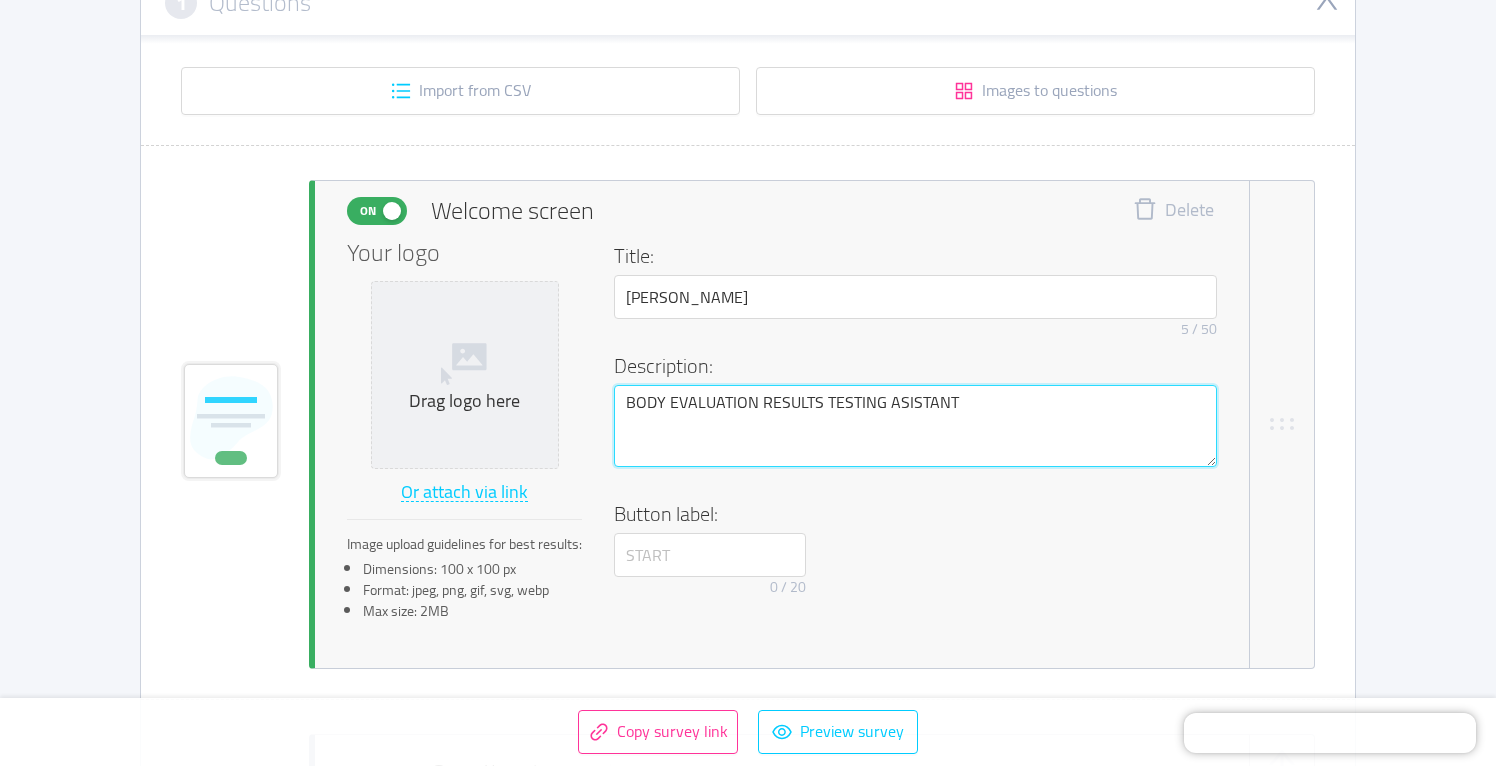 type 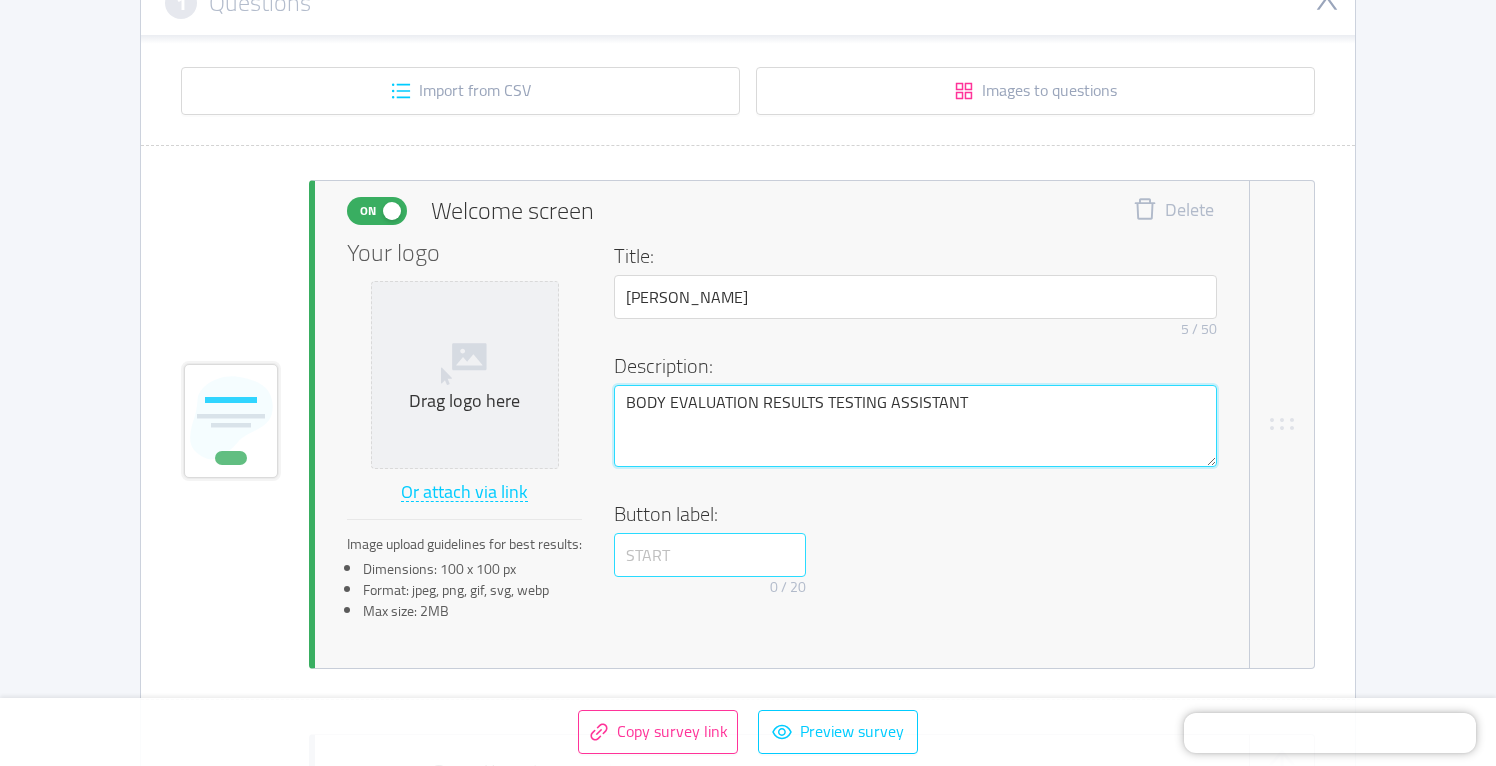 type on "BODY EVALUATION RESULTS TESTING ASSISTANT" 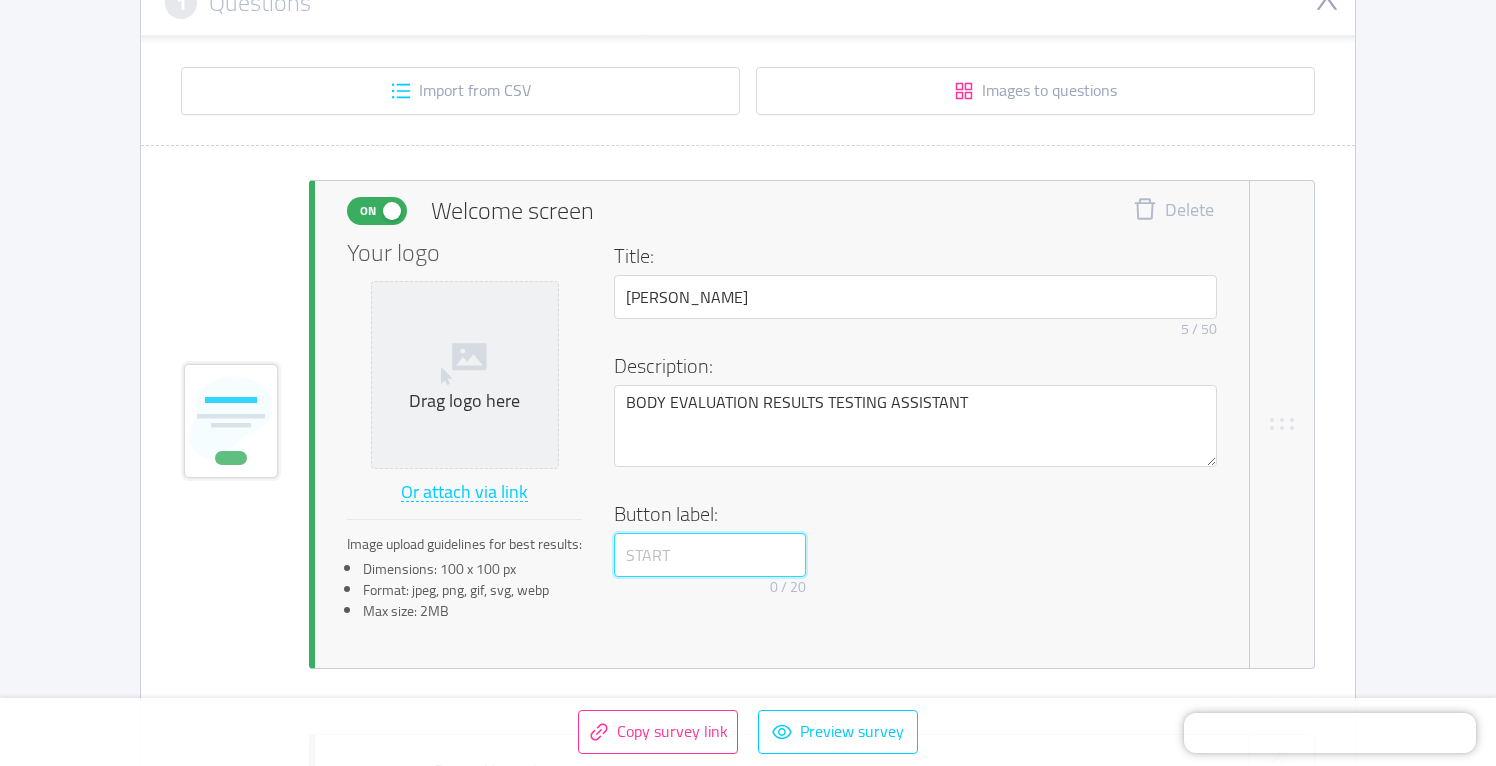 click at bounding box center [710, 555] 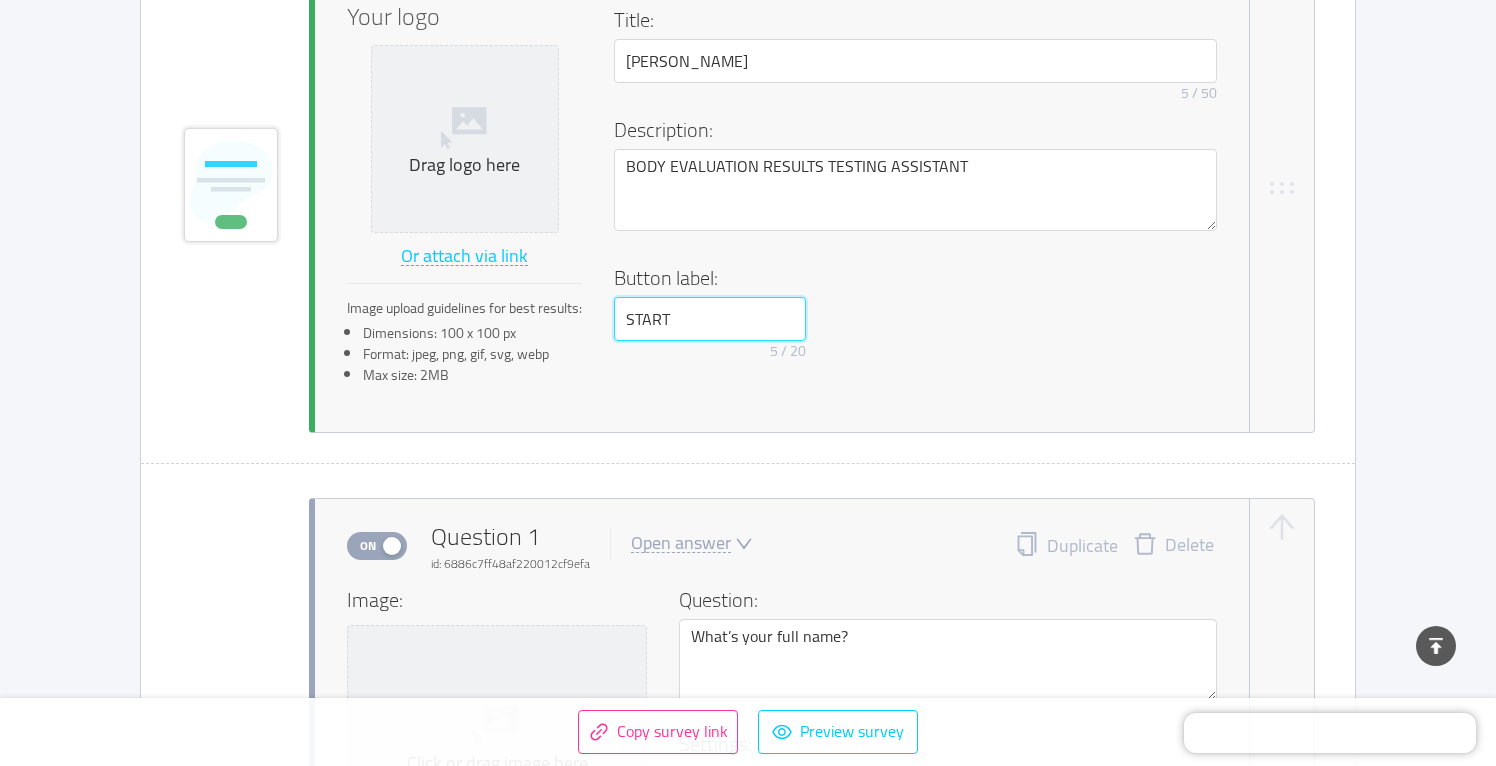 scroll, scrollTop: 580, scrollLeft: 0, axis: vertical 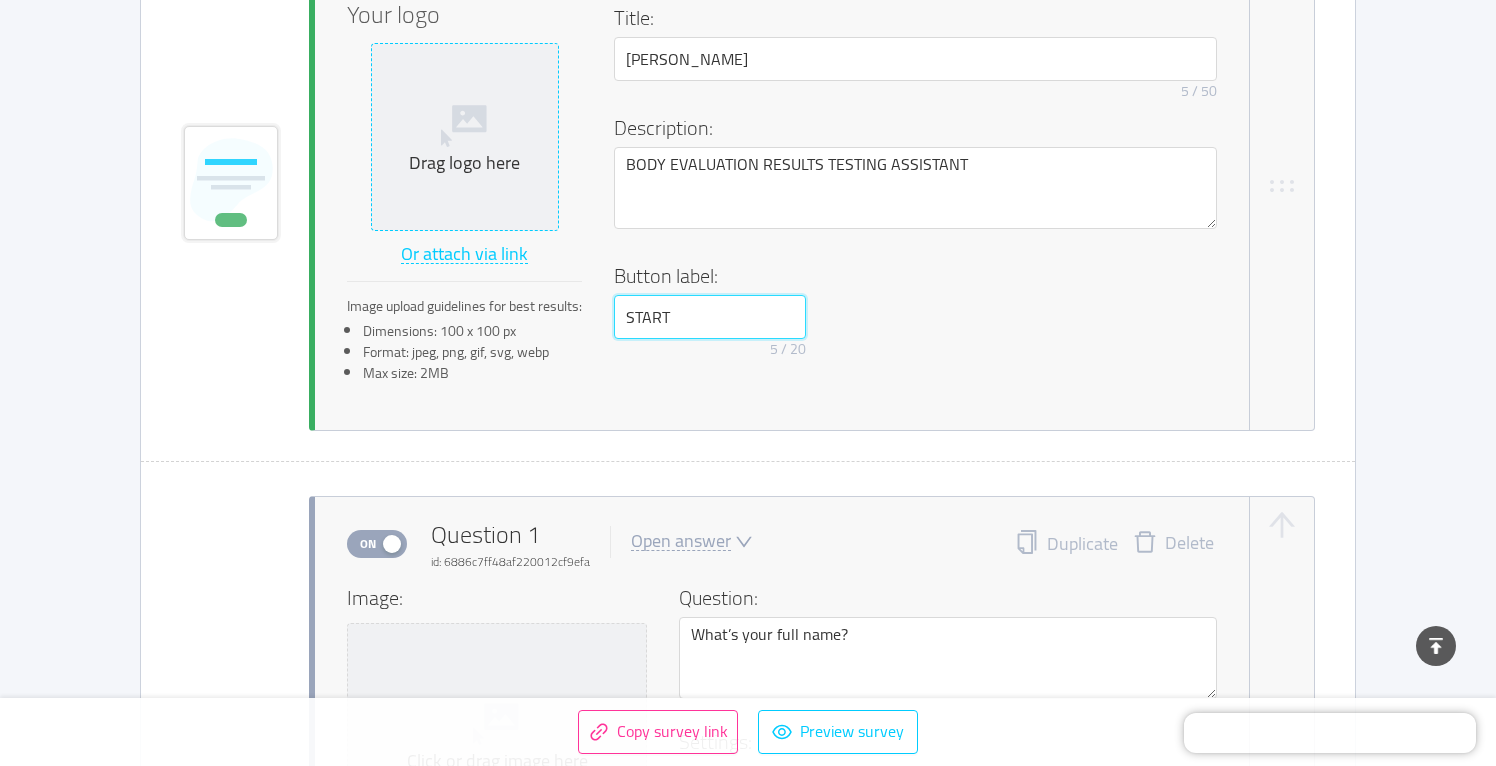 type on "START" 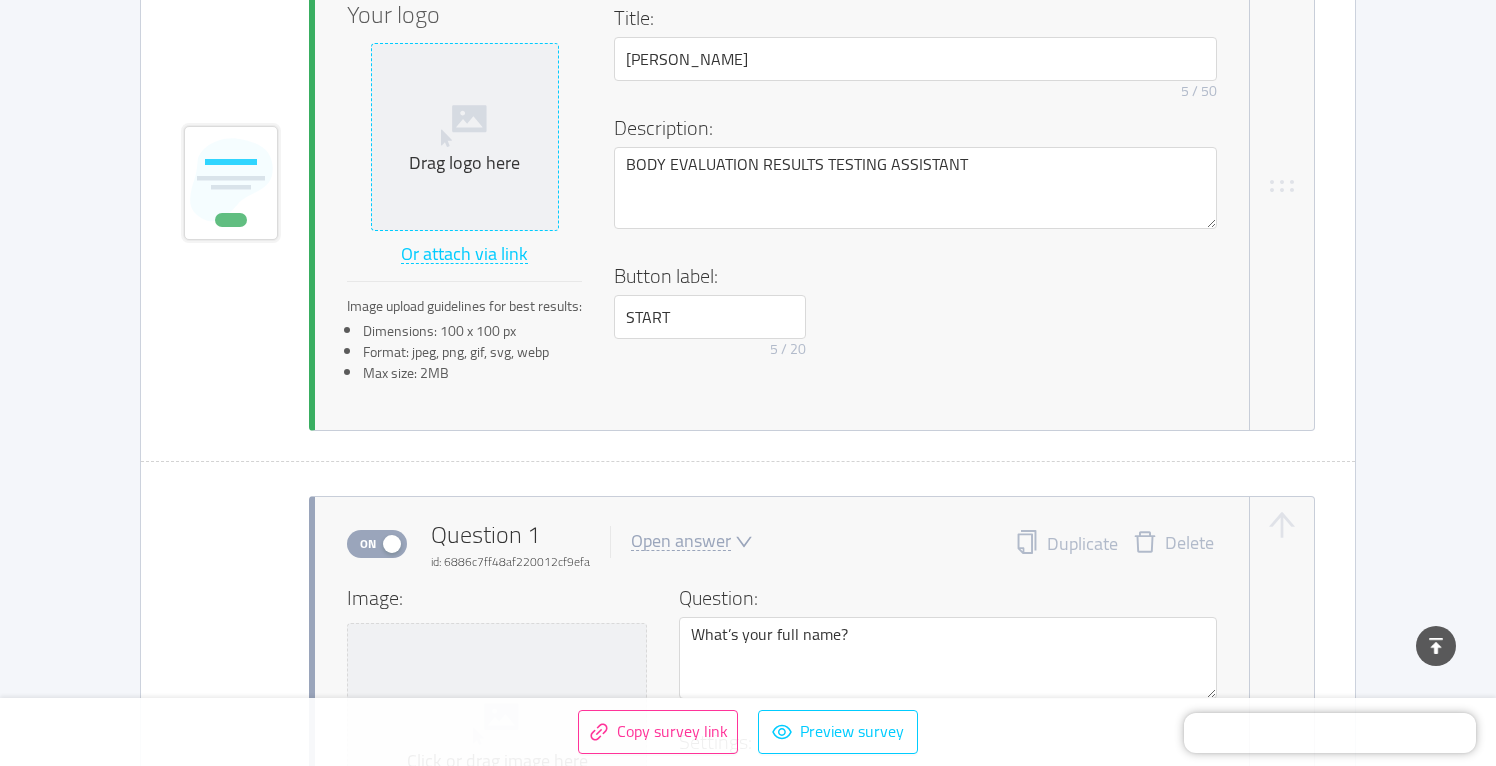 click on "Drag logo here" at bounding box center [465, 163] 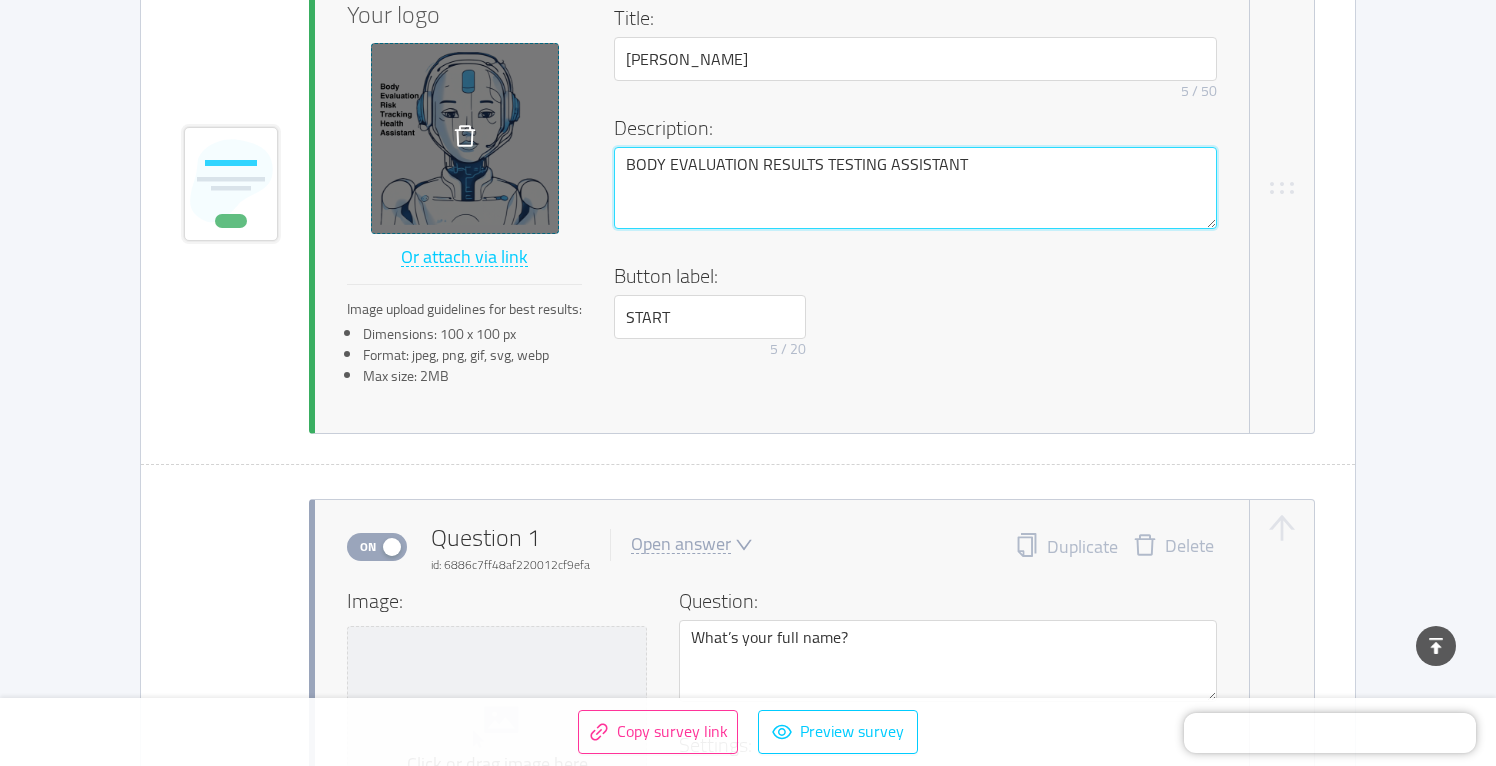 drag, startPoint x: 761, startPoint y: 163, endPoint x: 821, endPoint y: 169, distance: 60.299255 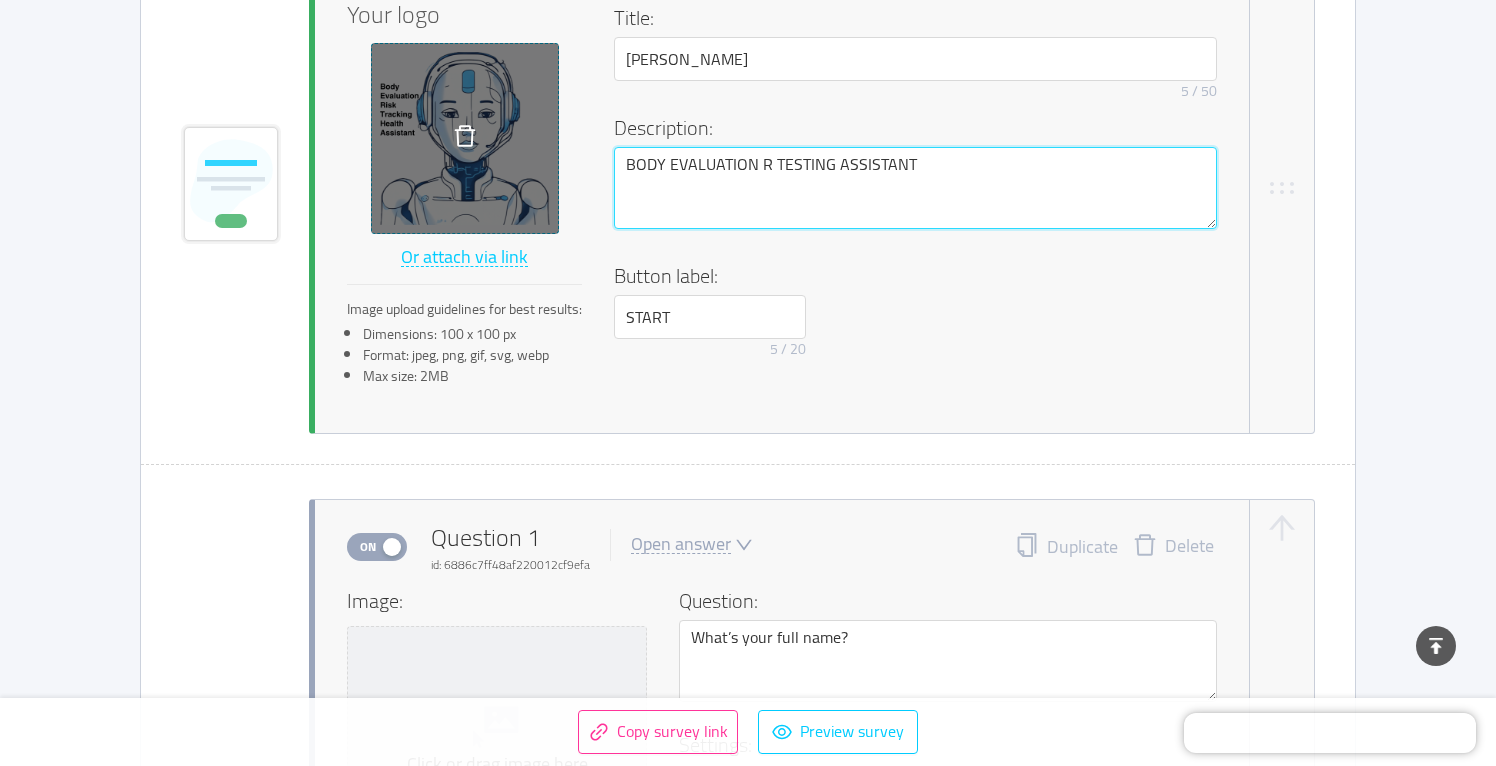 type 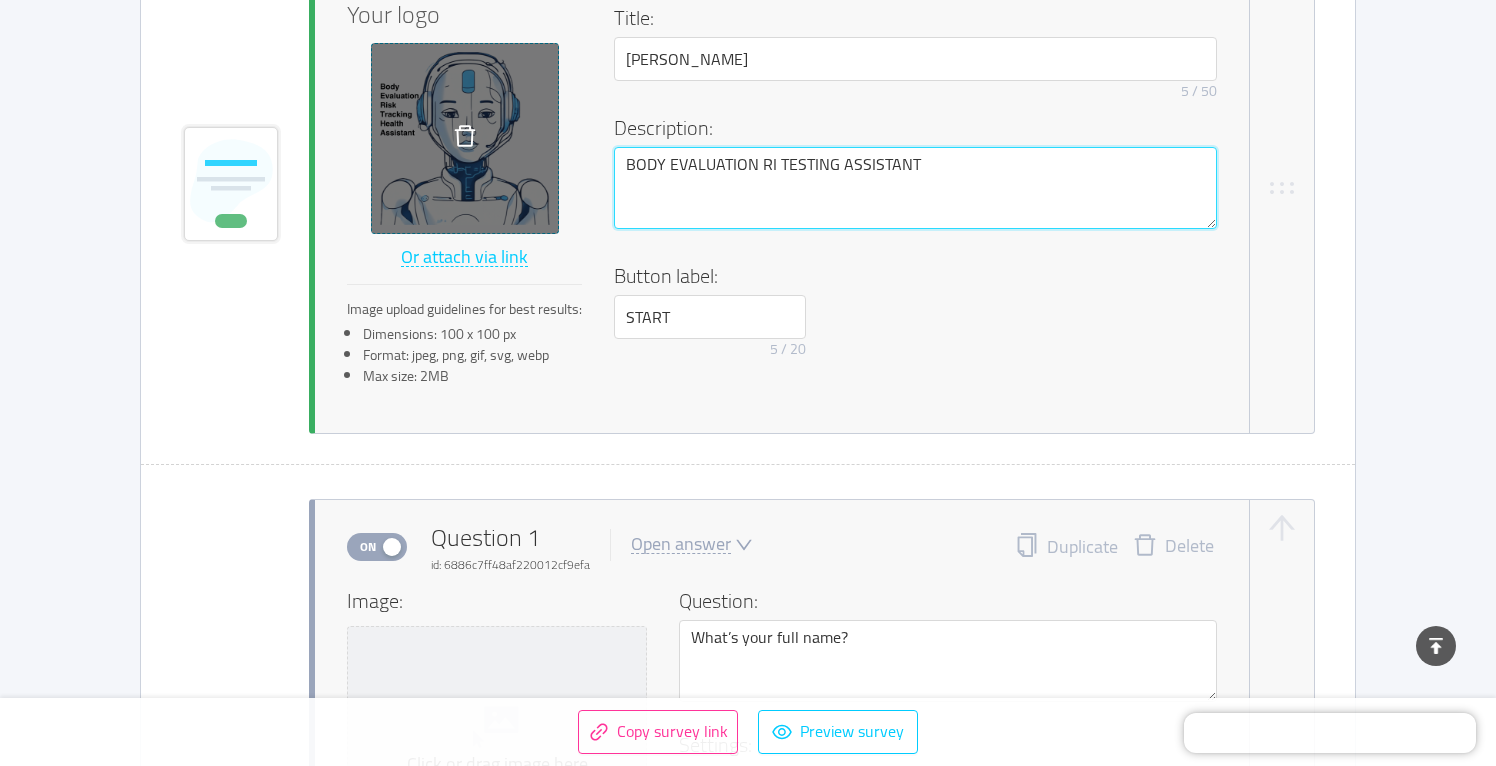 type 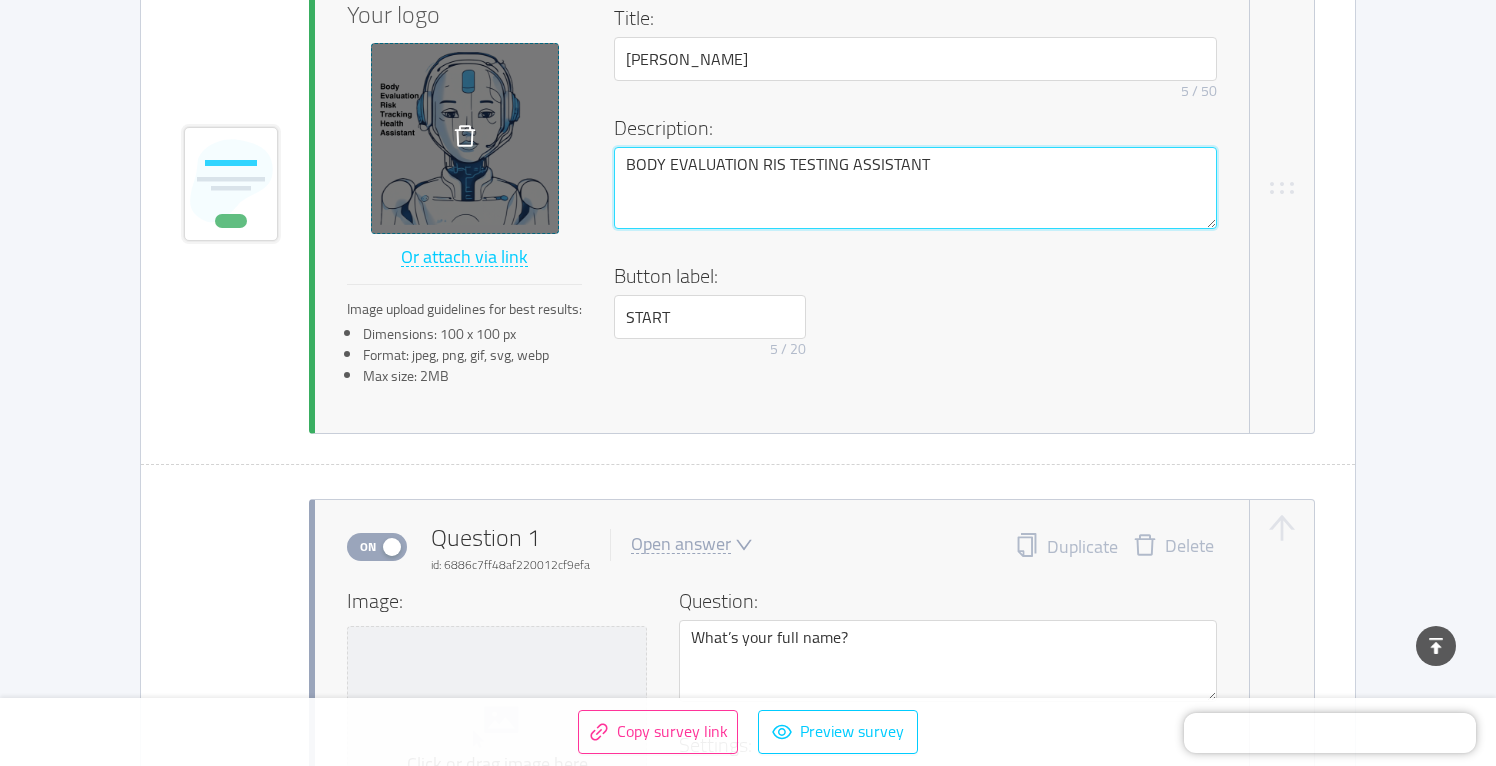 type 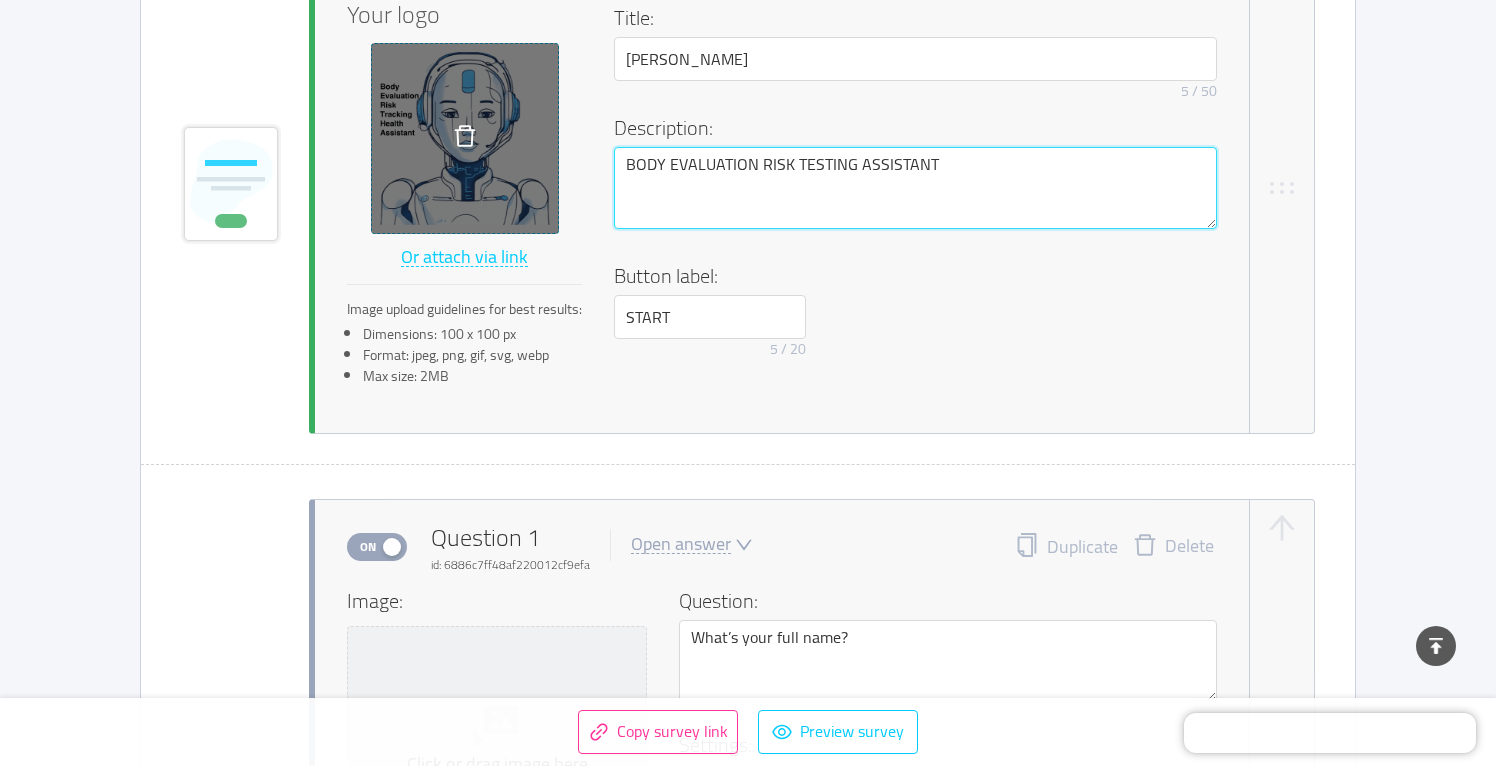 drag, startPoint x: 798, startPoint y: 163, endPoint x: 853, endPoint y: 168, distance: 55.226807 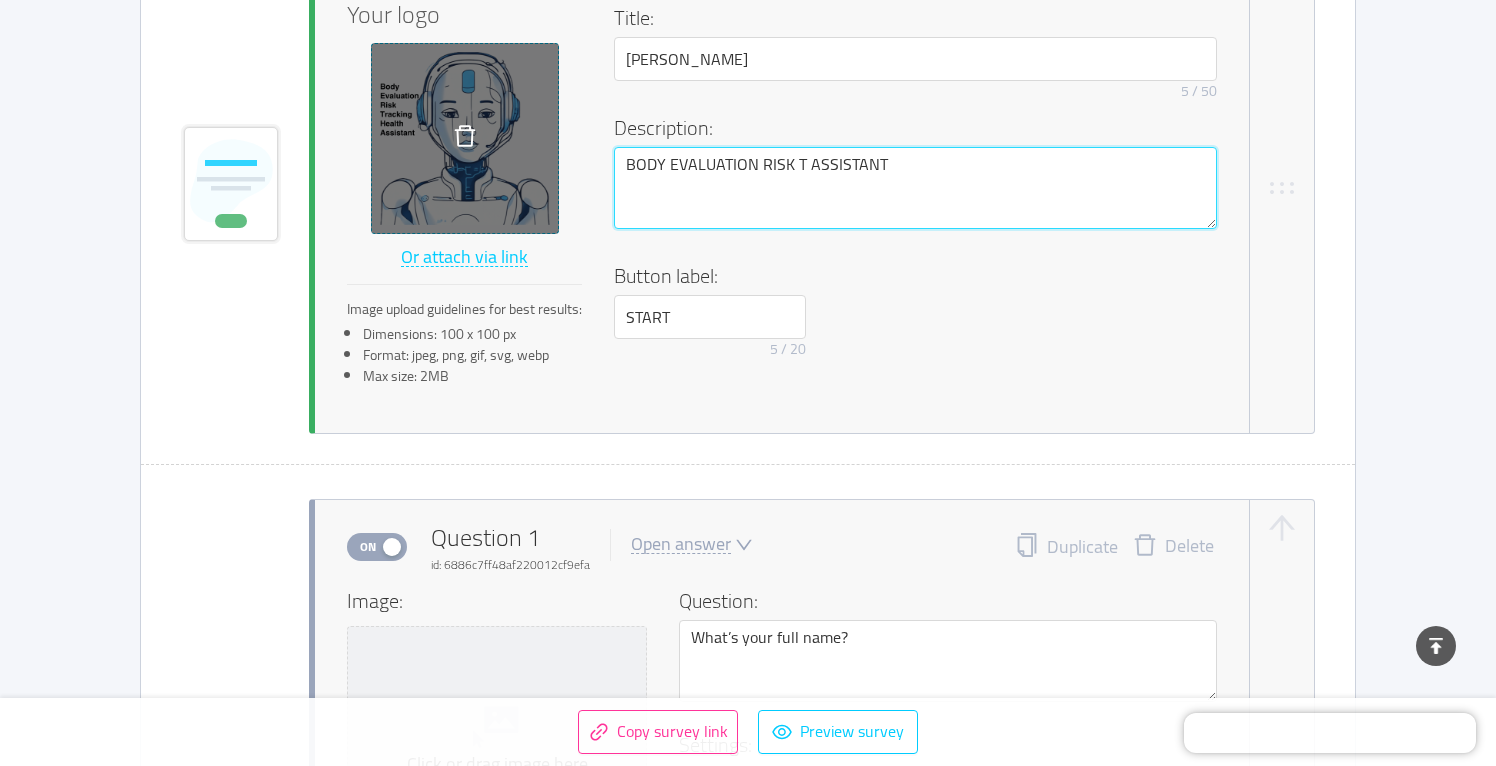 type 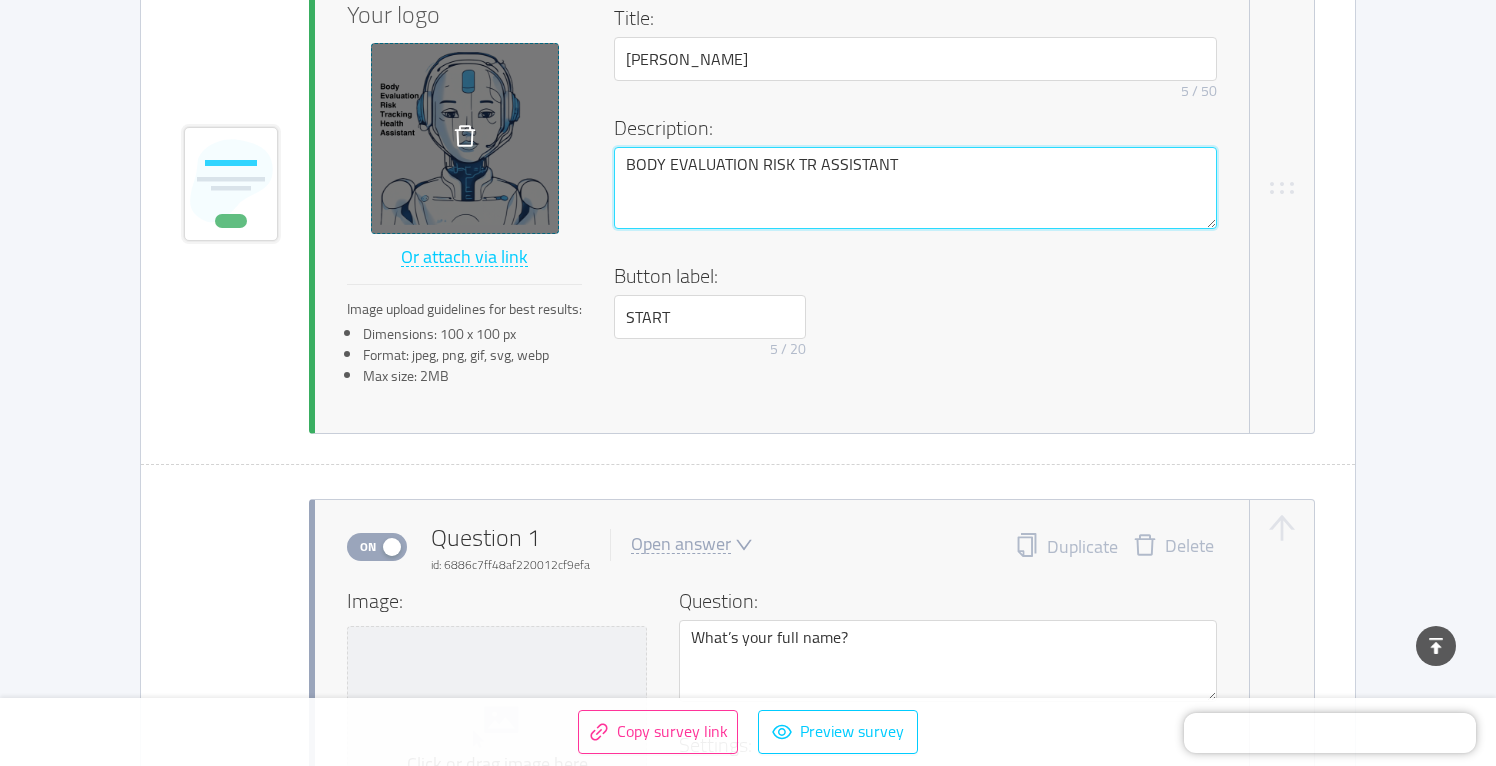type 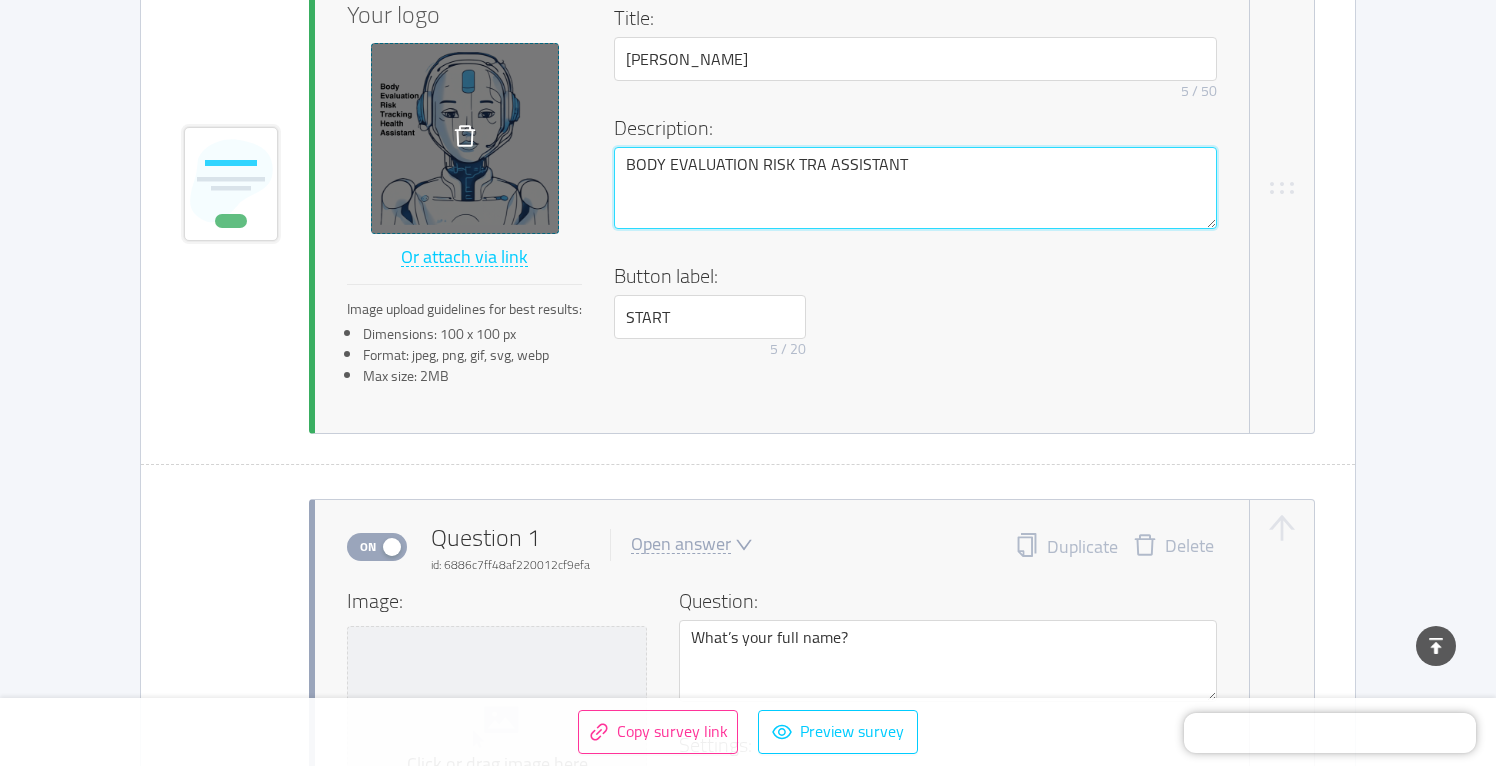 type 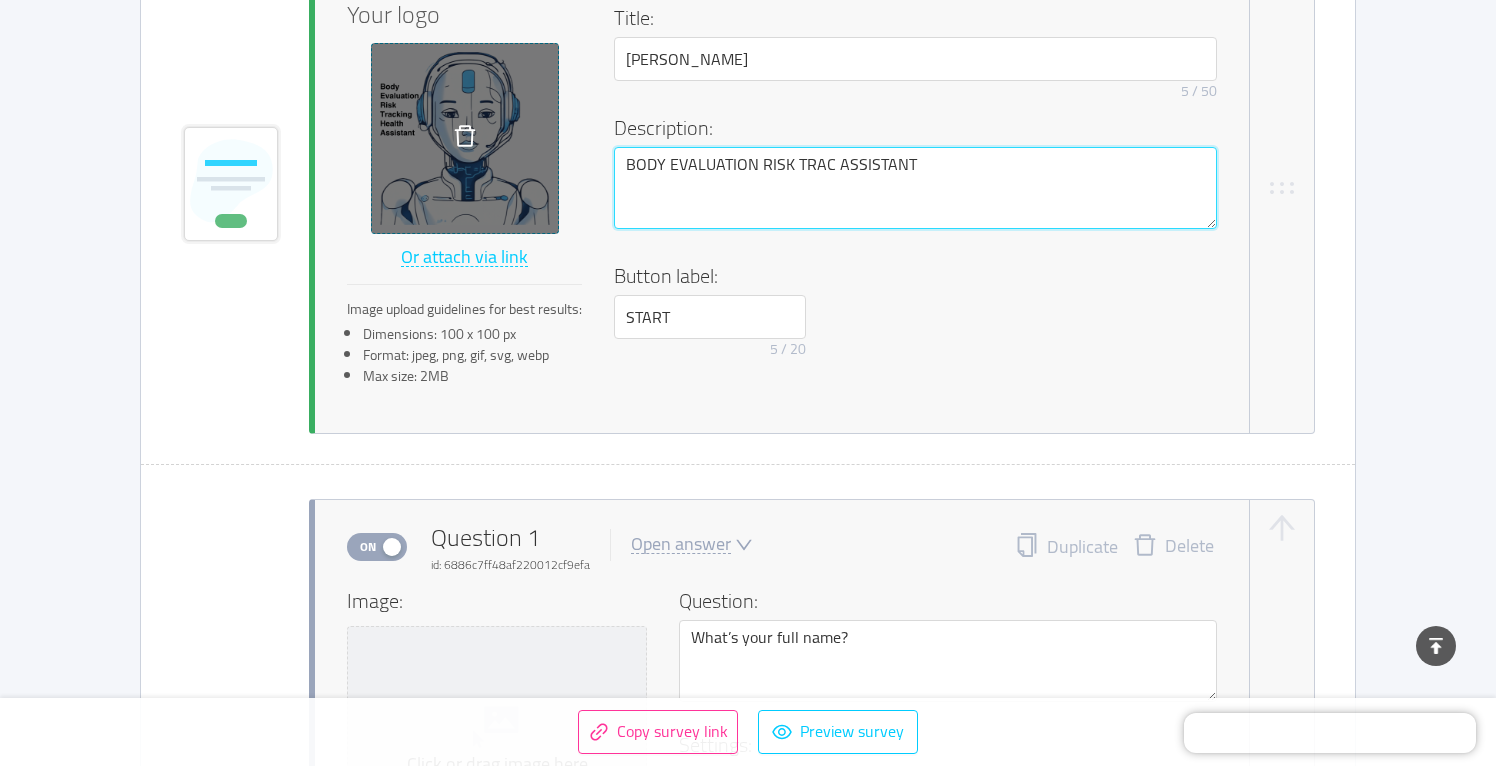 type 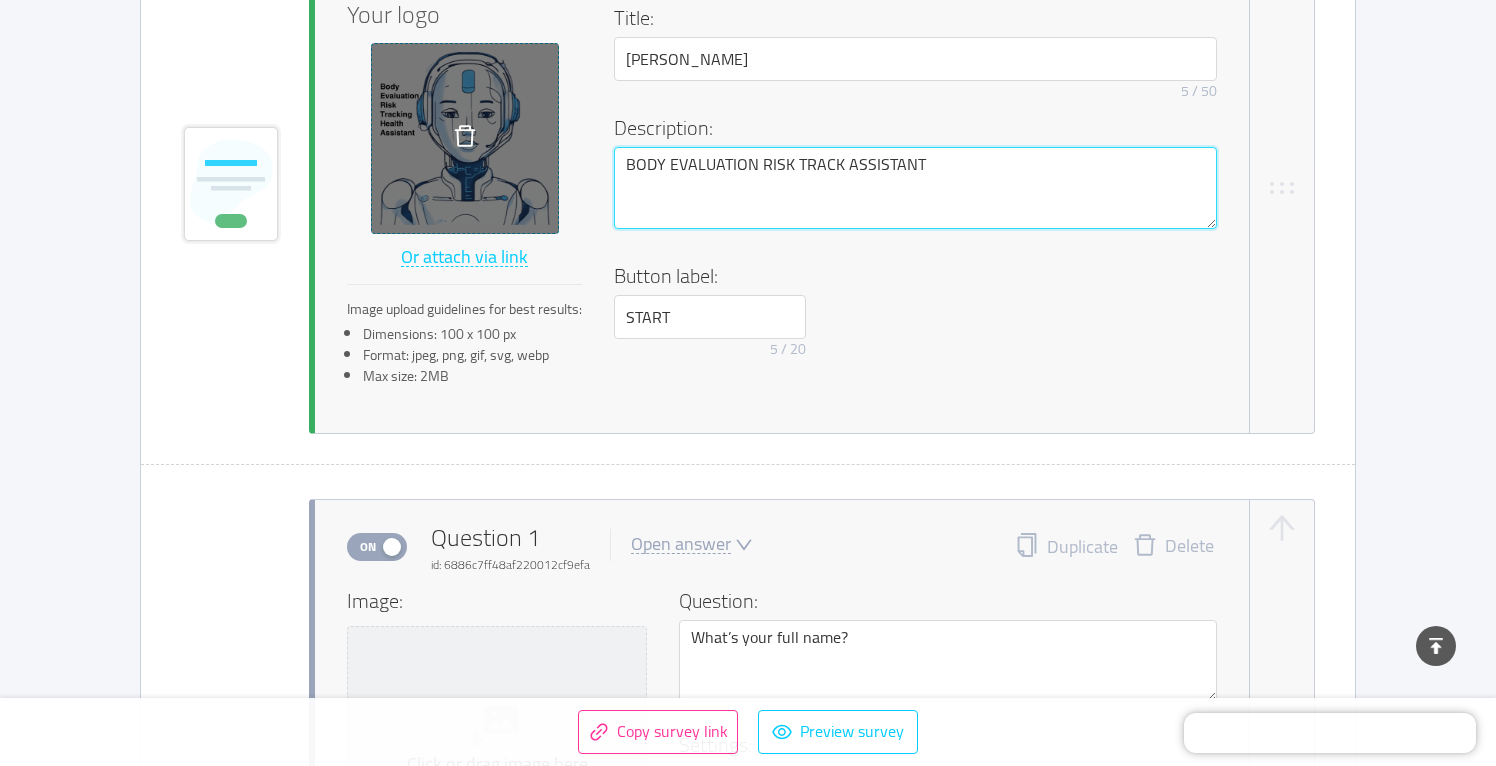 type 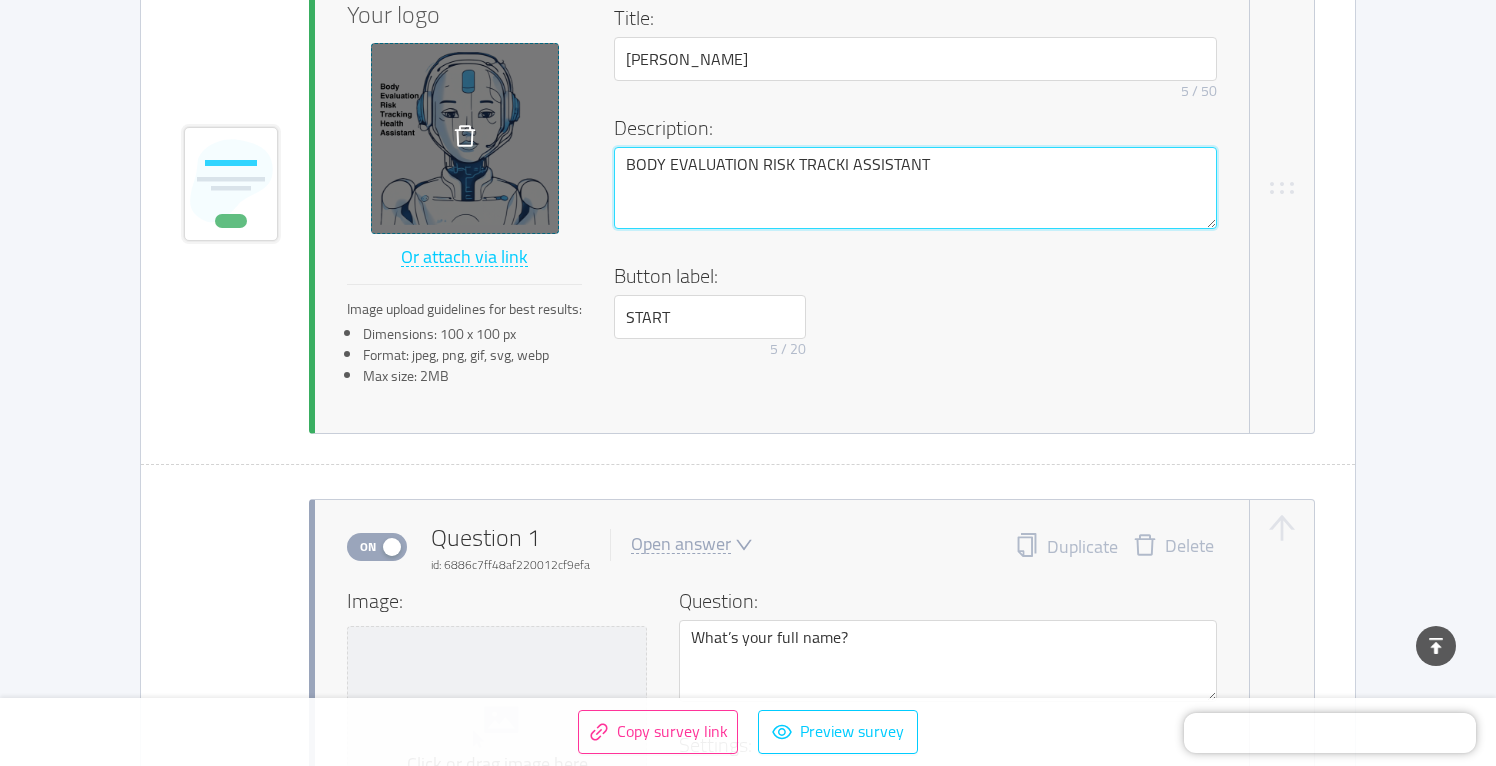 type 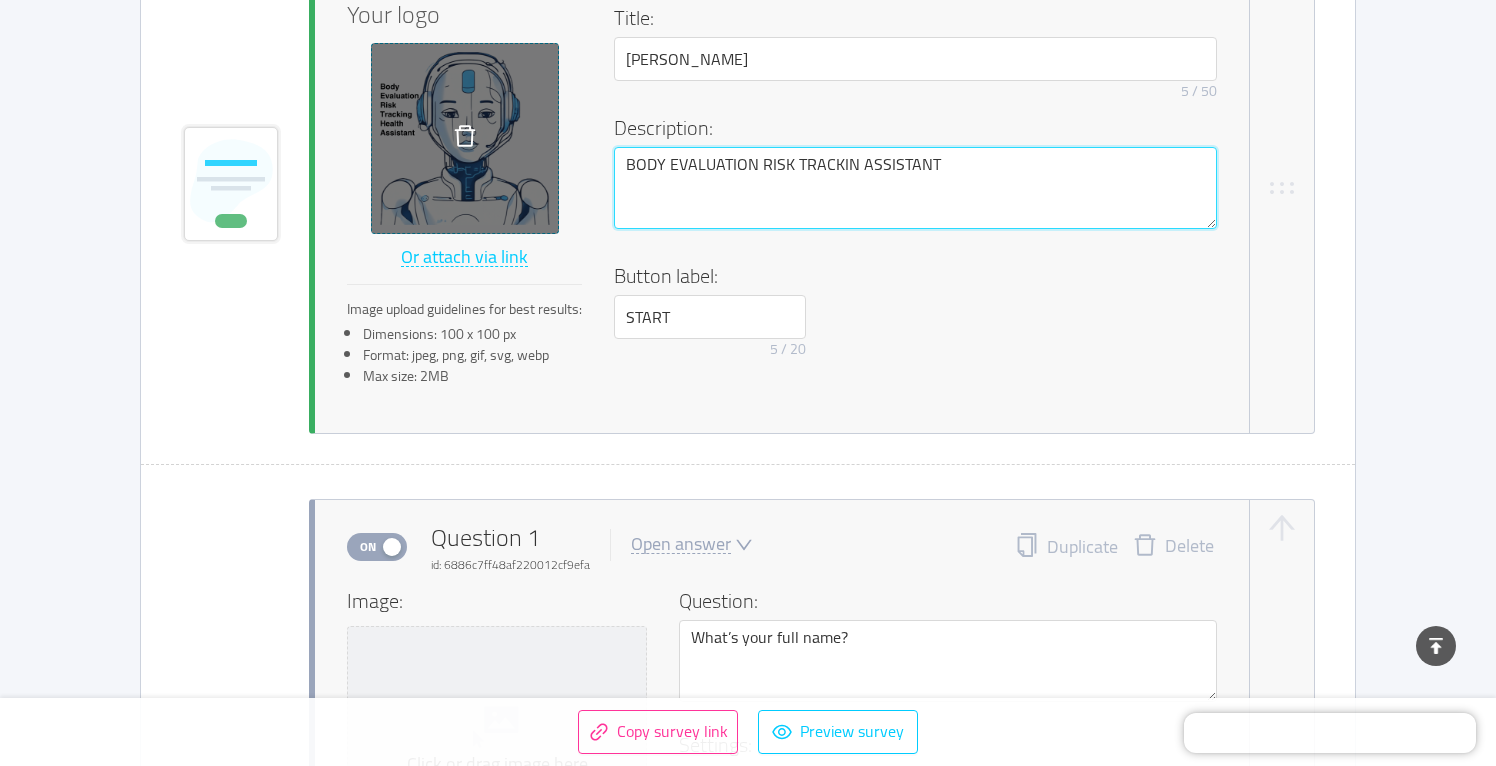 type 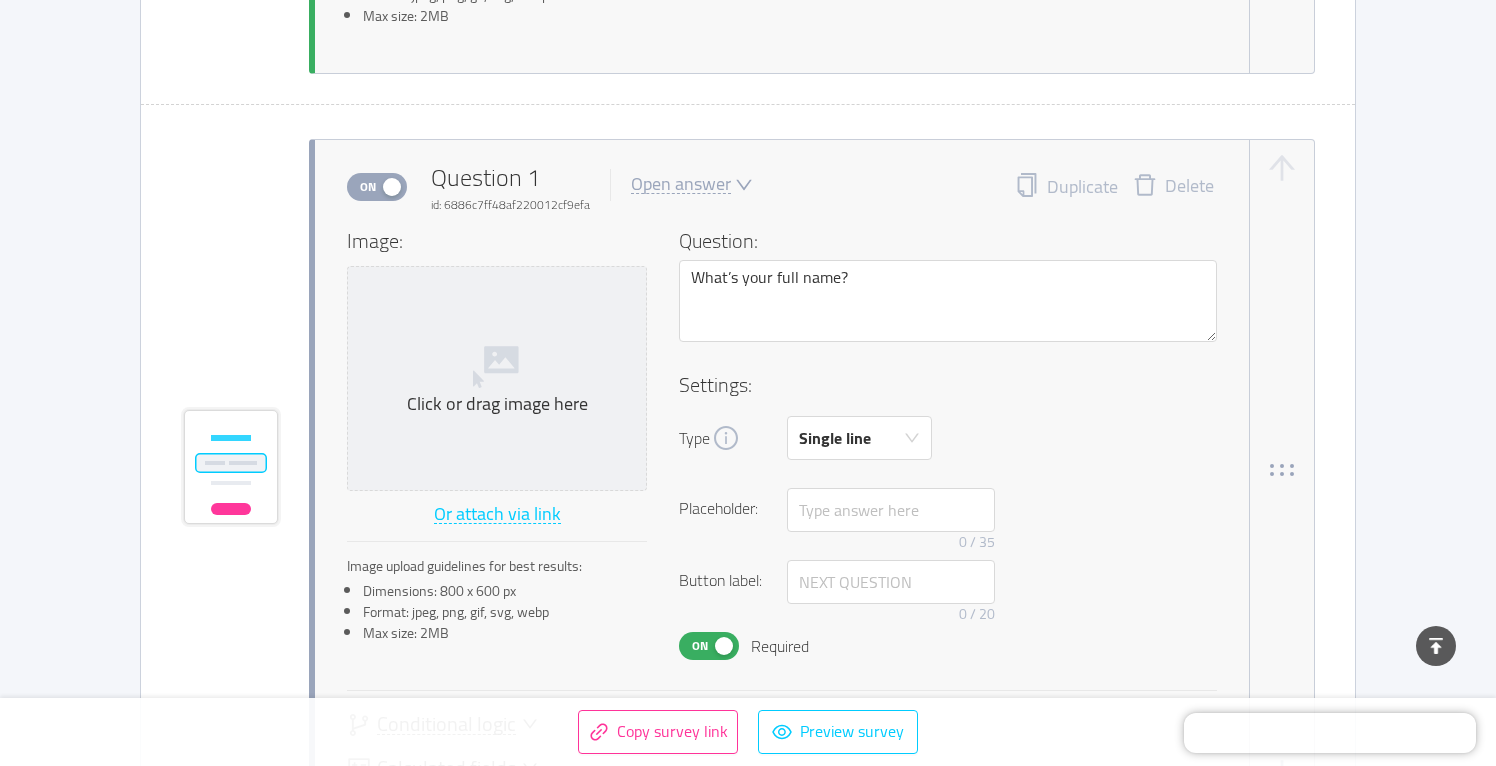 scroll, scrollTop: 943, scrollLeft: 0, axis: vertical 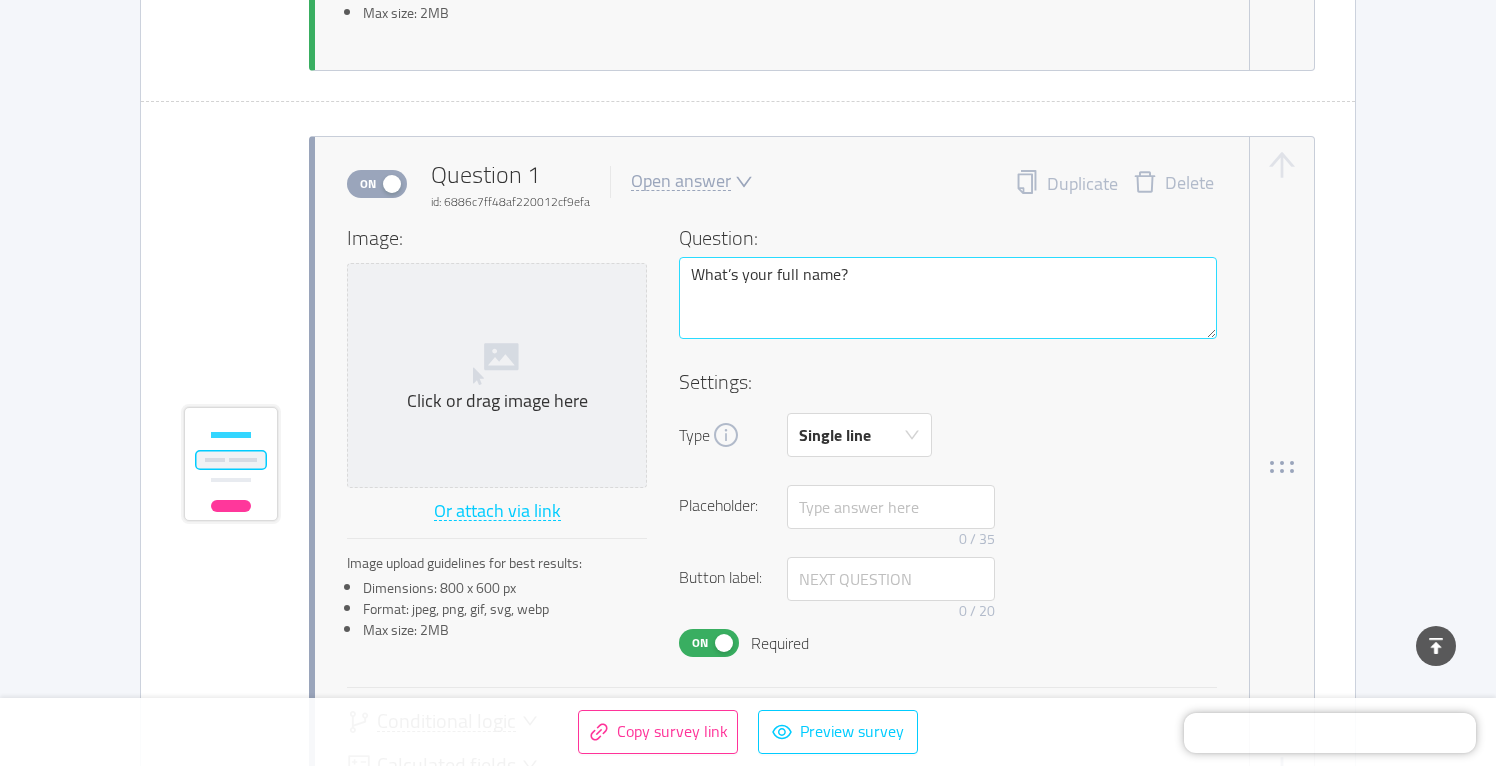 type on "BODY EVALUATION RISK TRACKING ASSISTANT" 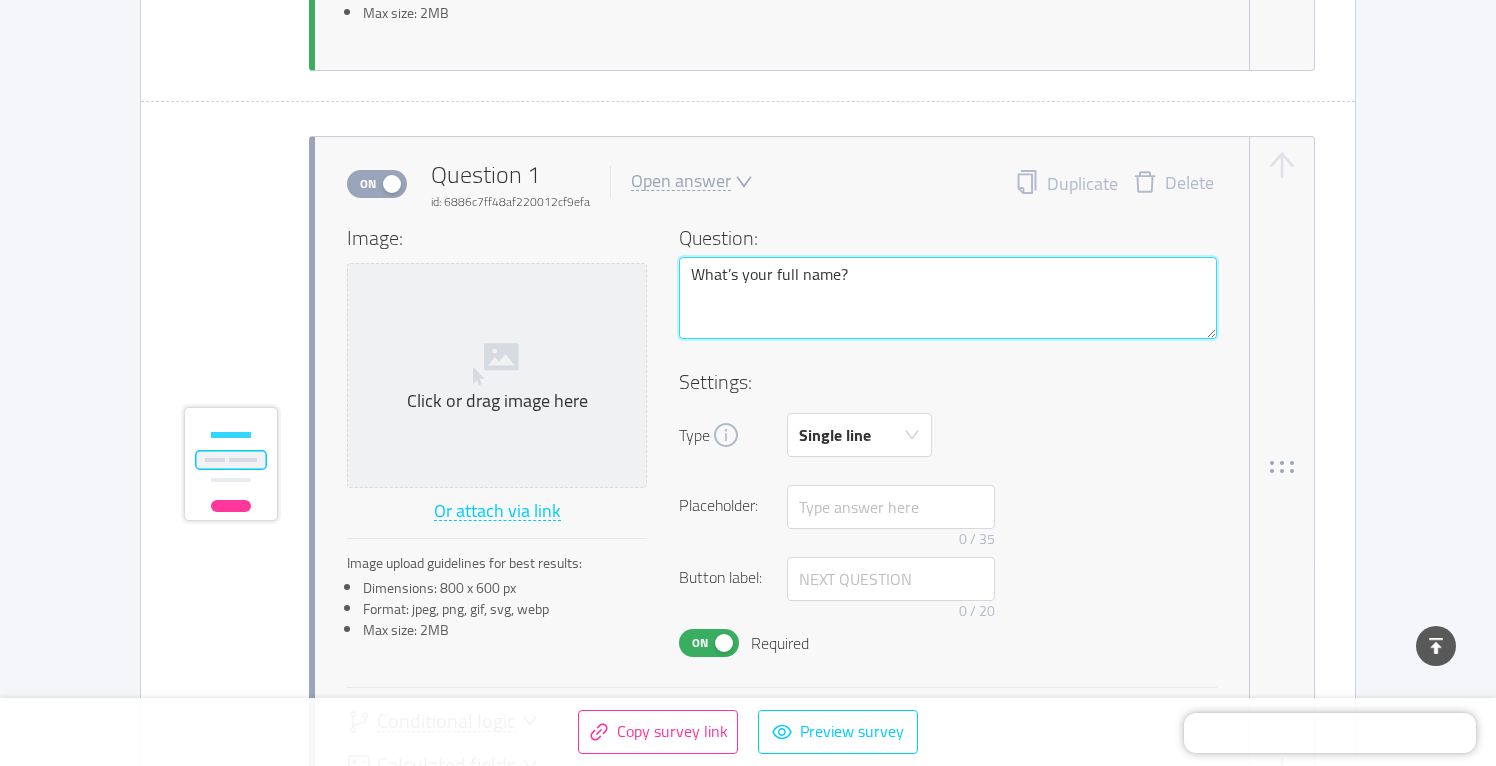 drag, startPoint x: 848, startPoint y: 268, endPoint x: 679, endPoint y: 258, distance: 169.2956 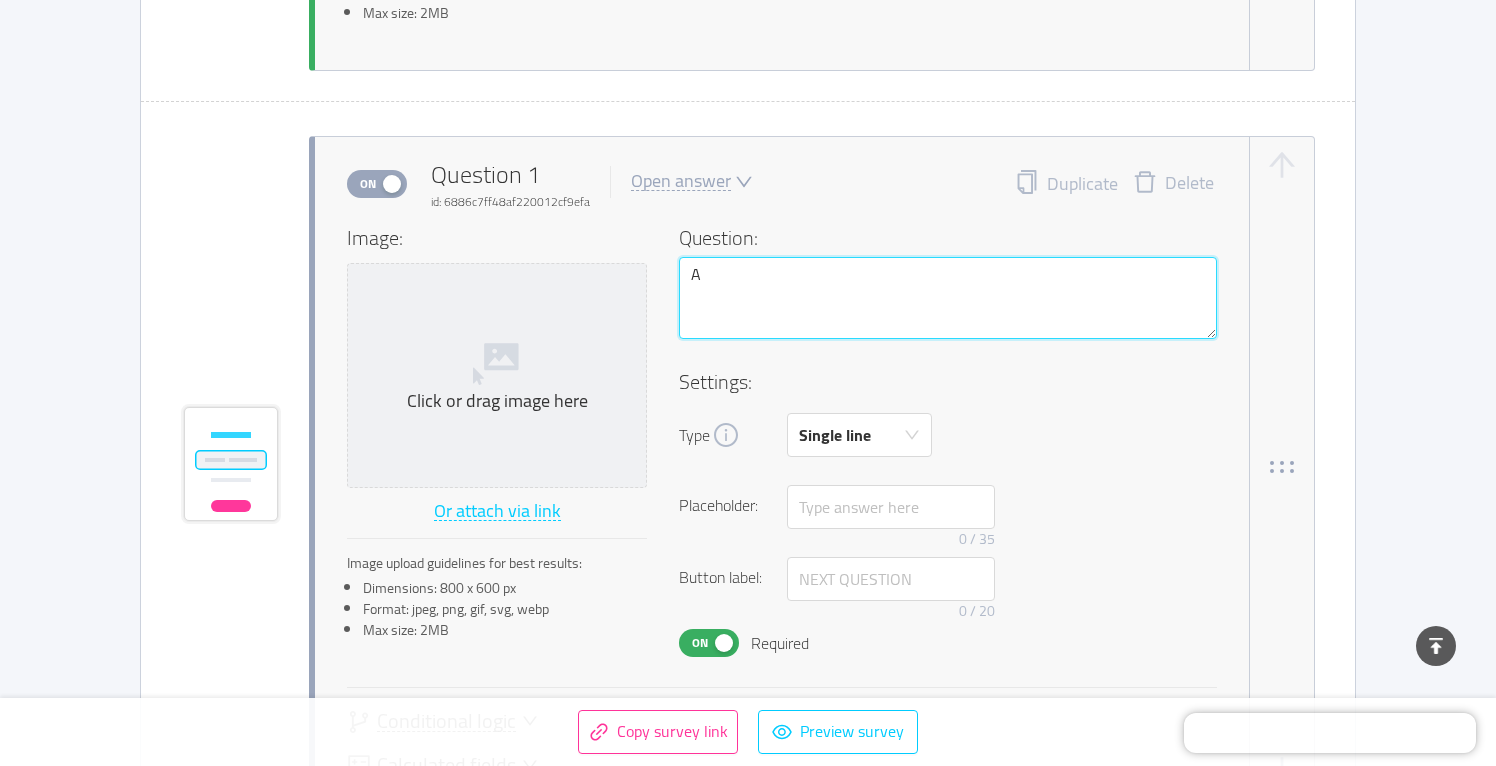 type 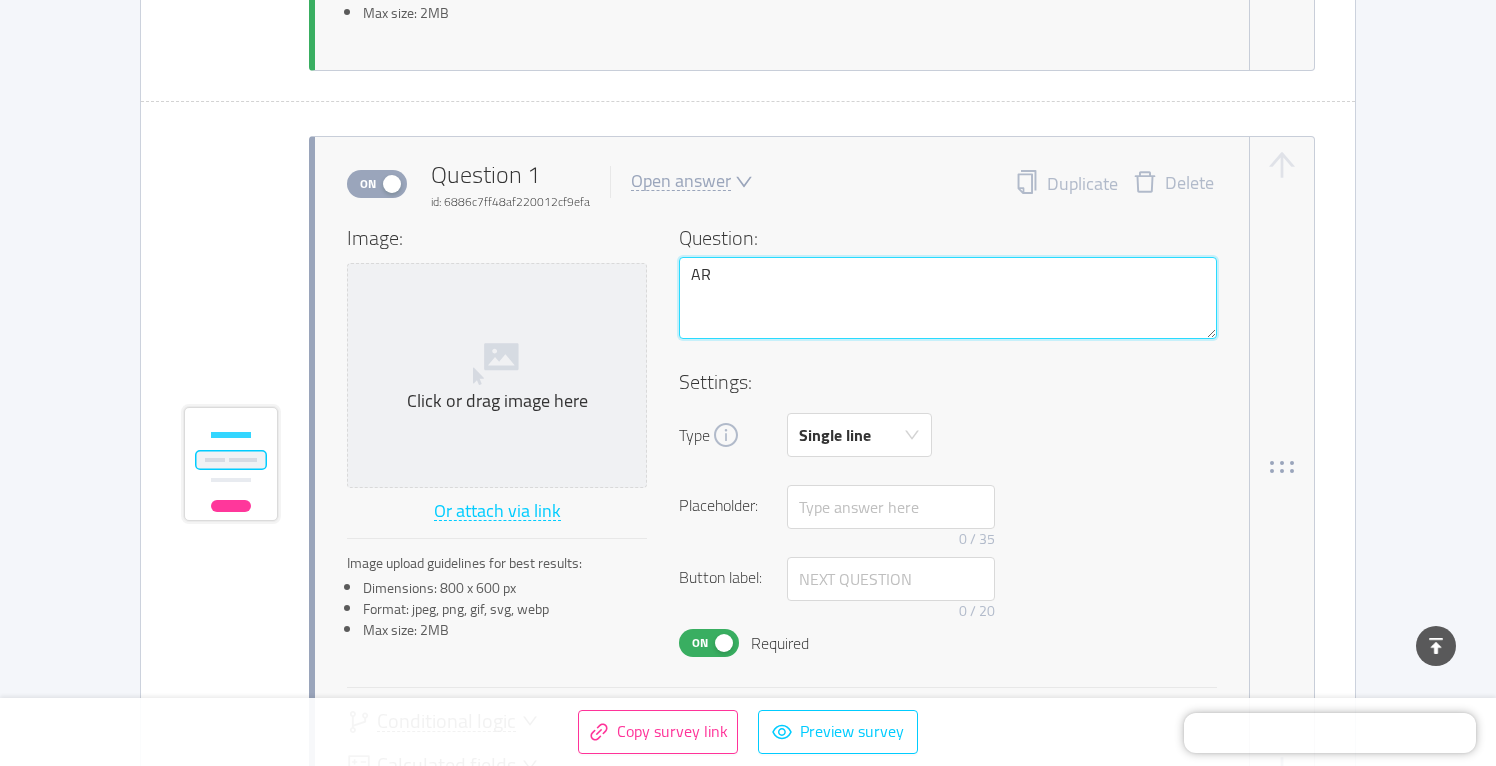 type 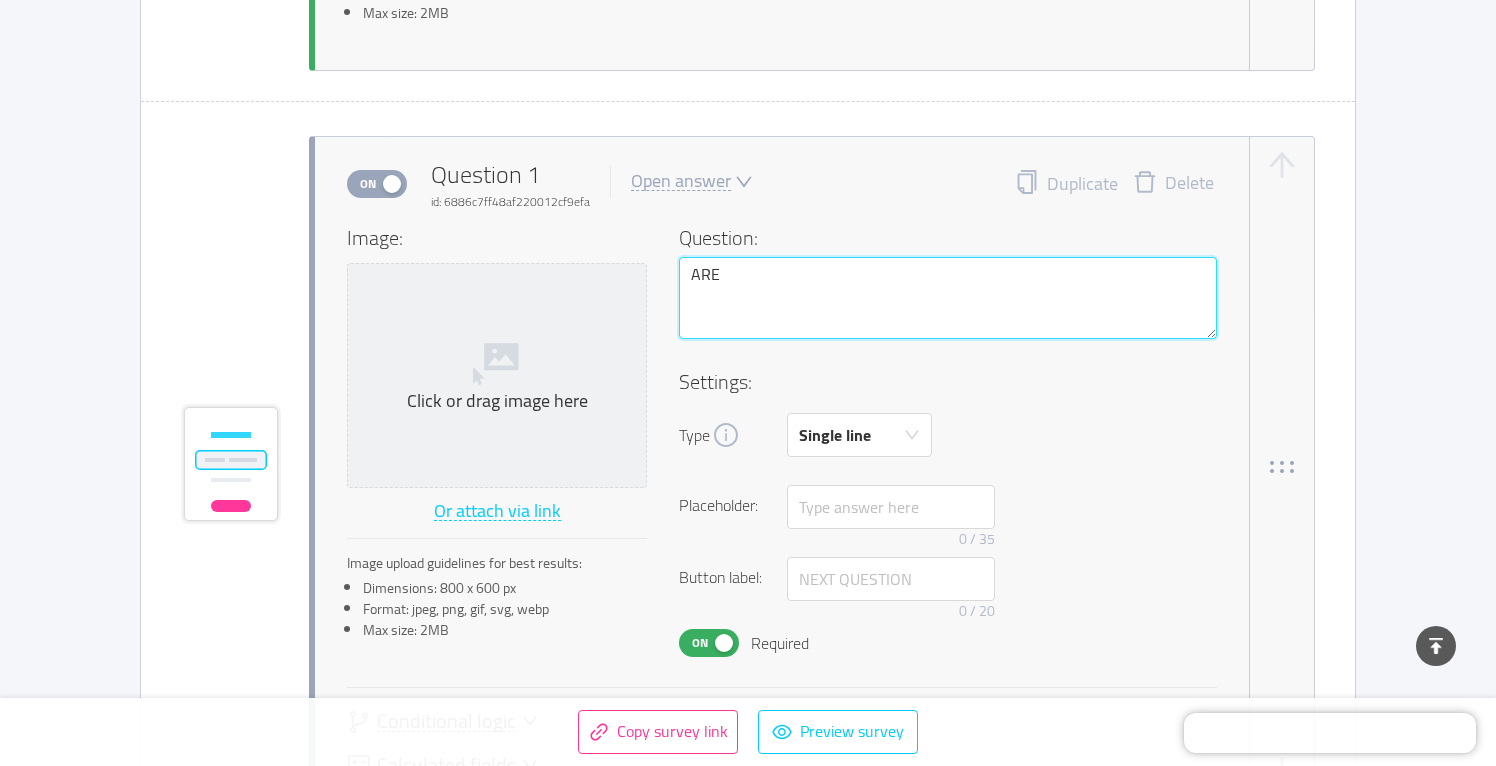 type 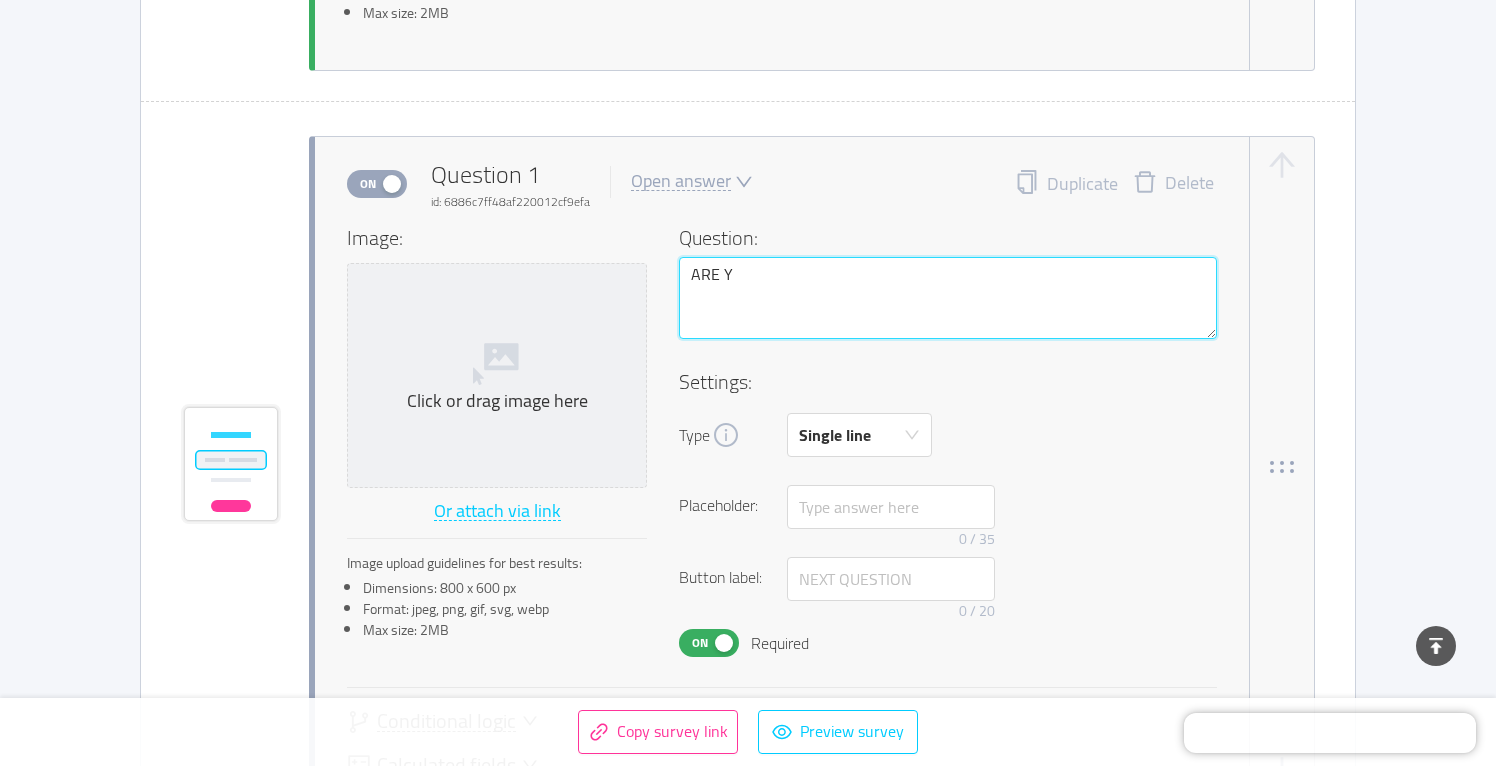 type 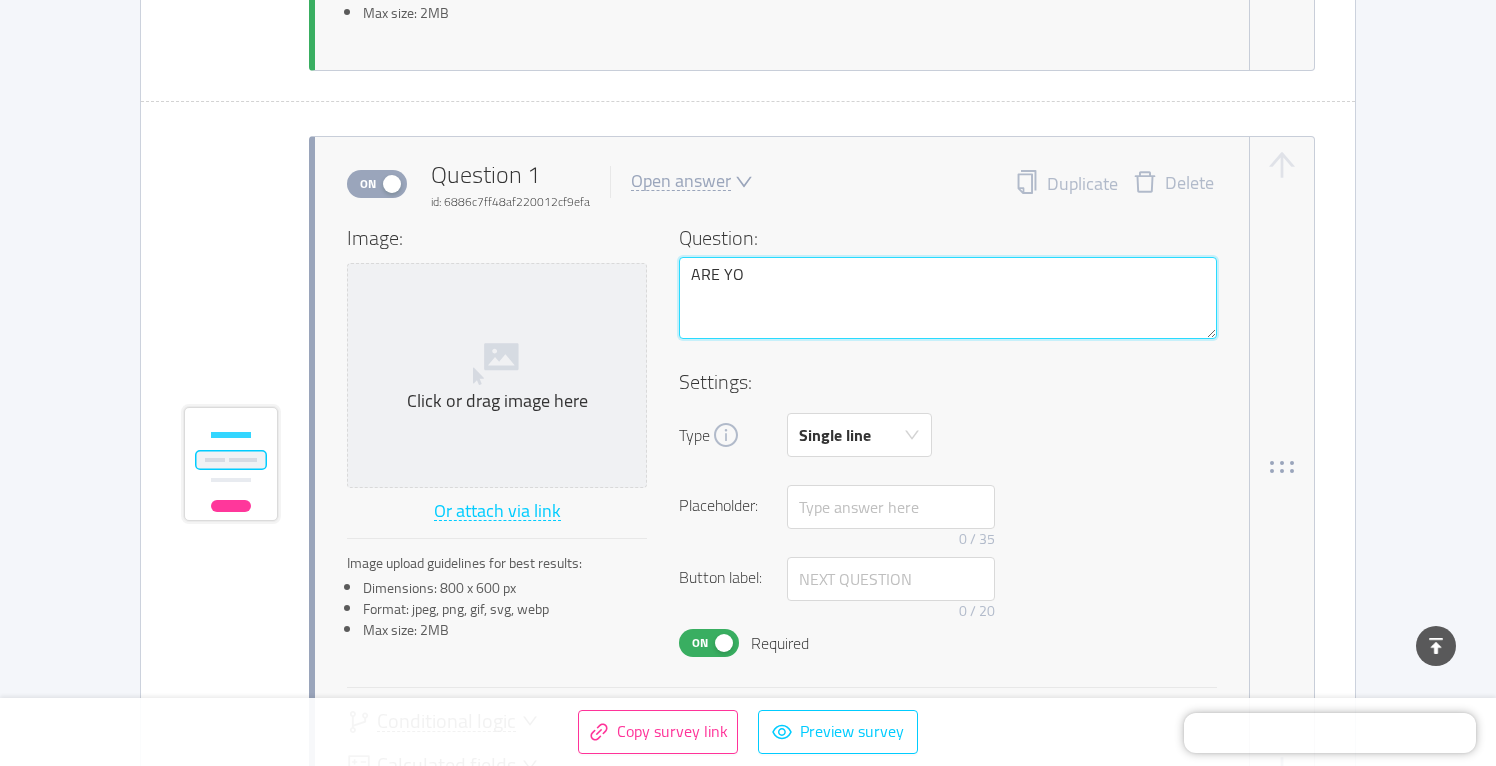 type 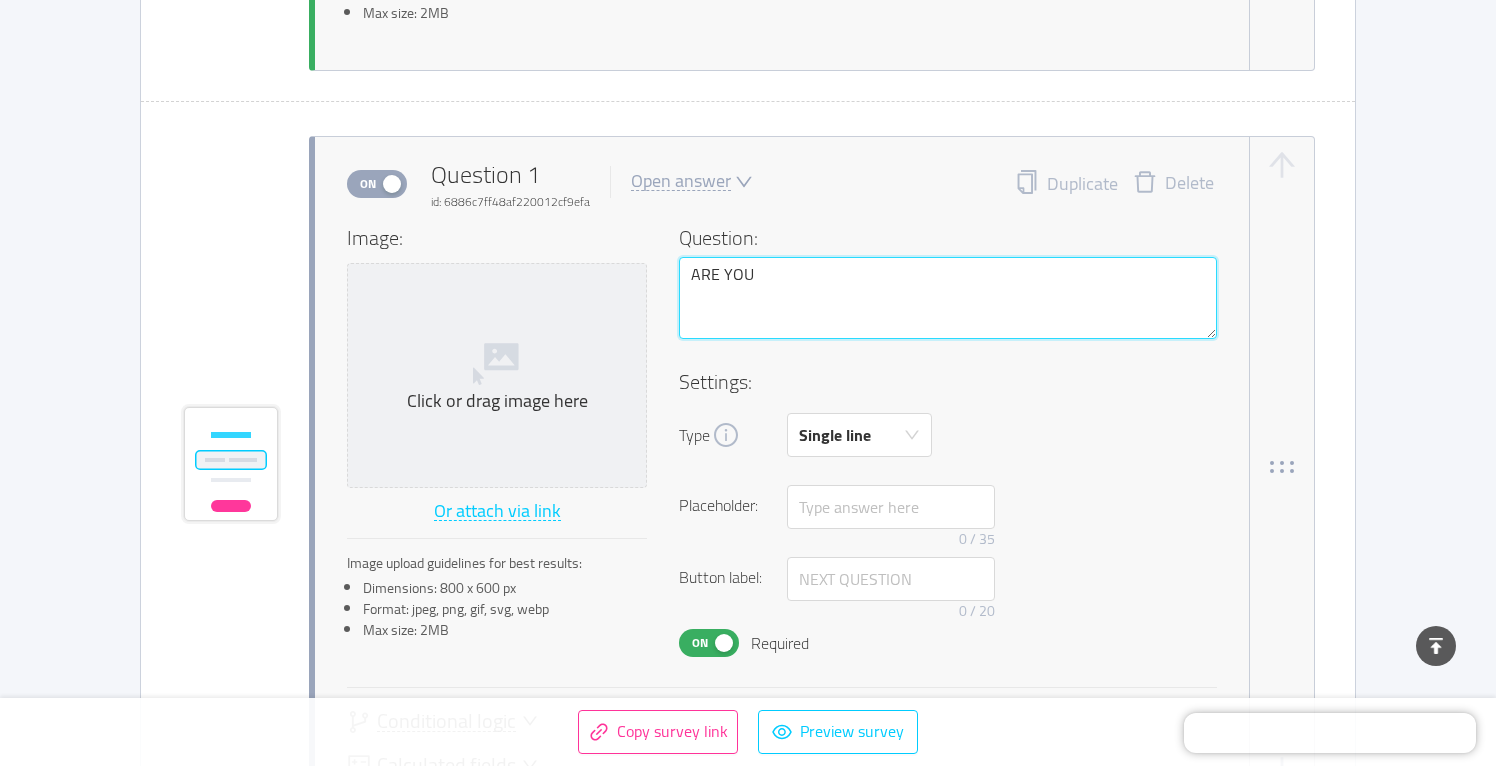 type 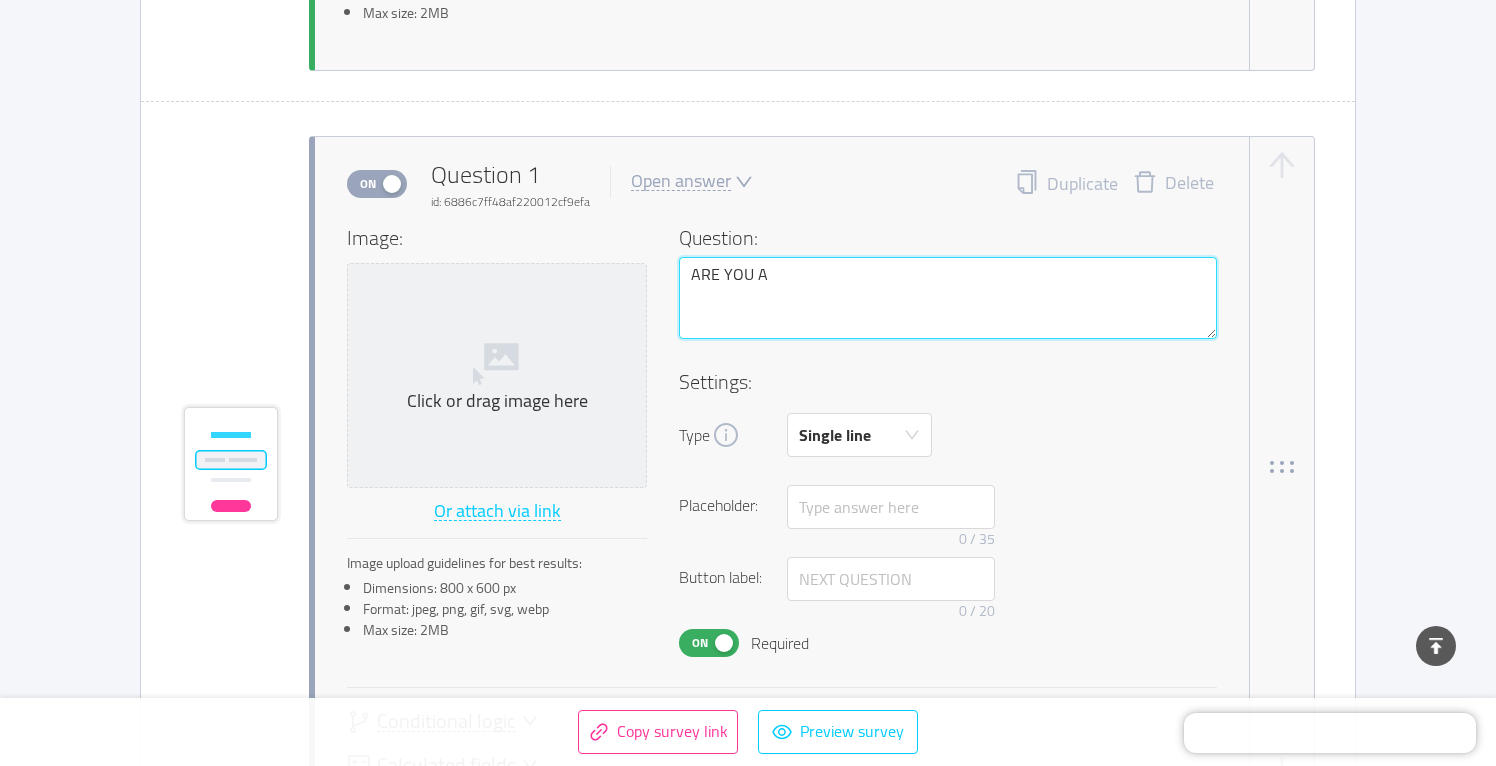 type 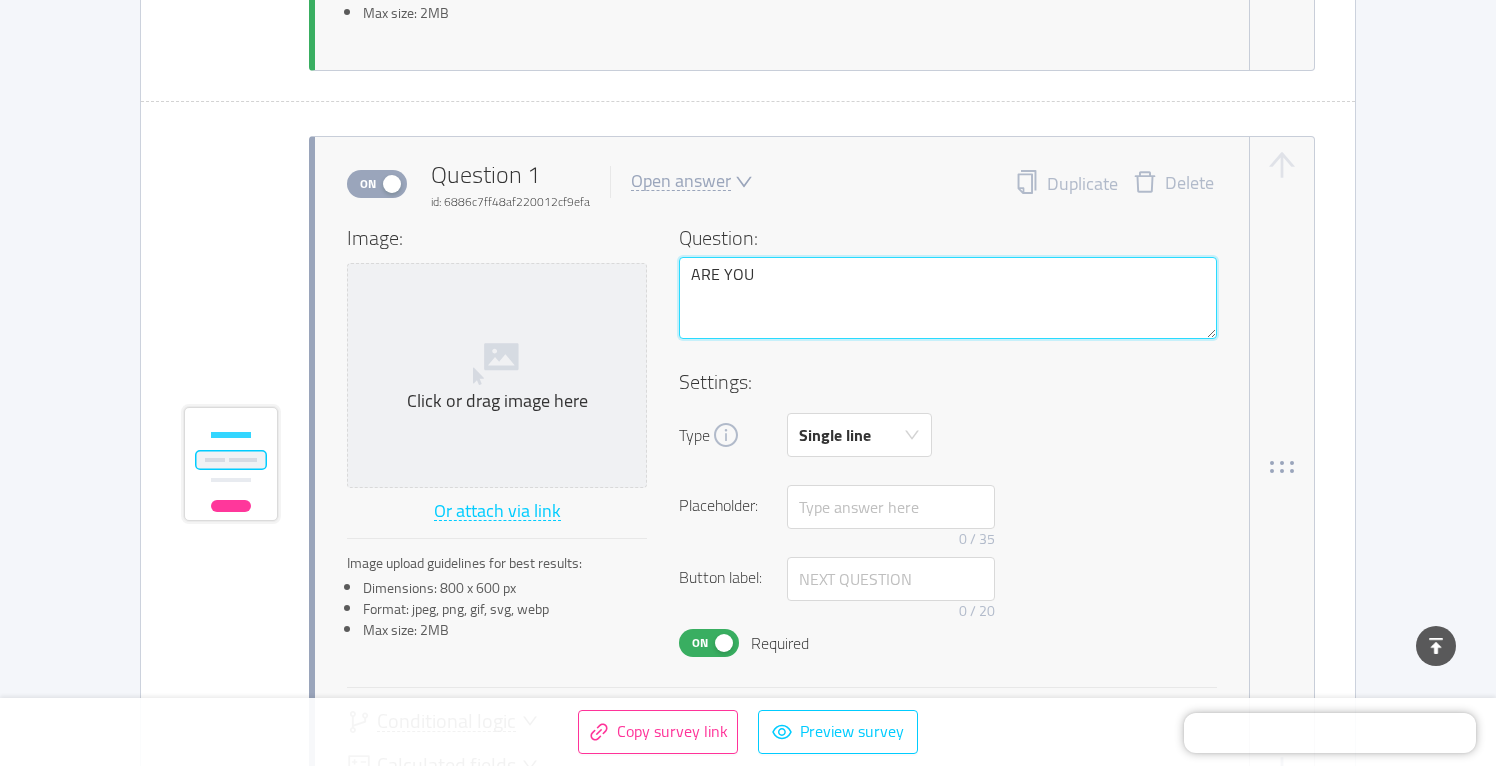 type 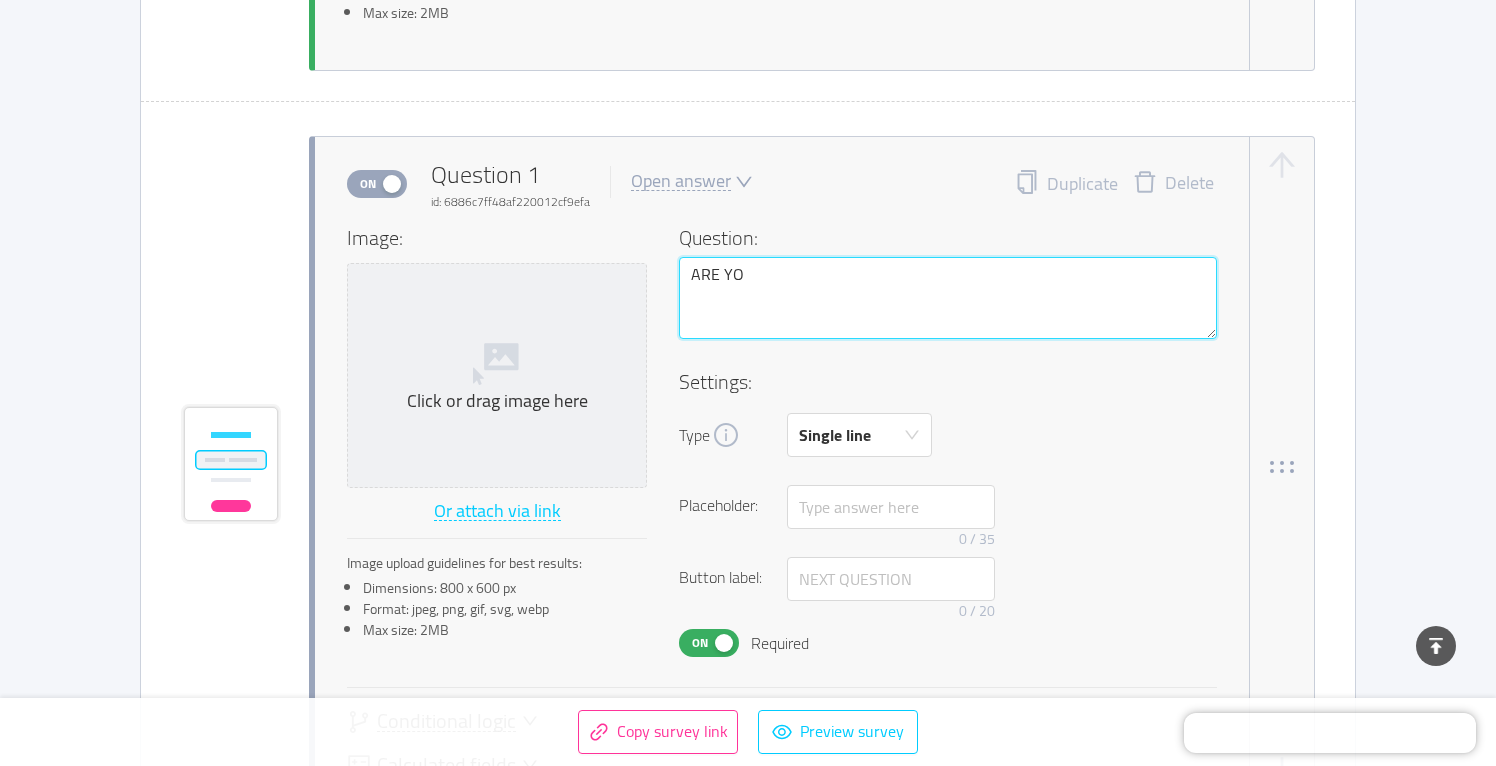 type 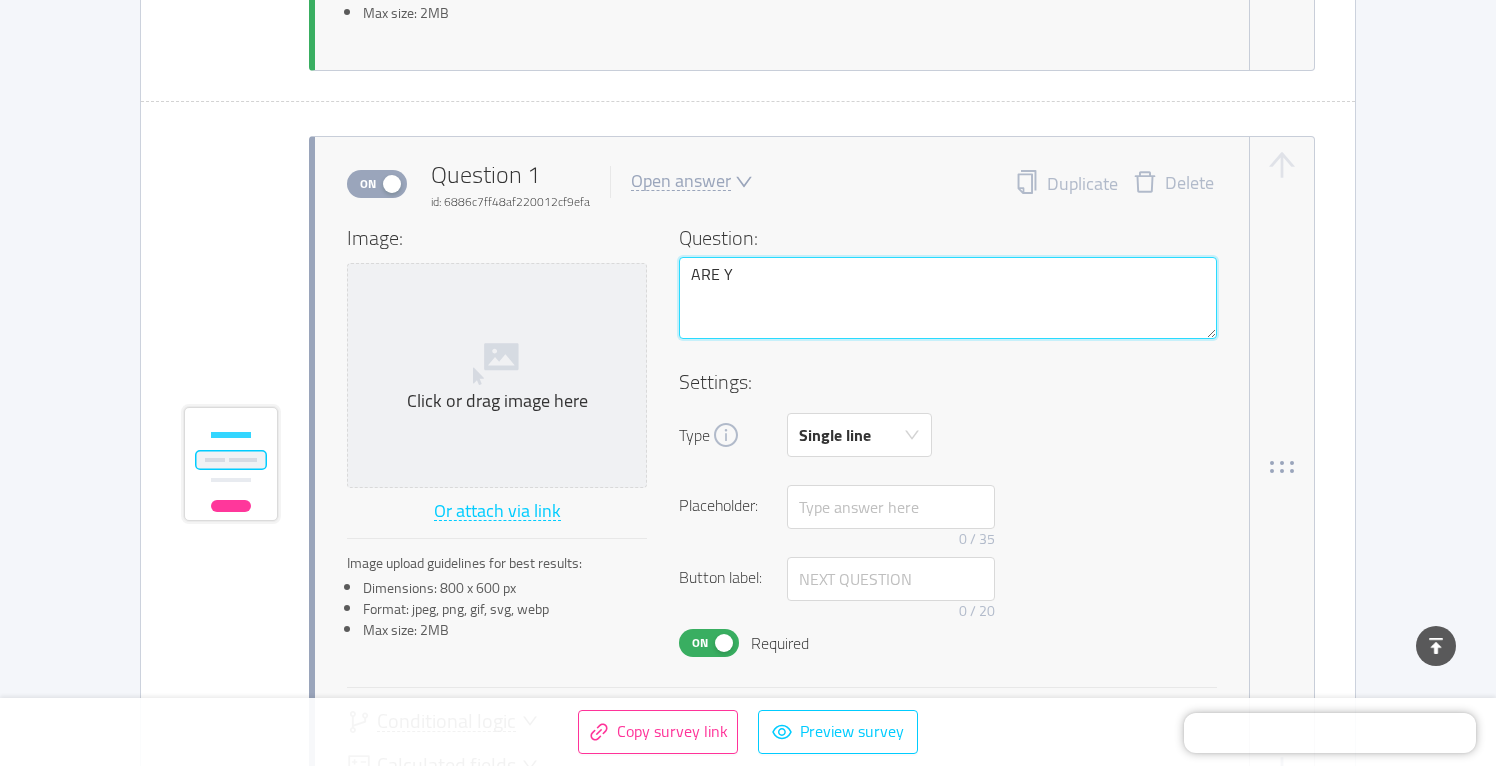 type 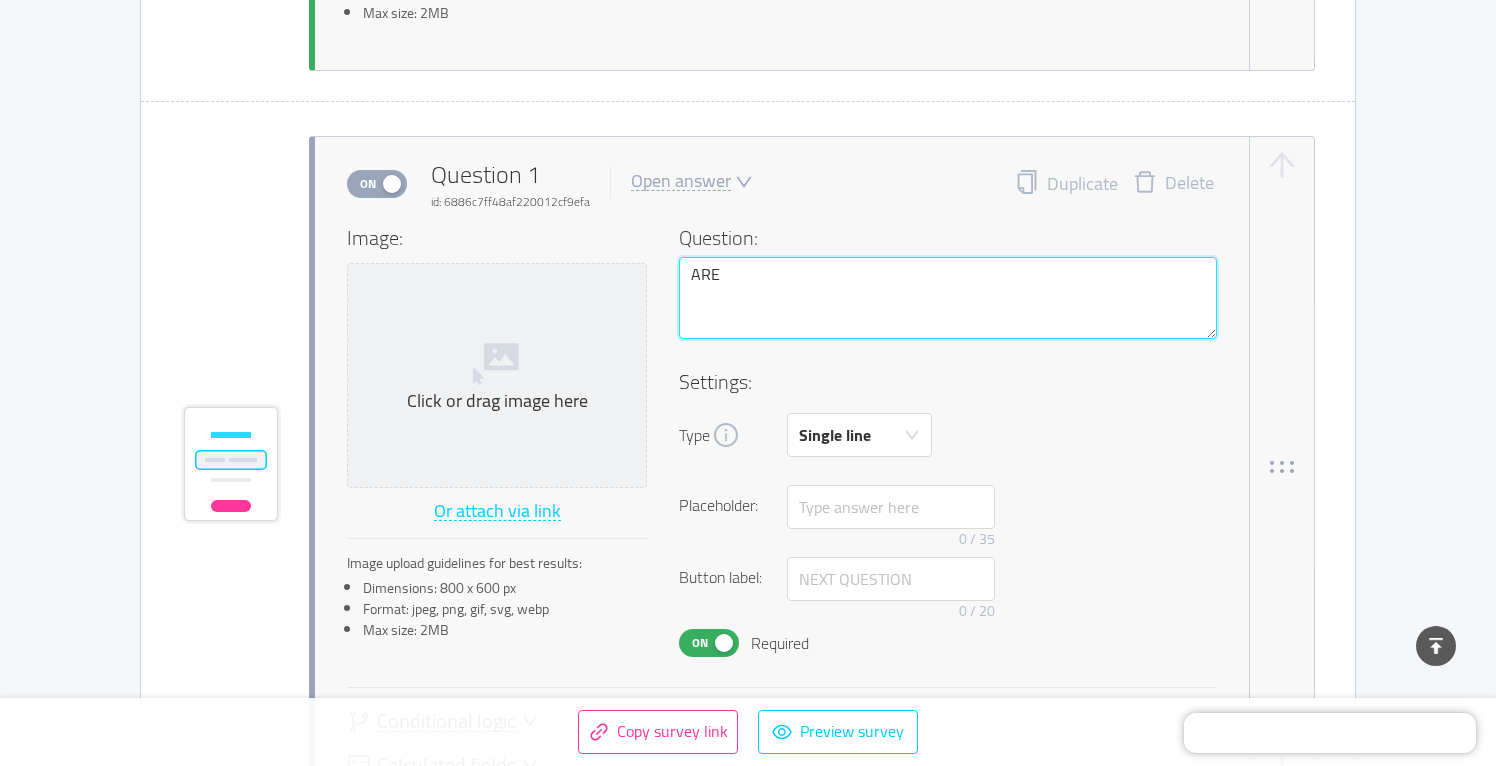 type 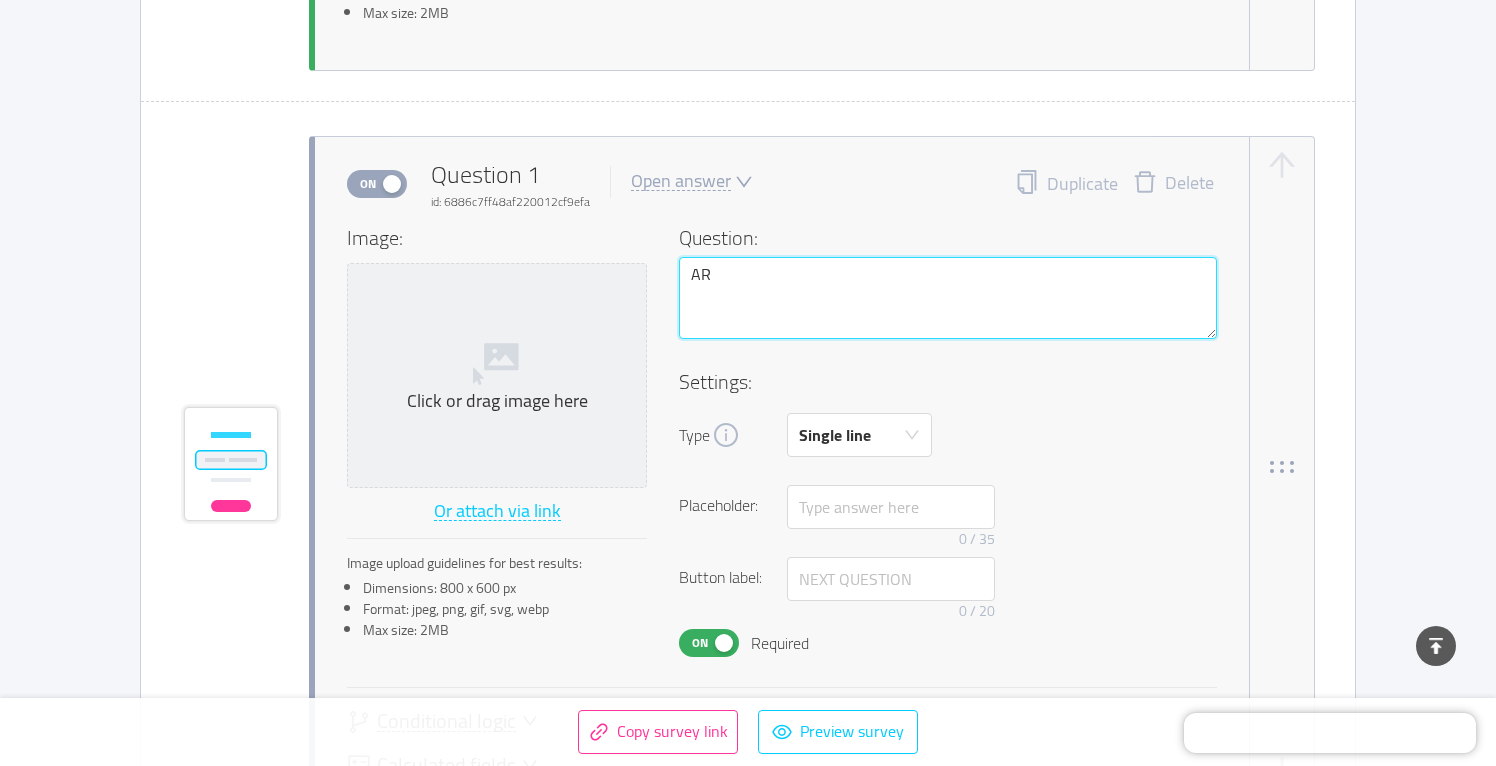 type 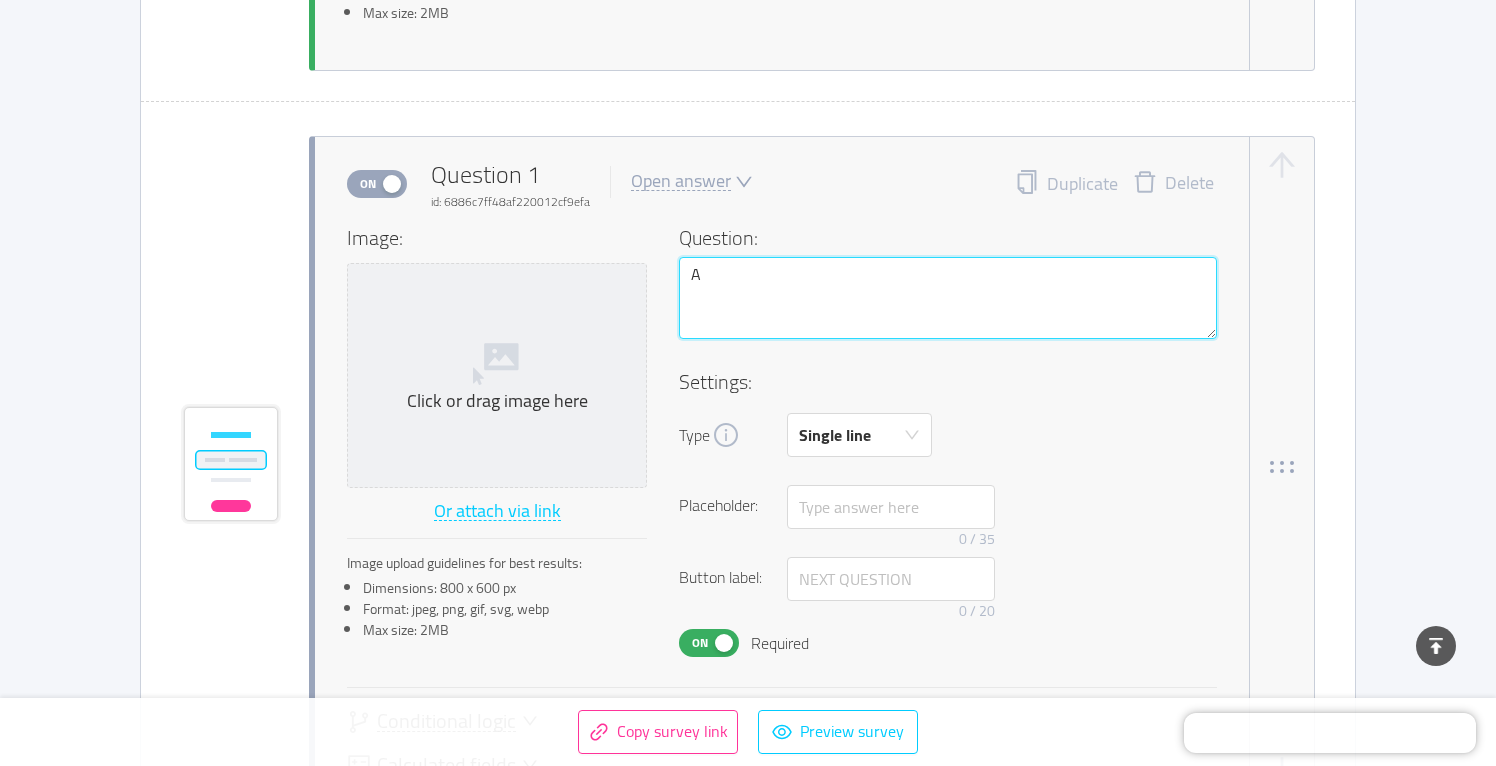 type 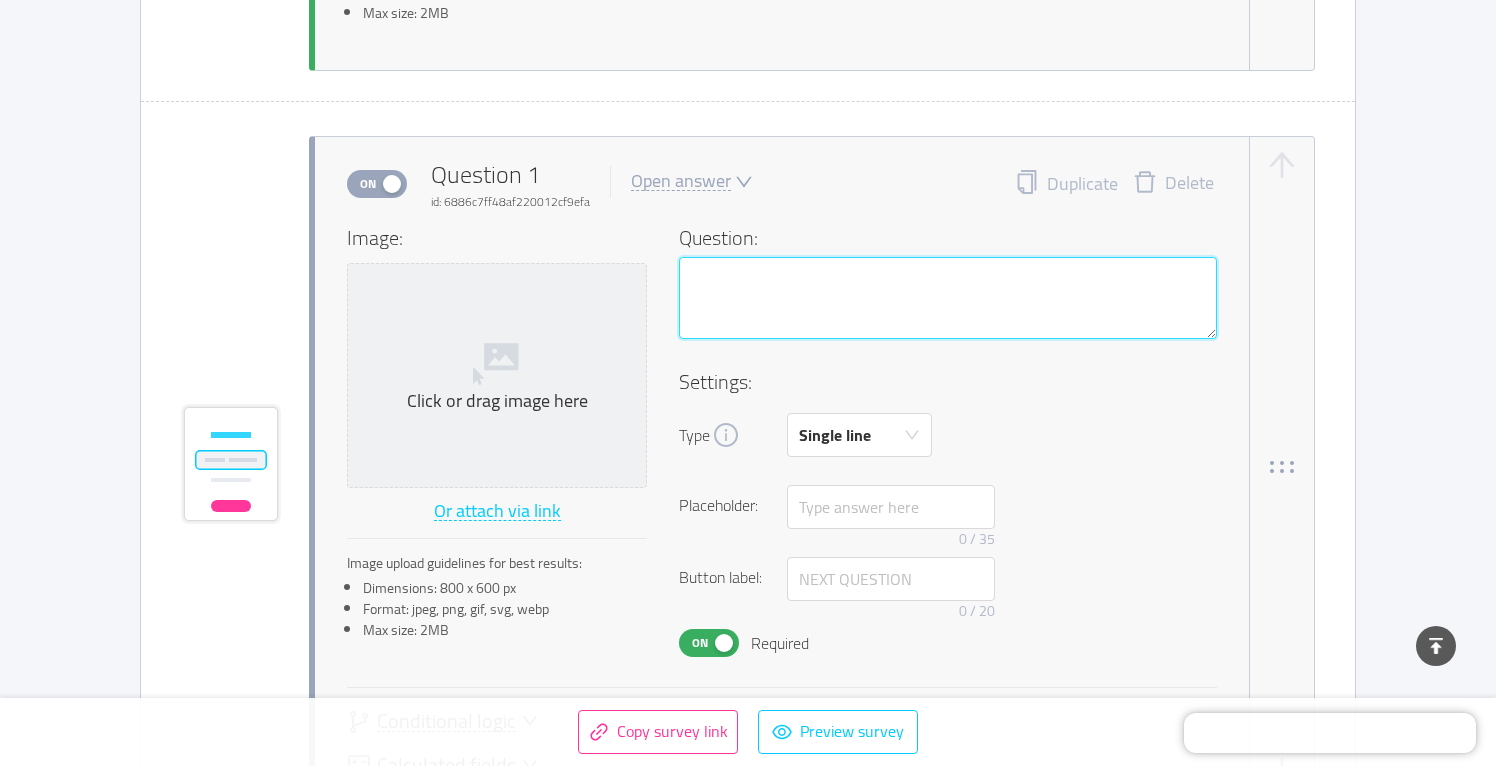 type 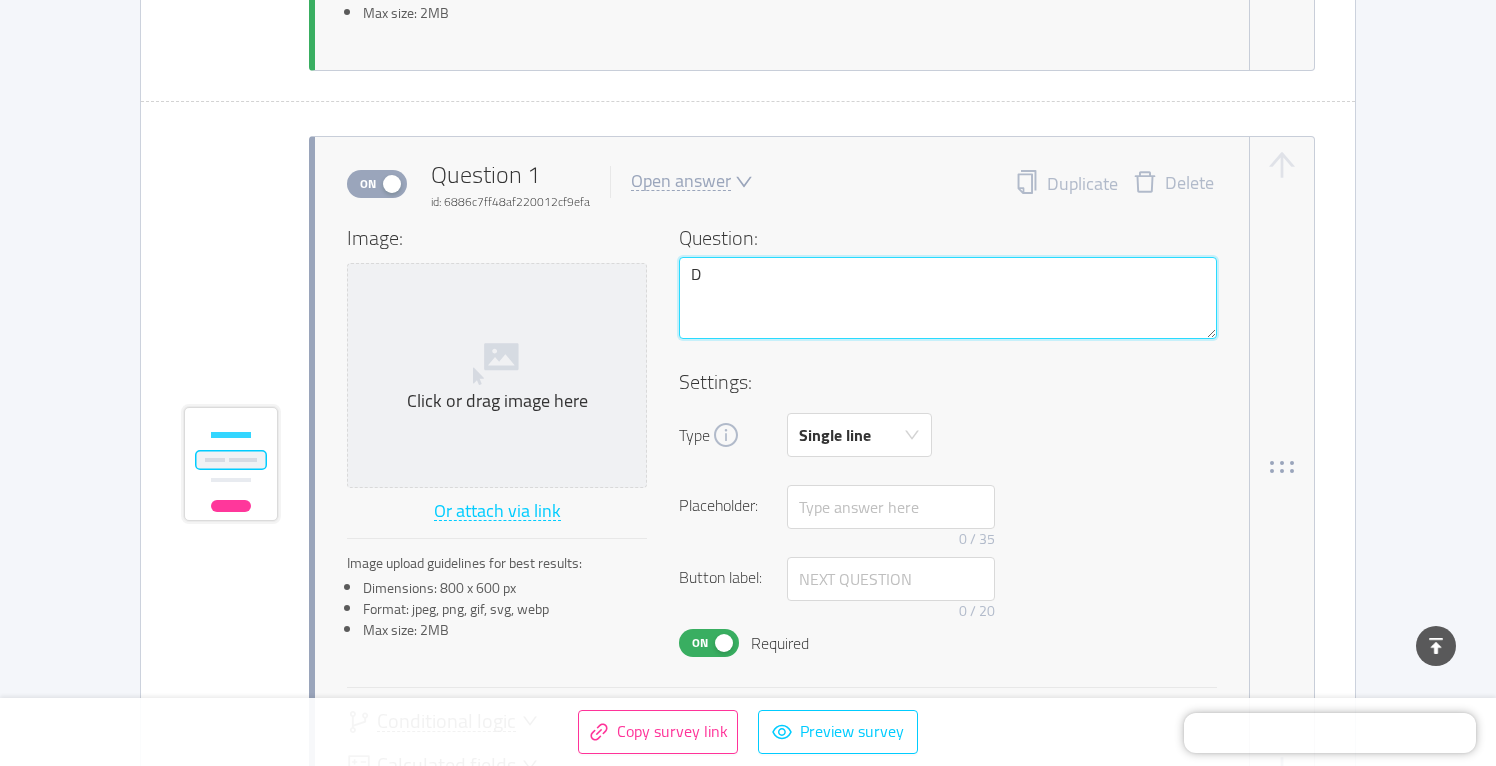 type 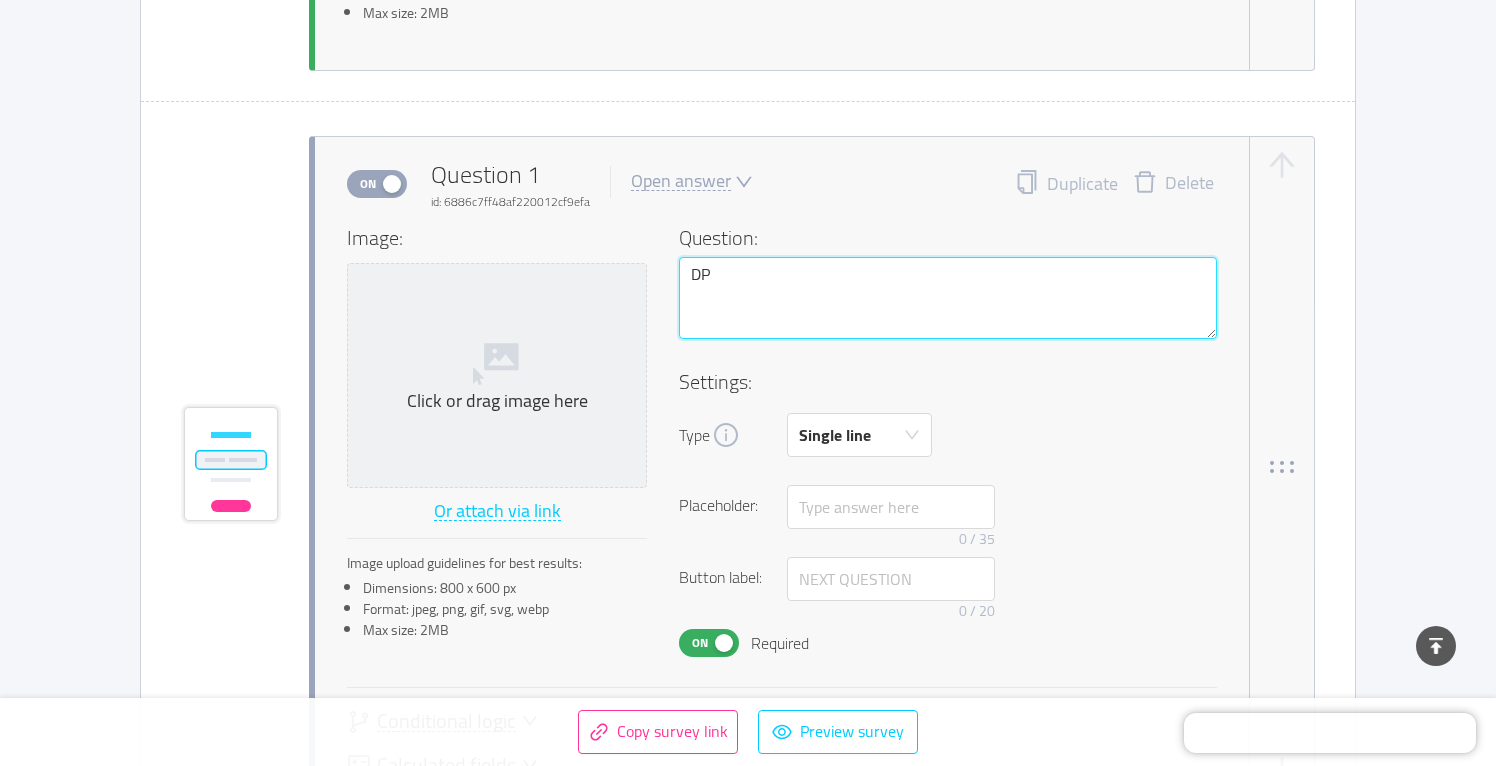 type 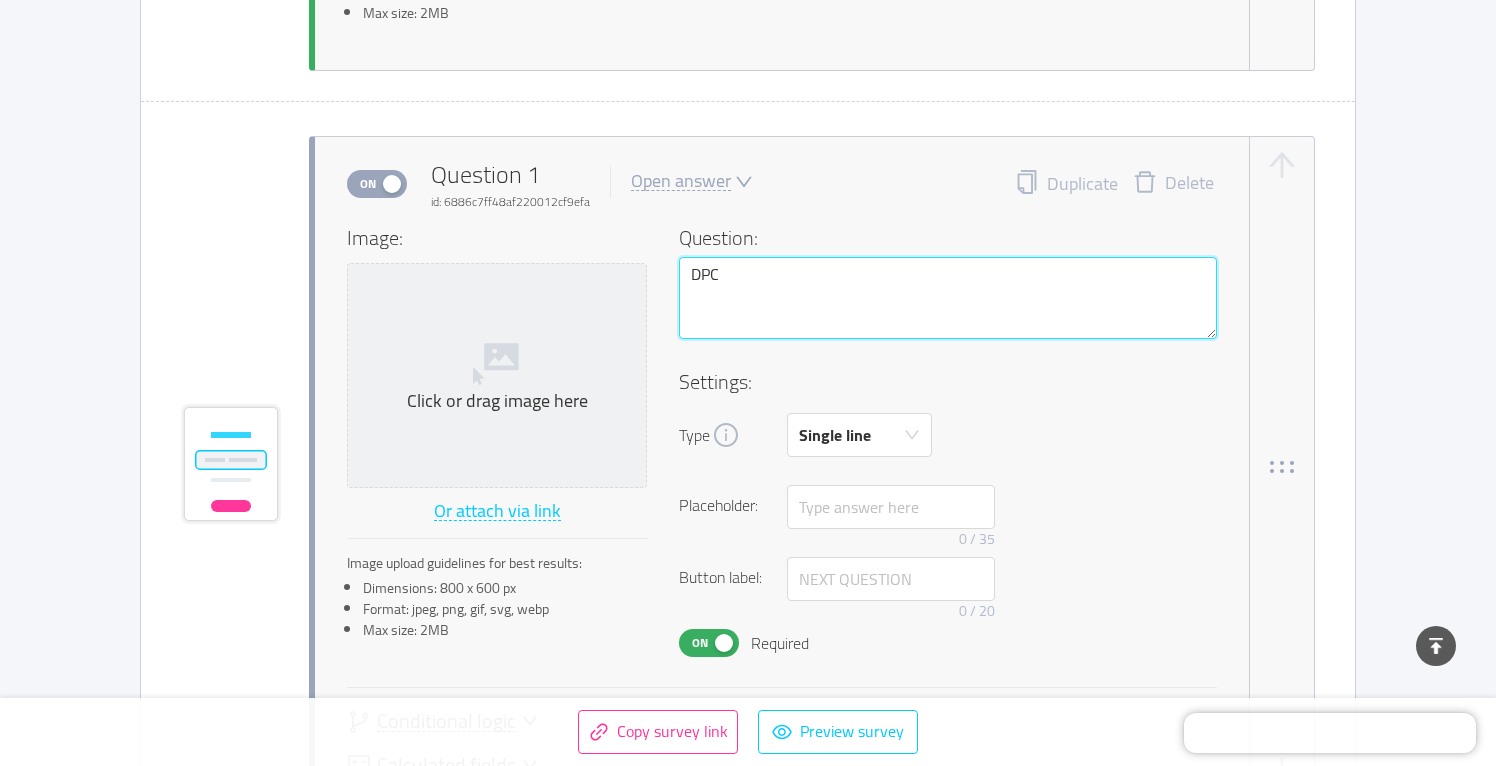 type 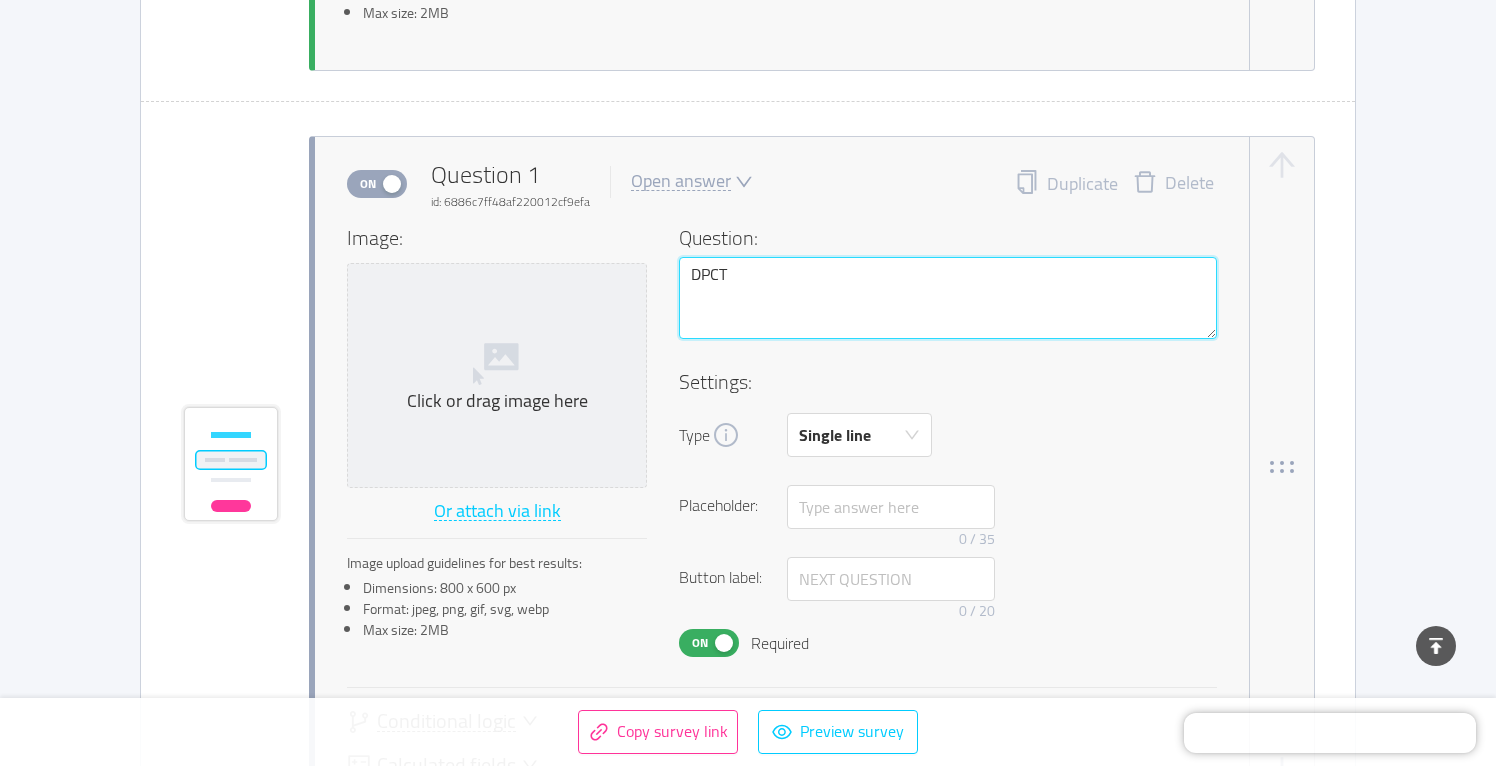 type 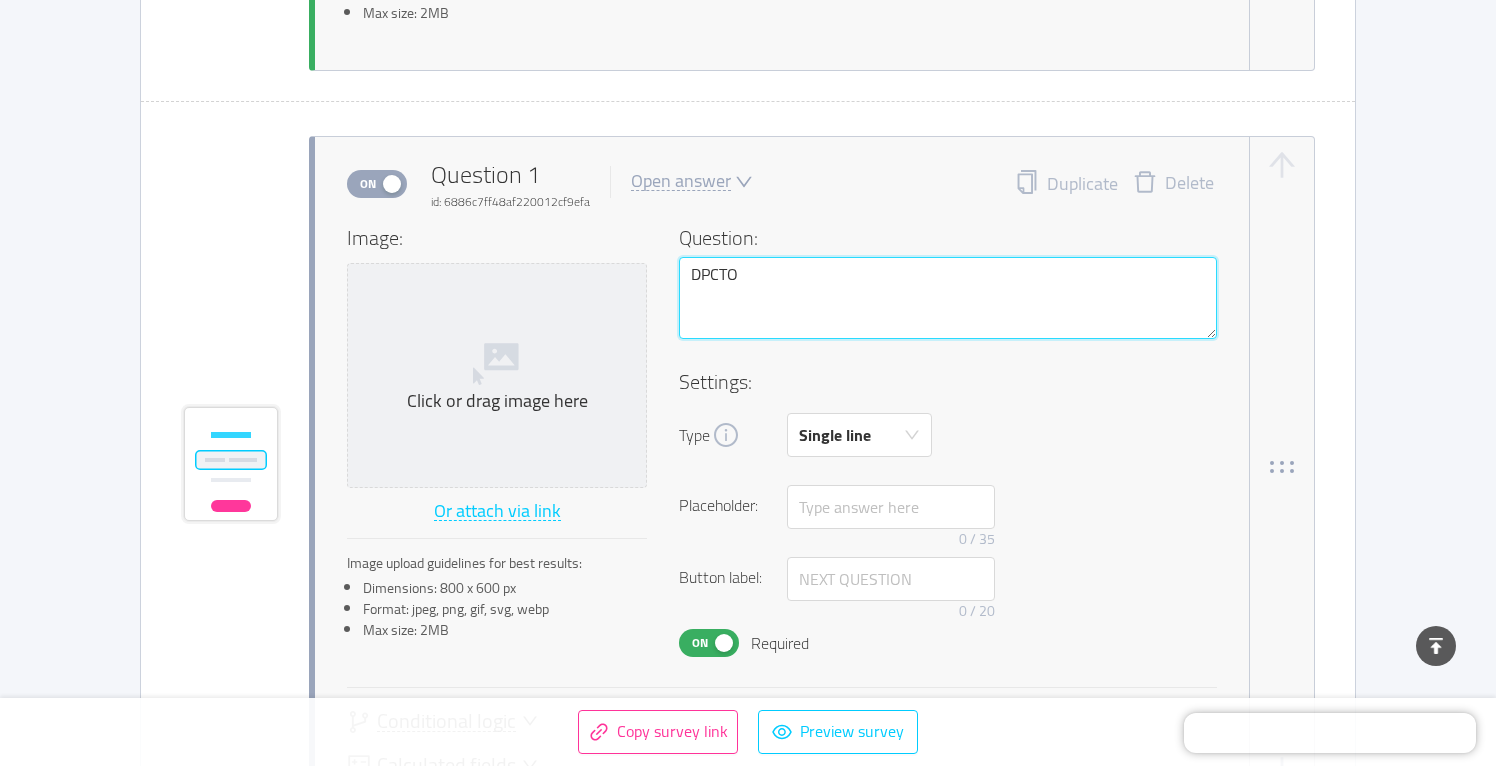 type 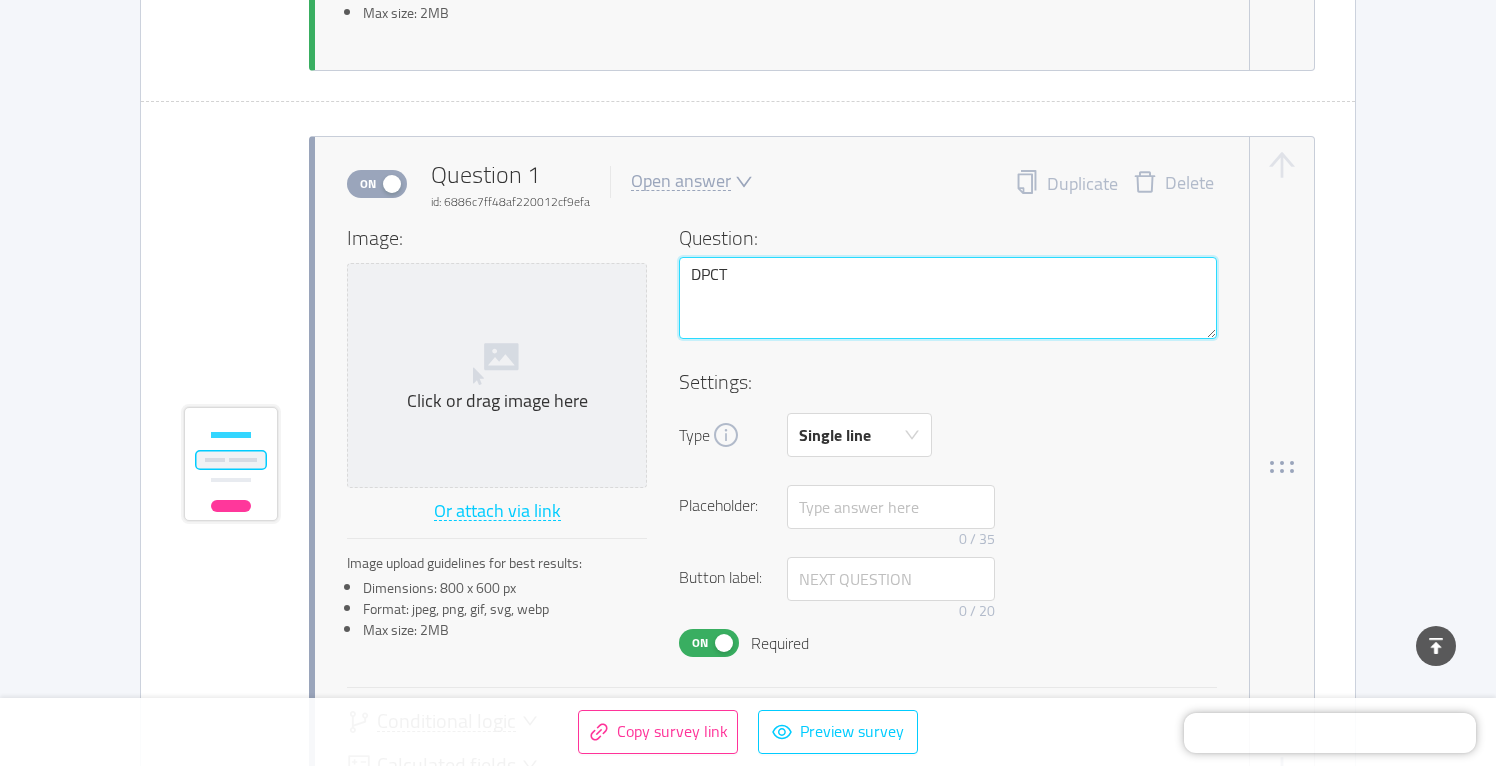 type 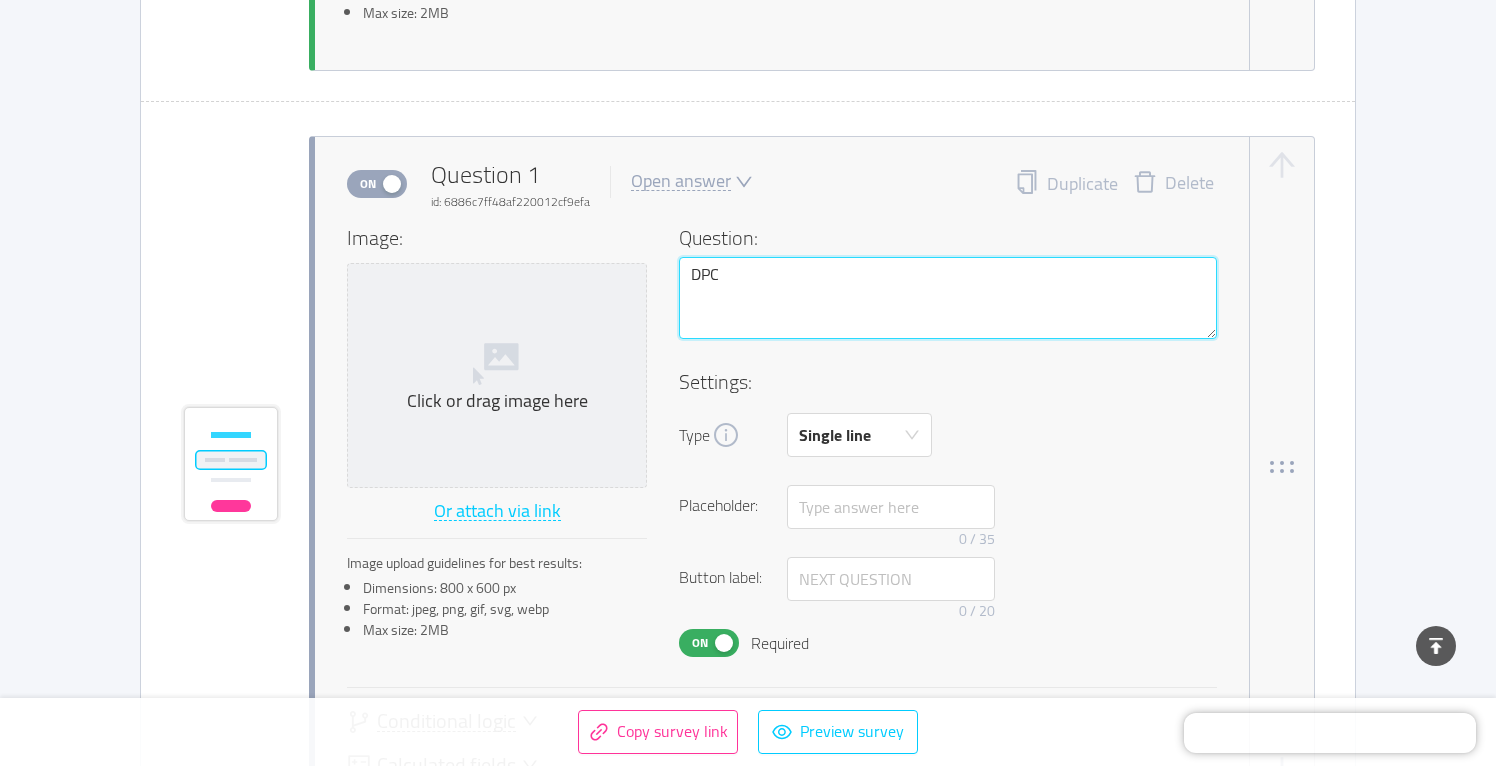 type 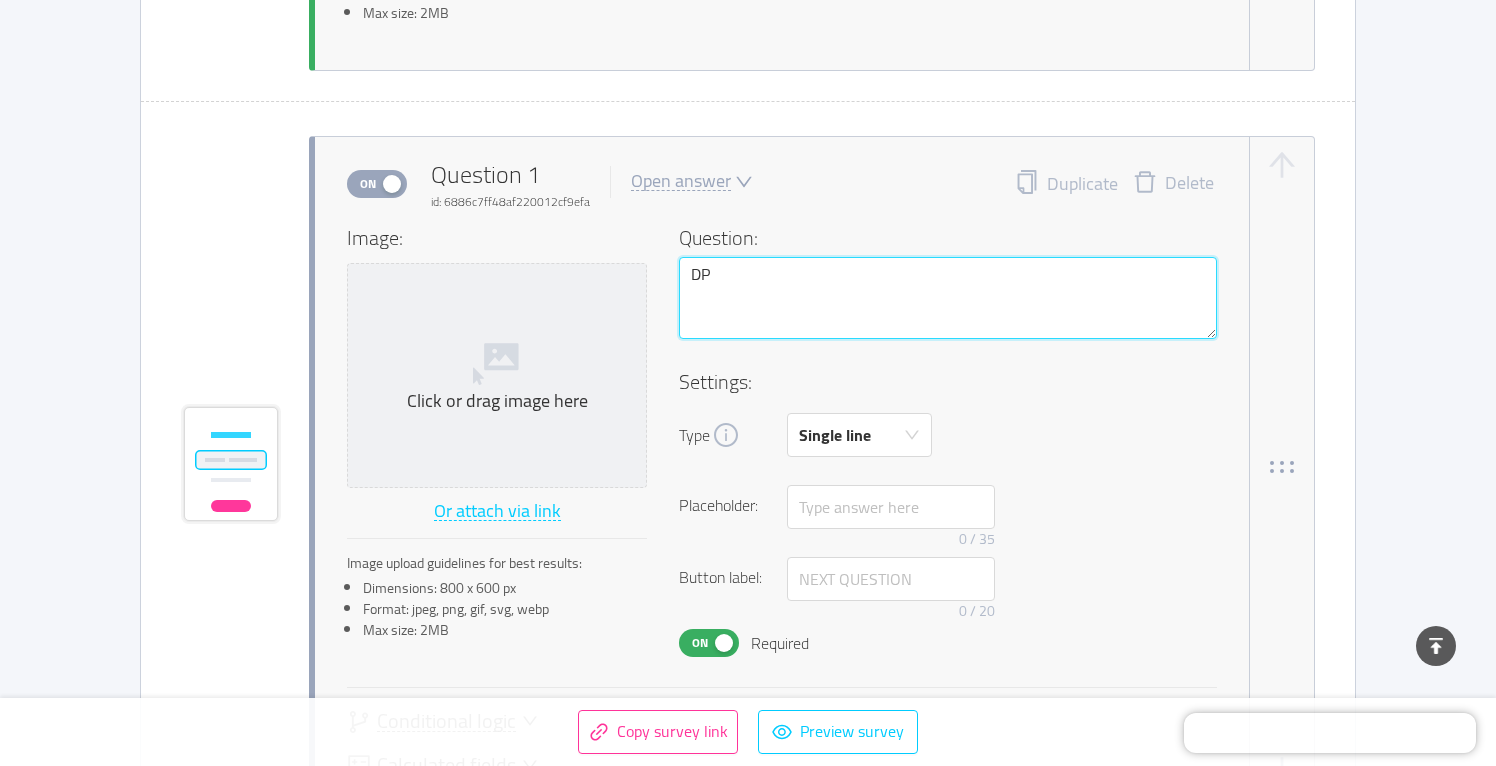 type 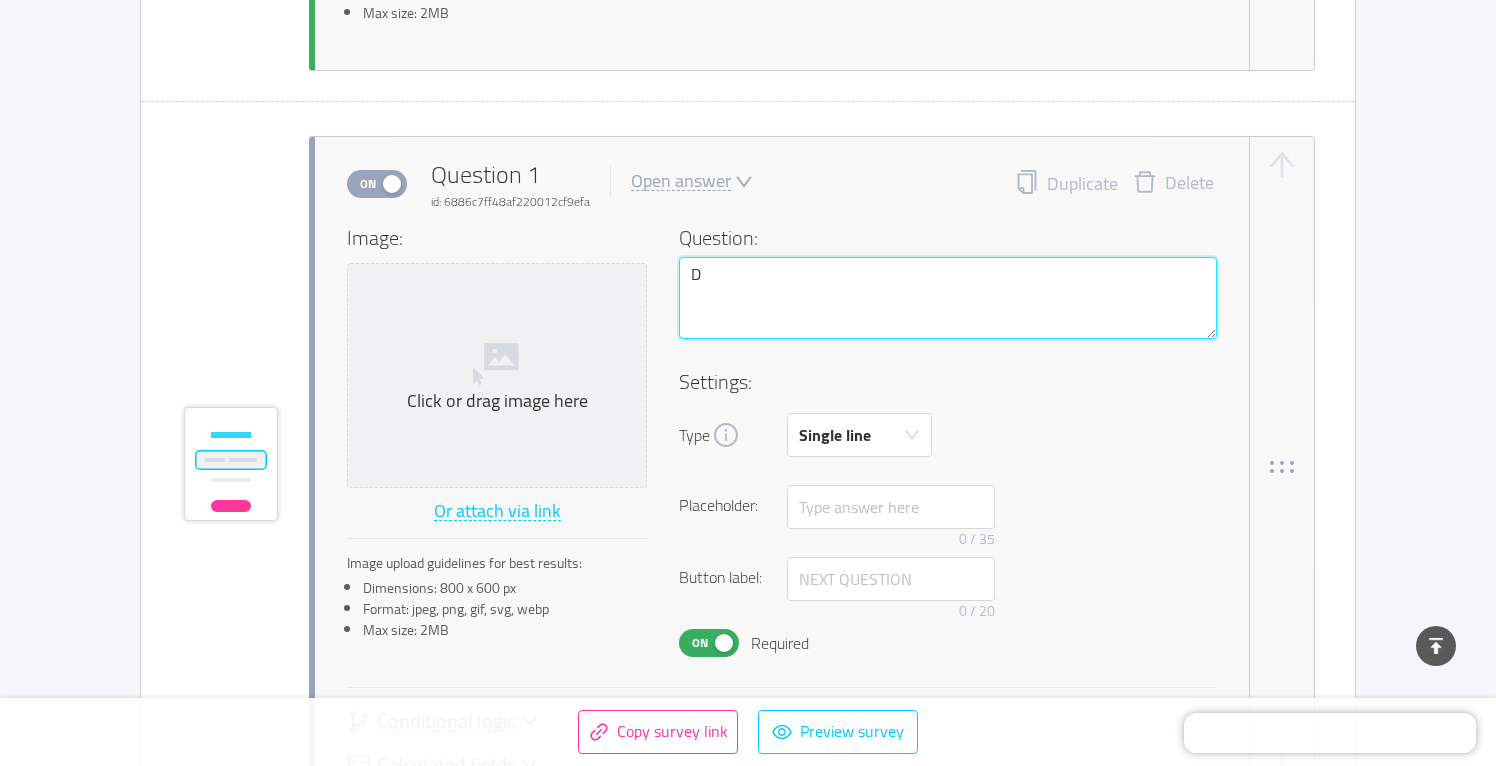 type 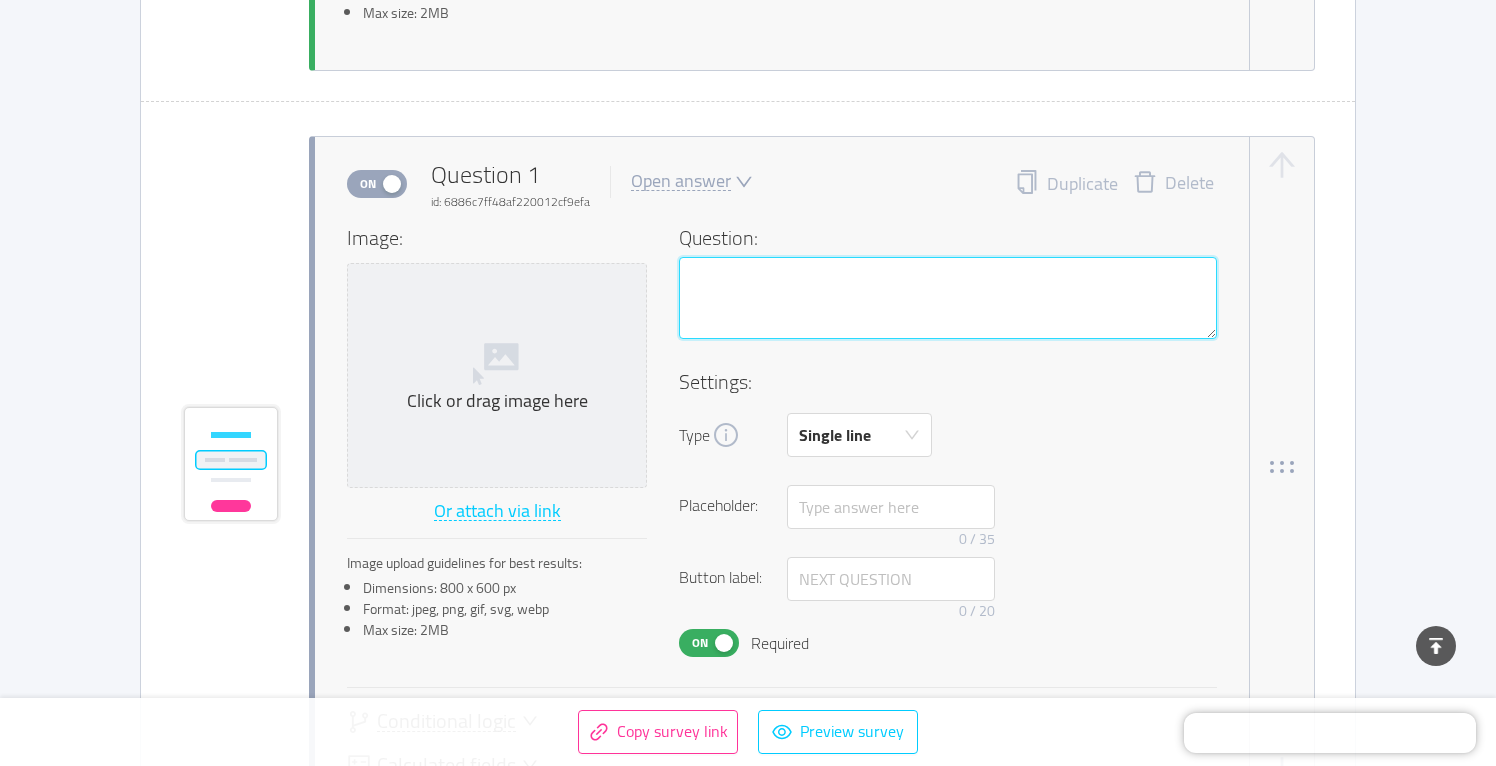 type 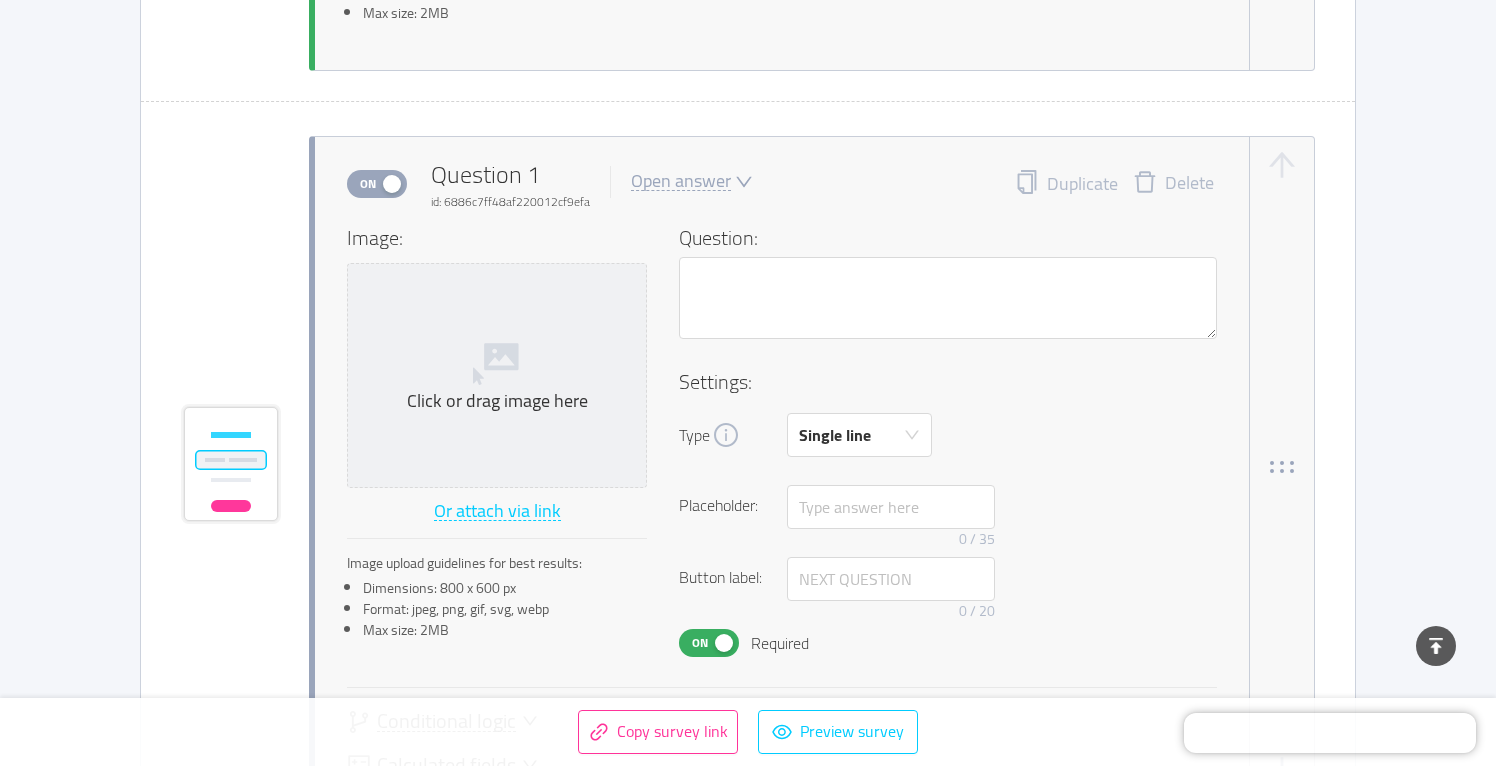 click 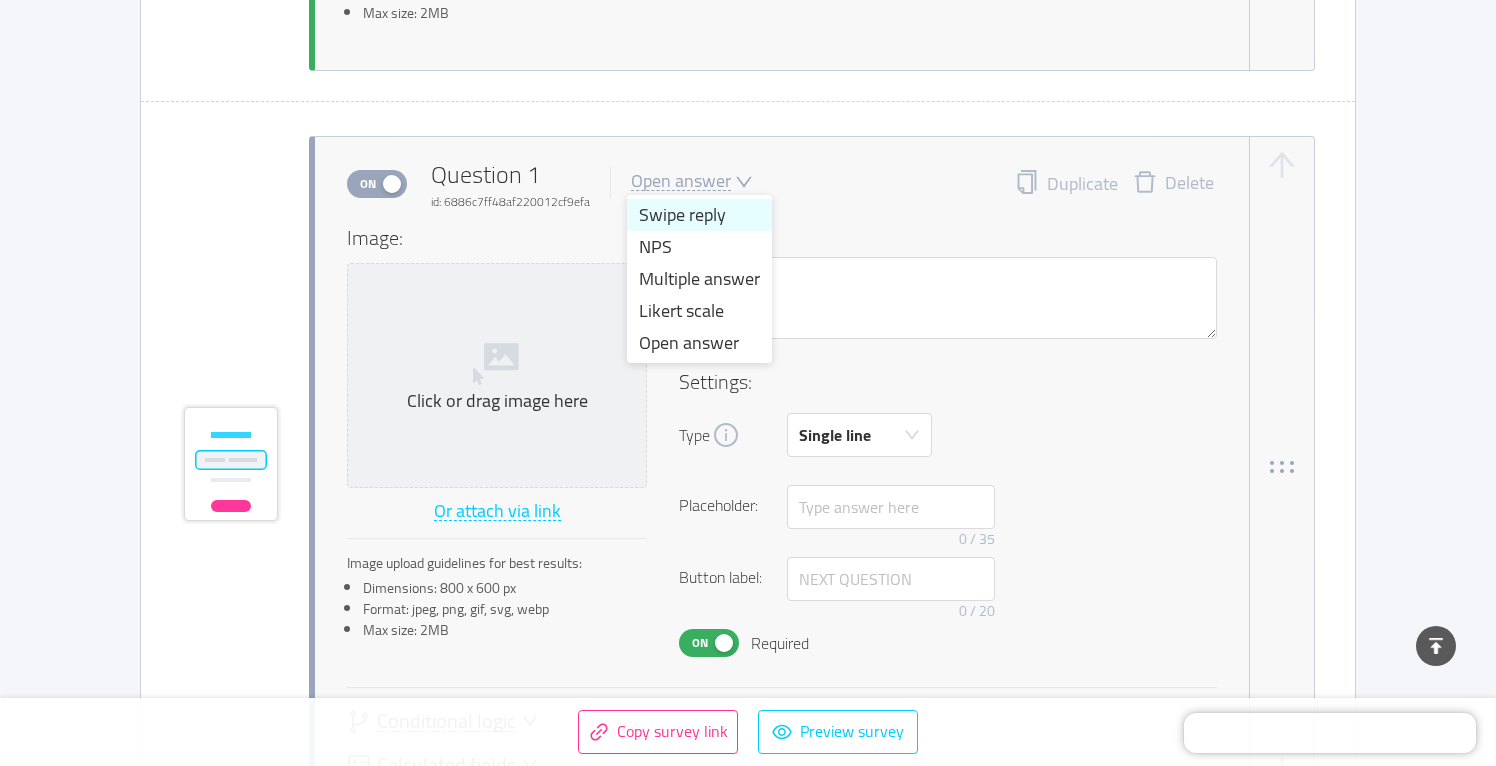click on "Swipe reply" at bounding box center (699, 215) 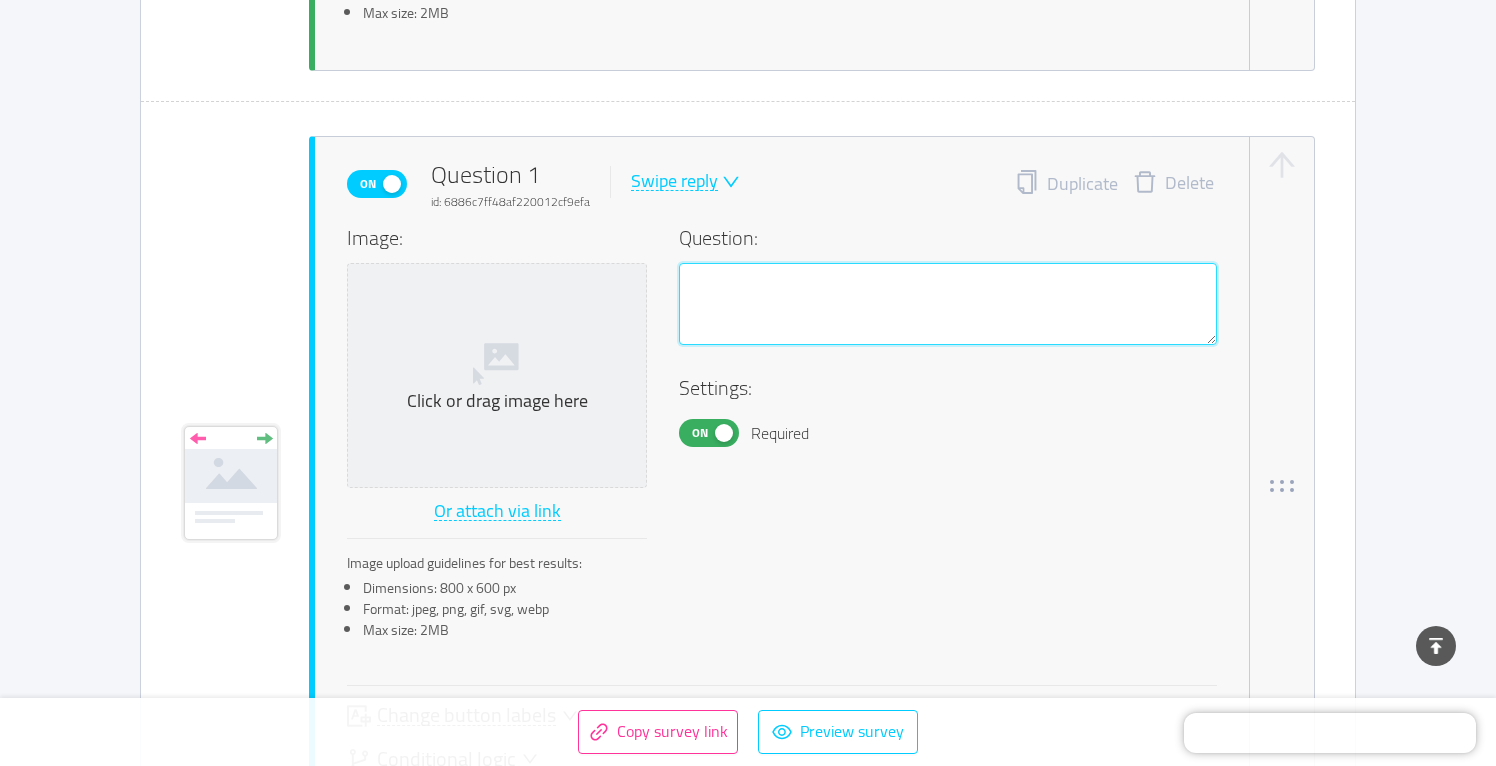 click at bounding box center [948, 304] 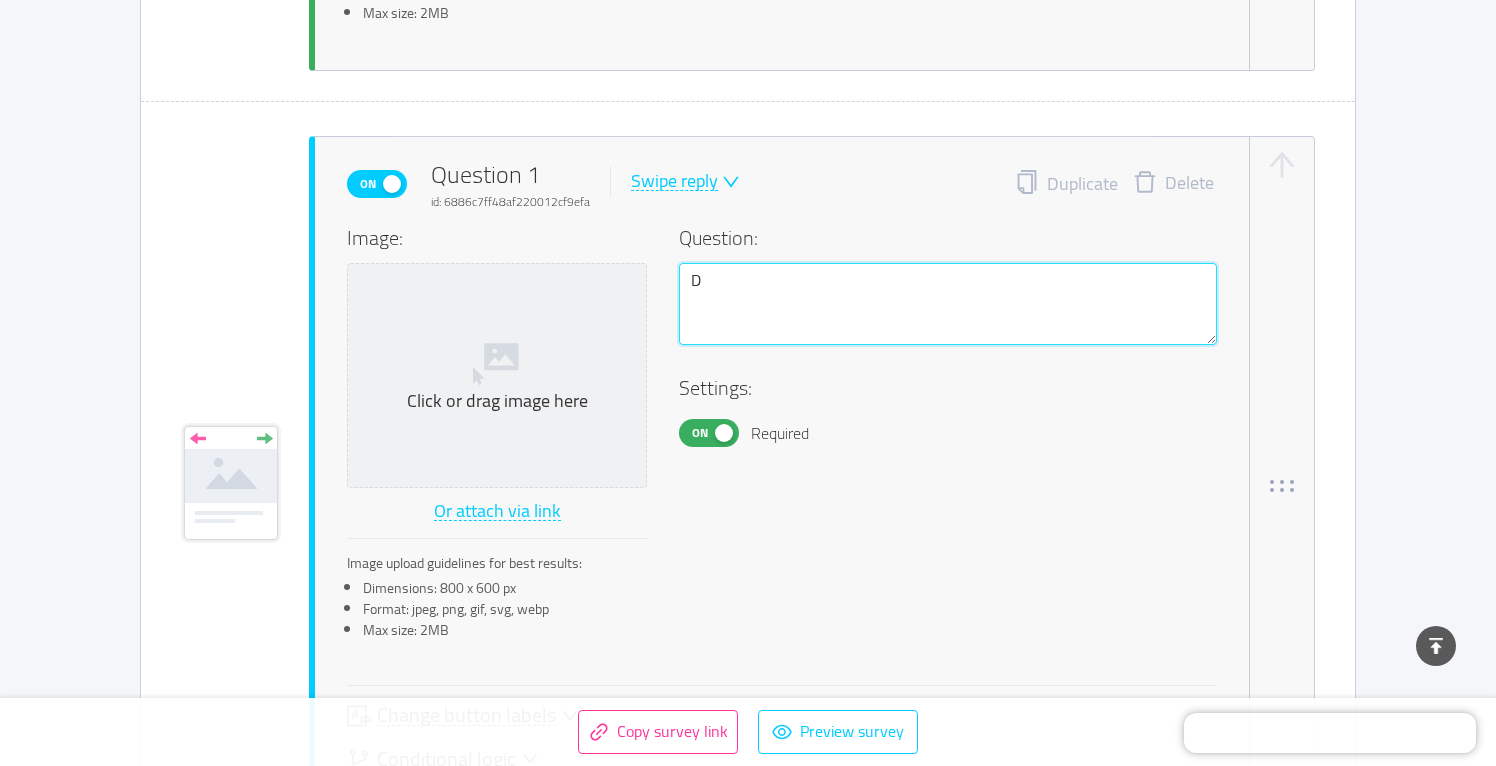 type 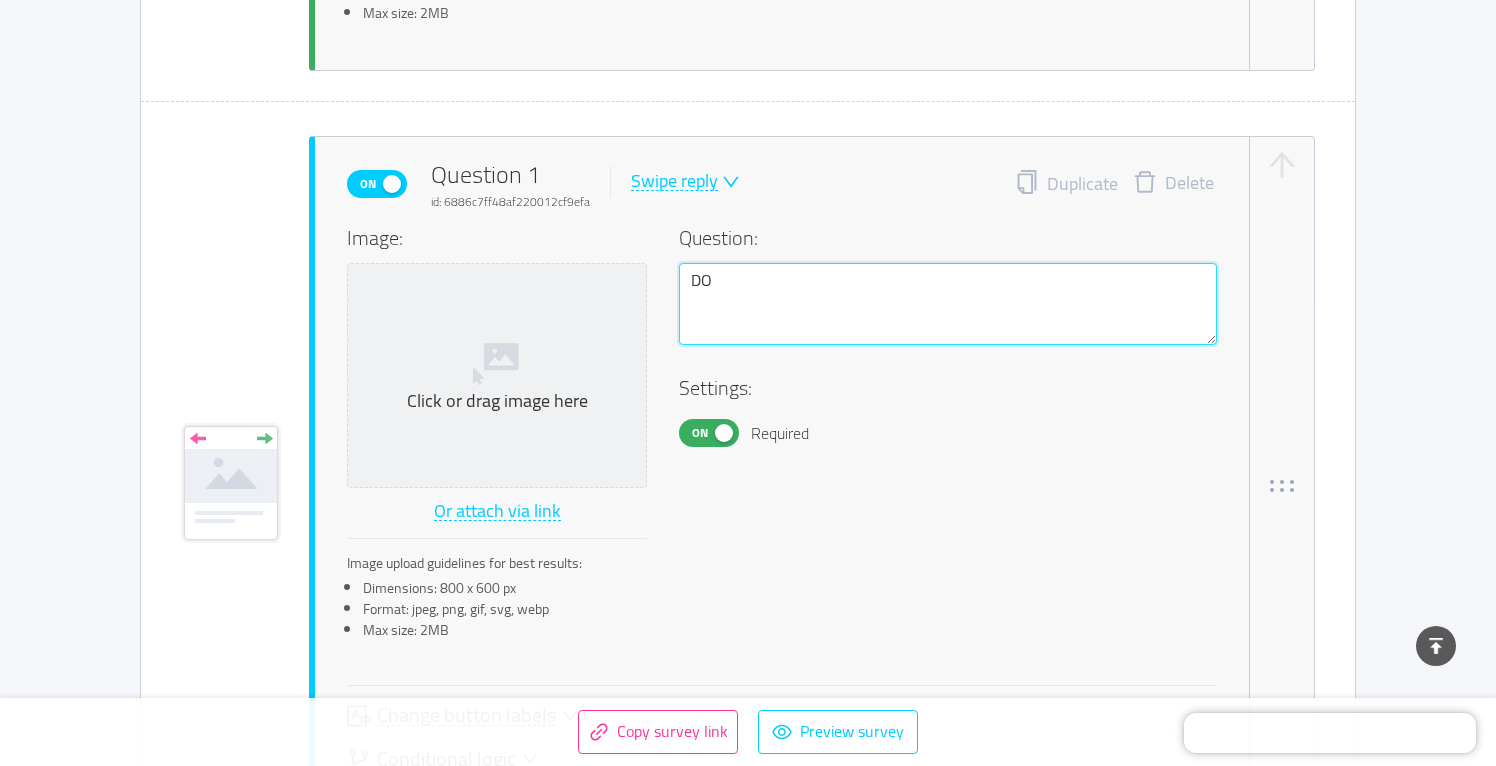 type 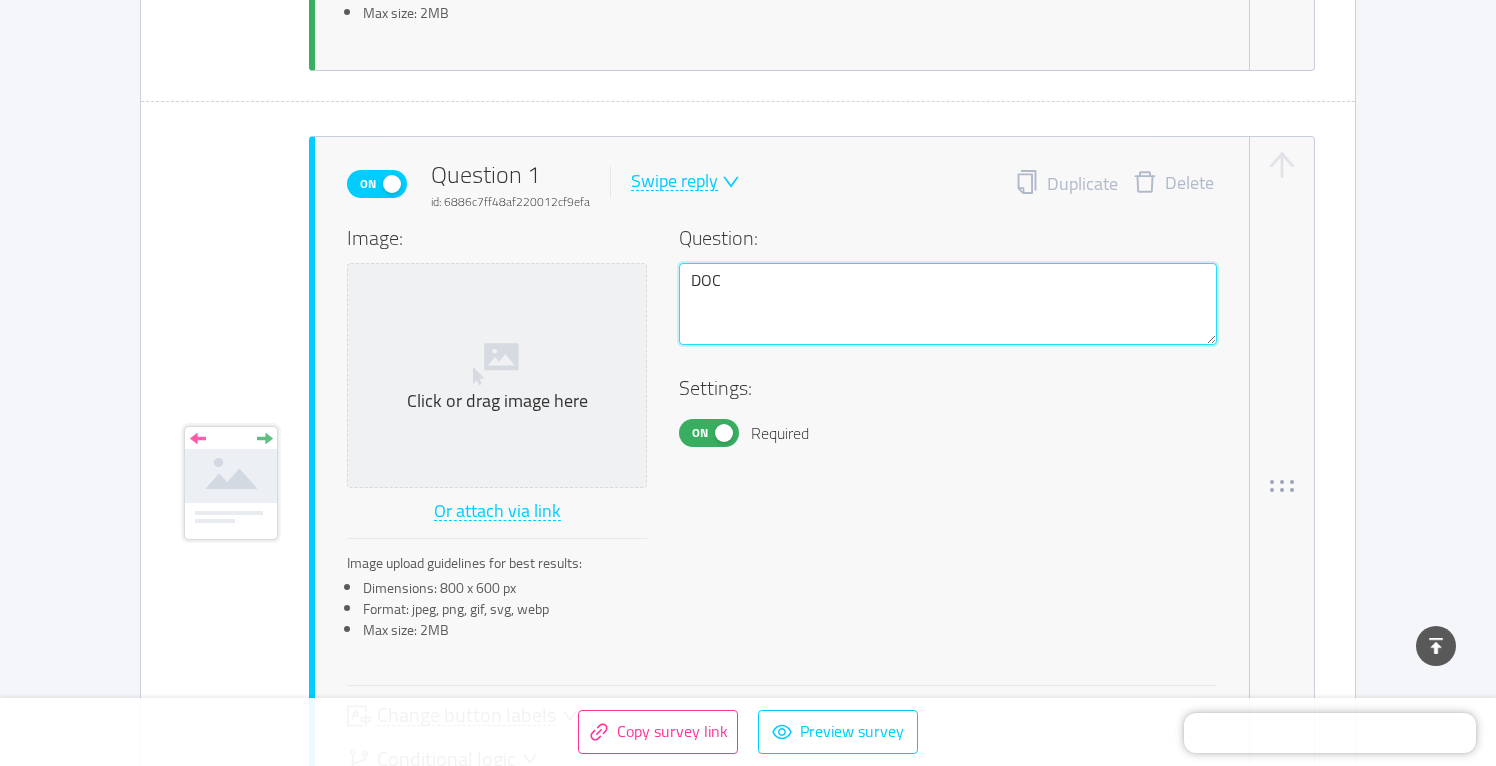 type 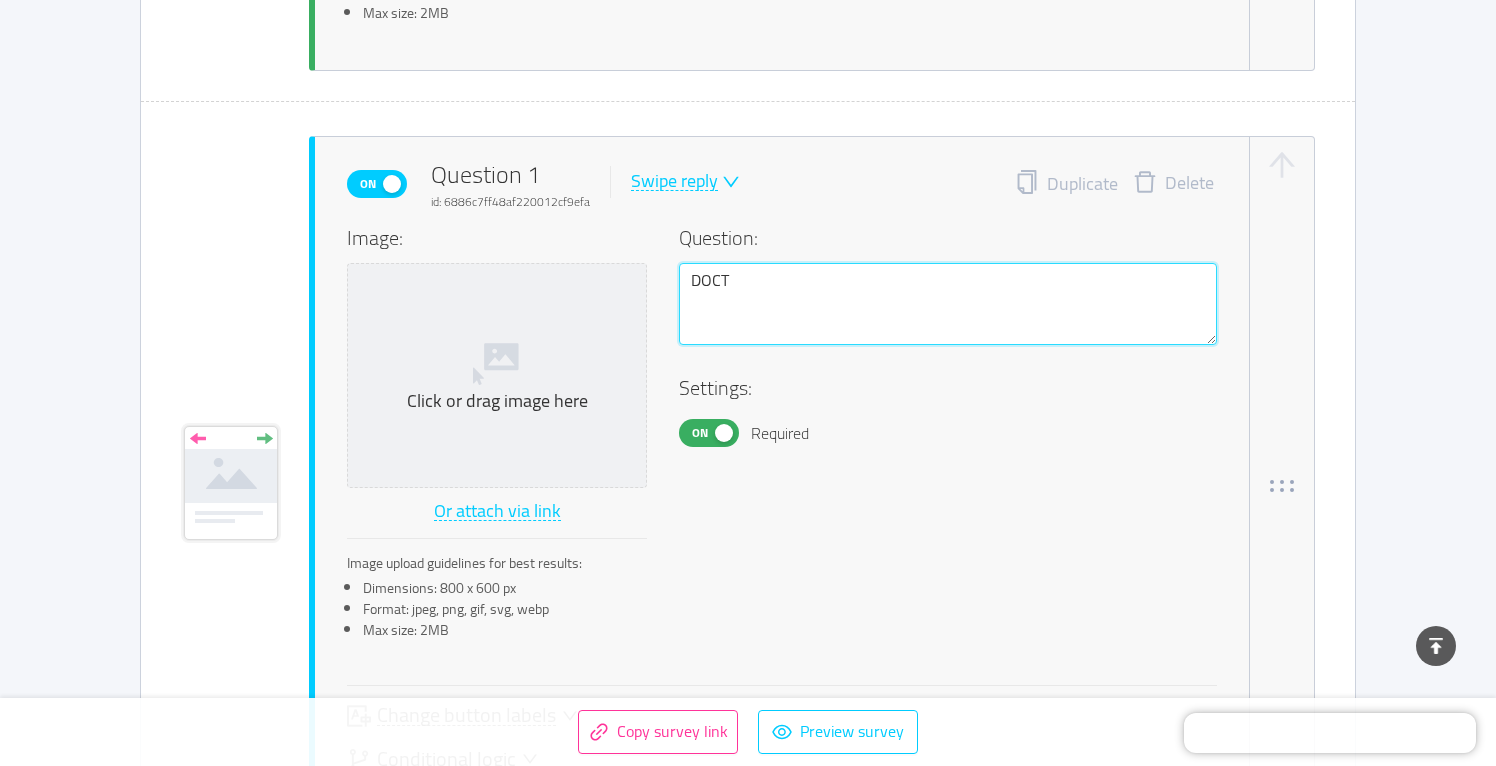 type 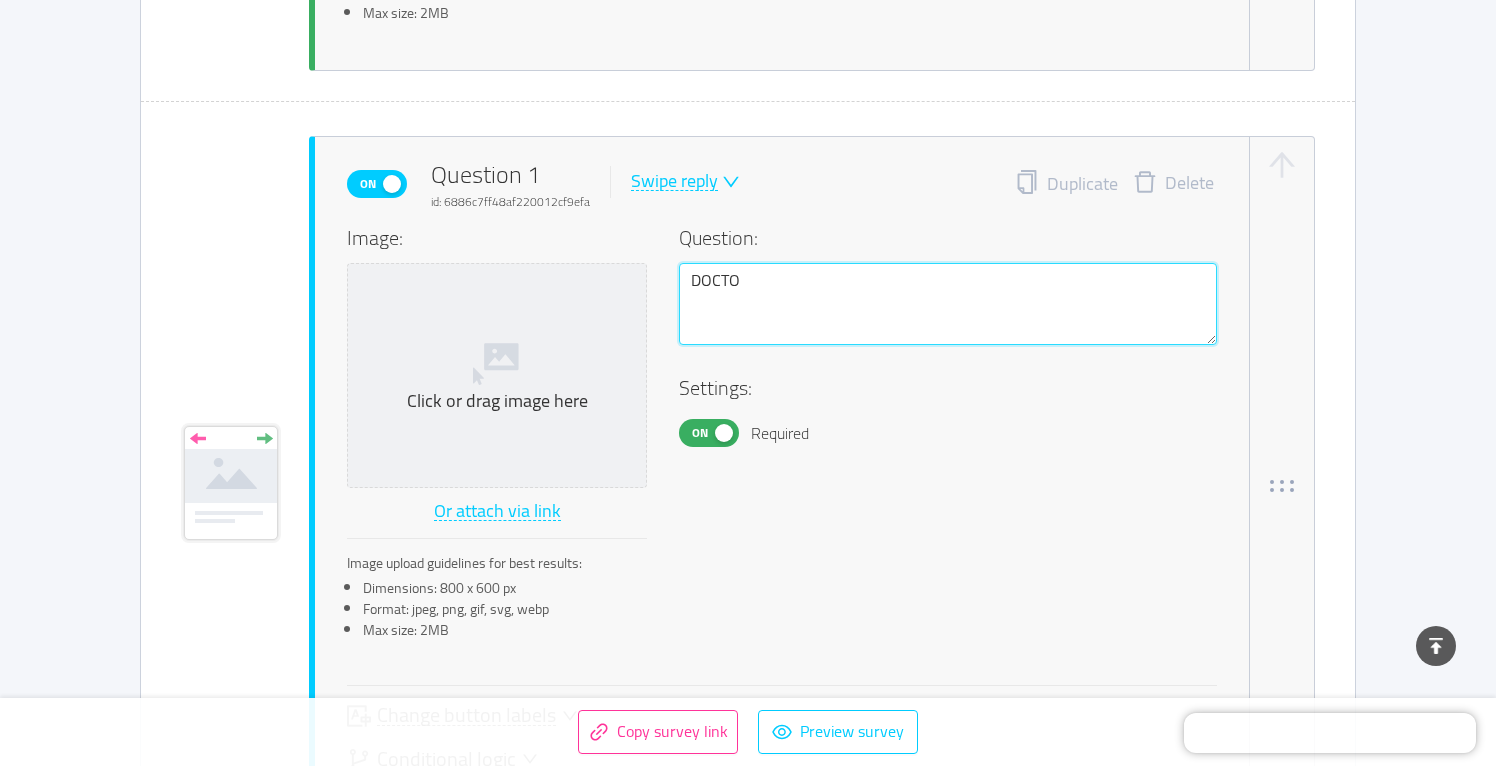 type 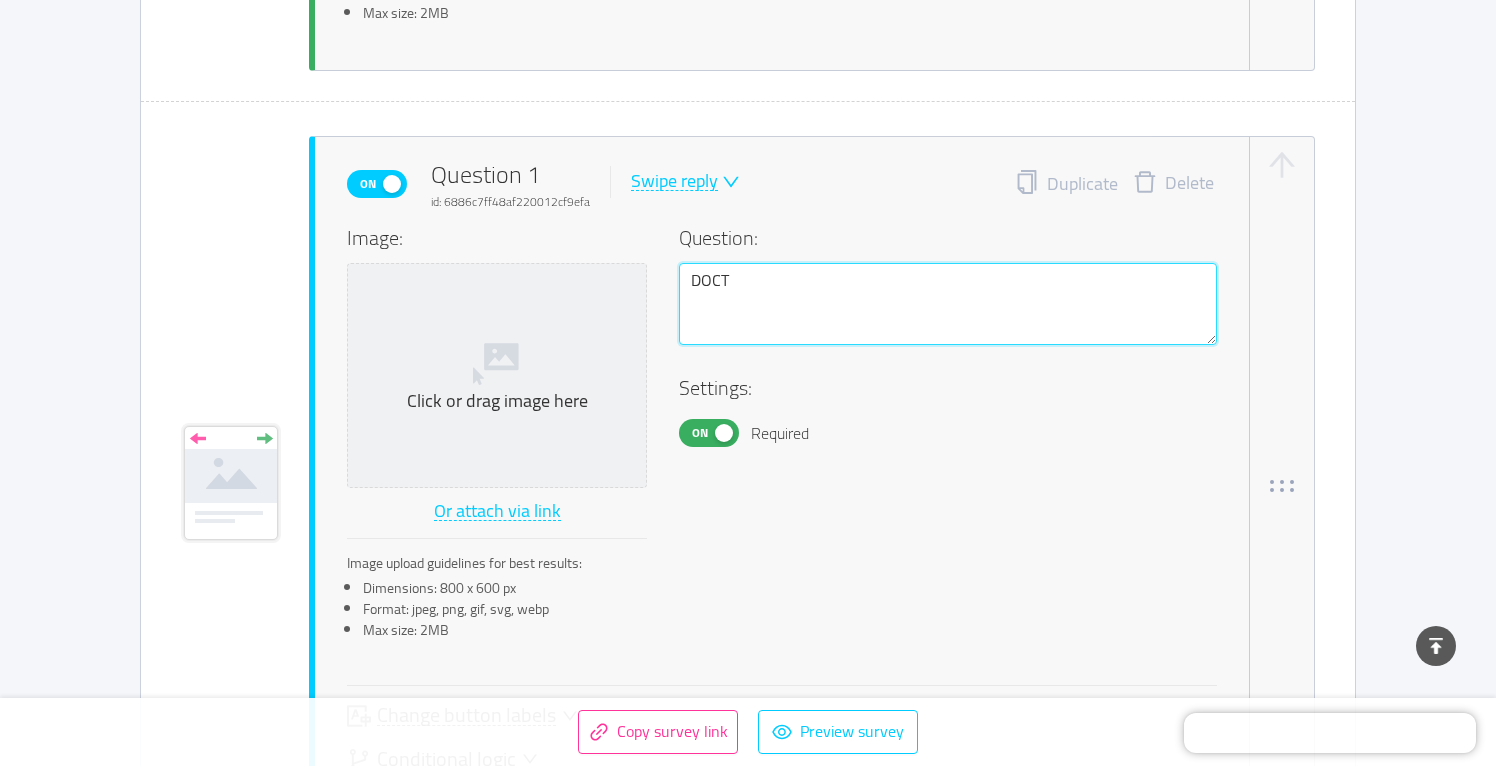 type 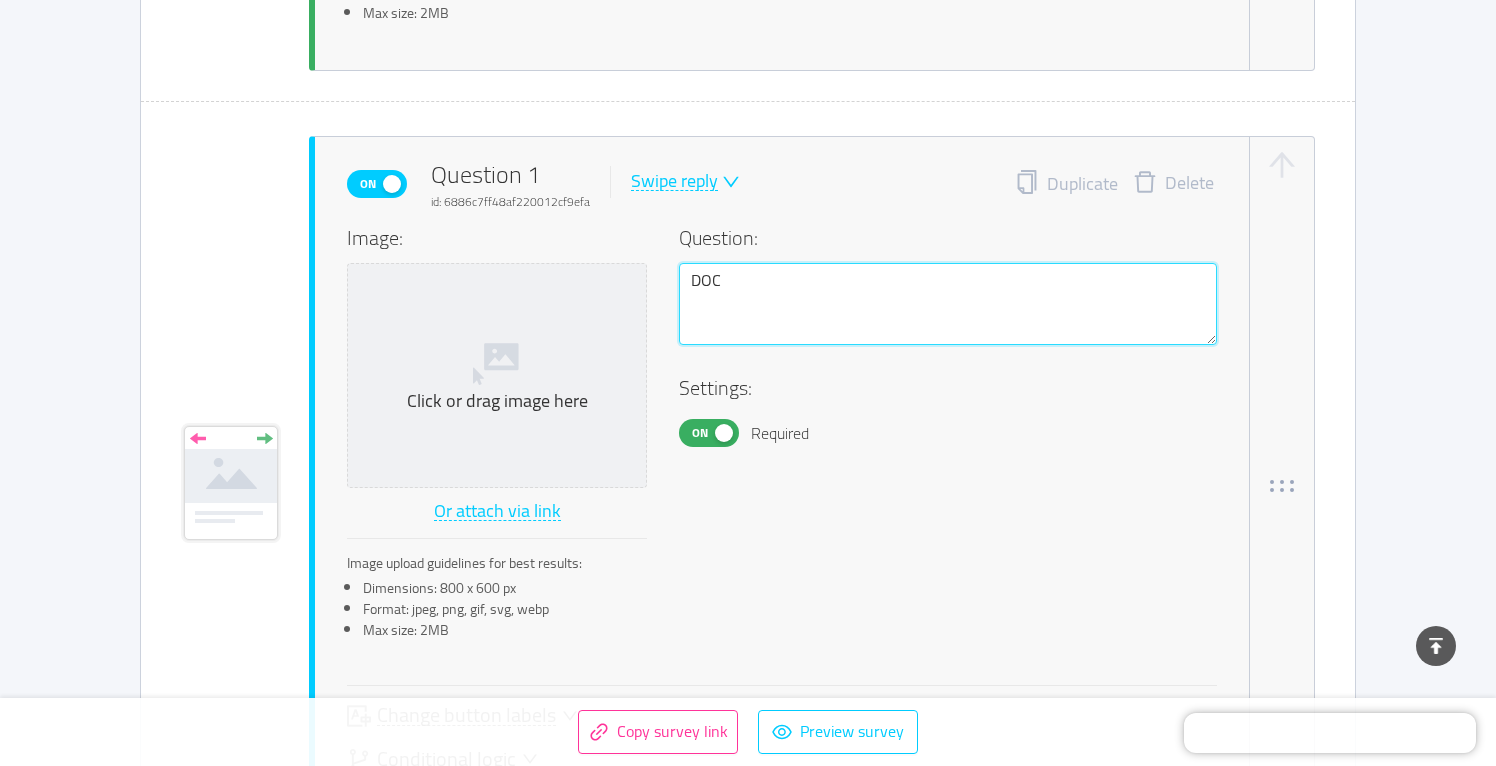 type 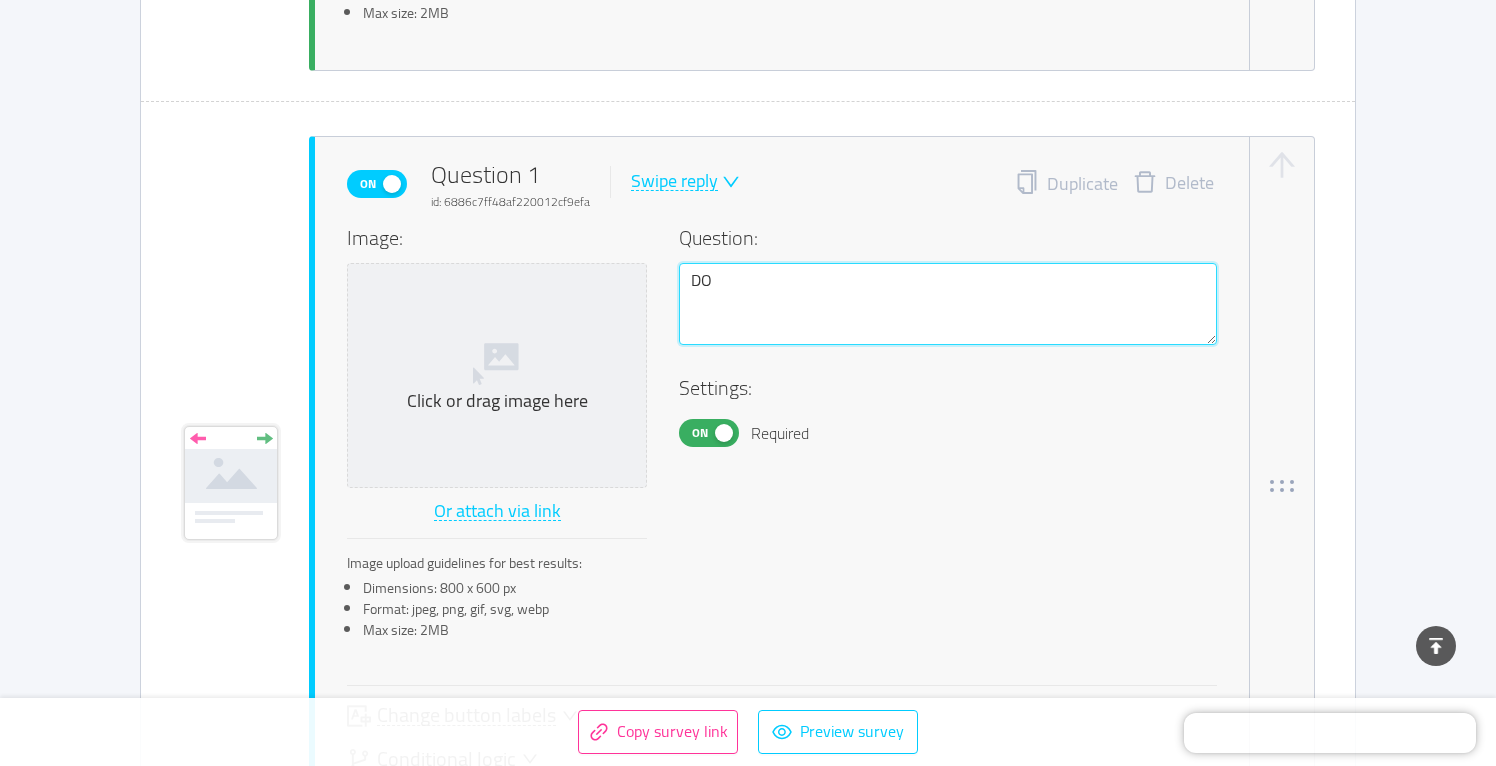 type 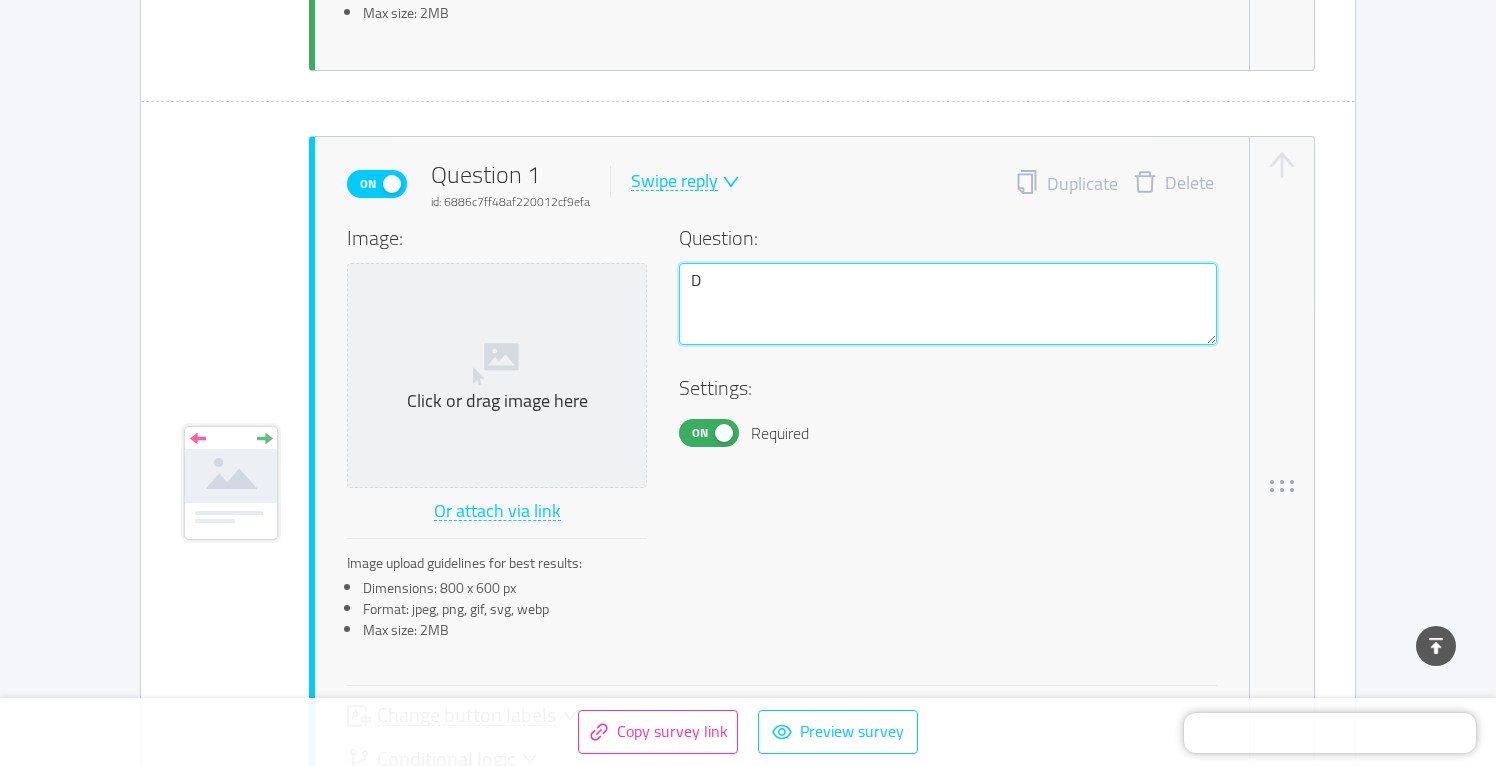 type 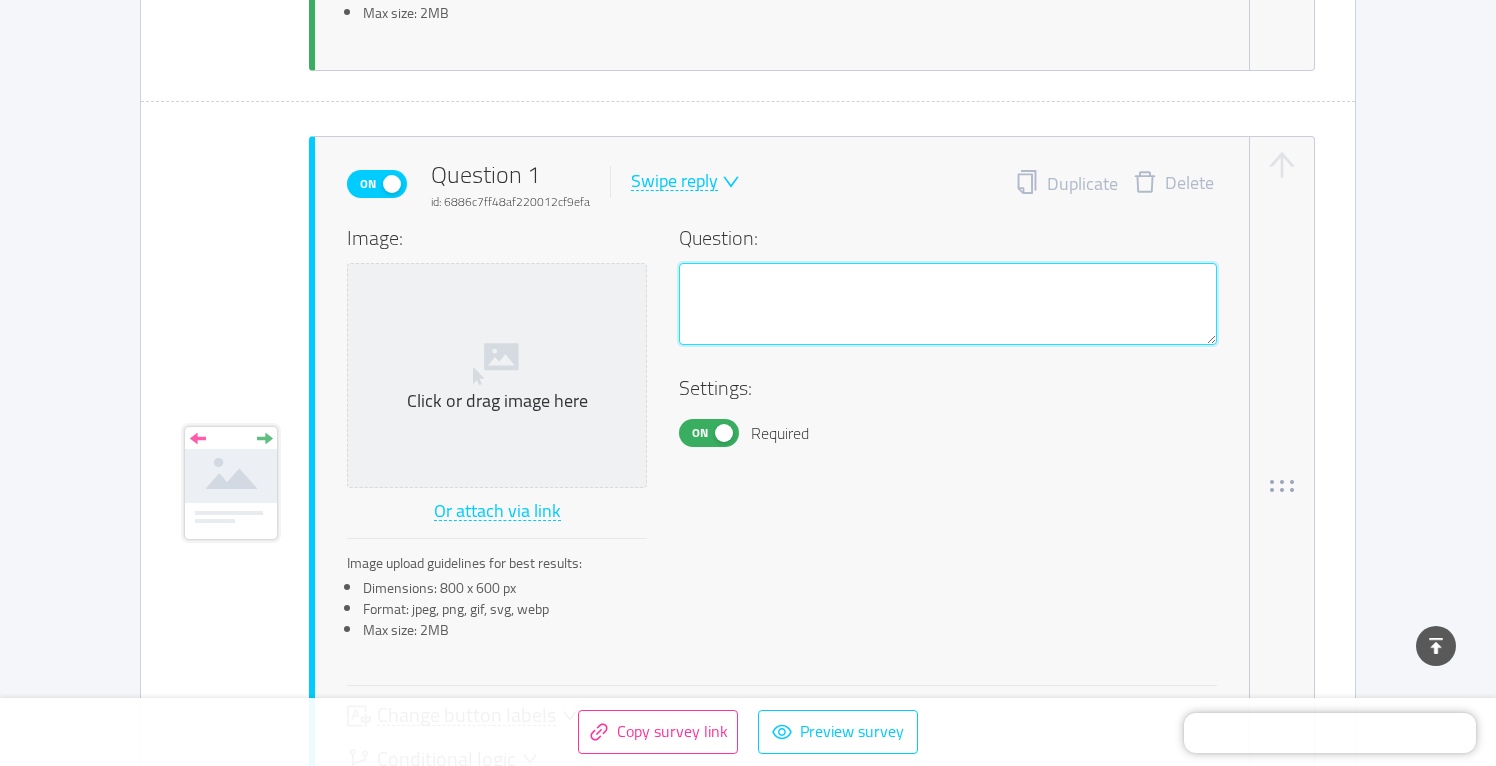 type 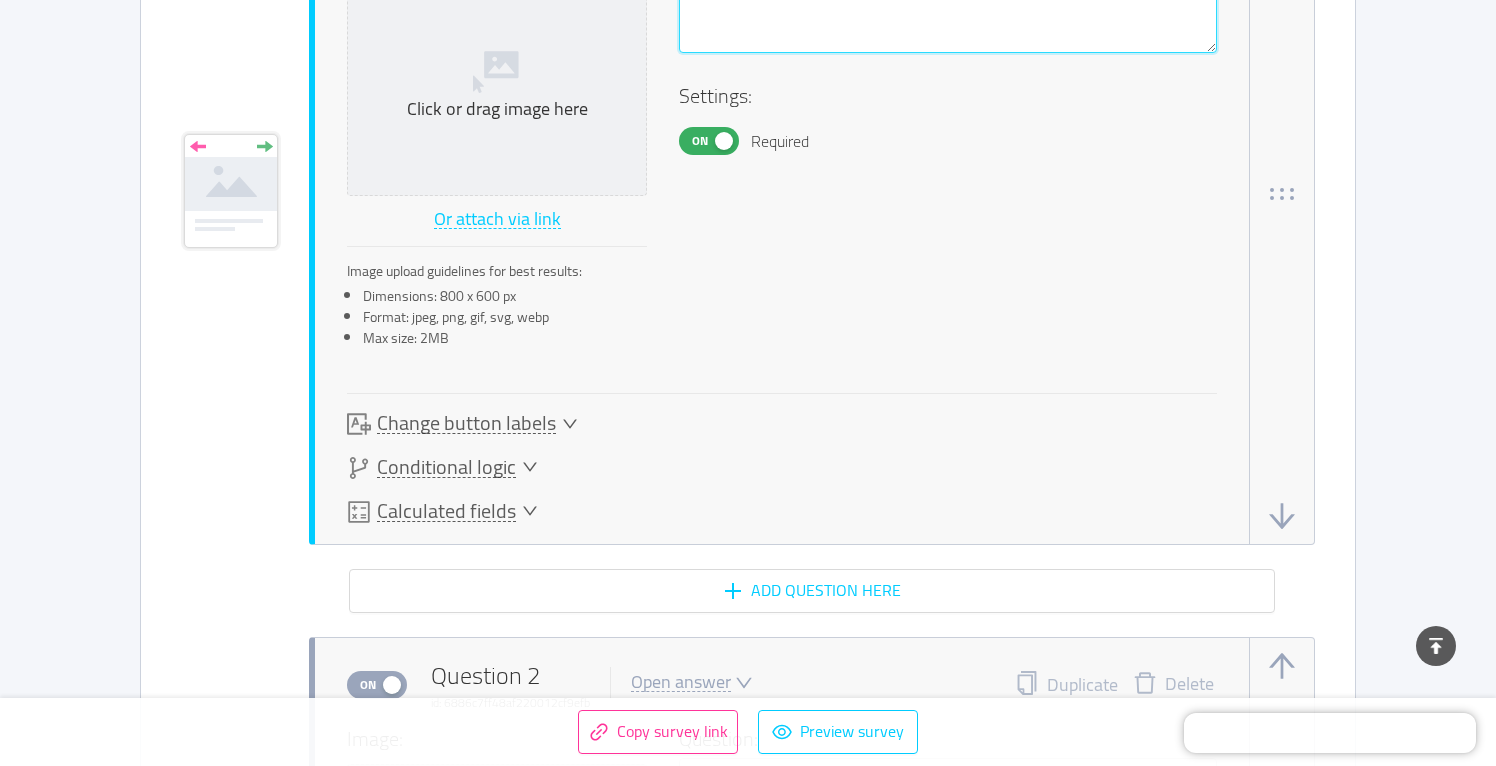 scroll, scrollTop: 1237, scrollLeft: 0, axis: vertical 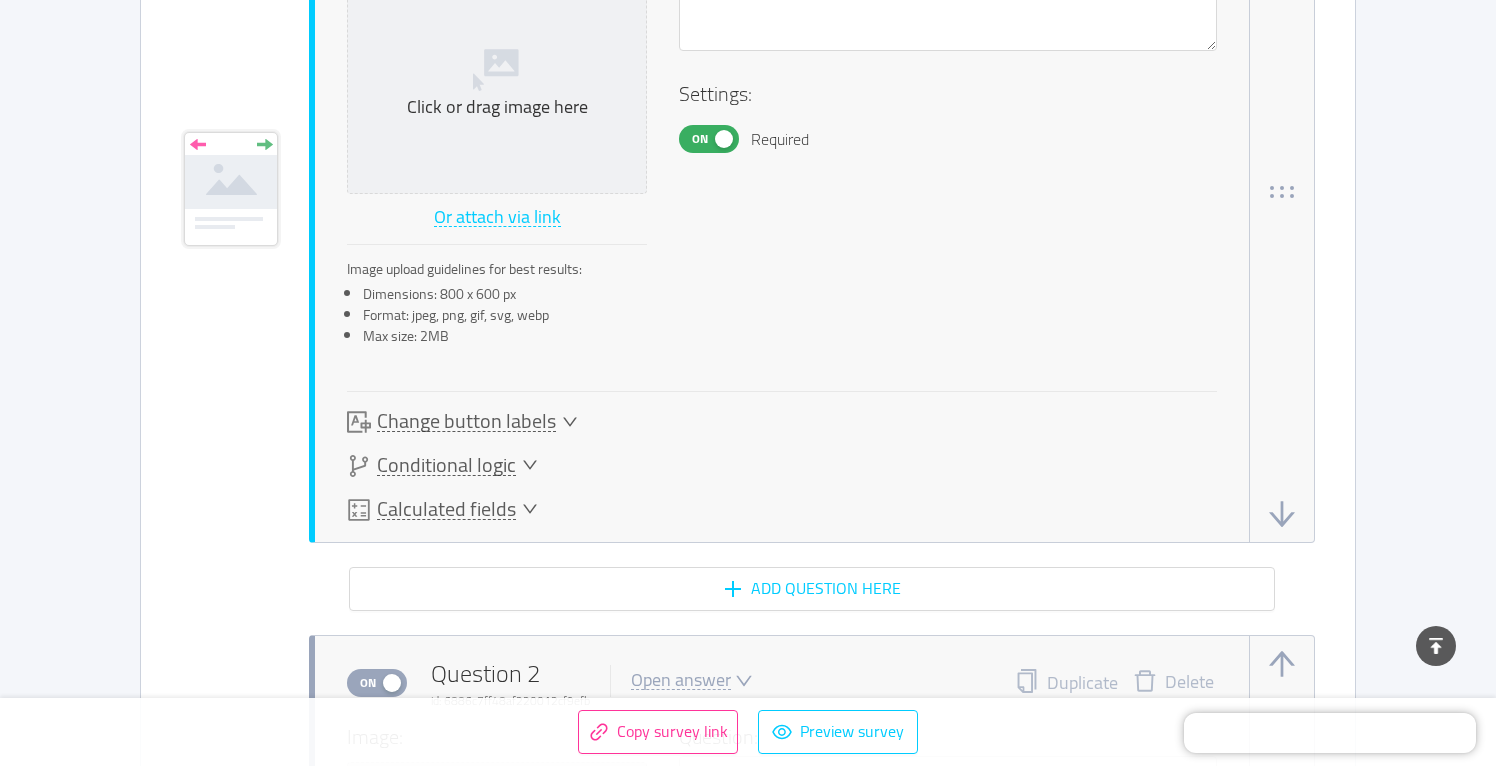 click 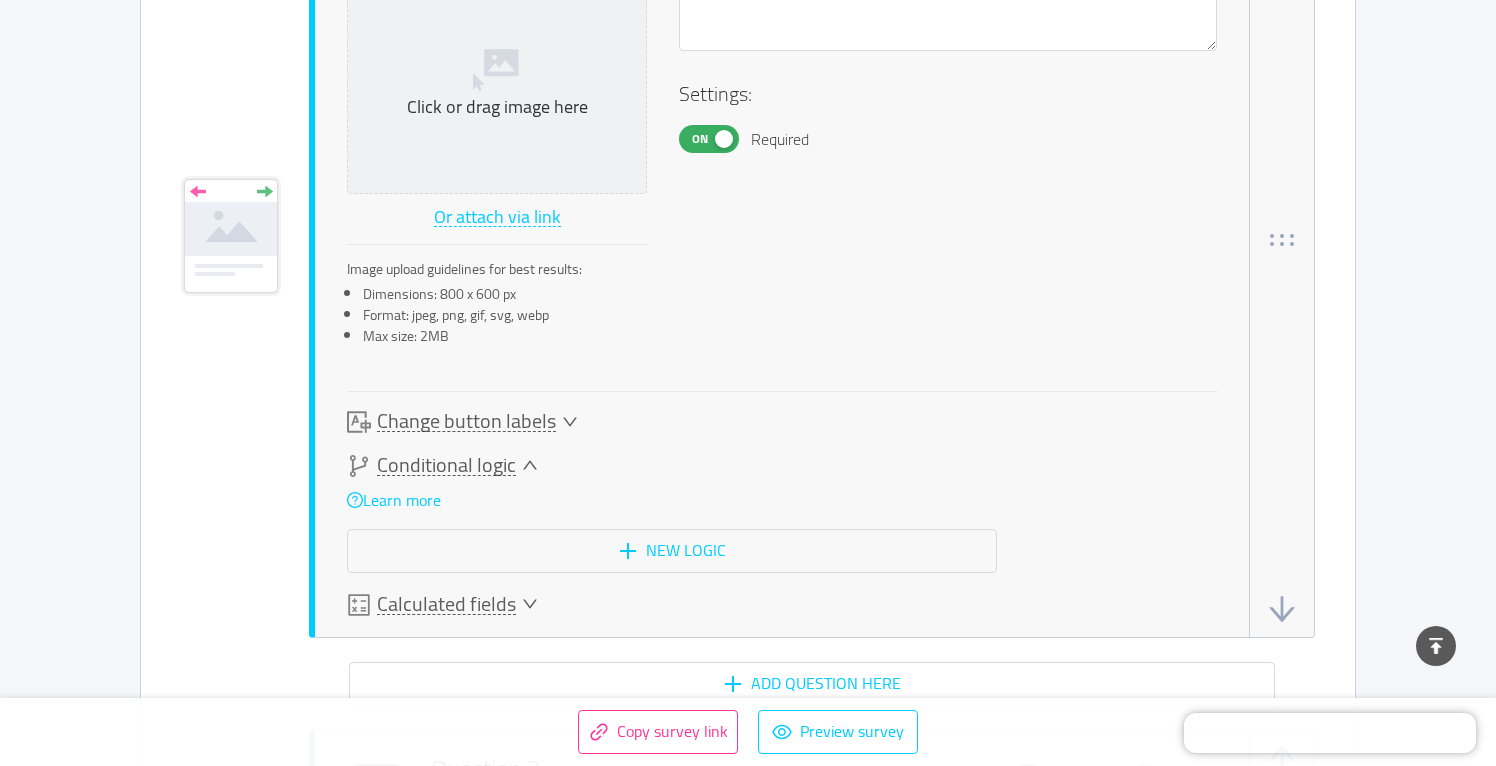 click 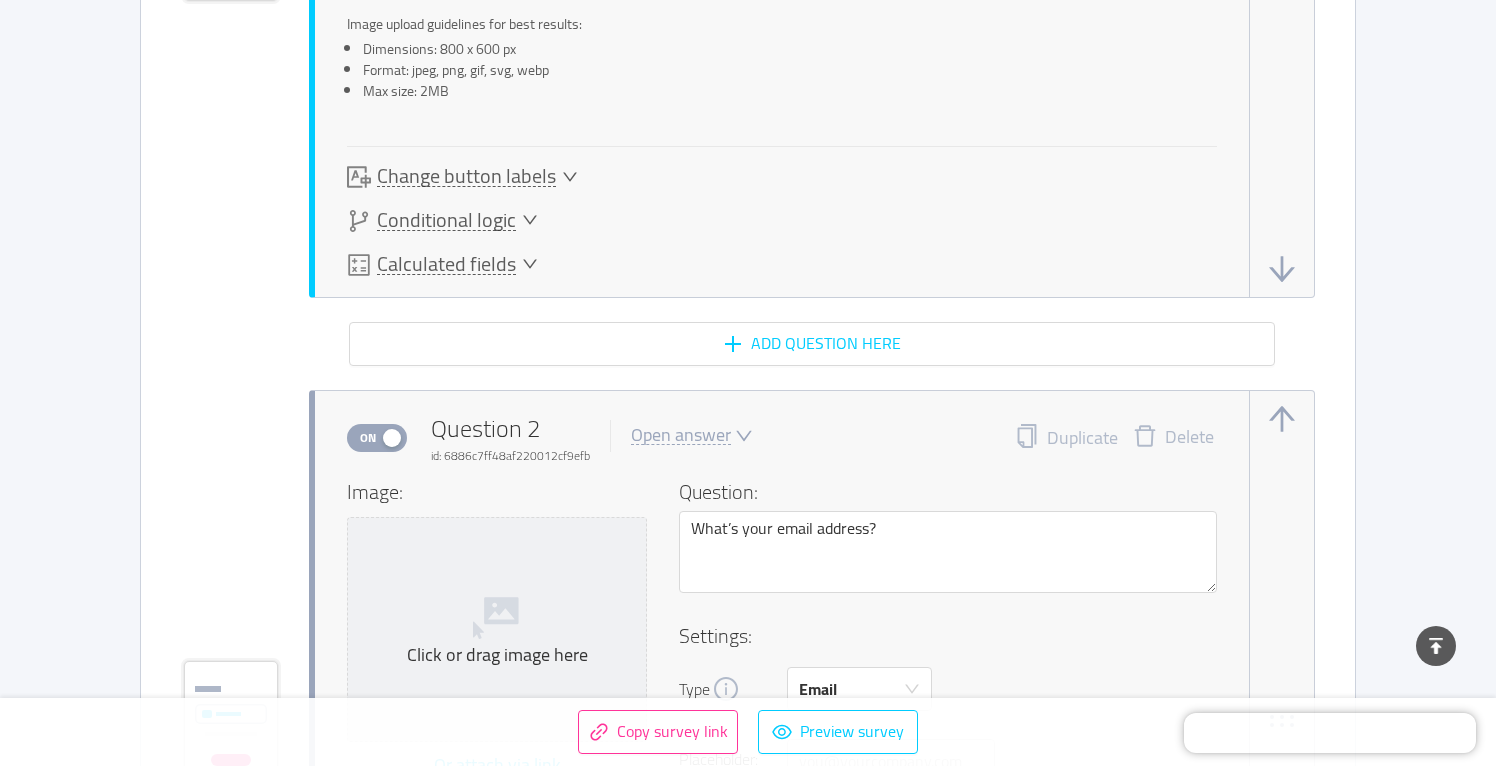 scroll, scrollTop: 1483, scrollLeft: 0, axis: vertical 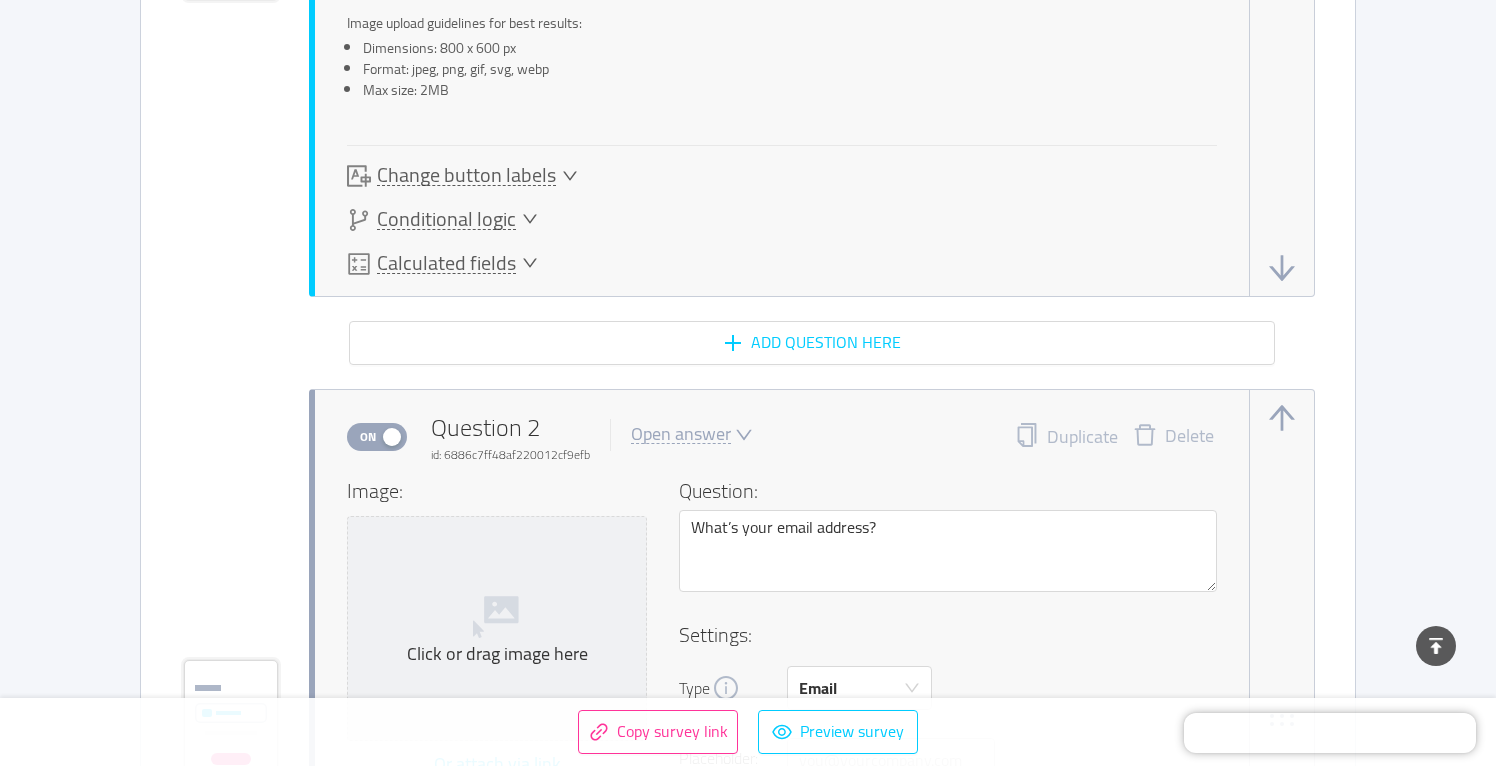 click on "Change button labels" at bounding box center [462, 176] 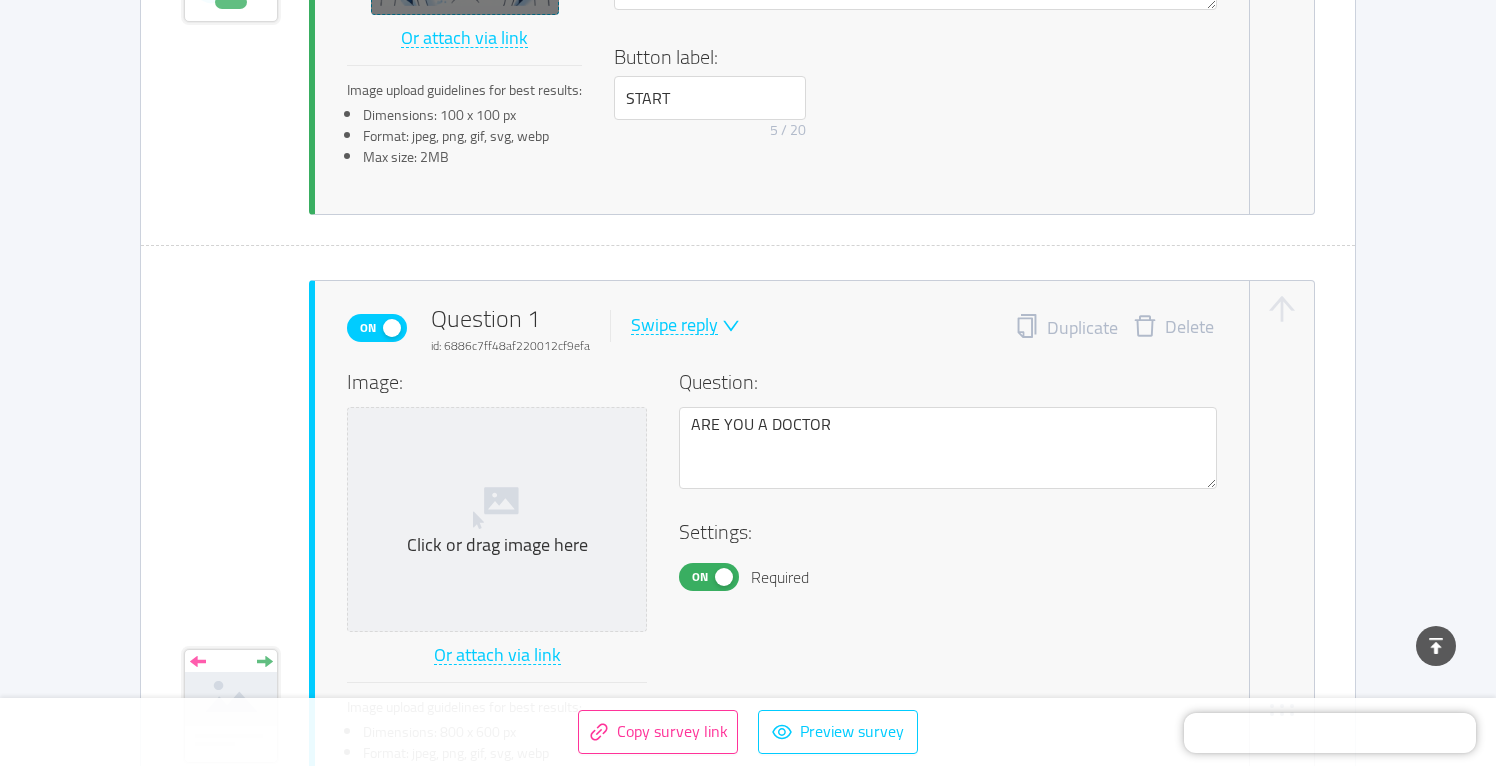 scroll, scrollTop: 805, scrollLeft: 0, axis: vertical 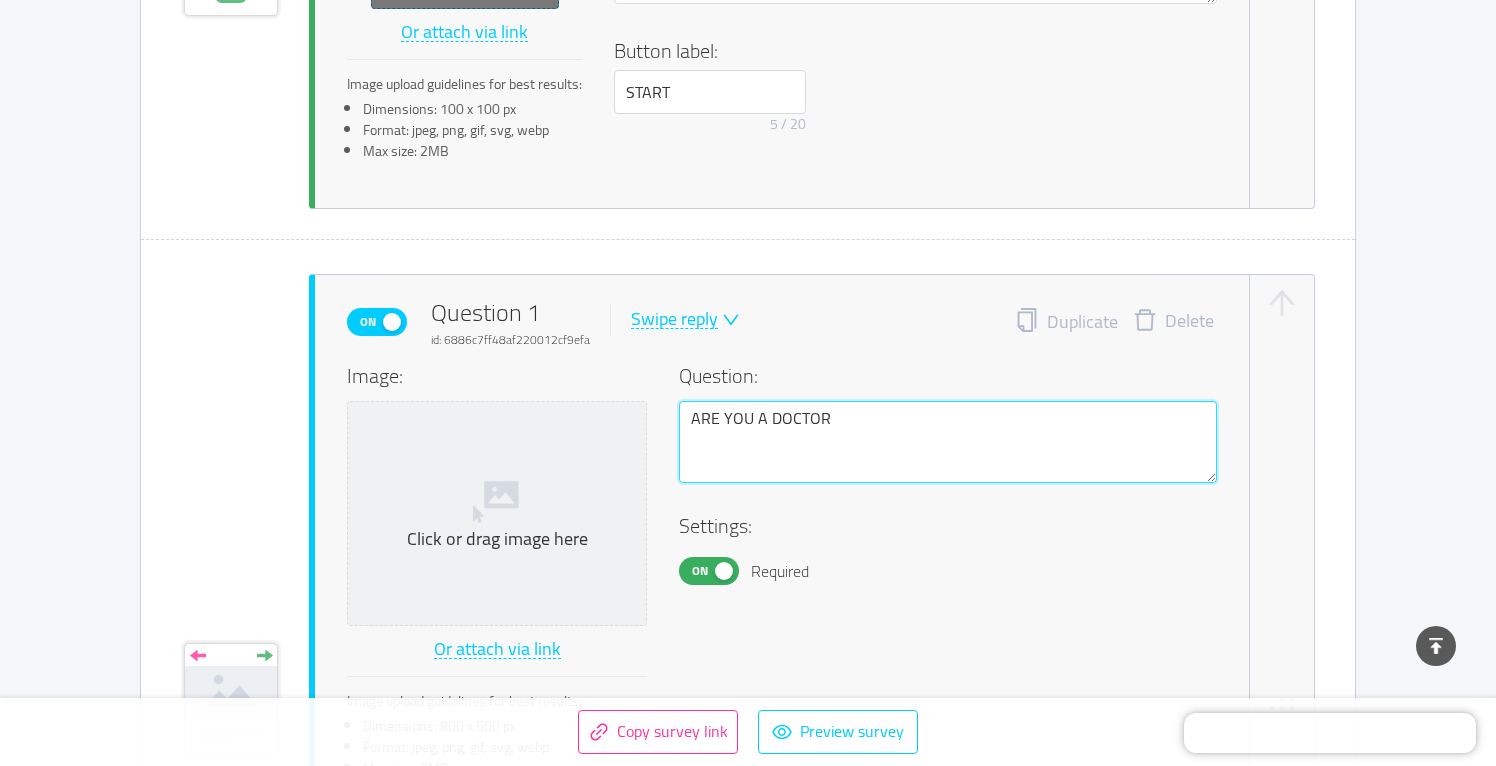 click on "ARE YOU A DOCTOR" at bounding box center (948, 442) 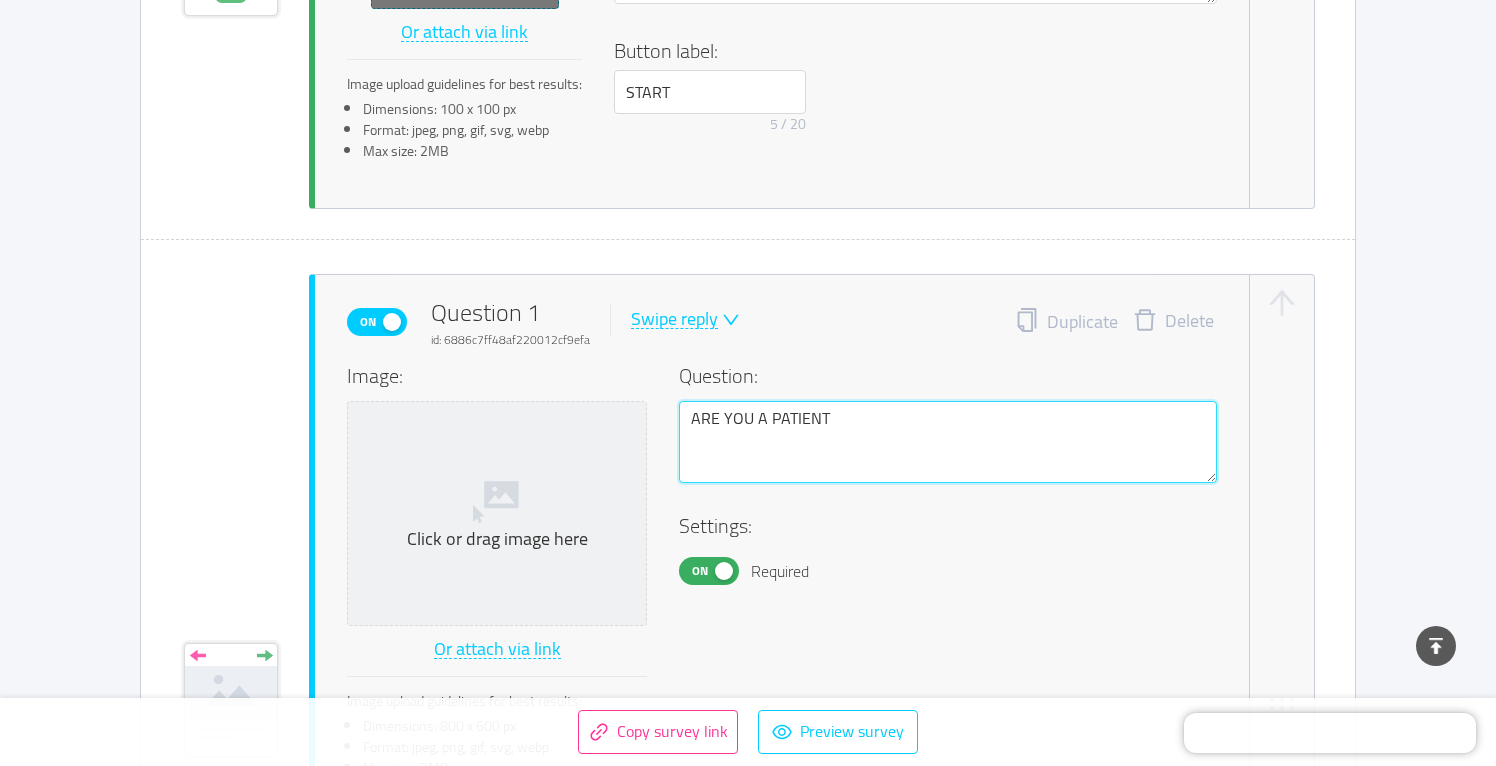 drag, startPoint x: 771, startPoint y: 418, endPoint x: 854, endPoint y: 435, distance: 84.723076 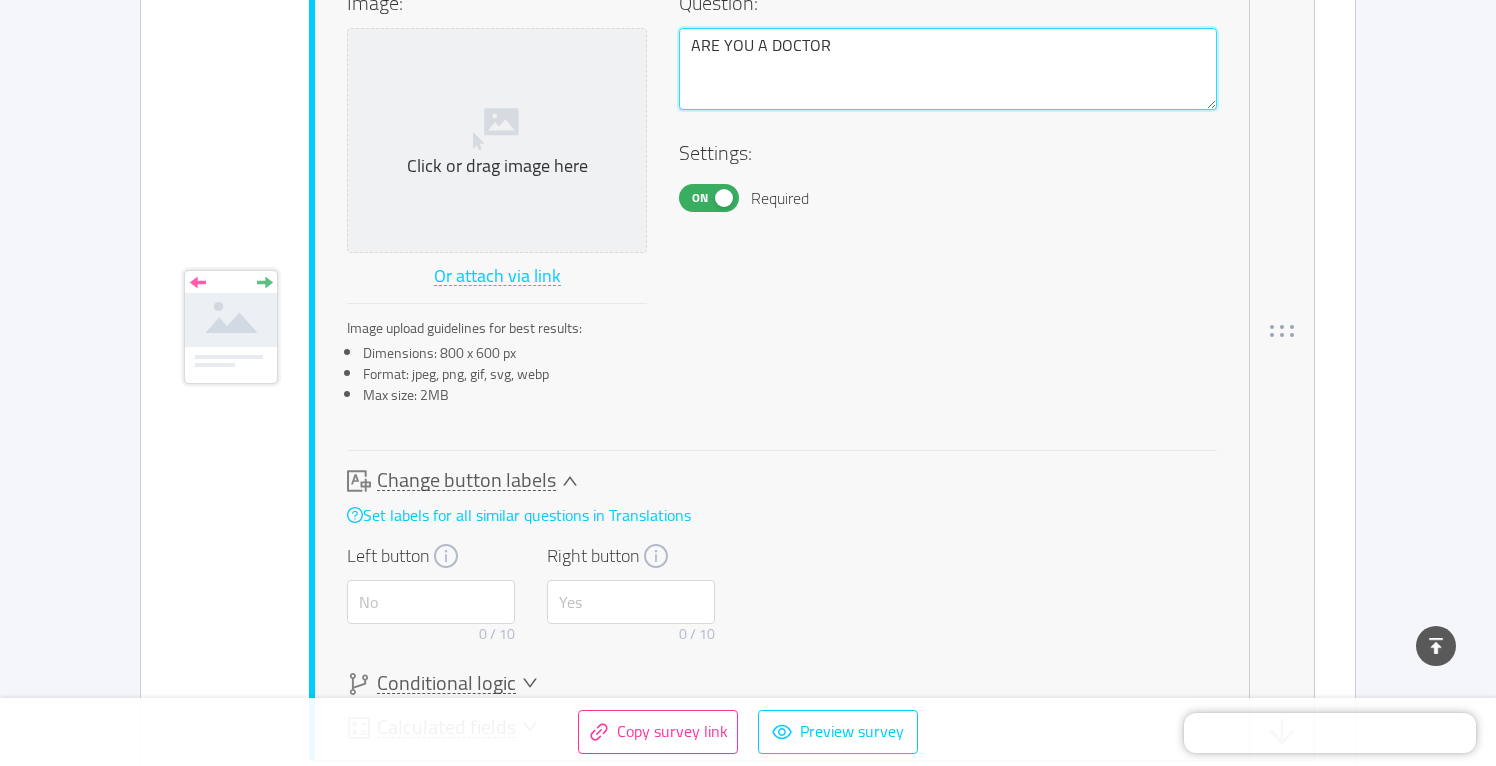 scroll, scrollTop: 1179, scrollLeft: 0, axis: vertical 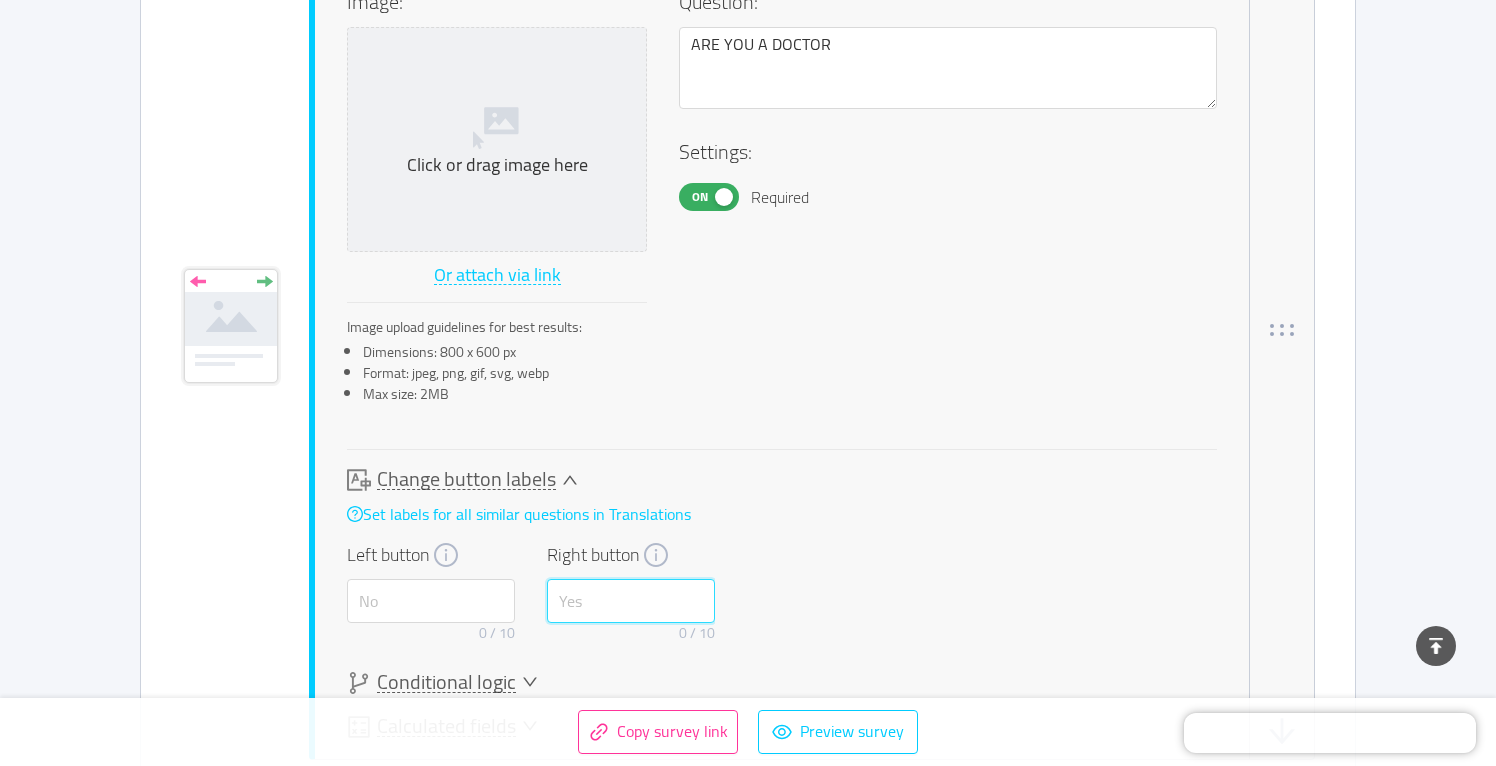 drag, startPoint x: 614, startPoint y: 595, endPoint x: 512, endPoint y: 573, distance: 104.34558 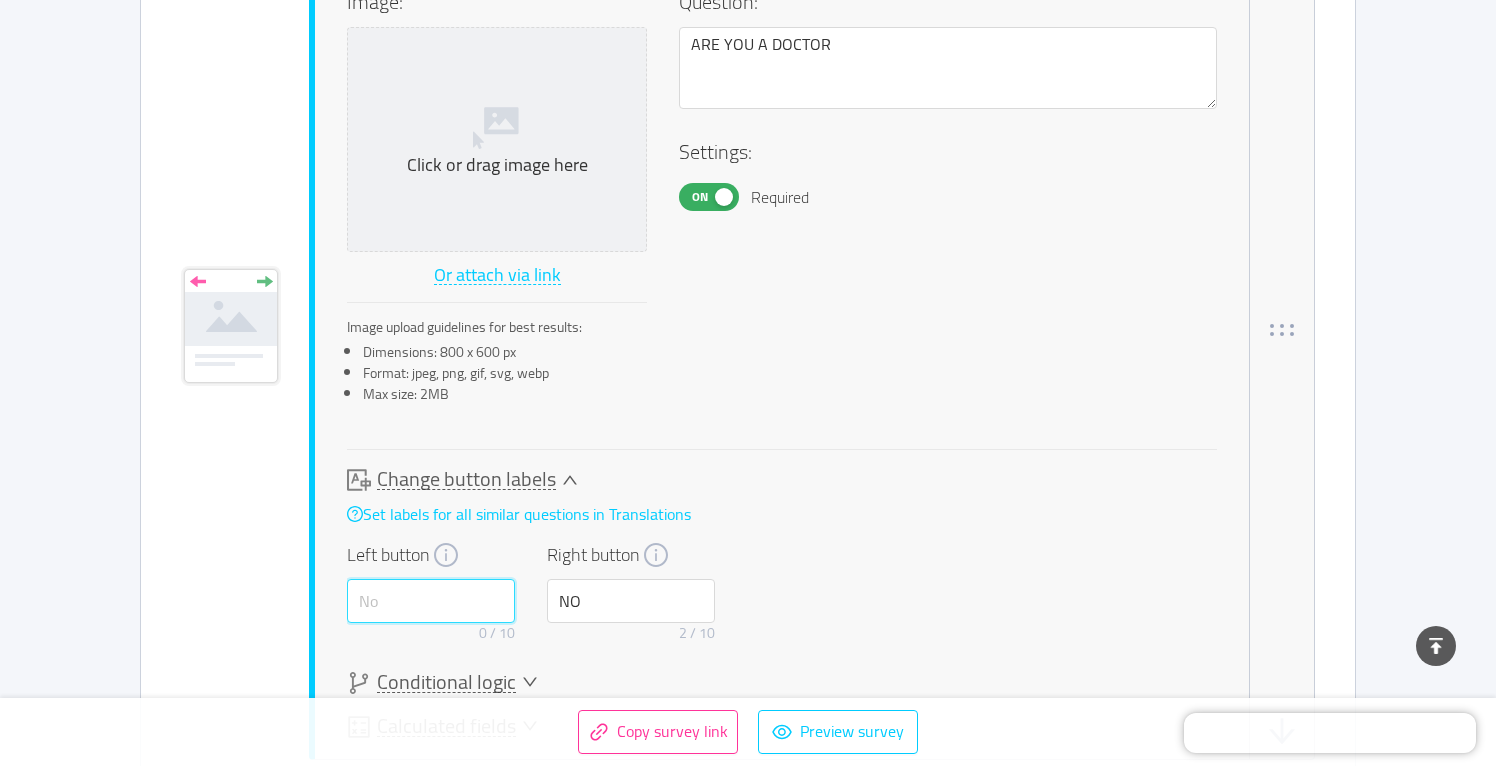 drag, startPoint x: 382, startPoint y: 599, endPoint x: 334, endPoint y: 593, distance: 48.373547 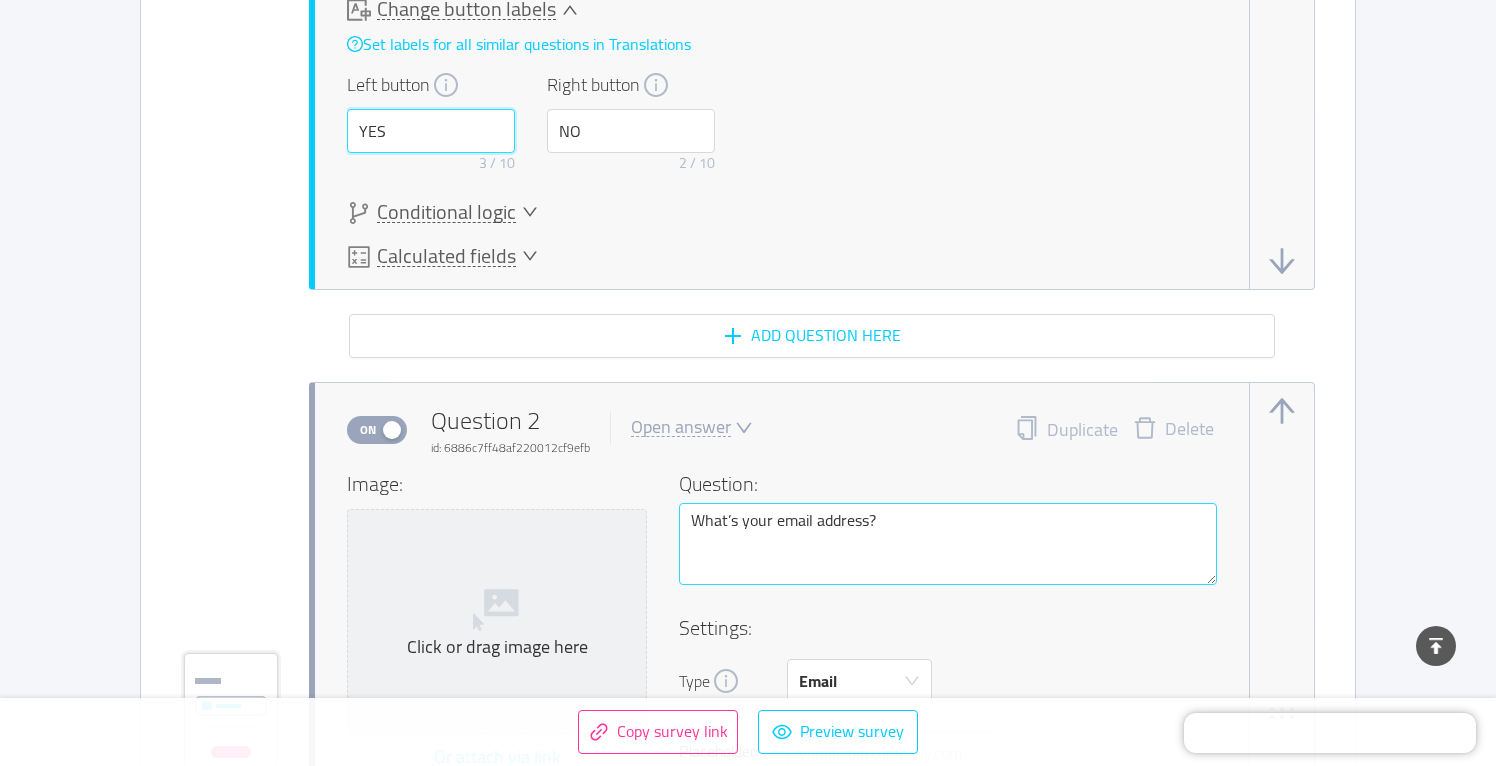 scroll, scrollTop: 1655, scrollLeft: 0, axis: vertical 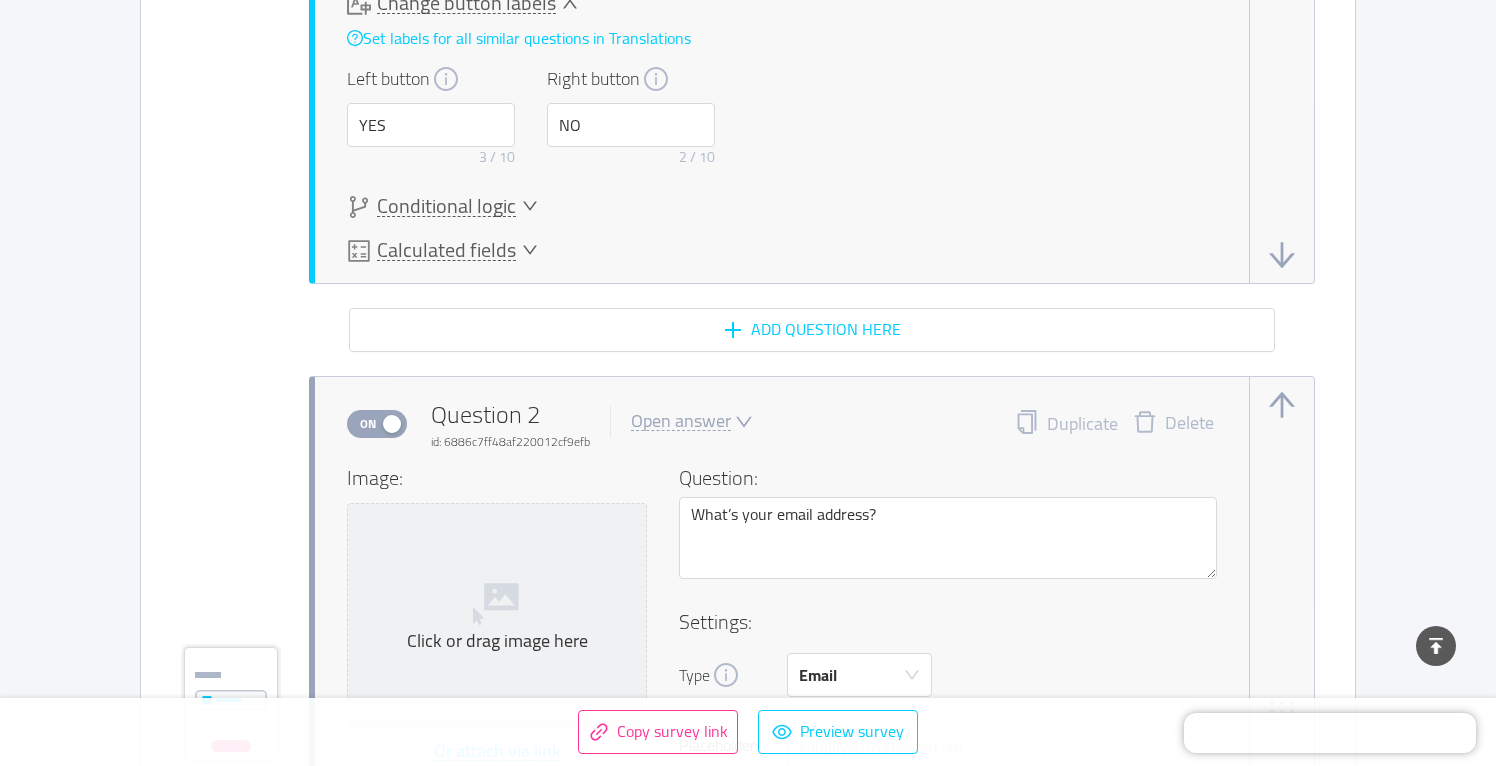 click on "Conditional logic" at bounding box center (446, 206) 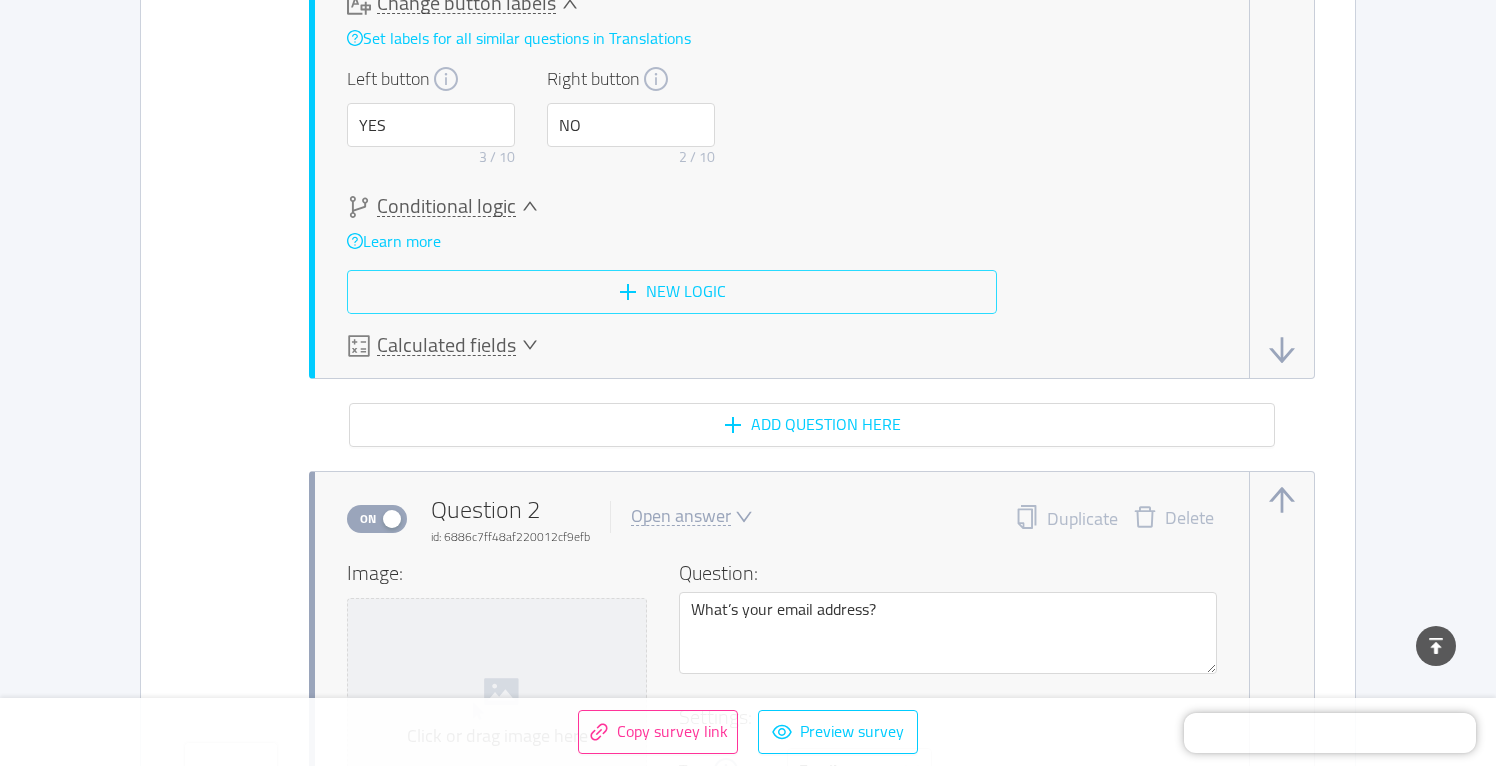 click on "New logic" at bounding box center [672, 292] 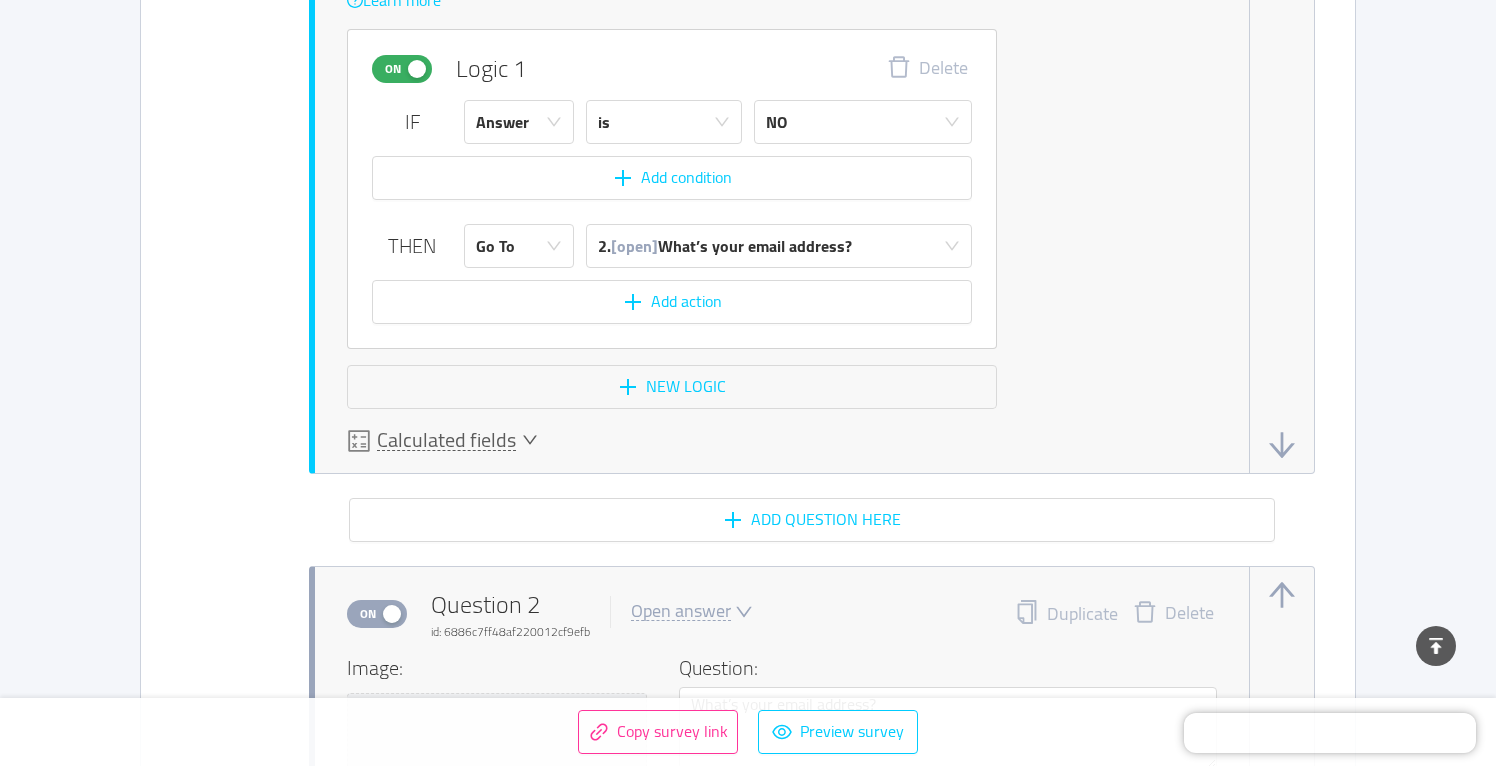 scroll, scrollTop: 1900, scrollLeft: 0, axis: vertical 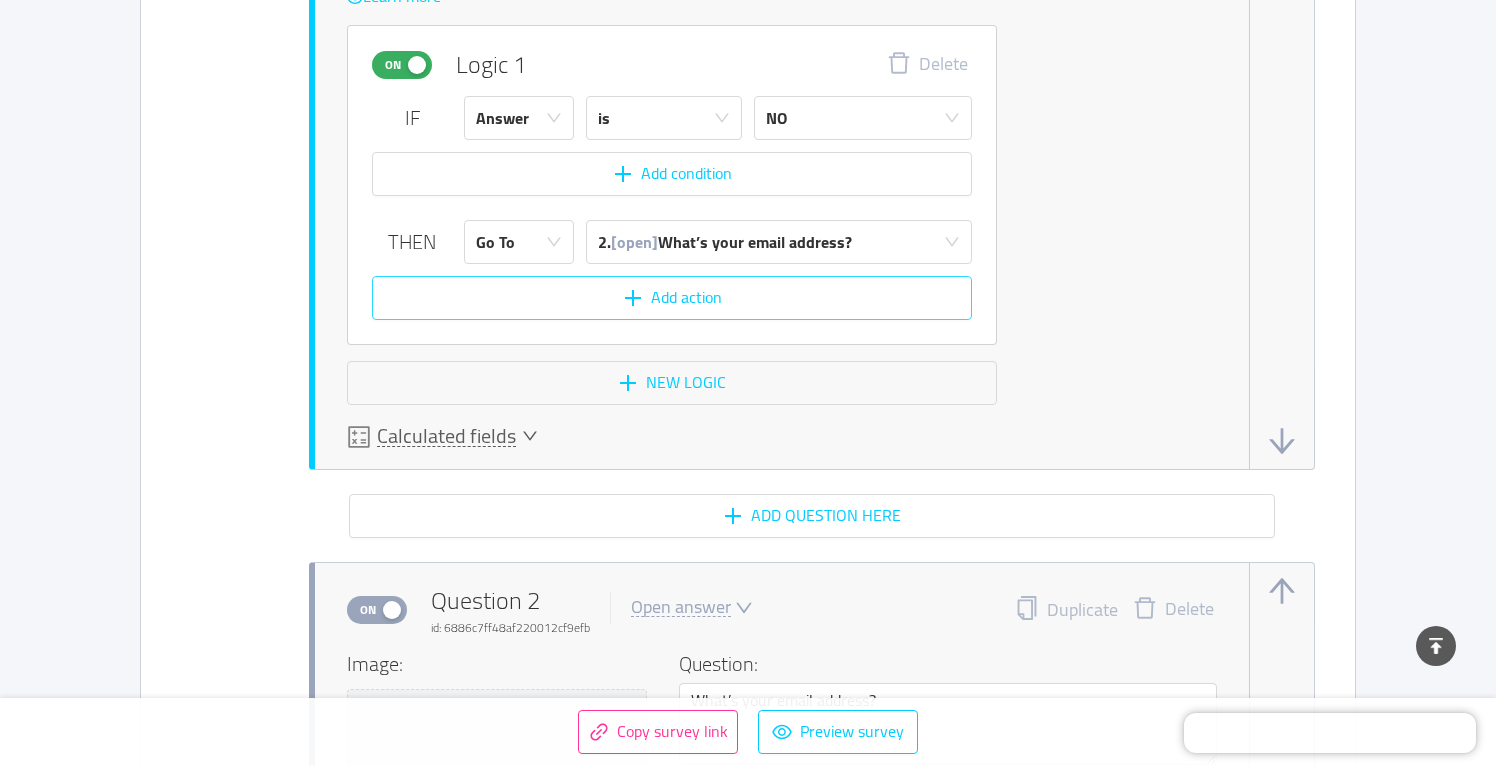 click on "Add action" at bounding box center (672, 298) 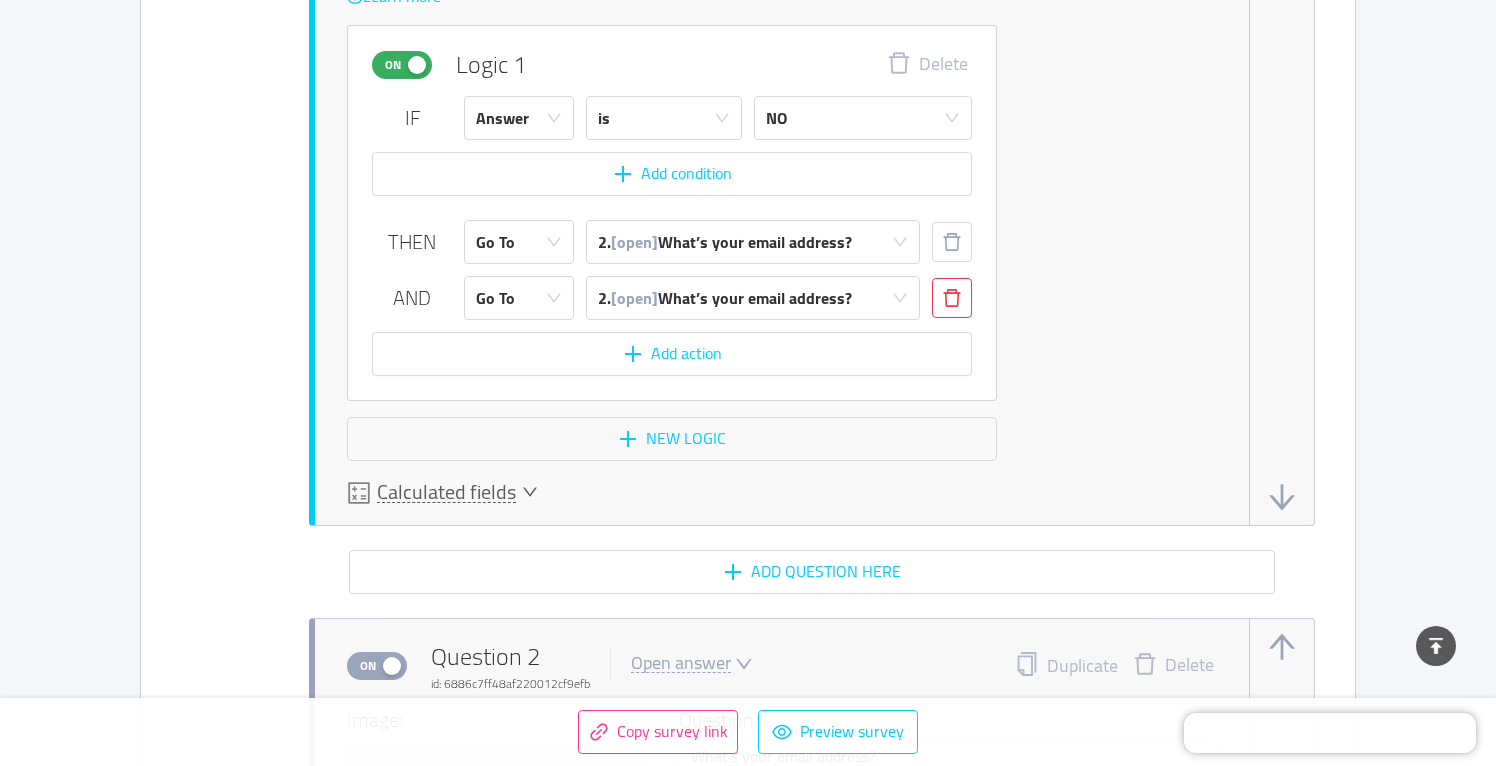 click at bounding box center (952, 298) 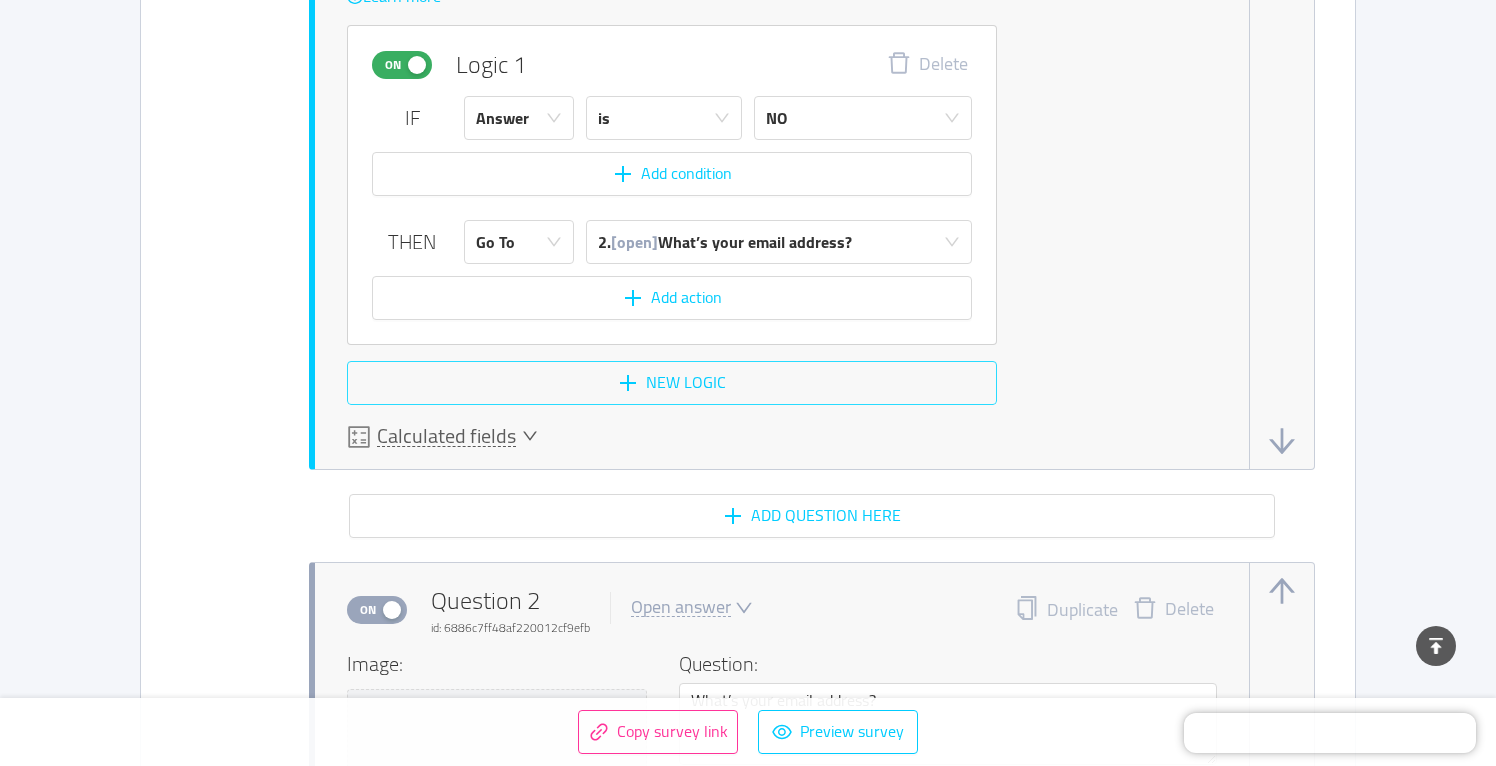click on "New logic" at bounding box center (672, 383) 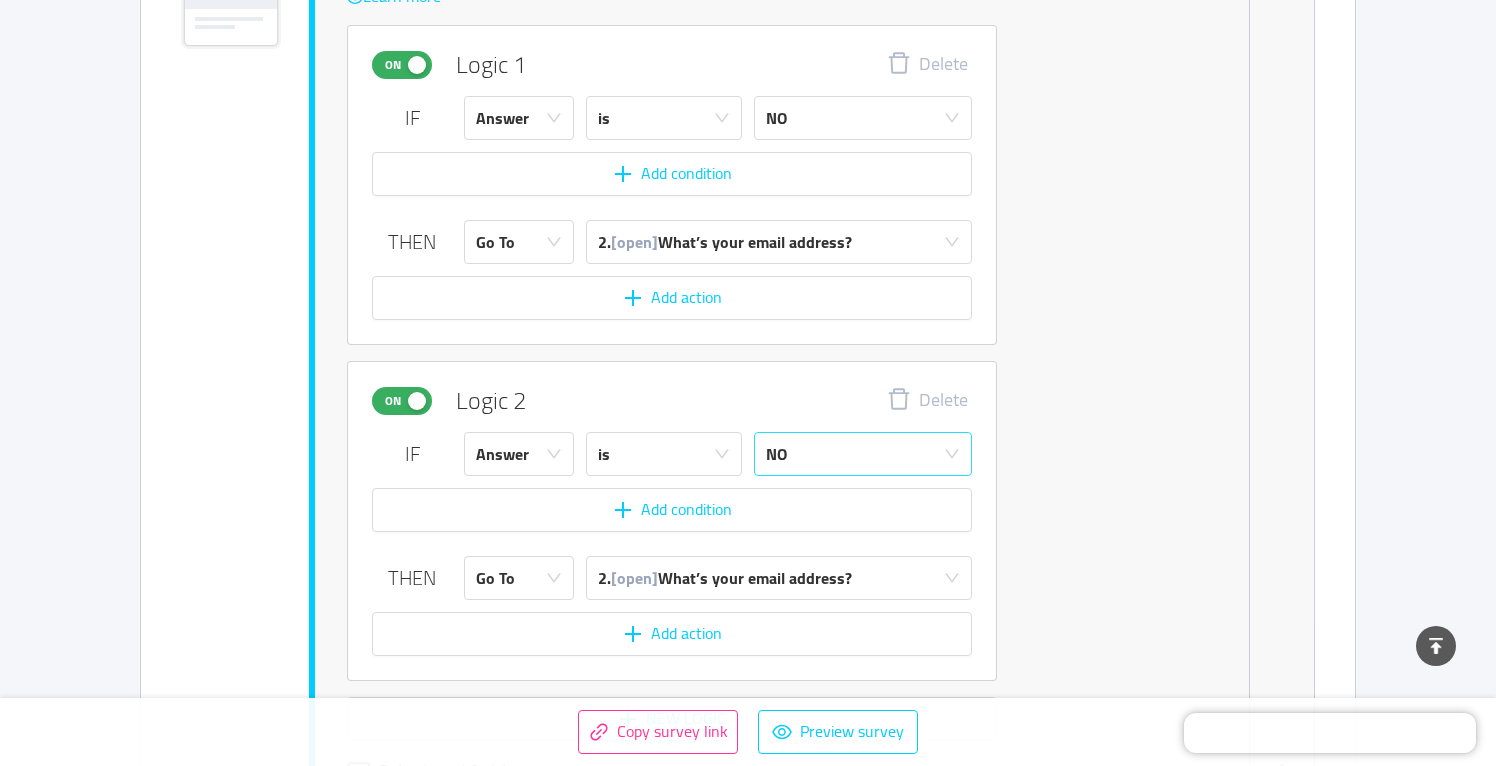 click on "NO" at bounding box center [856, 454] 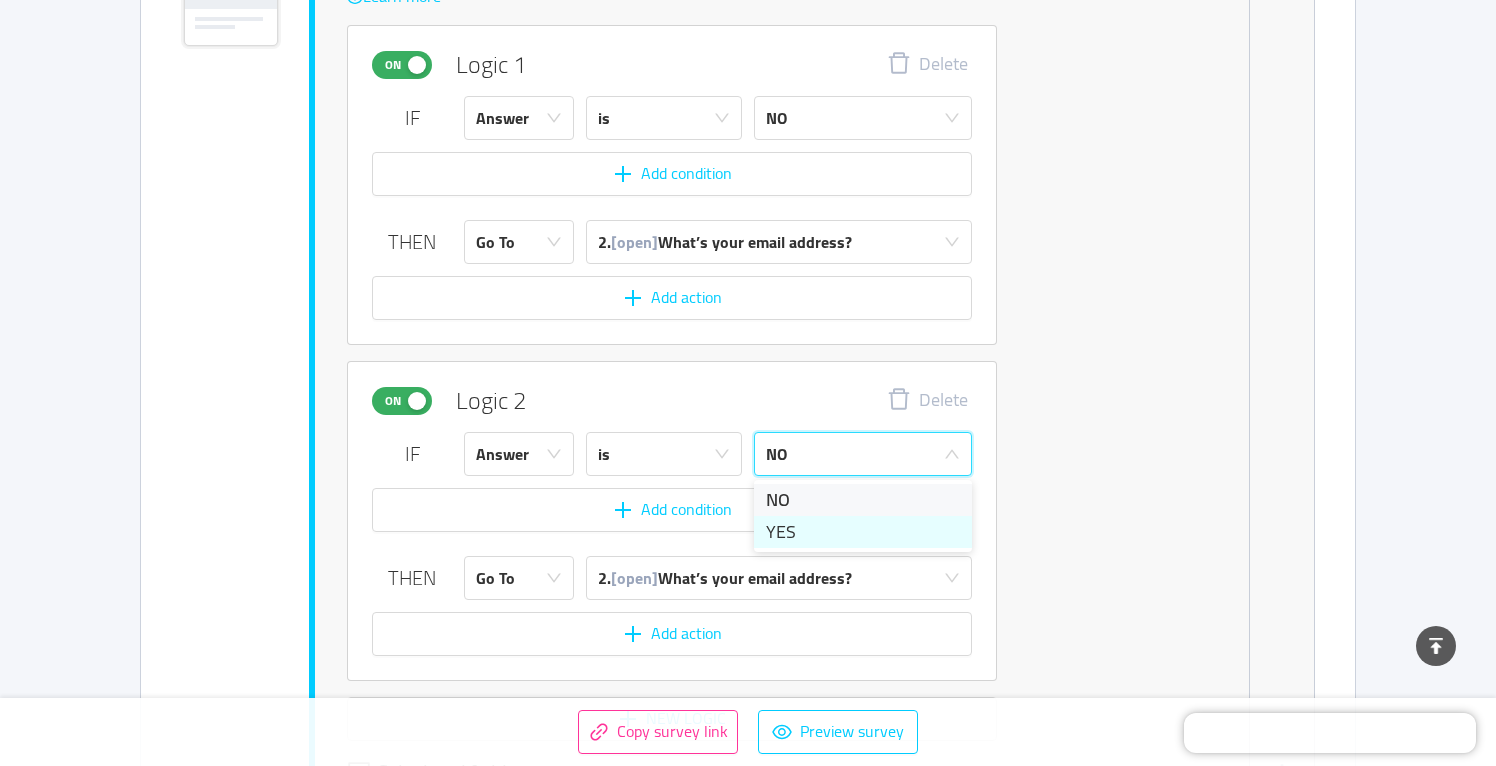 click on "YES" at bounding box center (863, 532) 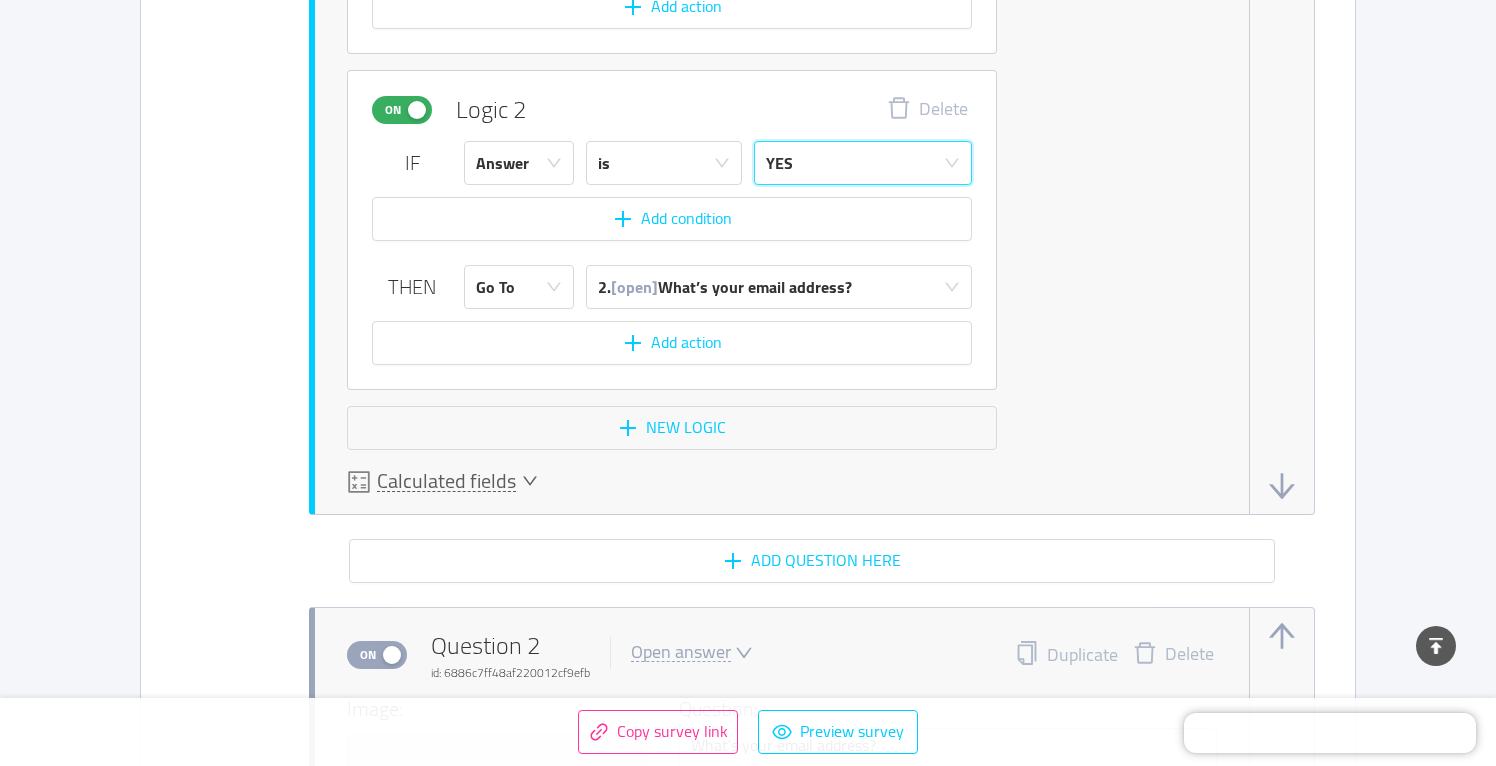 scroll, scrollTop: 2207, scrollLeft: 0, axis: vertical 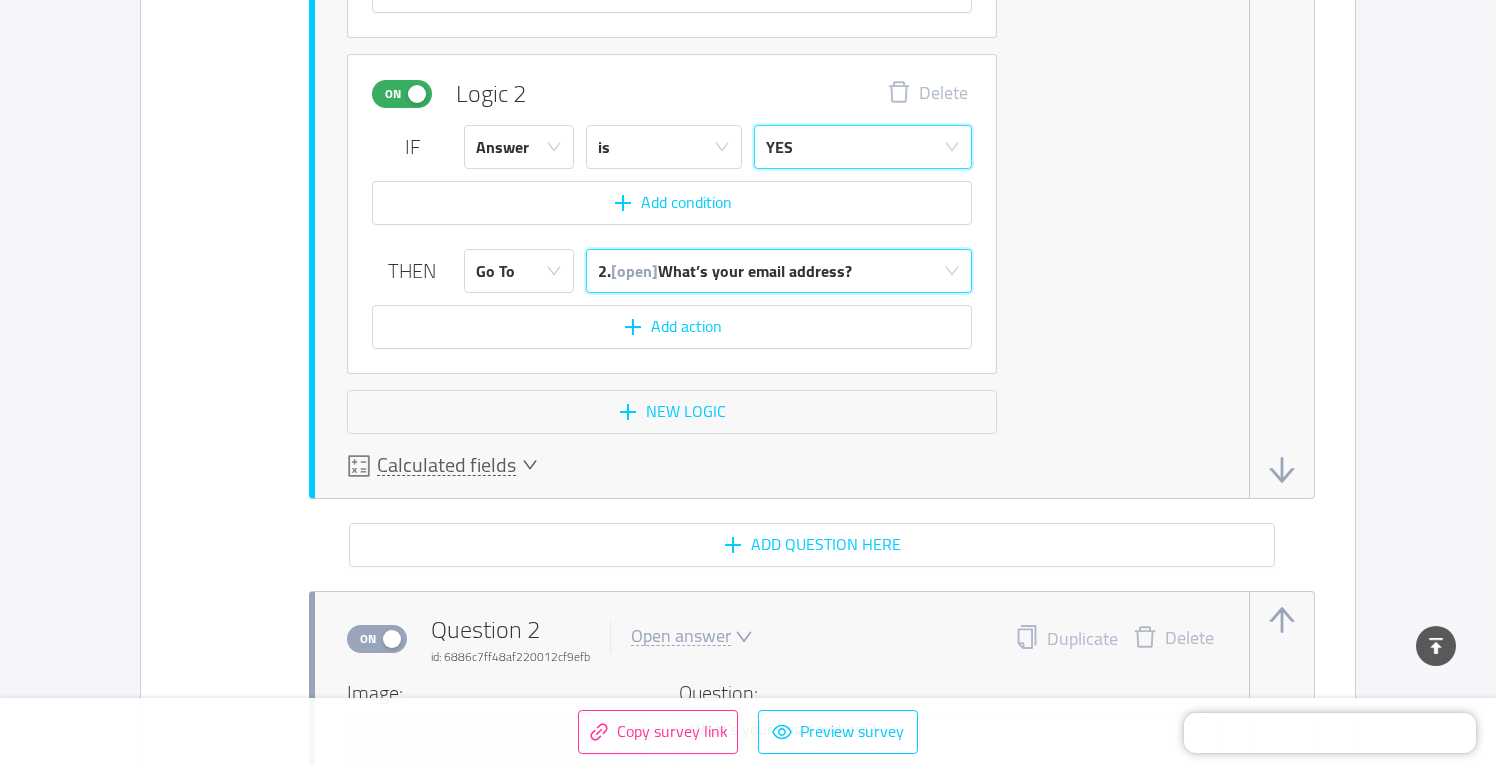 click on "2.  [open]   What’s your email address?" at bounding box center [725, 271] 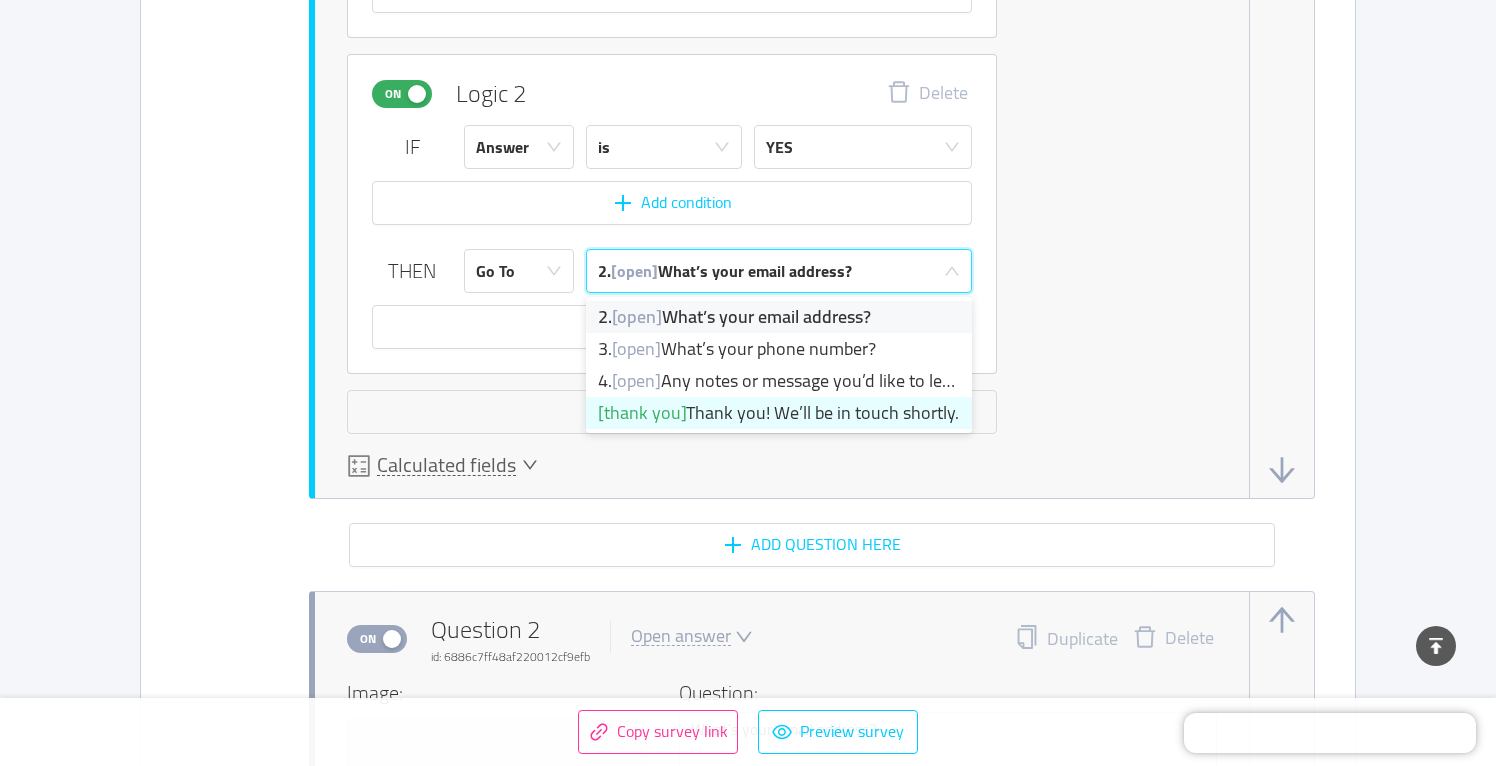 click on "[thank you]   Thank you! We’ll be in touch shortly." at bounding box center (779, 413) 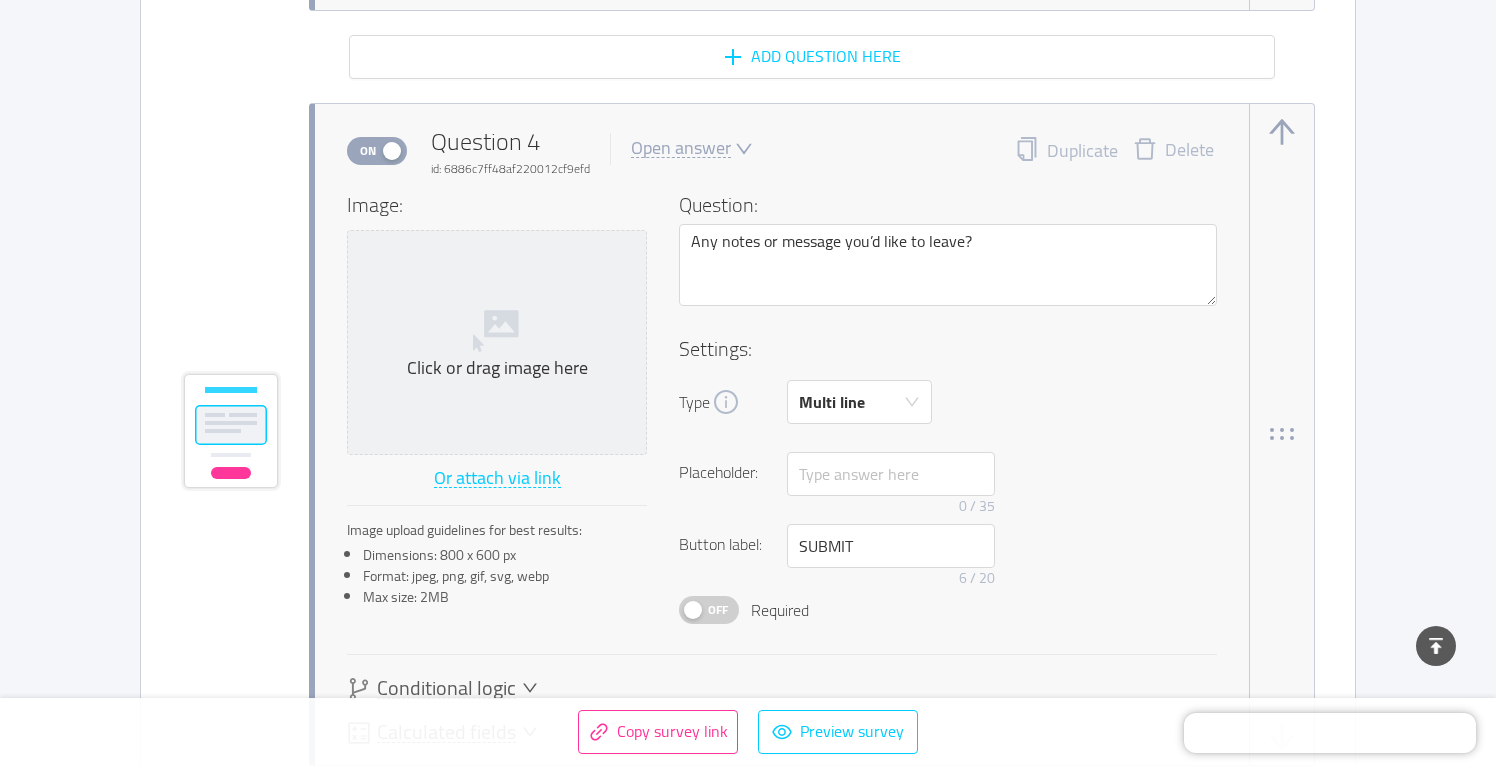 scroll, scrollTop: 4287, scrollLeft: 0, axis: vertical 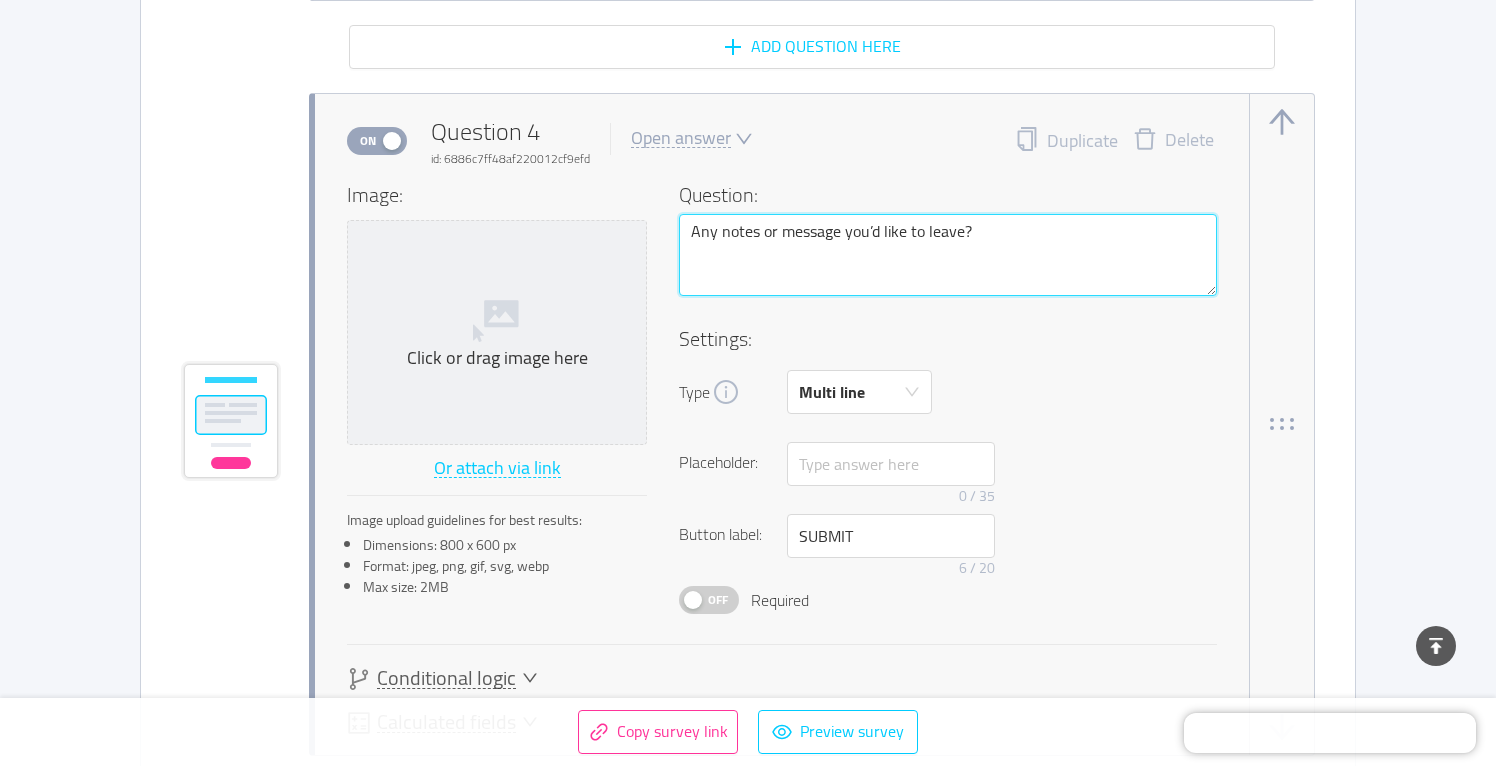 drag, startPoint x: 985, startPoint y: 233, endPoint x: 613, endPoint y: 195, distance: 373.93582 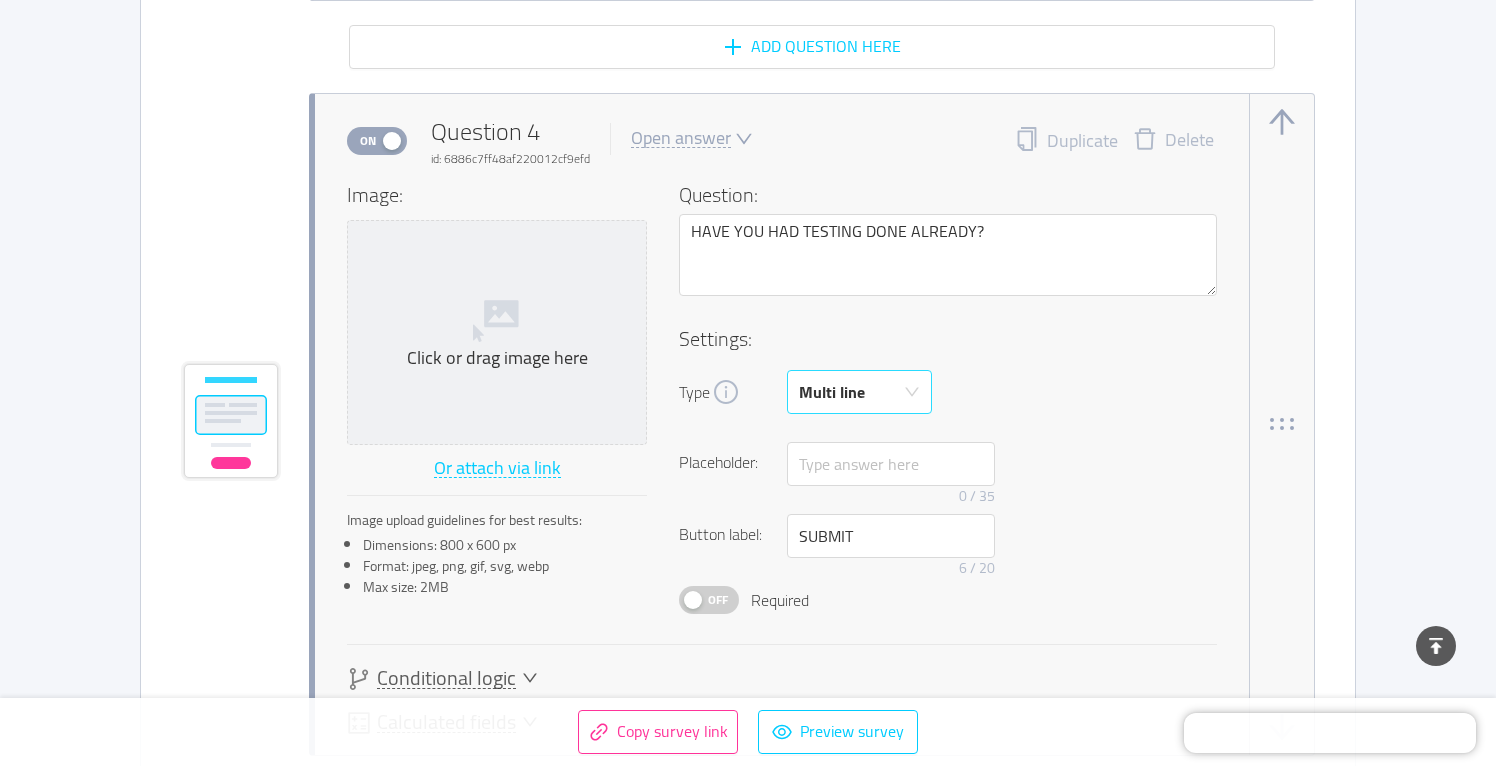 click on "Multi line" at bounding box center [832, 392] 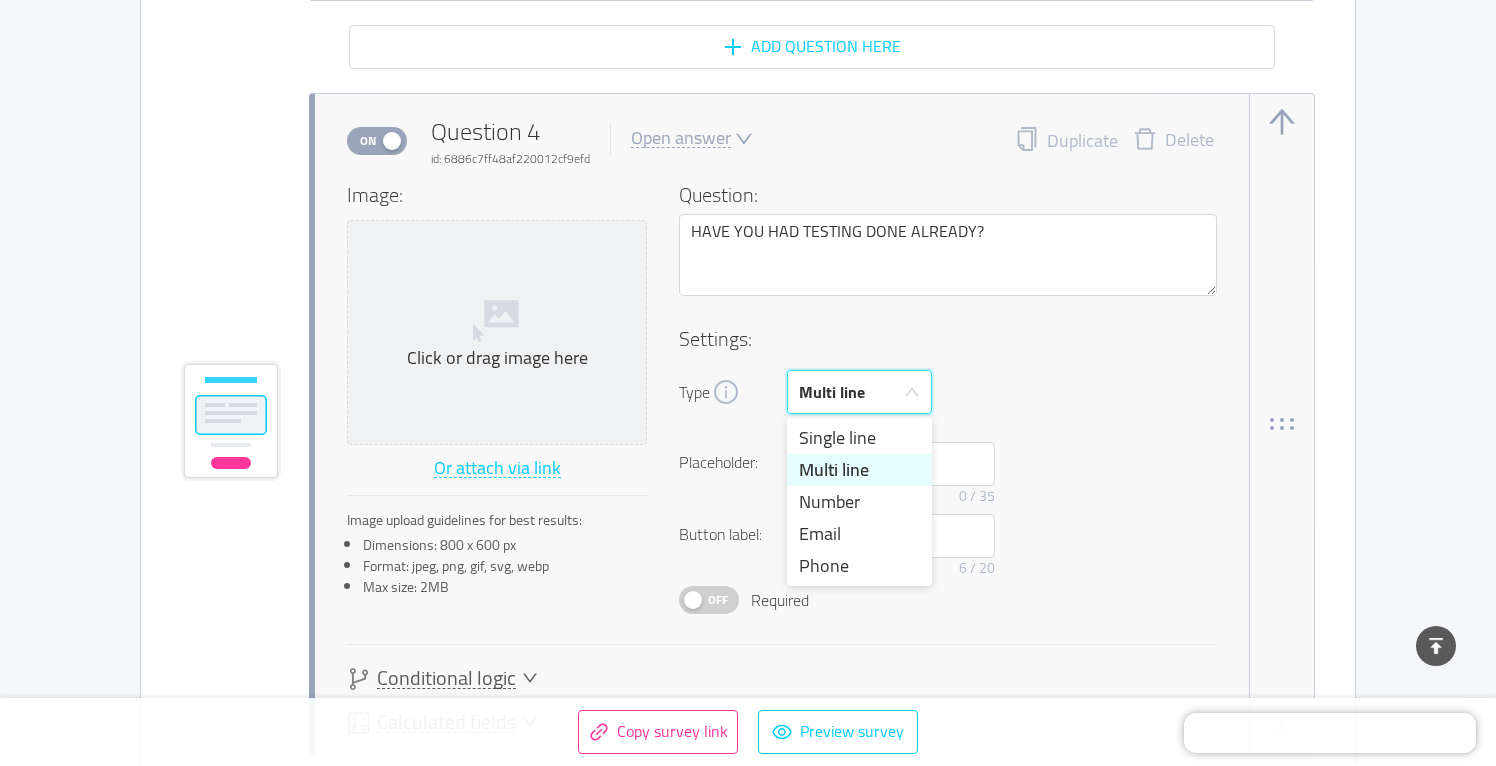 click on "Type  Multi line" at bounding box center [948, 392] 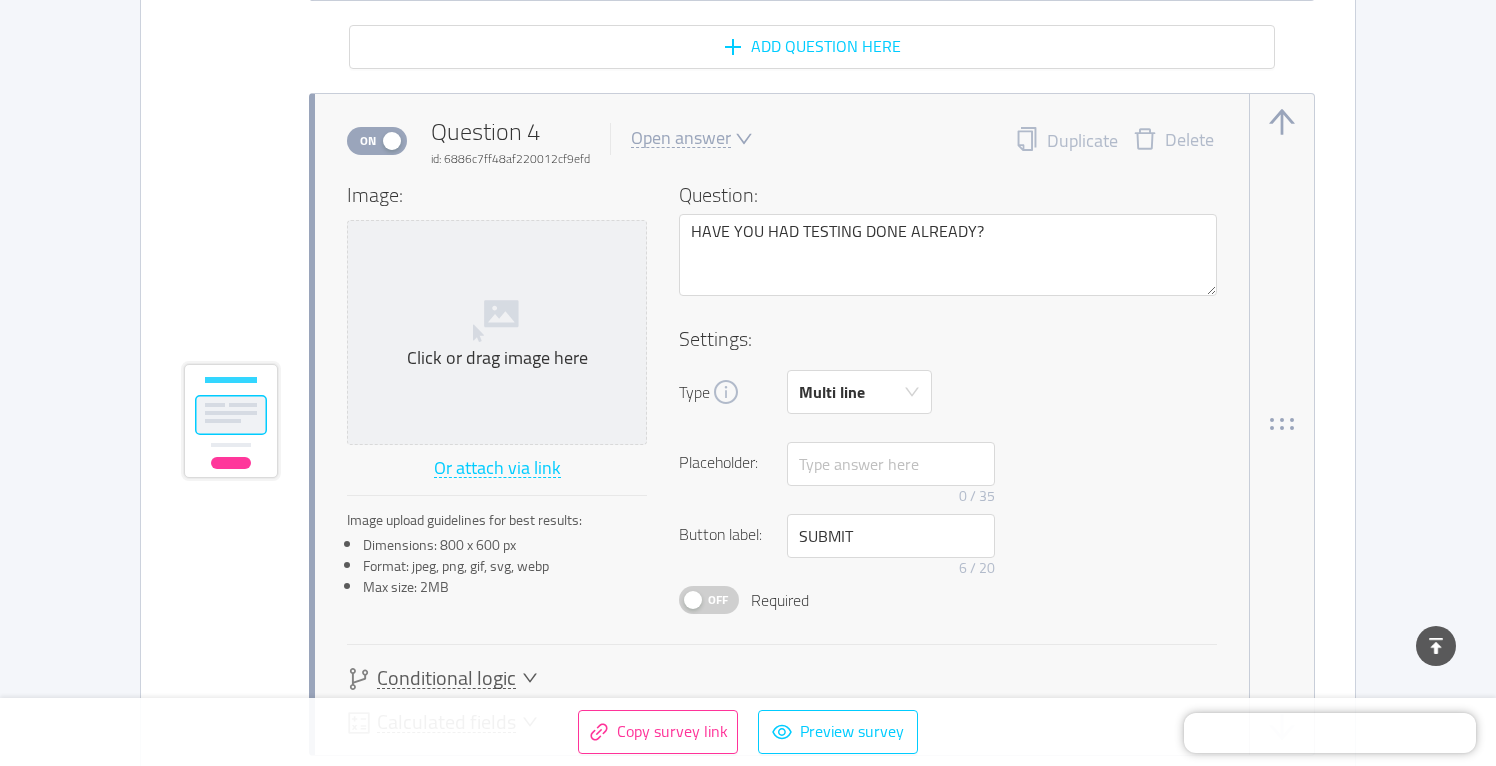 click 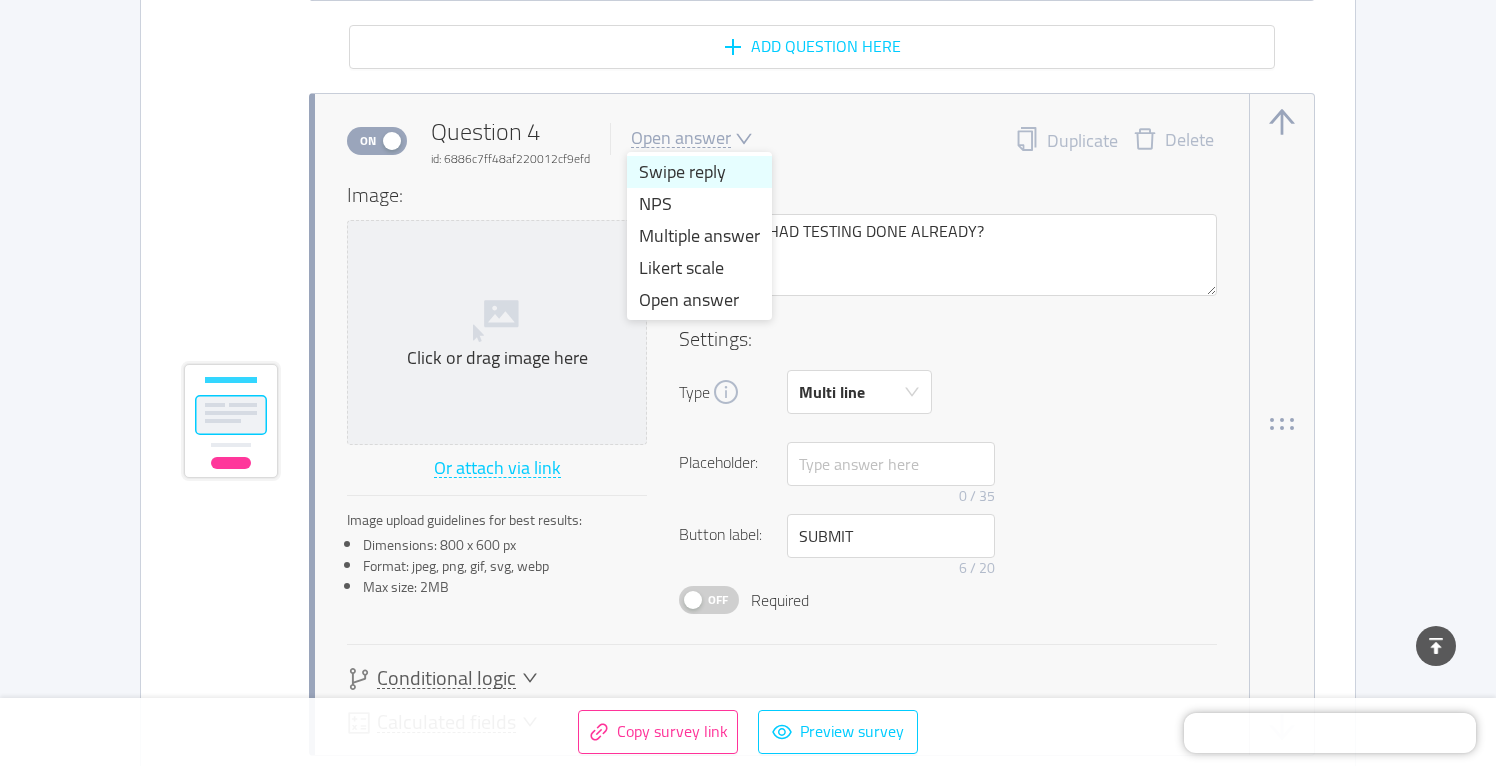 click on "Swipe reply" at bounding box center (699, 172) 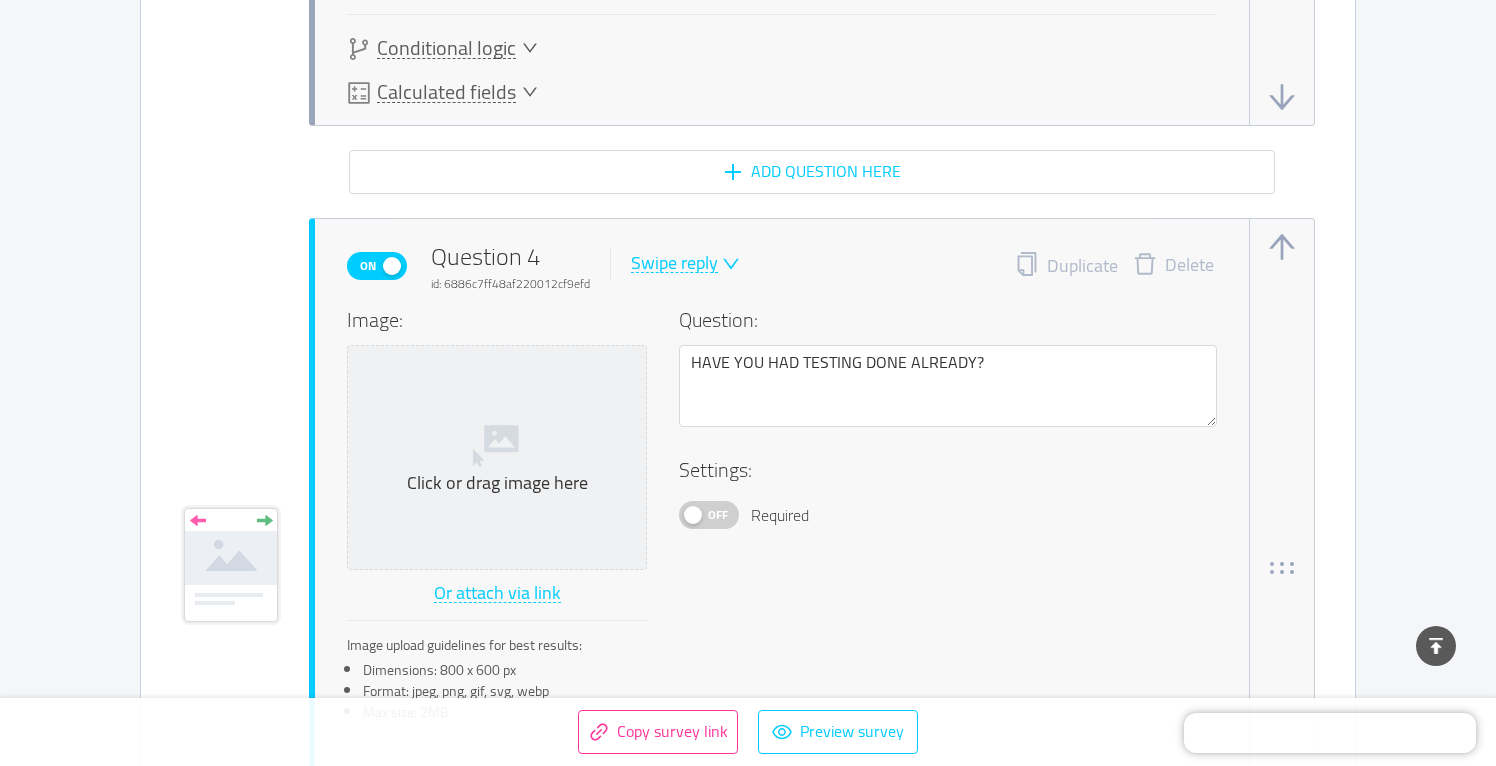 scroll, scrollTop: 4267, scrollLeft: 0, axis: vertical 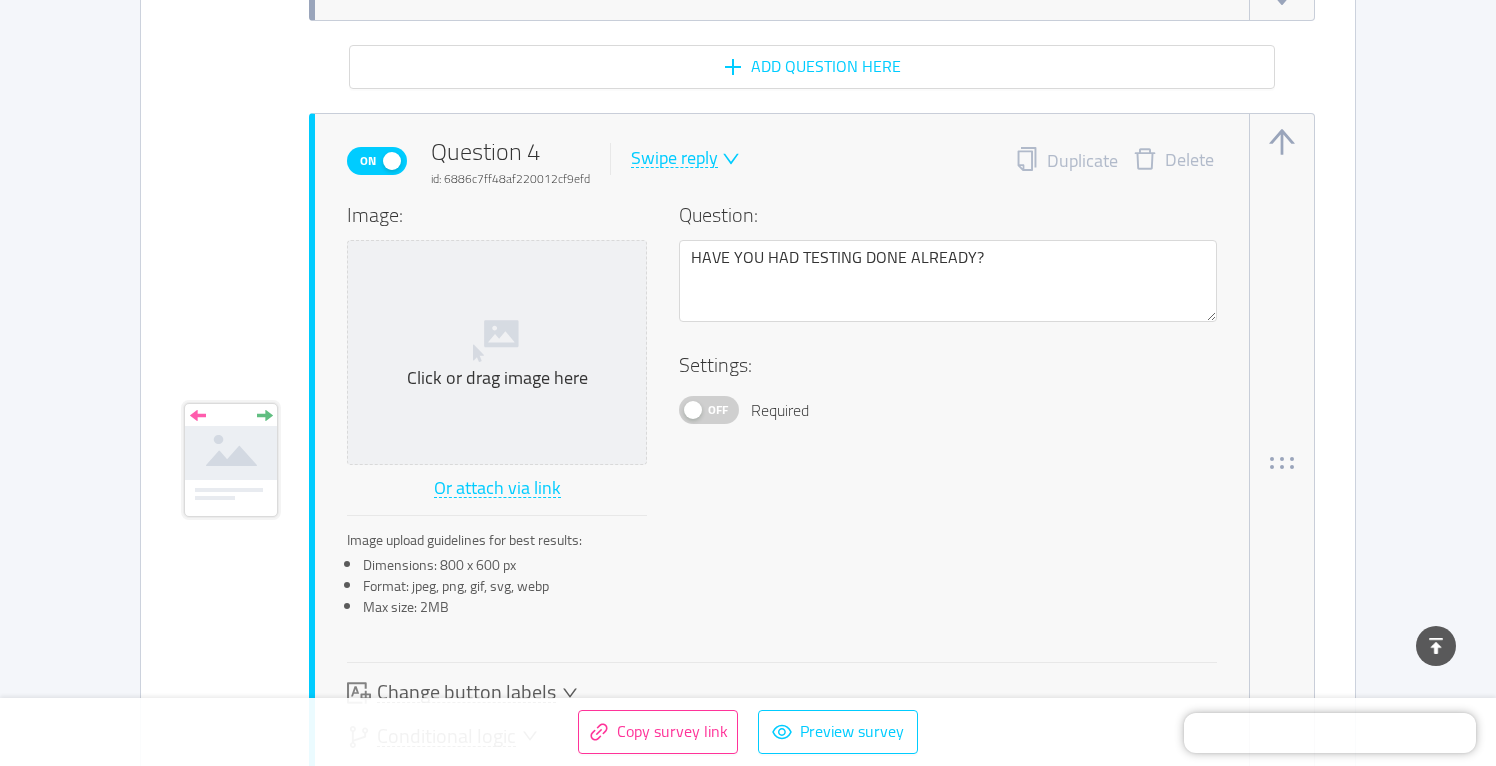 click on "Off" at bounding box center [718, 410] 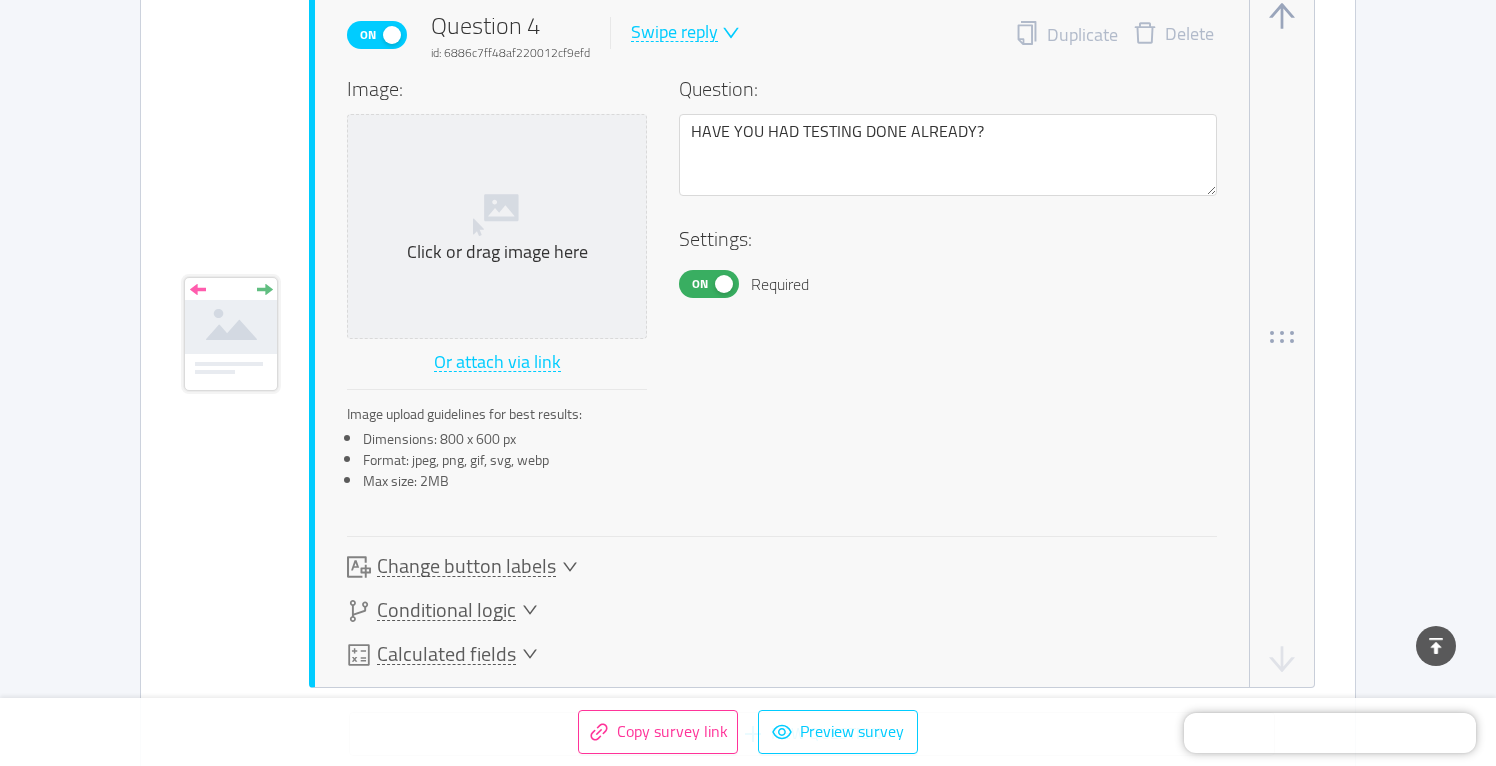 scroll, scrollTop: 4390, scrollLeft: 0, axis: vertical 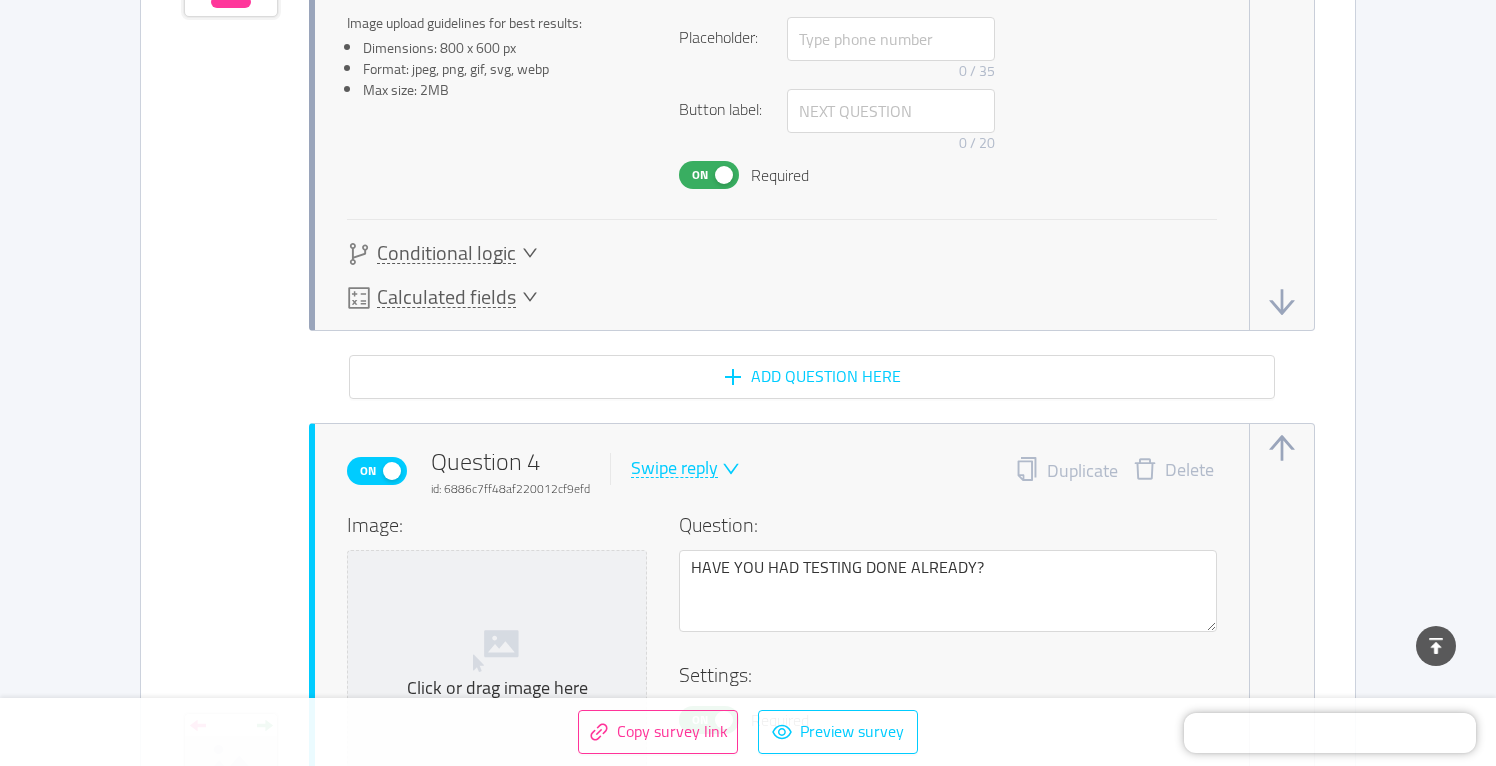 click at bounding box center [1282, 448] 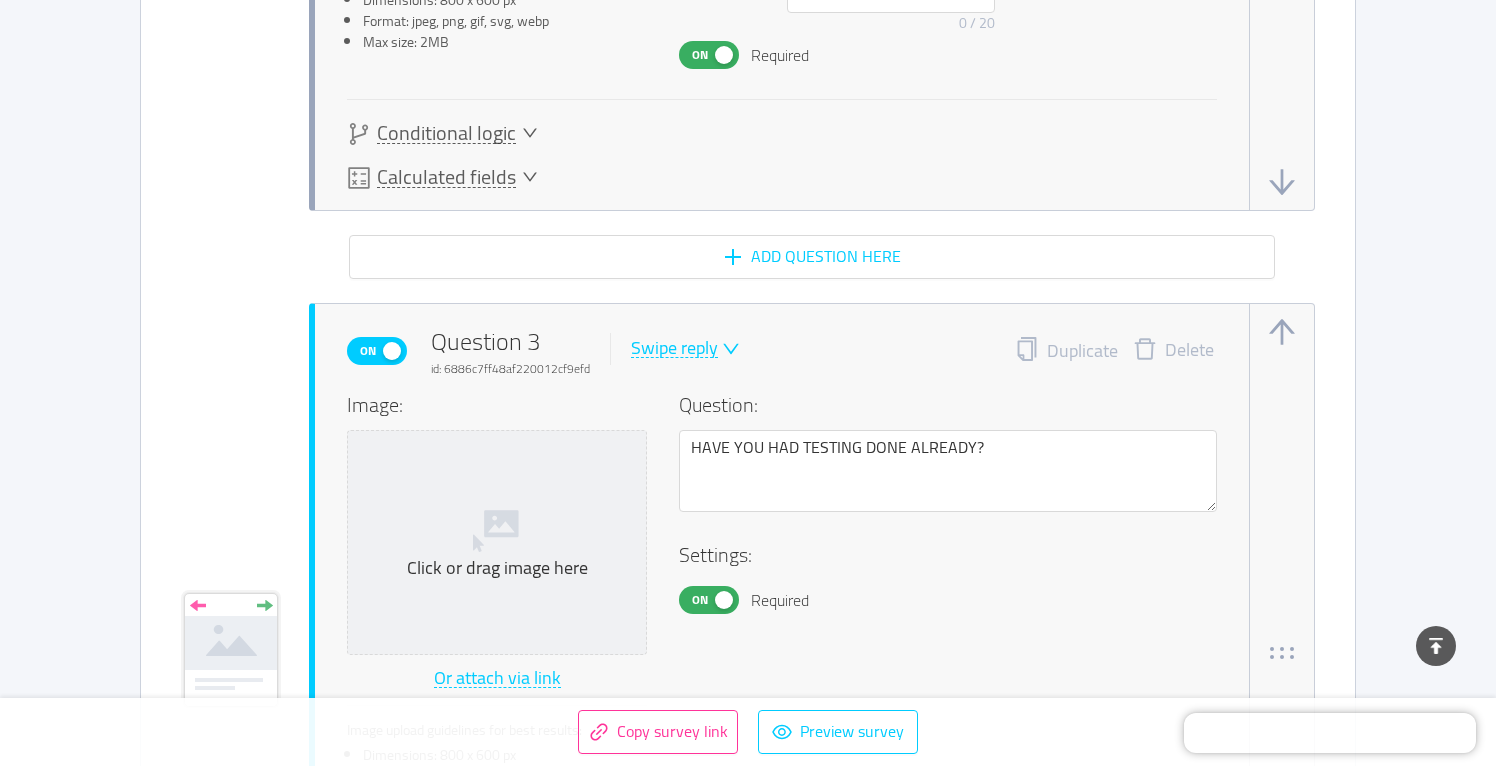 scroll, scrollTop: 3249, scrollLeft: 0, axis: vertical 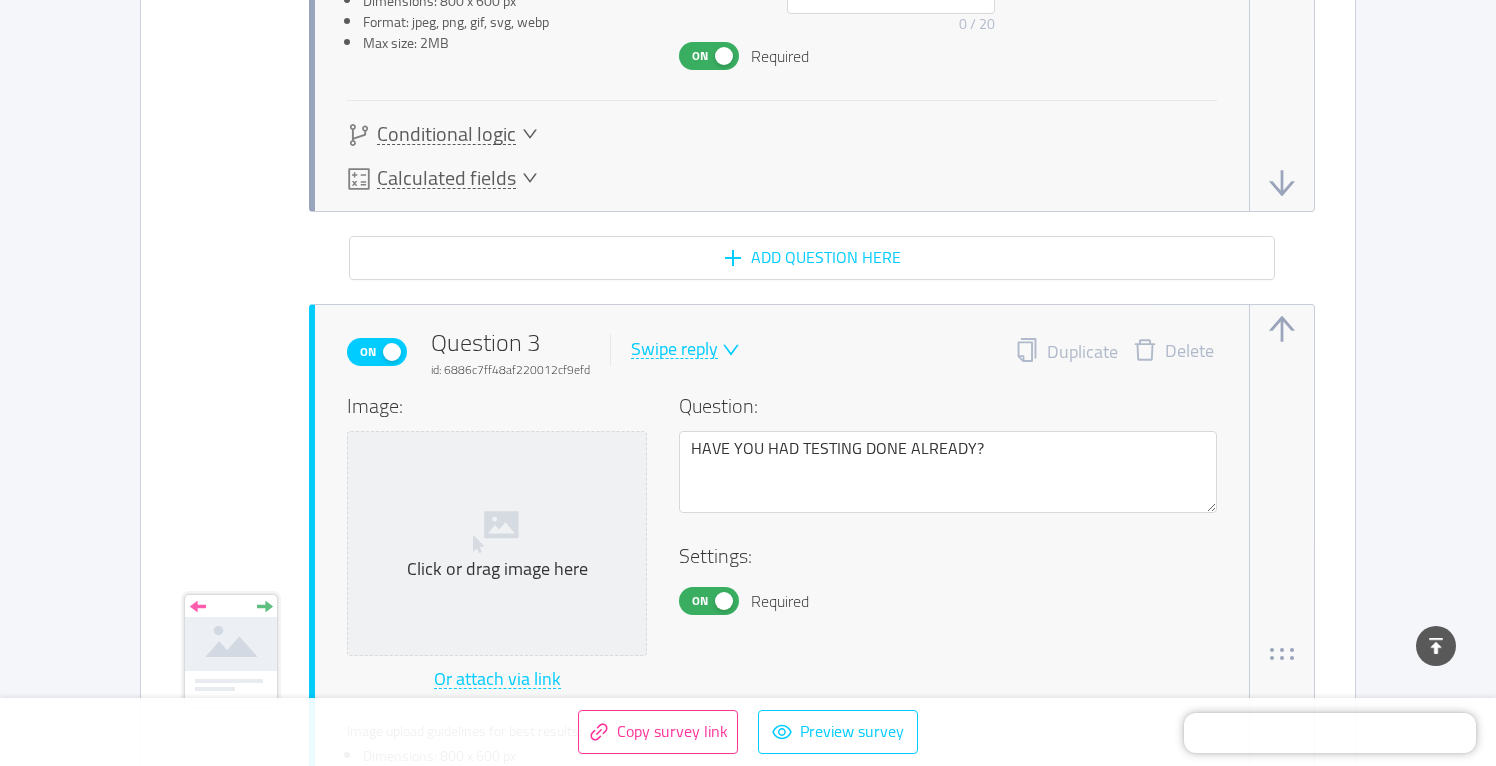click at bounding box center (1282, 329) 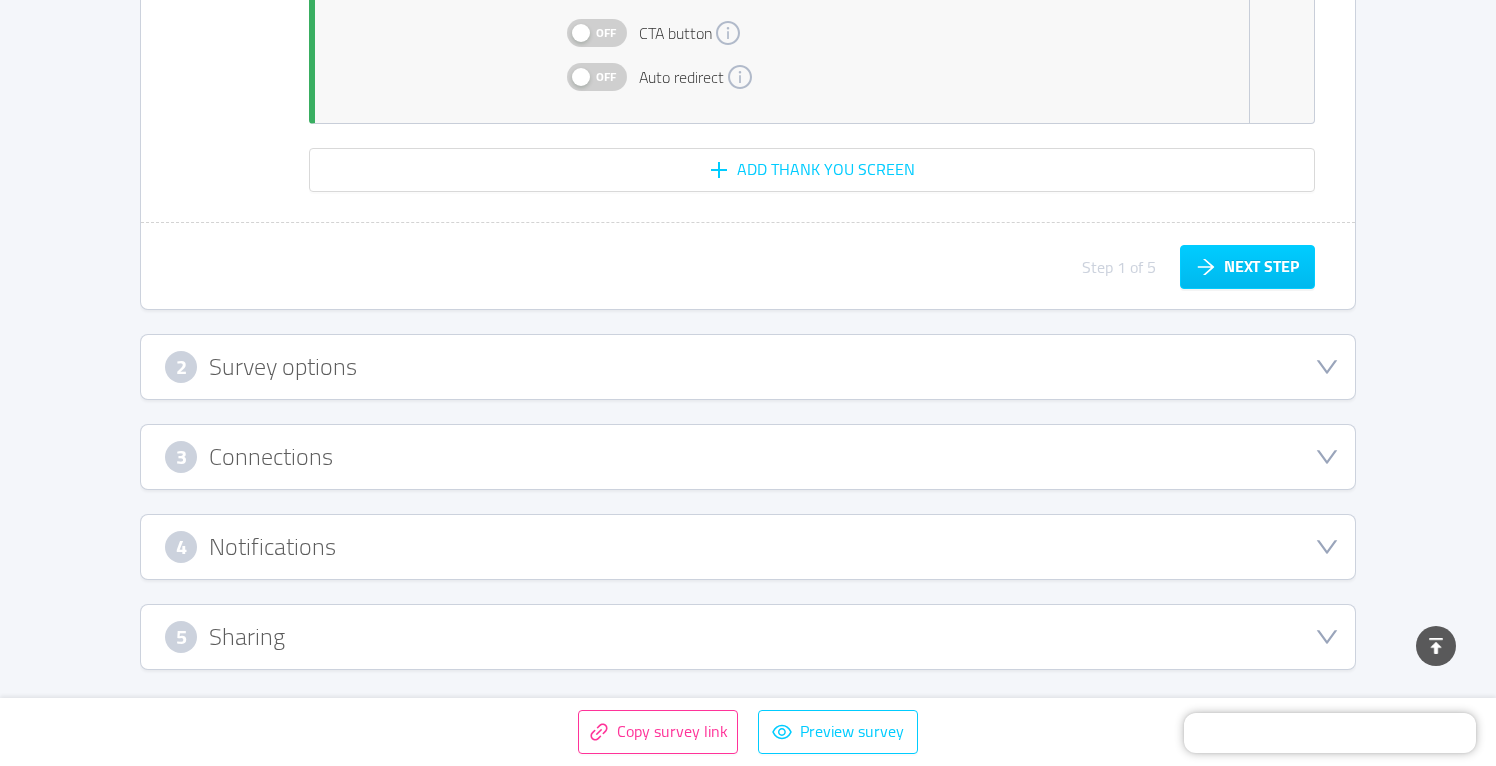 scroll, scrollTop: 5763, scrollLeft: 0, axis: vertical 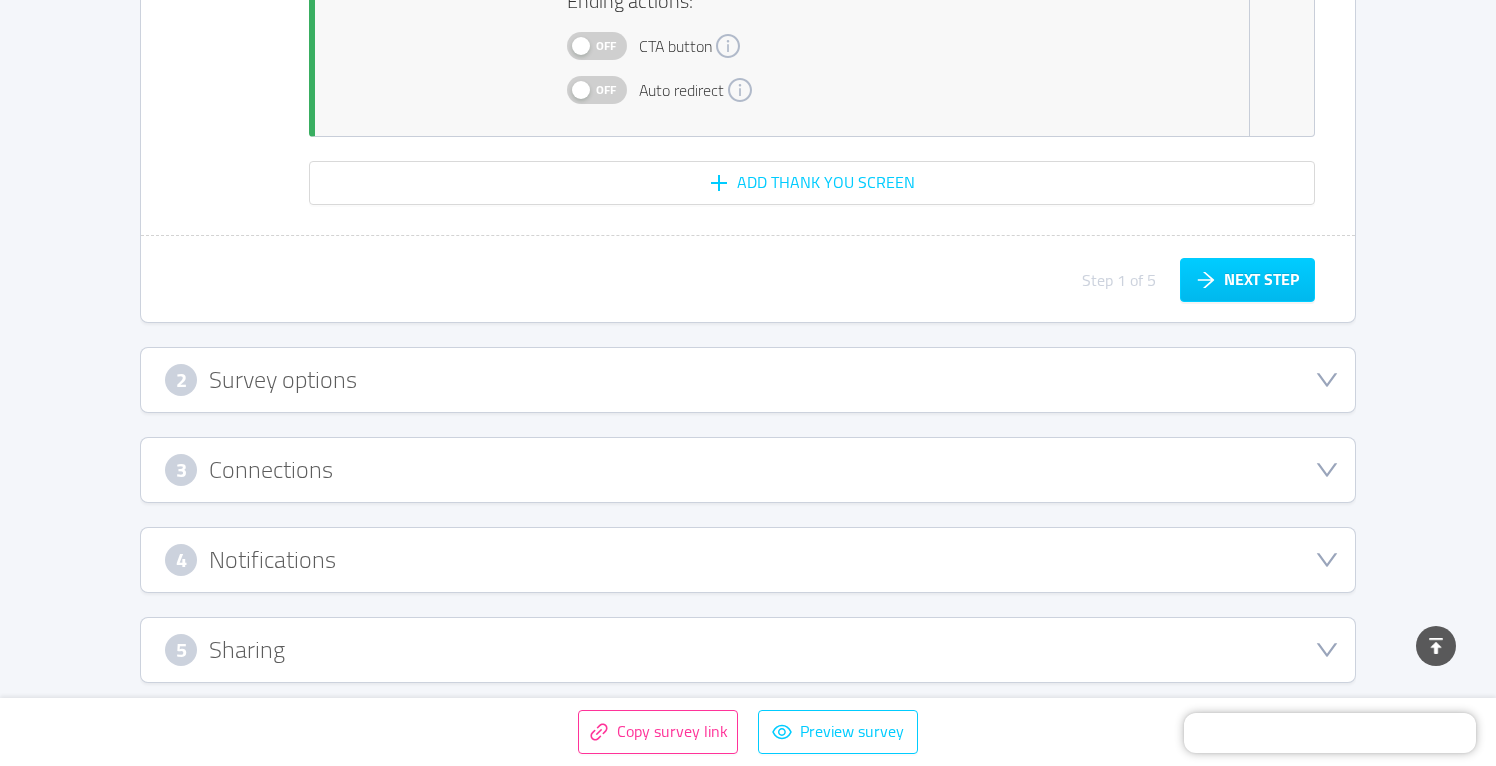 click on "2  Survey options" at bounding box center (748, 380) 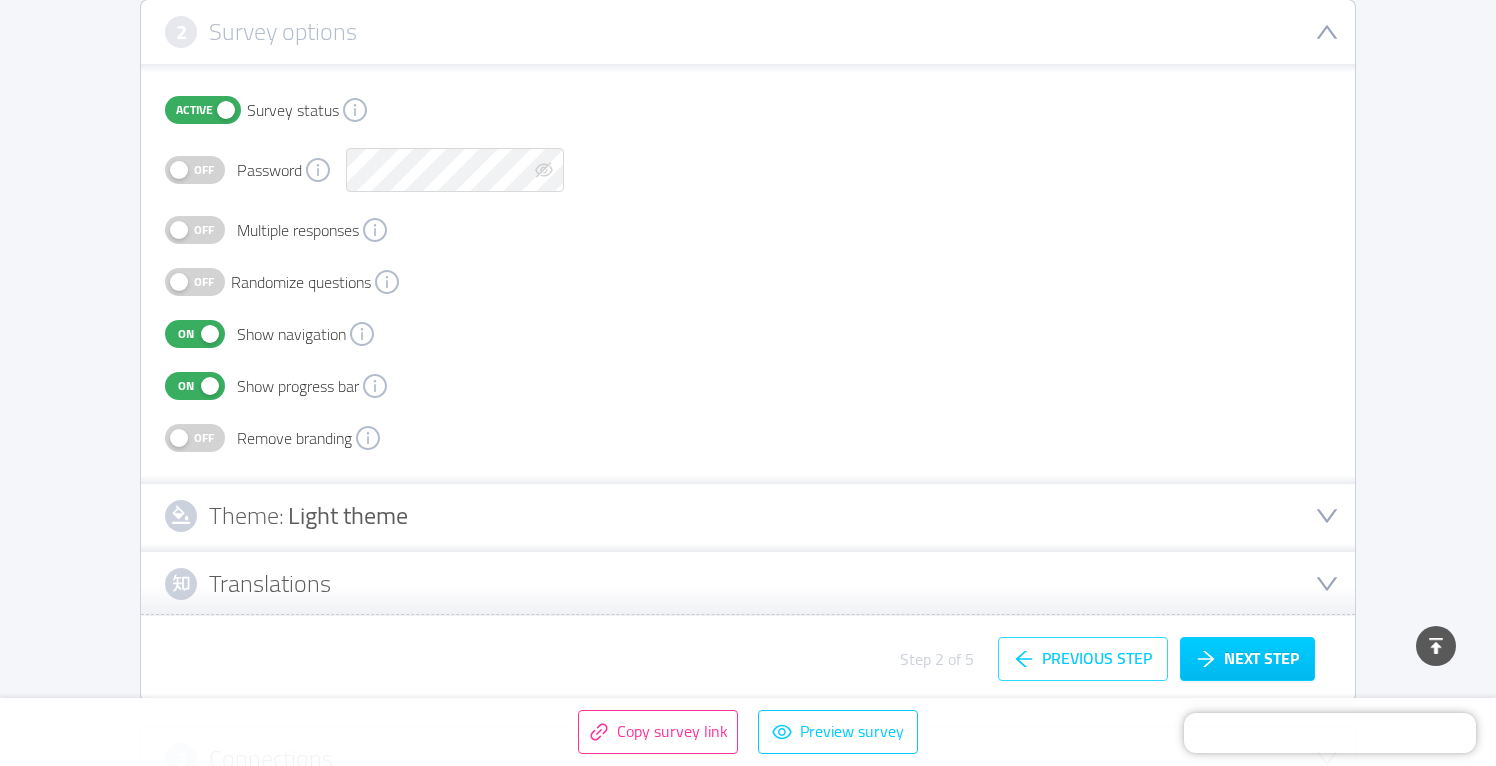 scroll, scrollTop: 402, scrollLeft: 0, axis: vertical 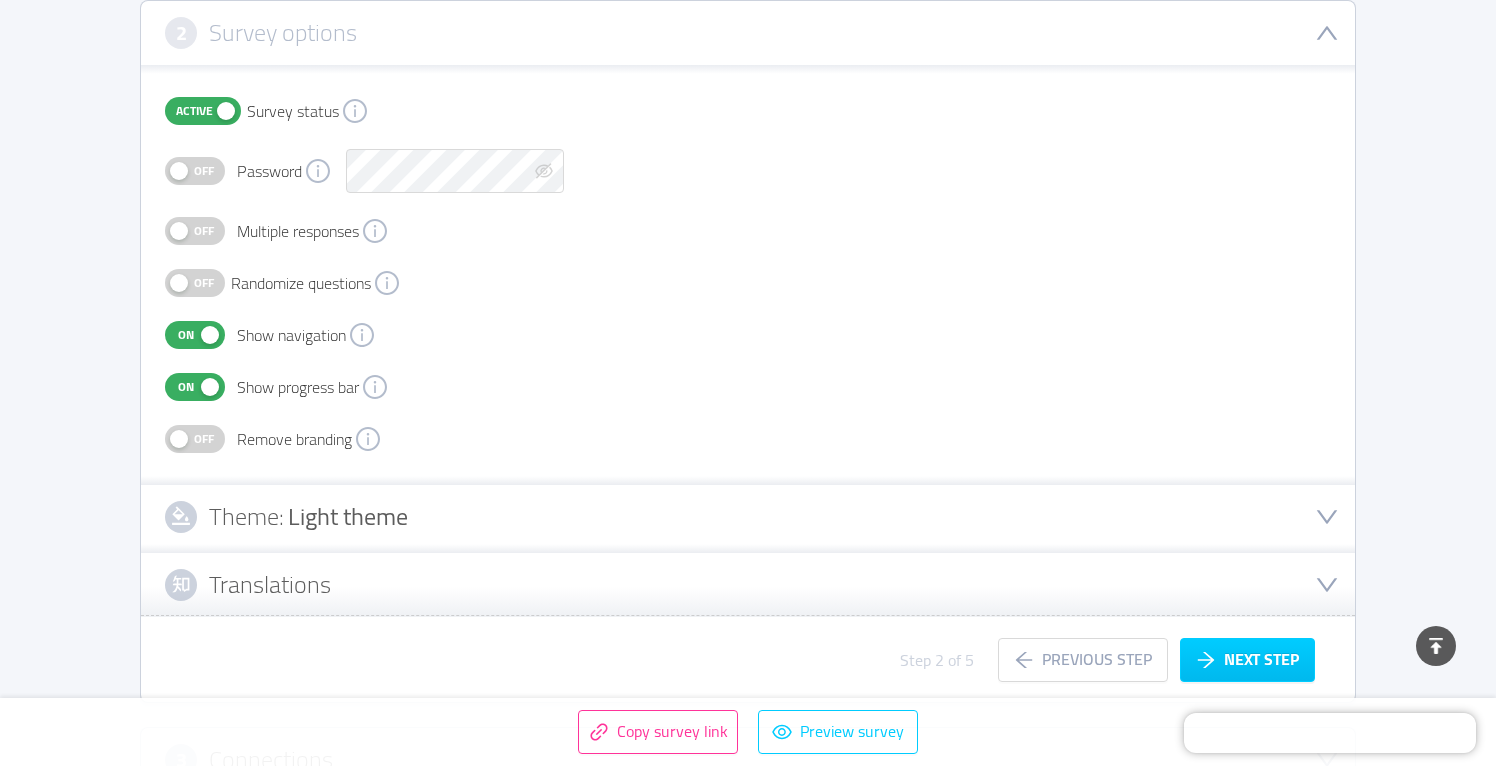 click on "Off" at bounding box center [204, 439] 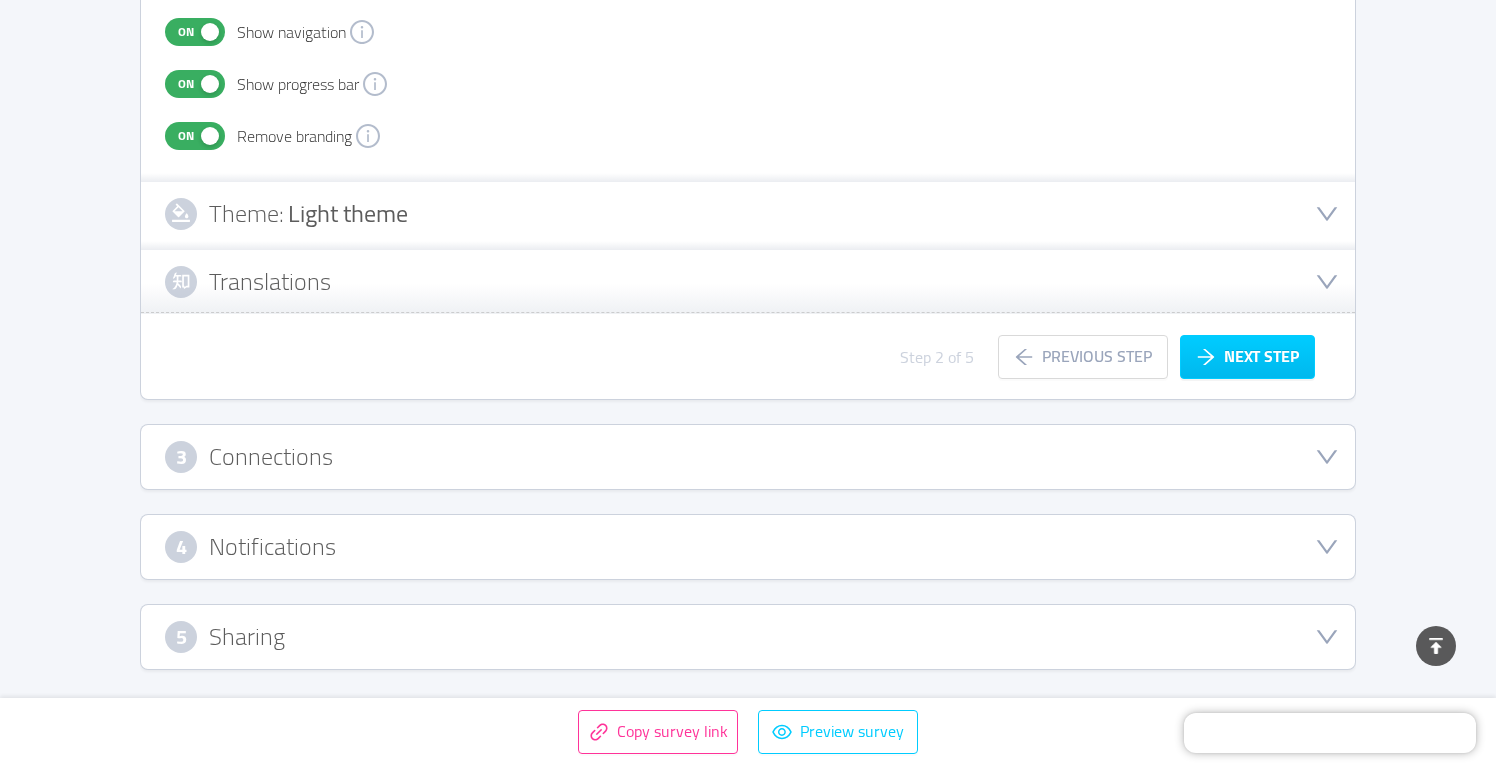 scroll, scrollTop: 705, scrollLeft: 0, axis: vertical 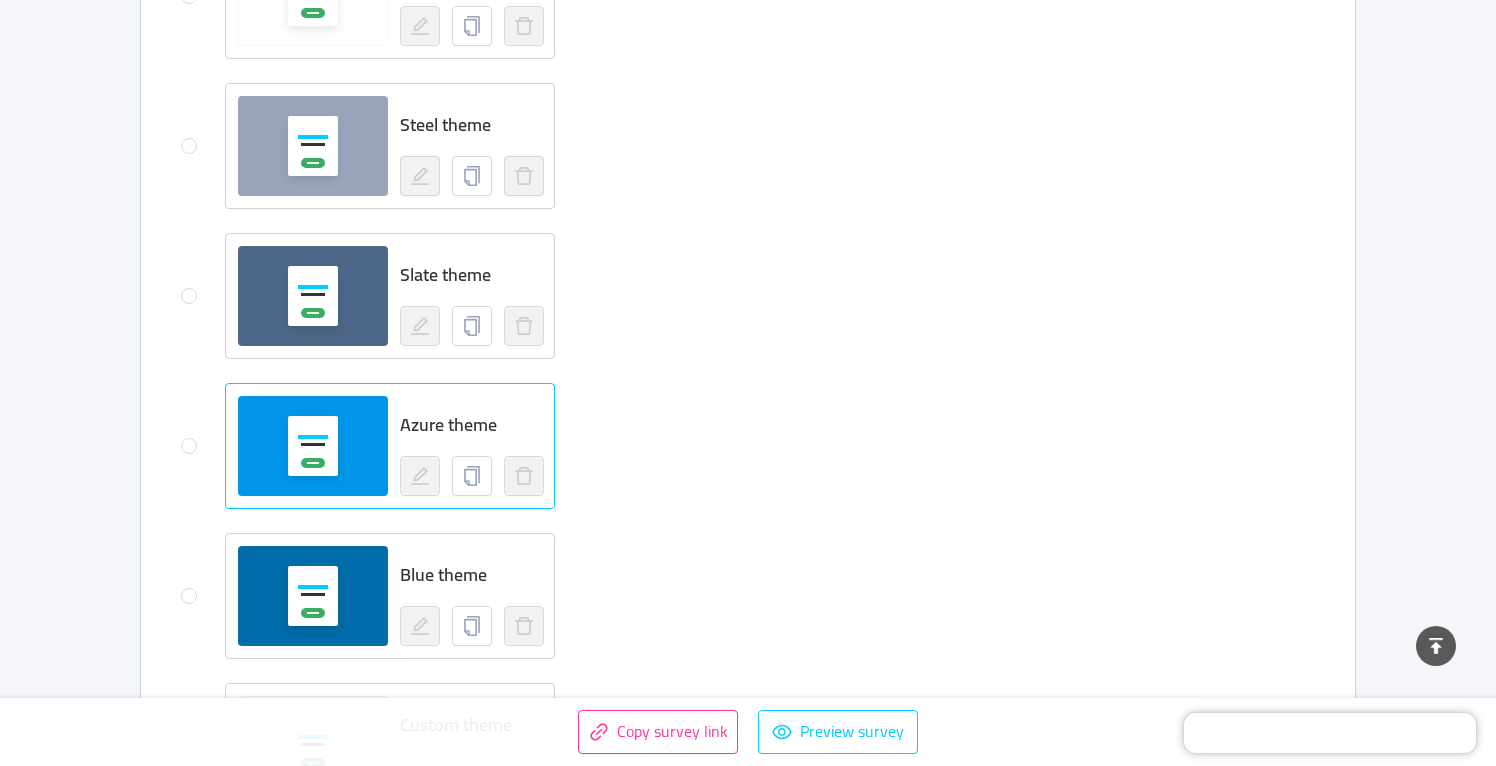 click at bounding box center [313, 446] 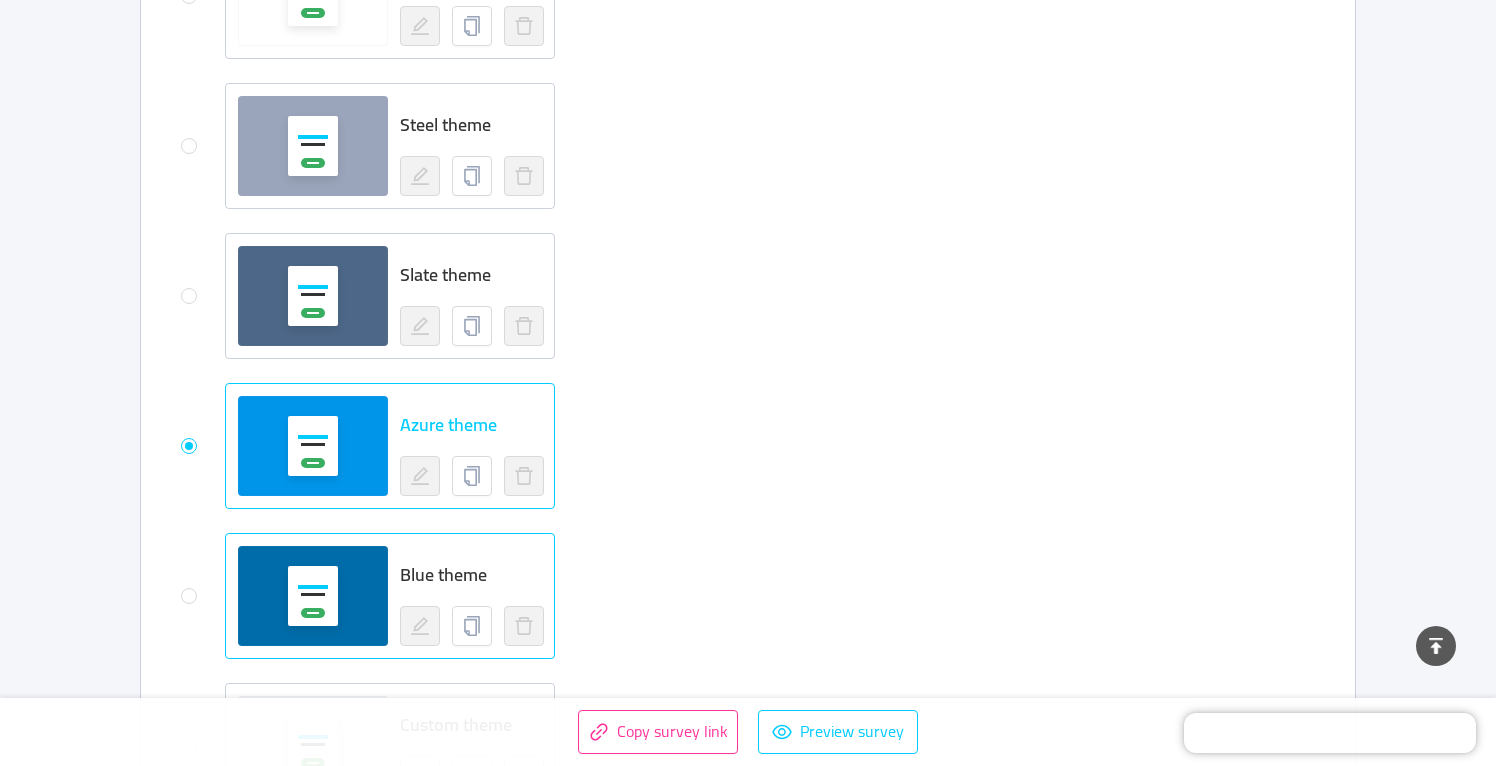click at bounding box center (313, 596) 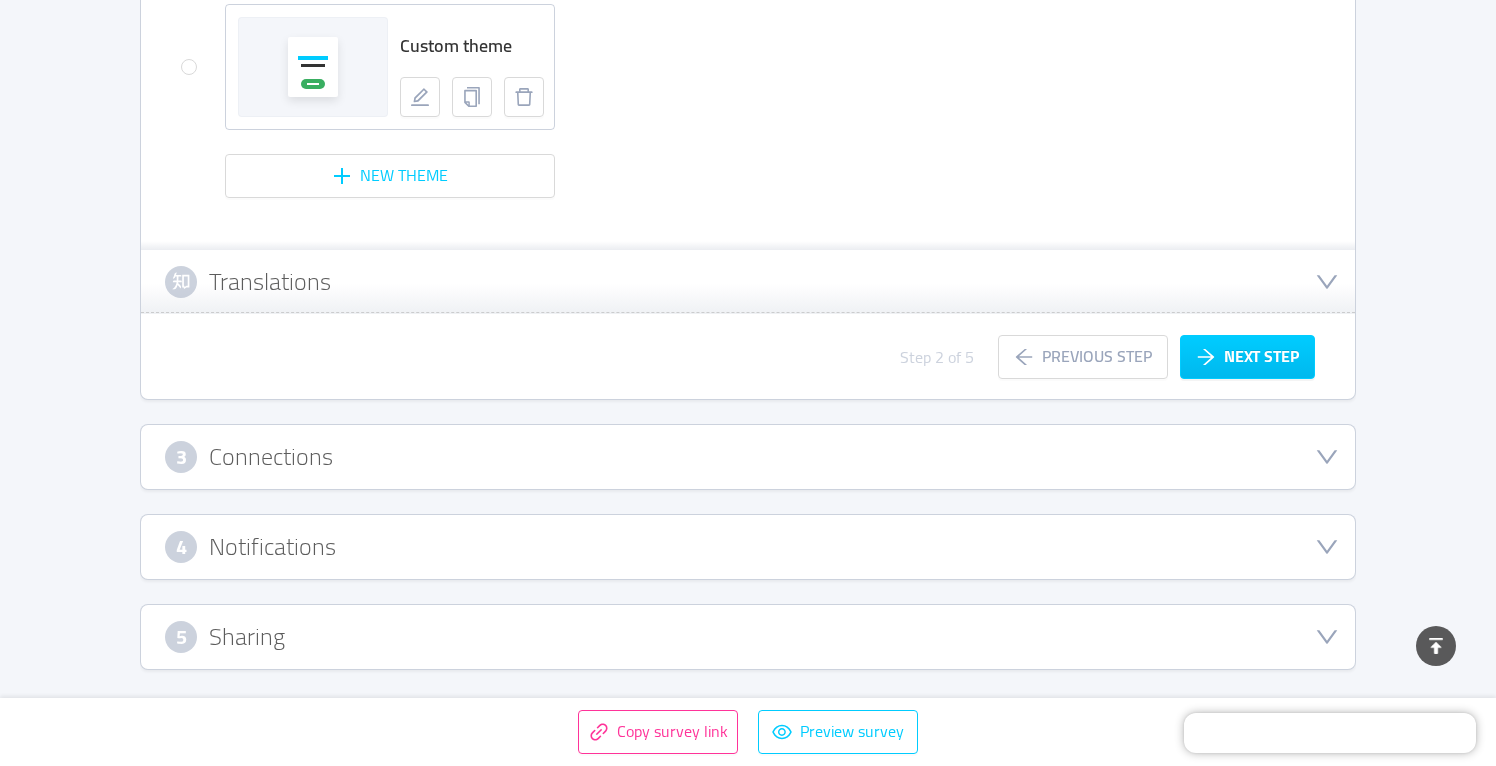 scroll, scrollTop: 2175, scrollLeft: 0, axis: vertical 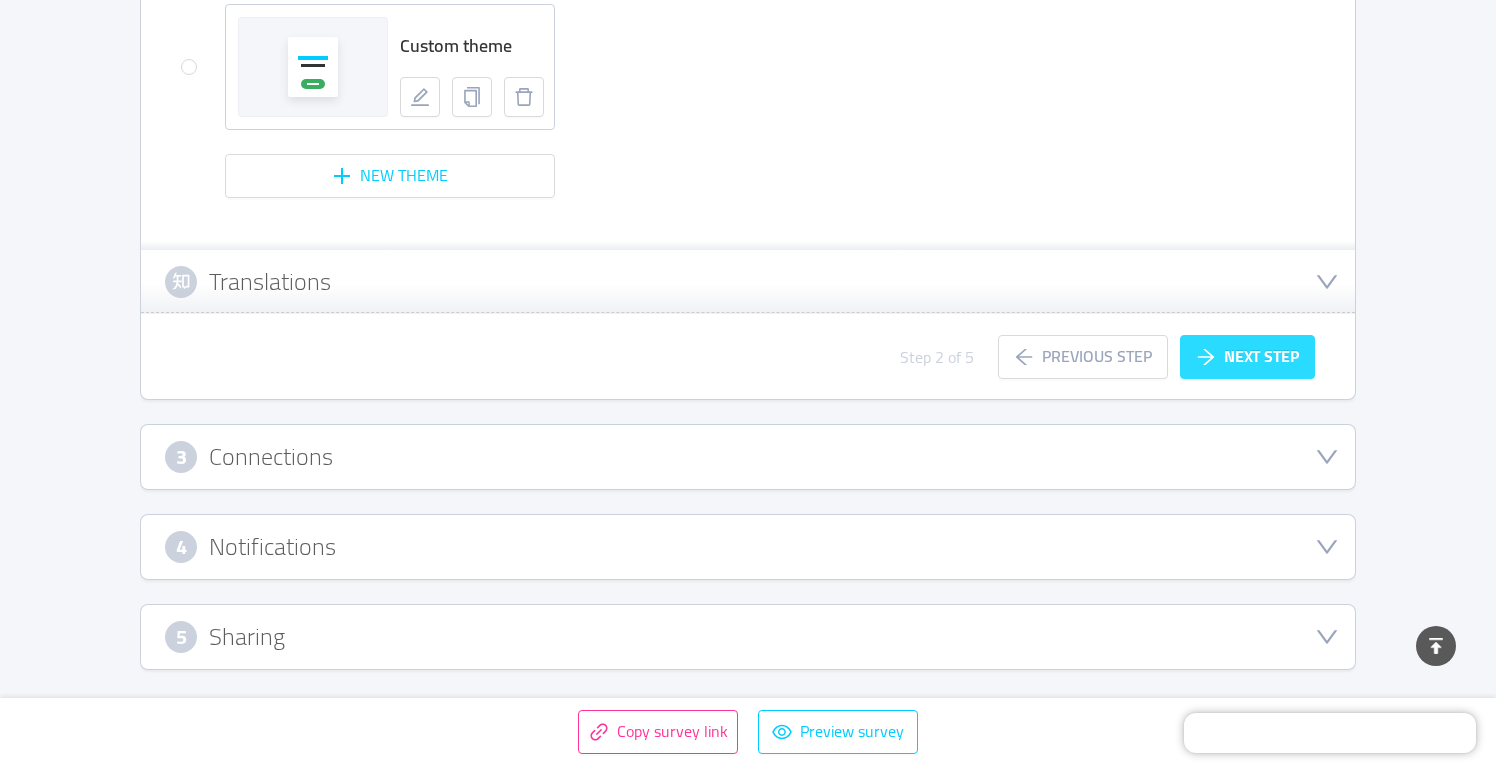 click on "Next step" at bounding box center (1247, 357) 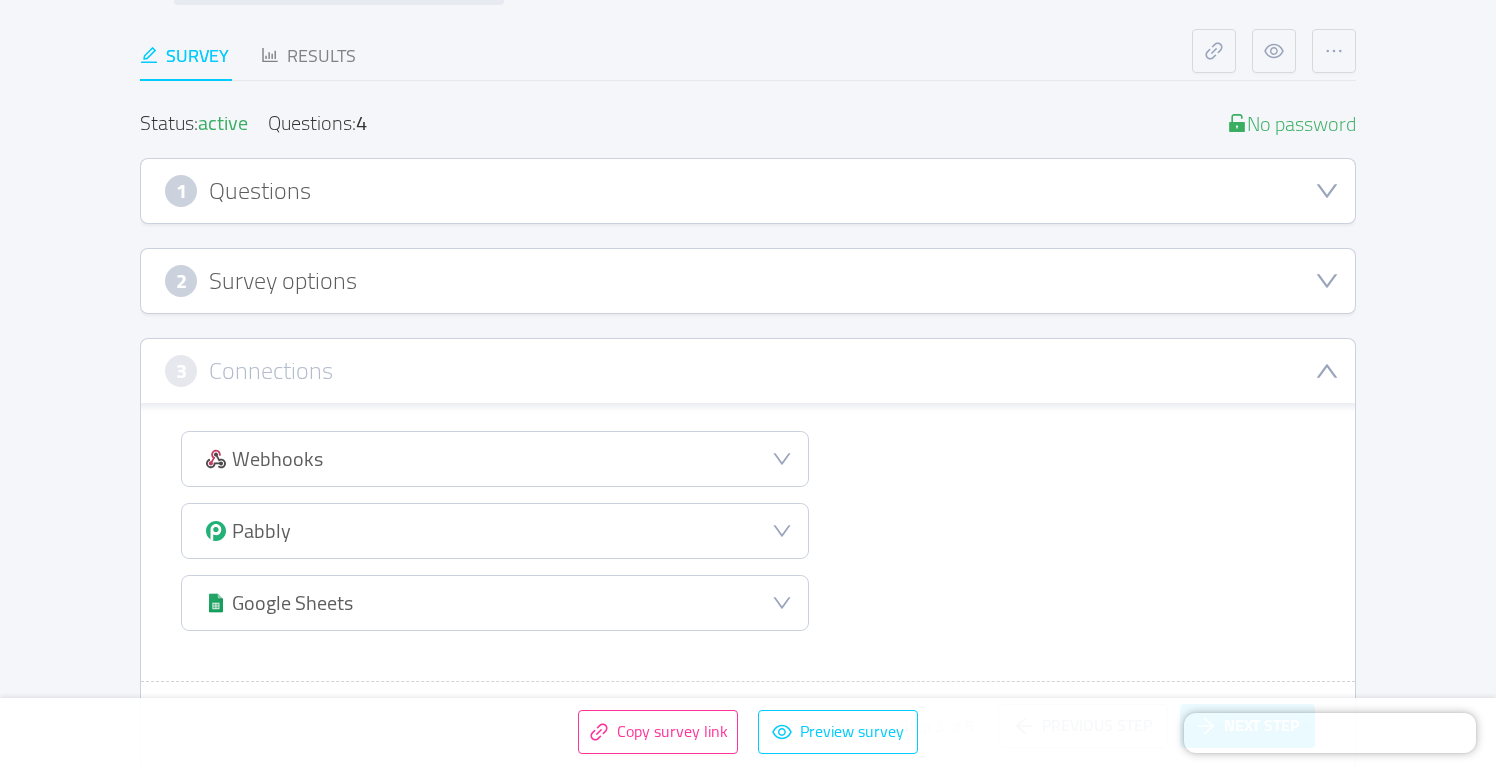 scroll, scrollTop: 153, scrollLeft: 0, axis: vertical 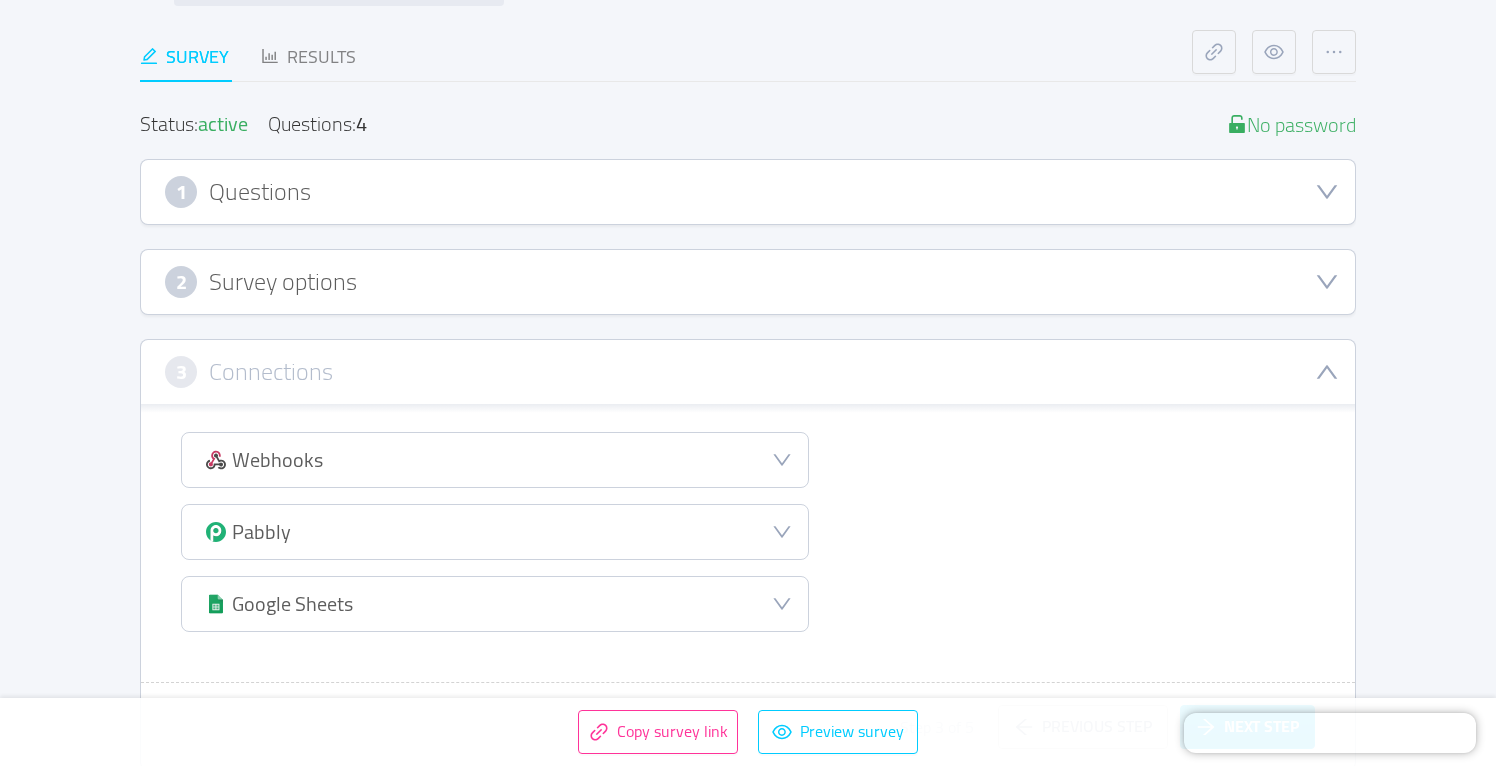 click 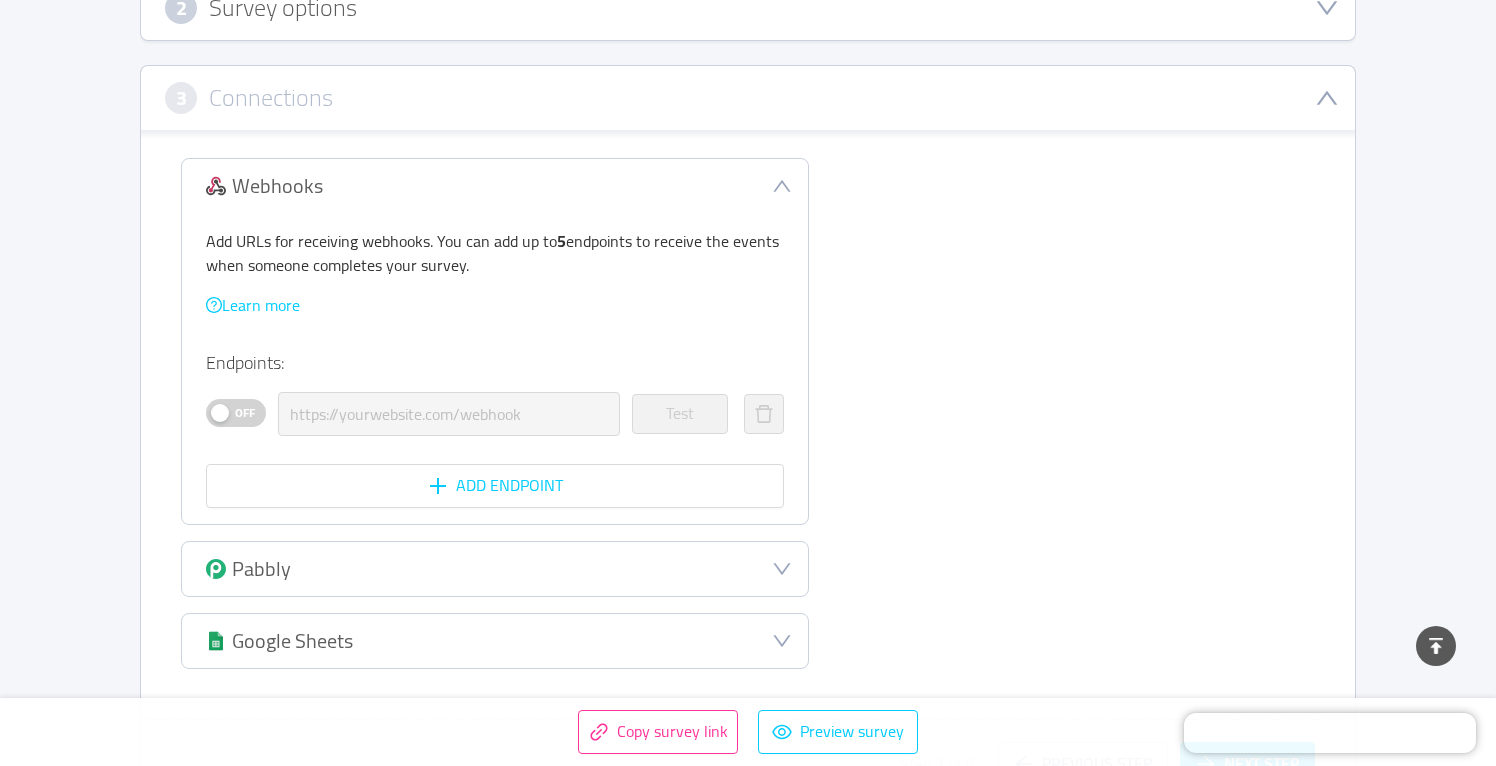 scroll, scrollTop: 428, scrollLeft: 0, axis: vertical 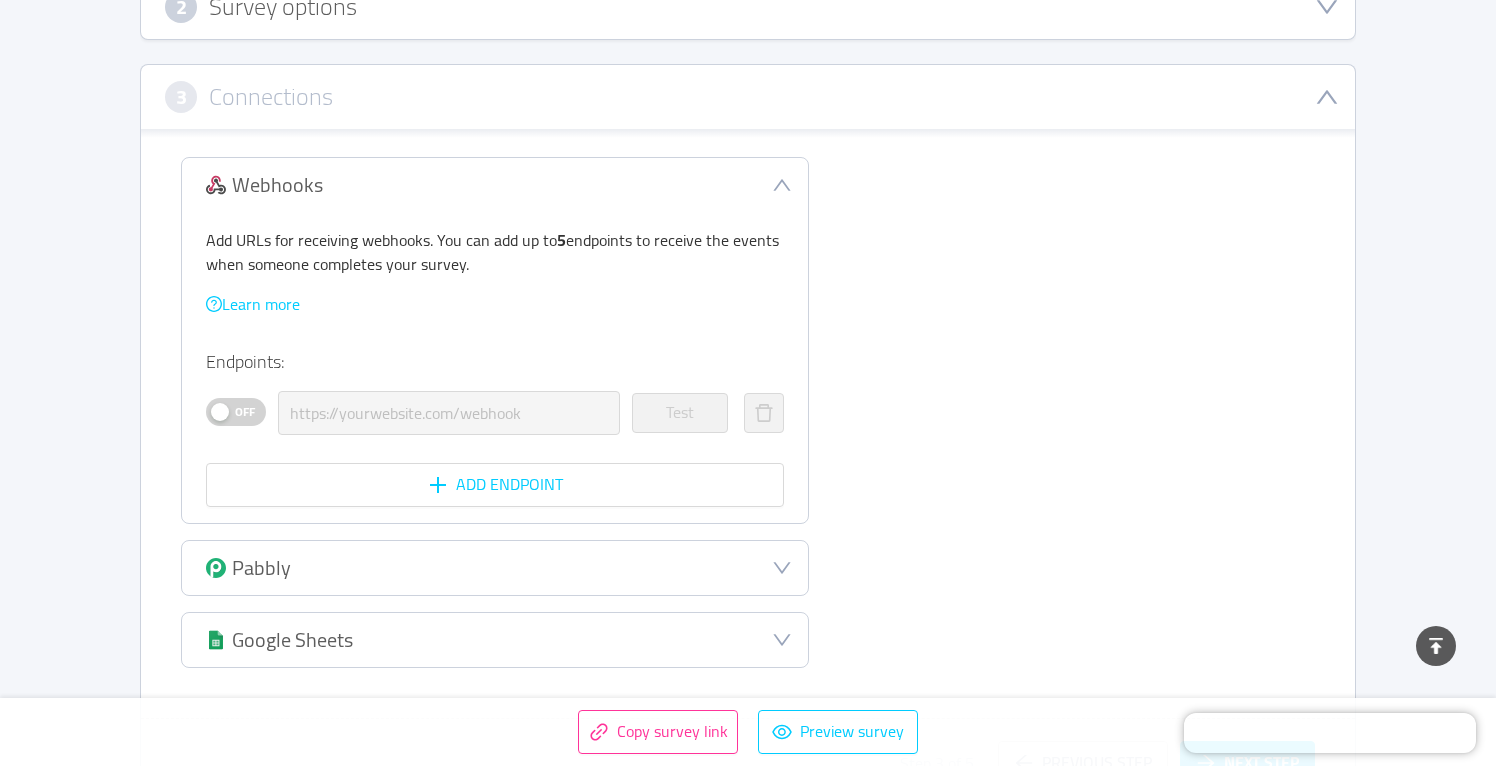click on "Off" at bounding box center [245, 412] 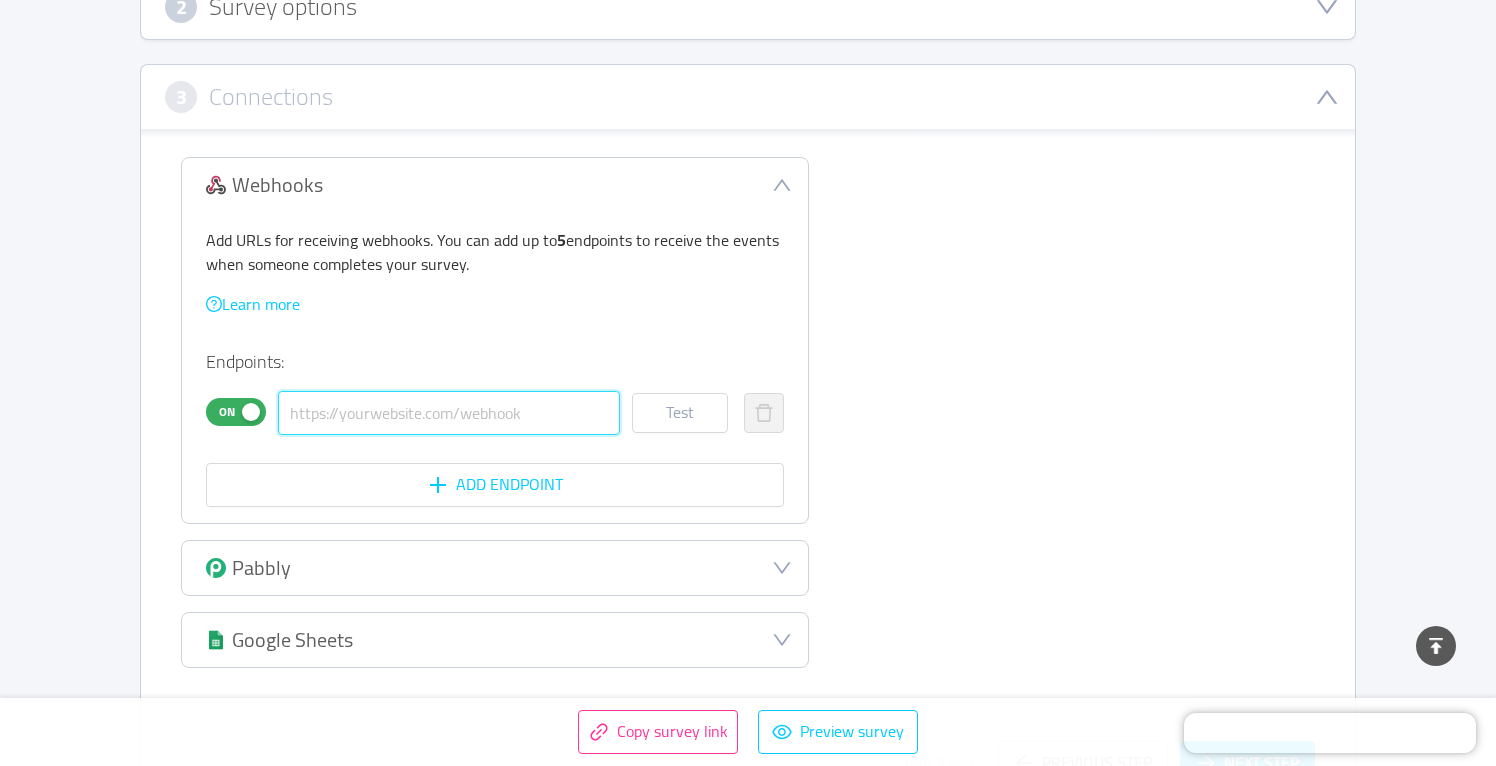 click at bounding box center [449, 413] 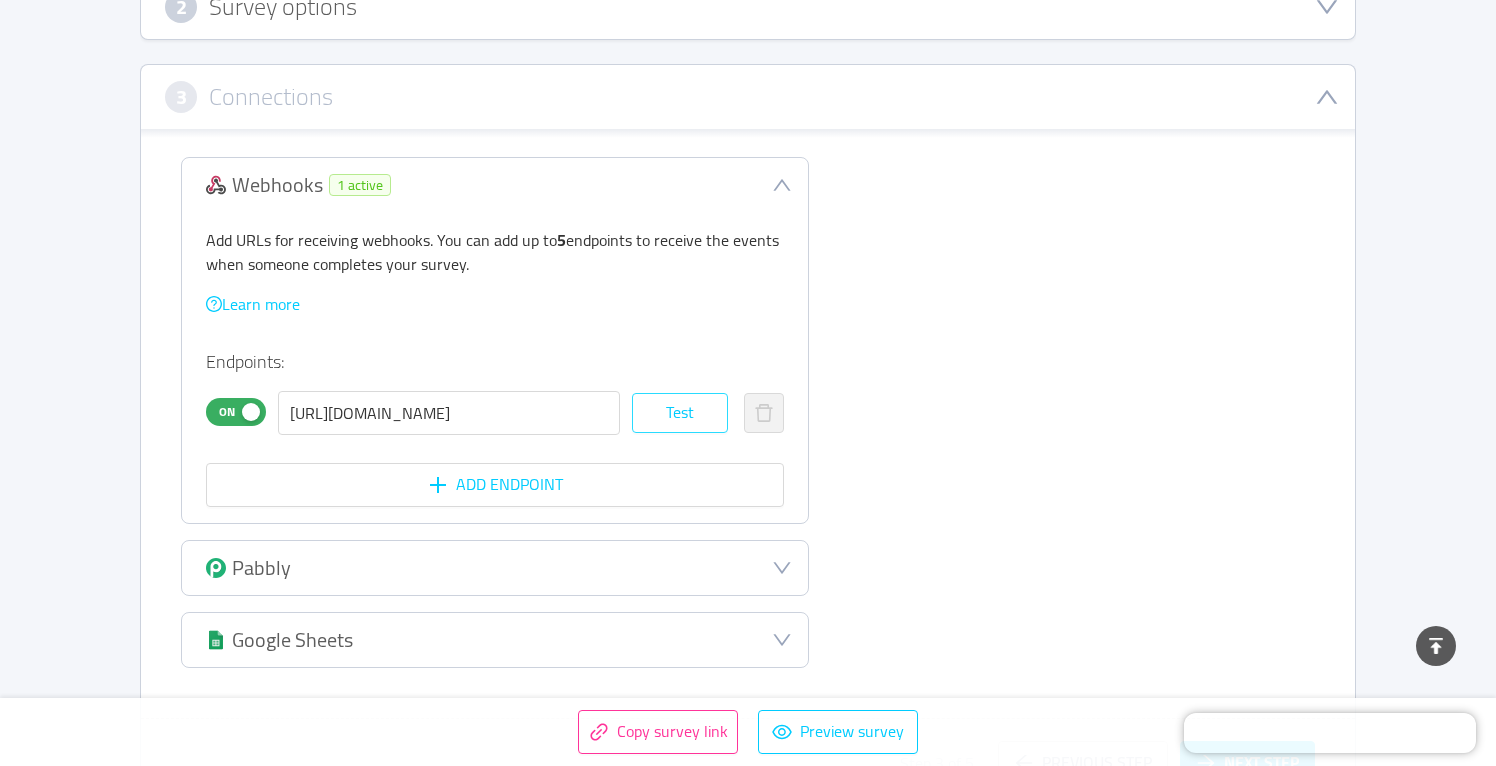 click on "Test" at bounding box center [680, 413] 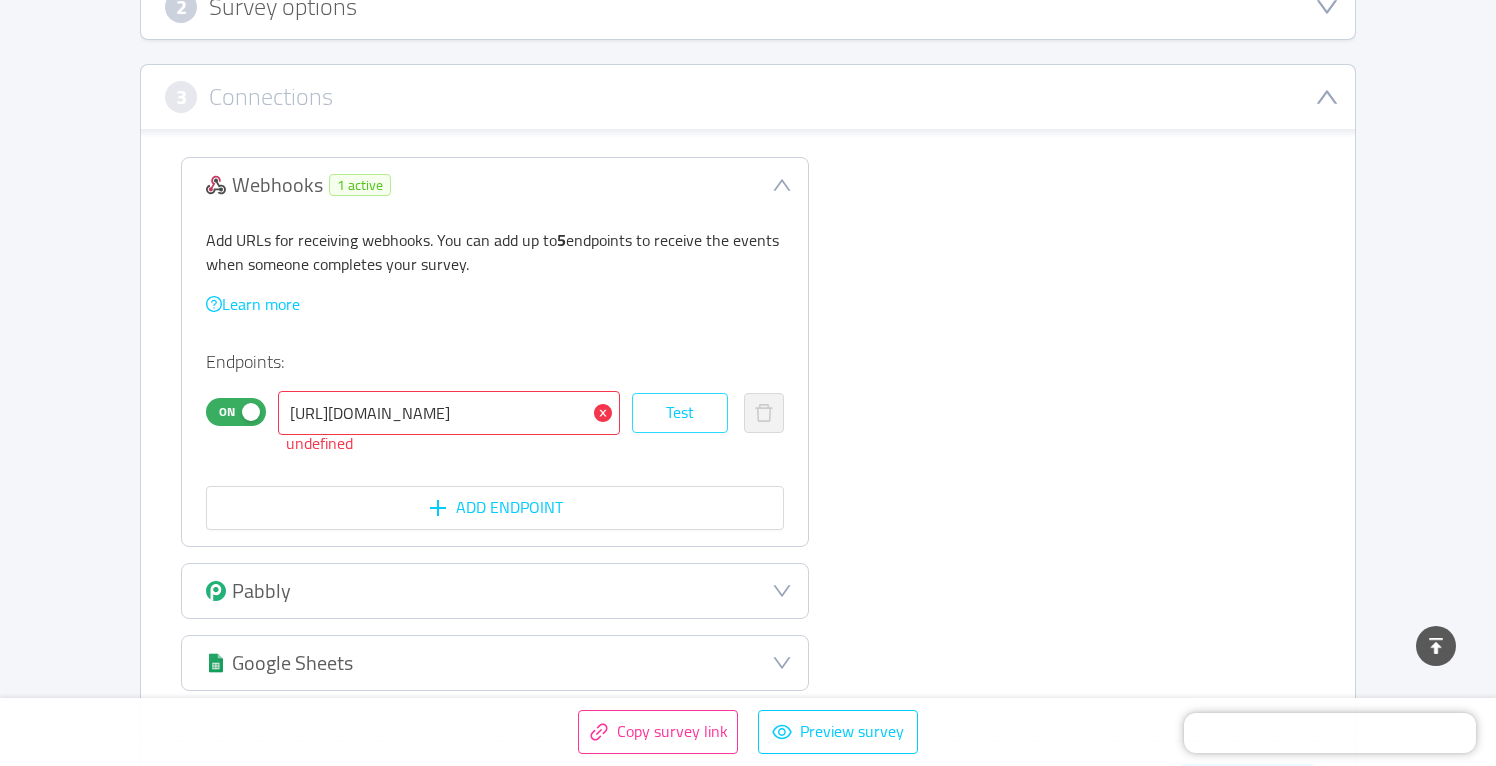 click on "Test" at bounding box center (680, 413) 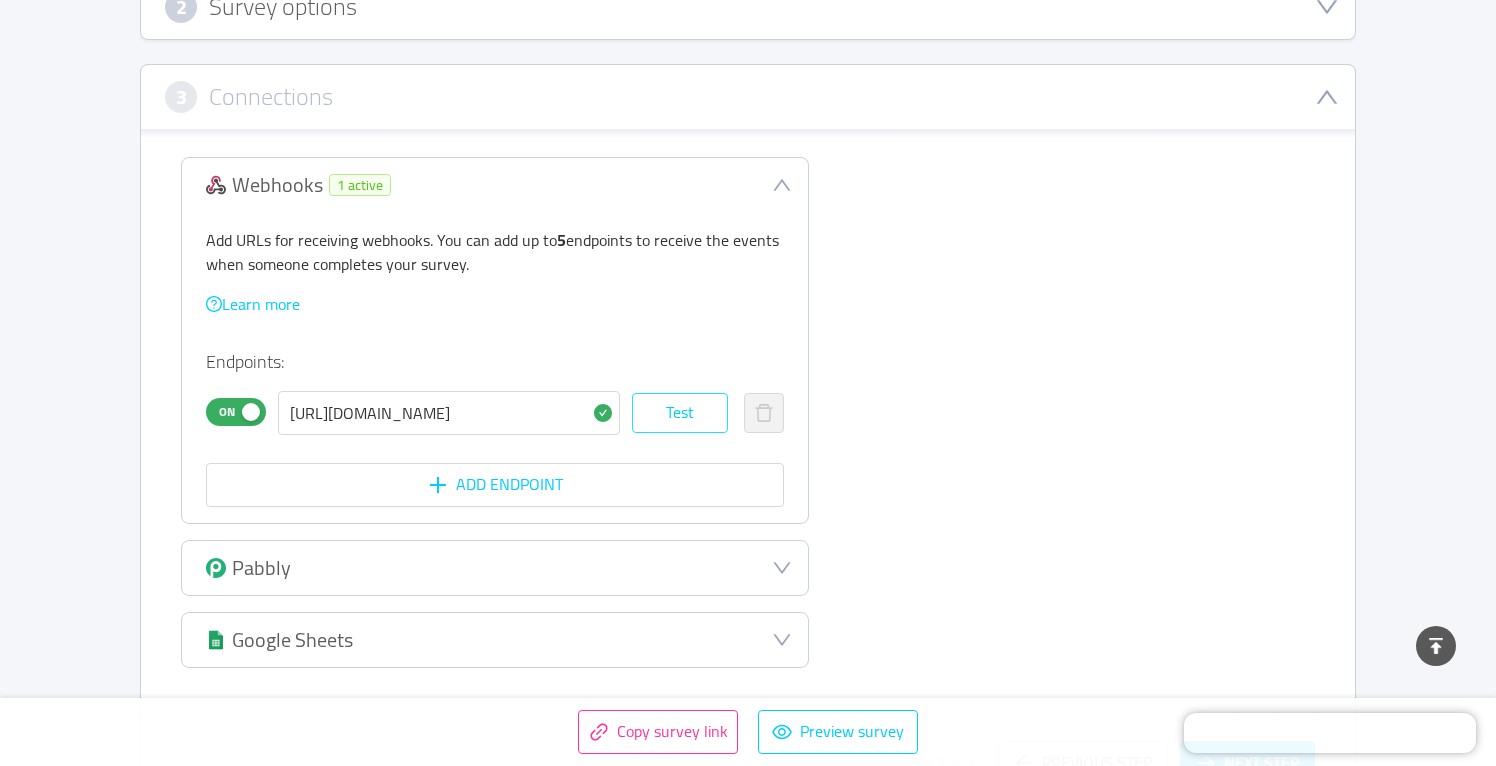 click on "Test" at bounding box center (680, 413) 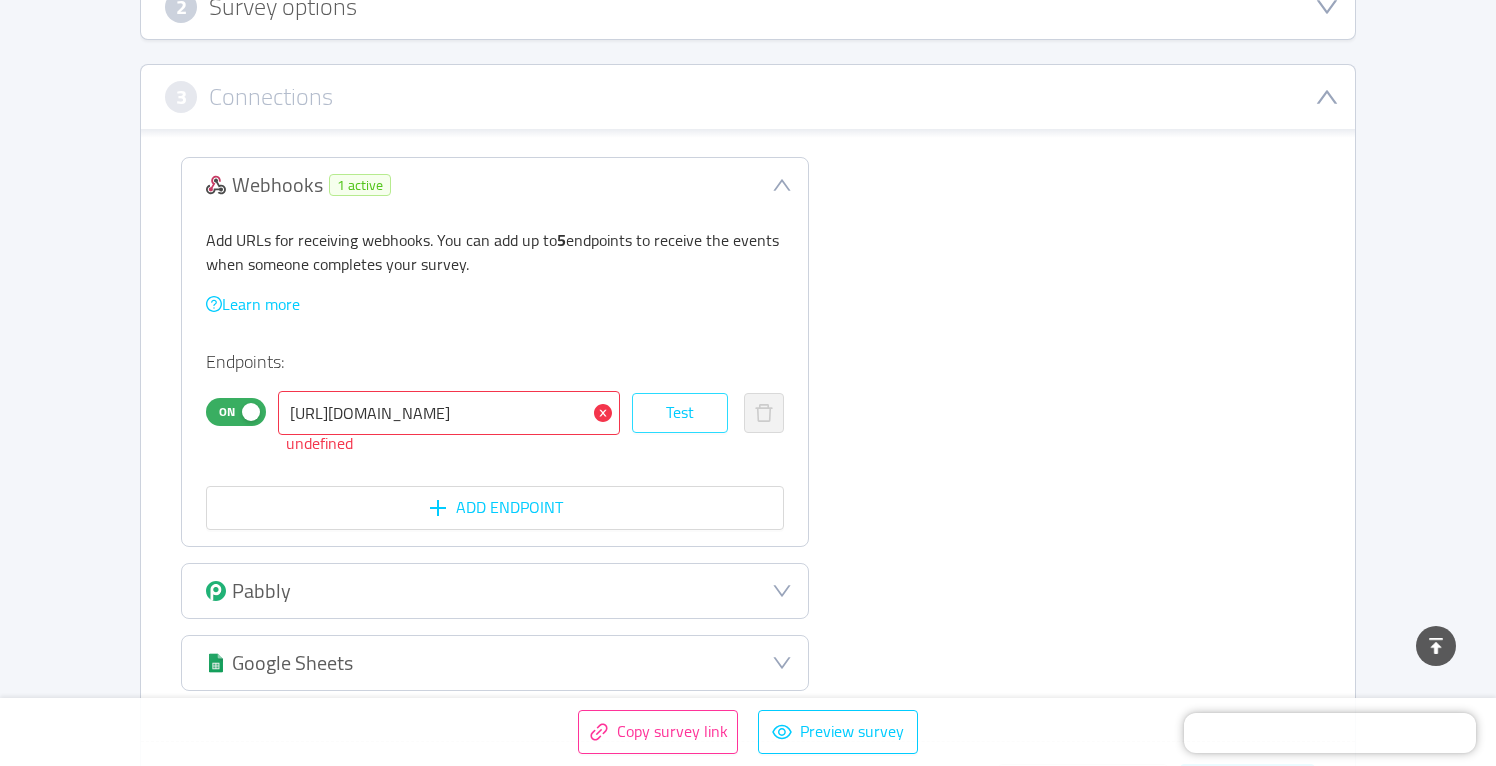 click on "Test" at bounding box center (680, 413) 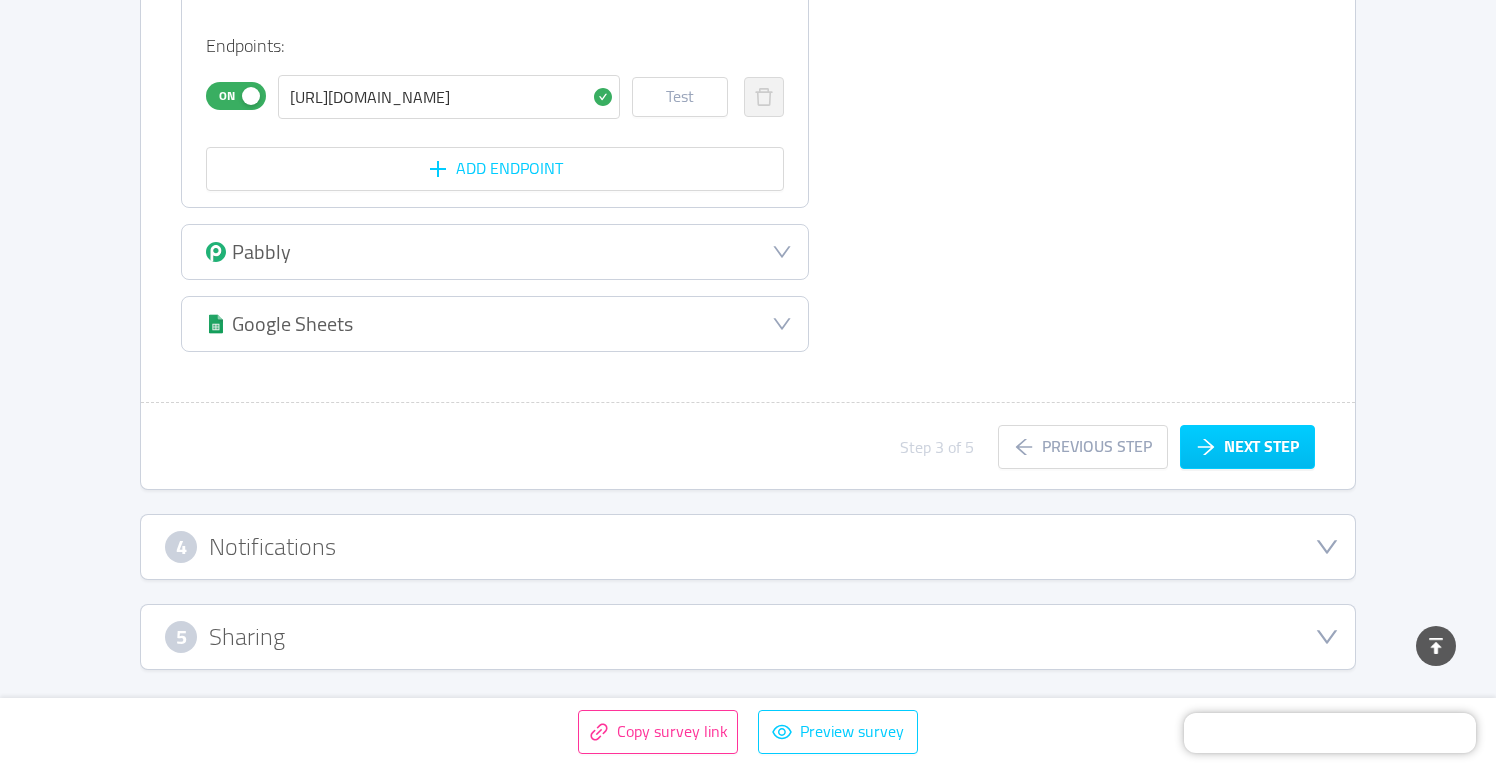 scroll, scrollTop: 744, scrollLeft: 0, axis: vertical 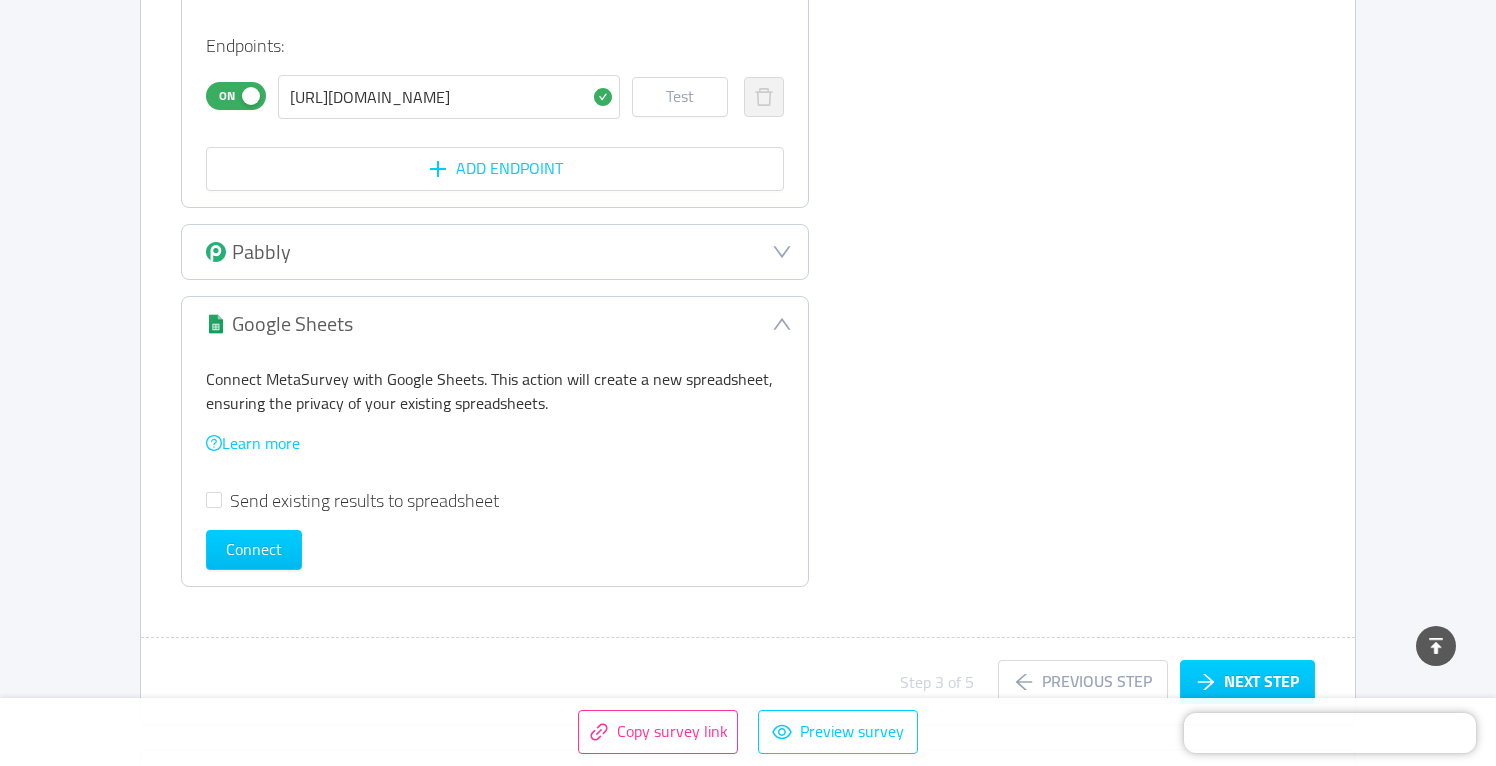 click 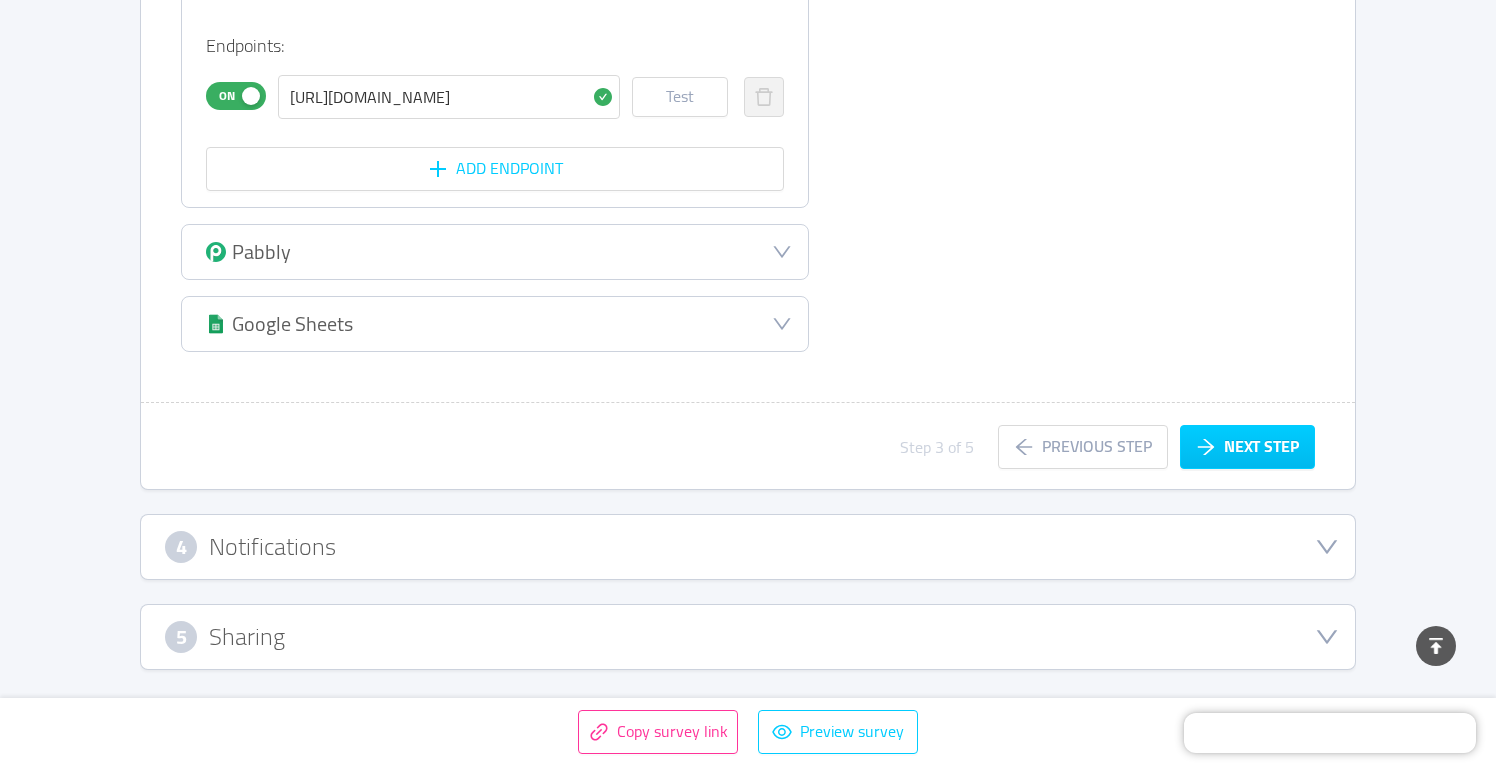 click on "4  Notifications" at bounding box center (748, 547) 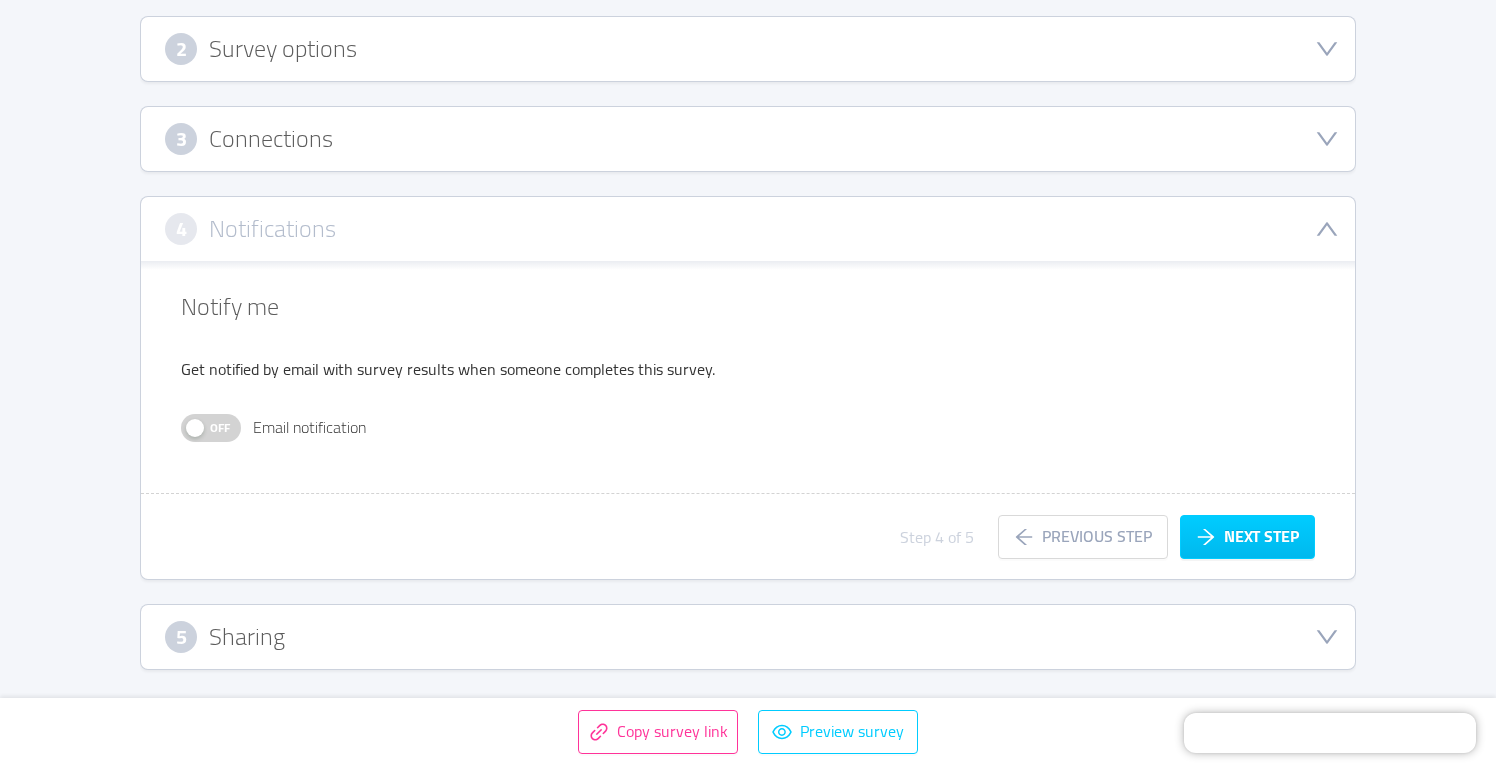 scroll, scrollTop: 386, scrollLeft: 0, axis: vertical 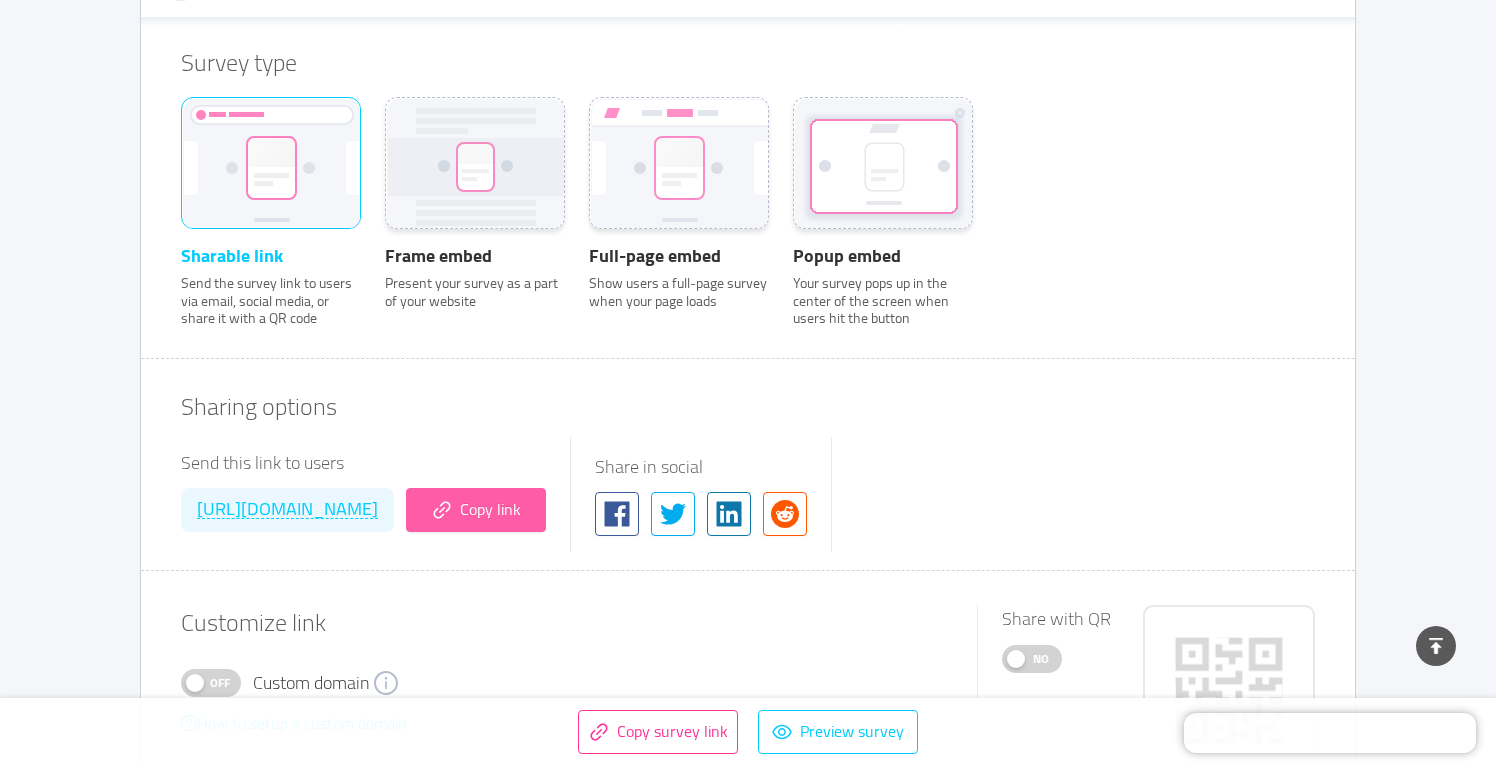 click on "Copy link" at bounding box center [476, 510] 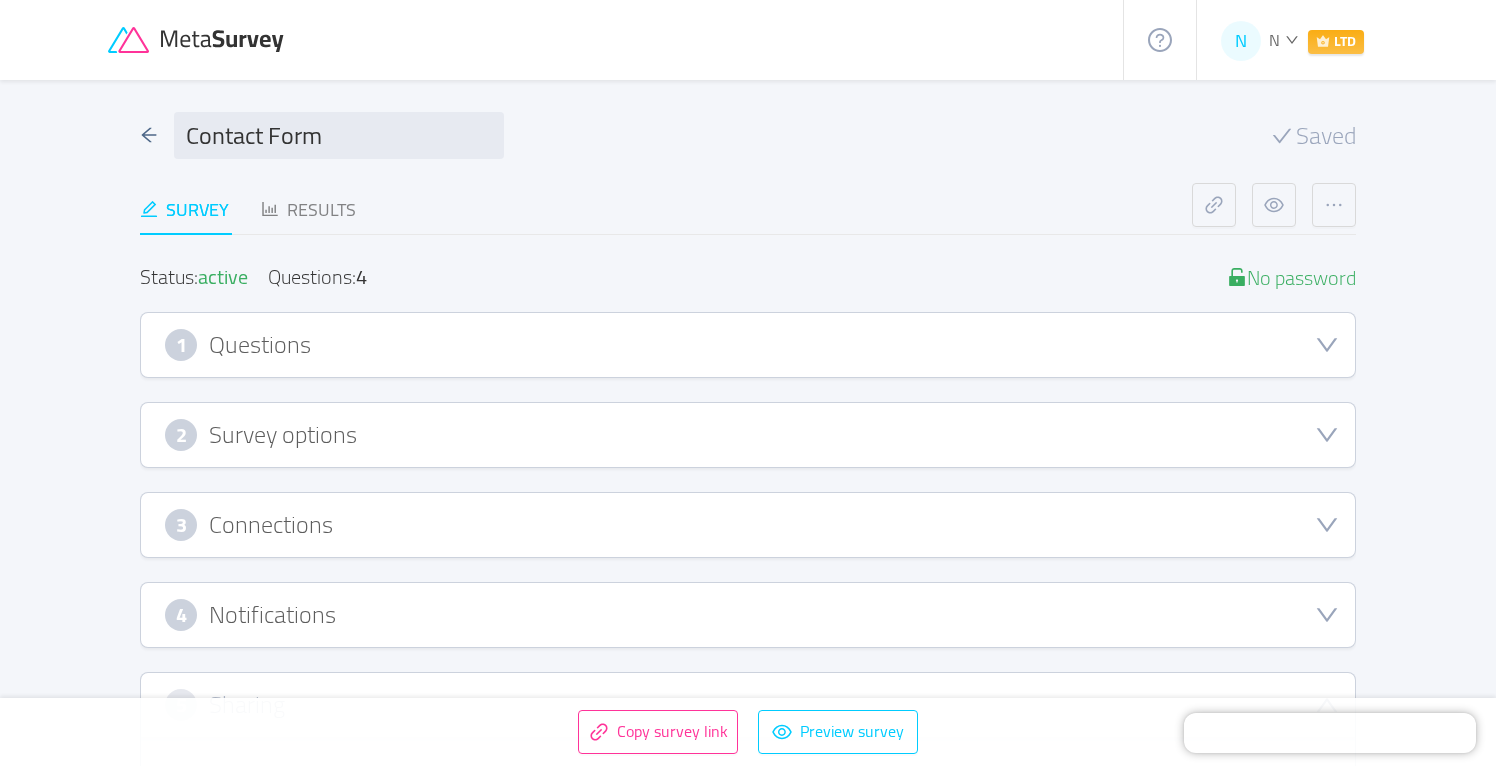 scroll, scrollTop: 0, scrollLeft: 0, axis: both 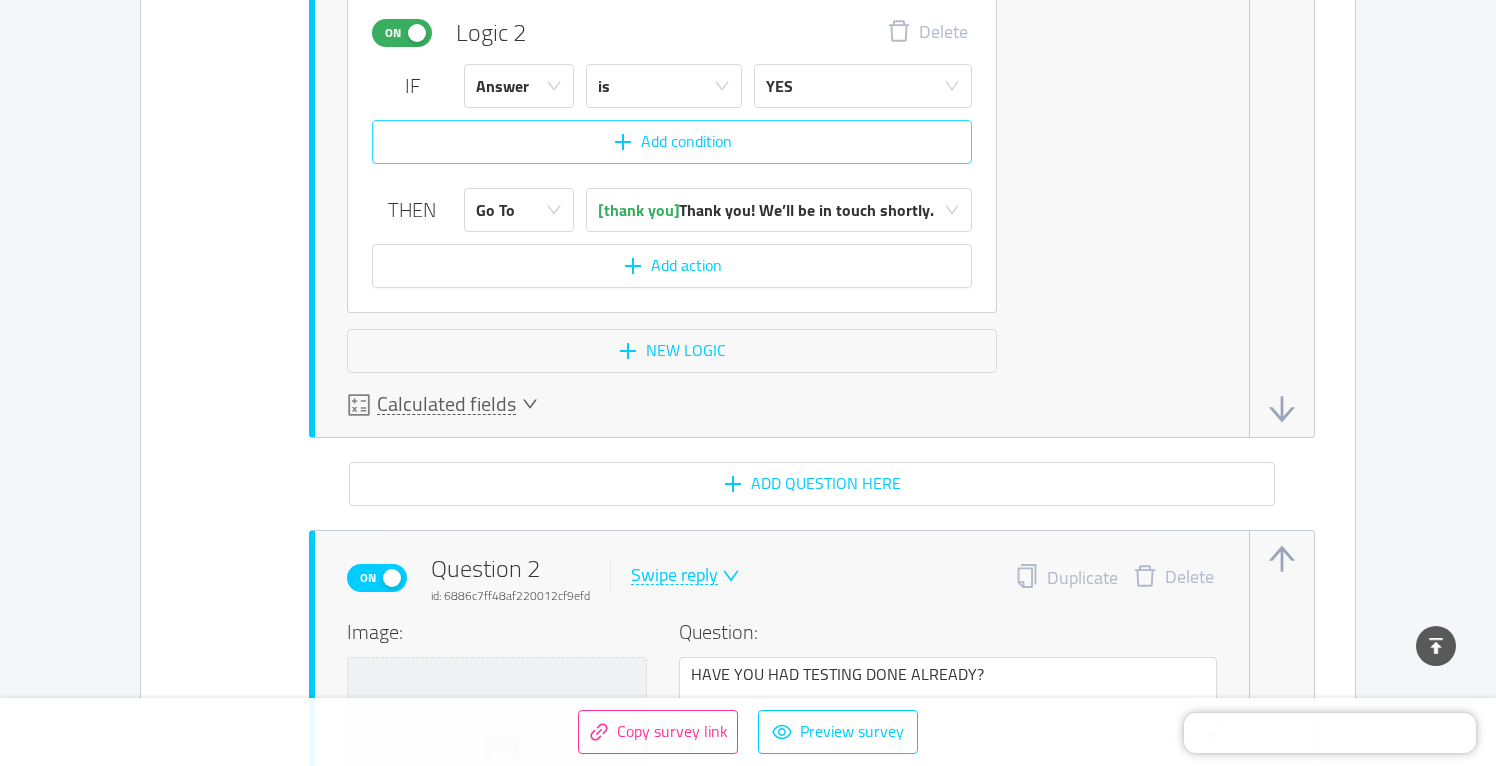click on "Add condition" at bounding box center [672, 142] 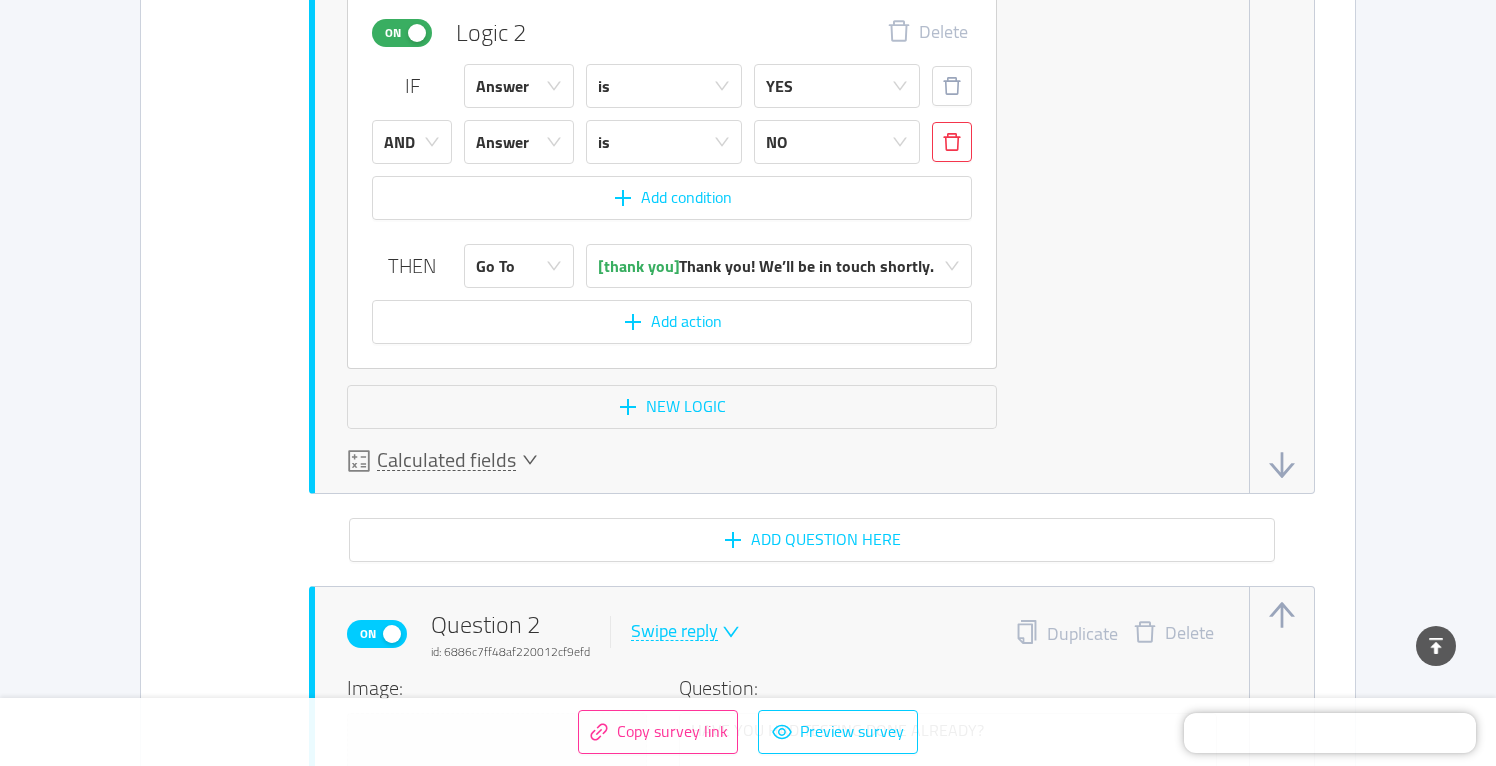 click at bounding box center [952, 142] 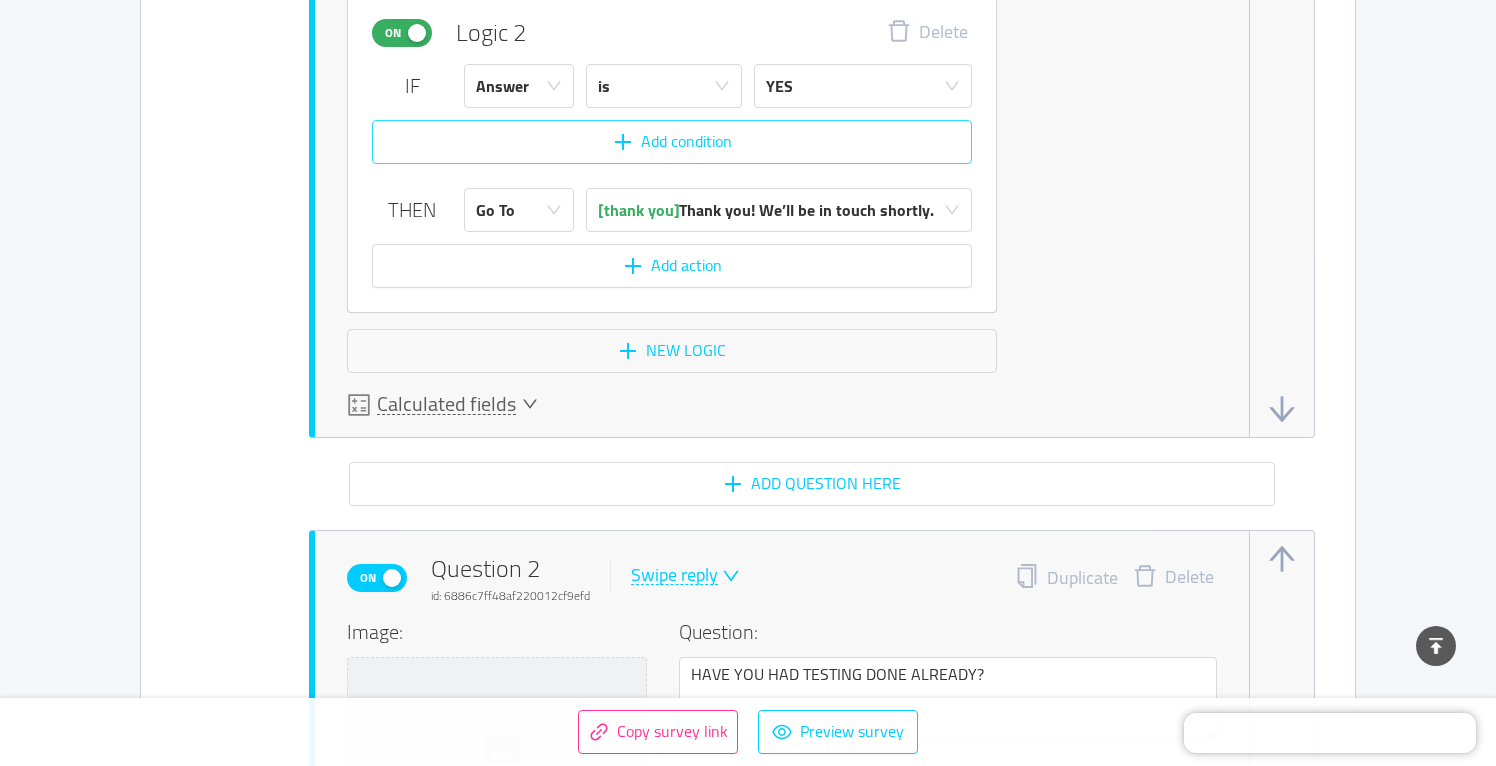 click on "Add condition" at bounding box center [672, 142] 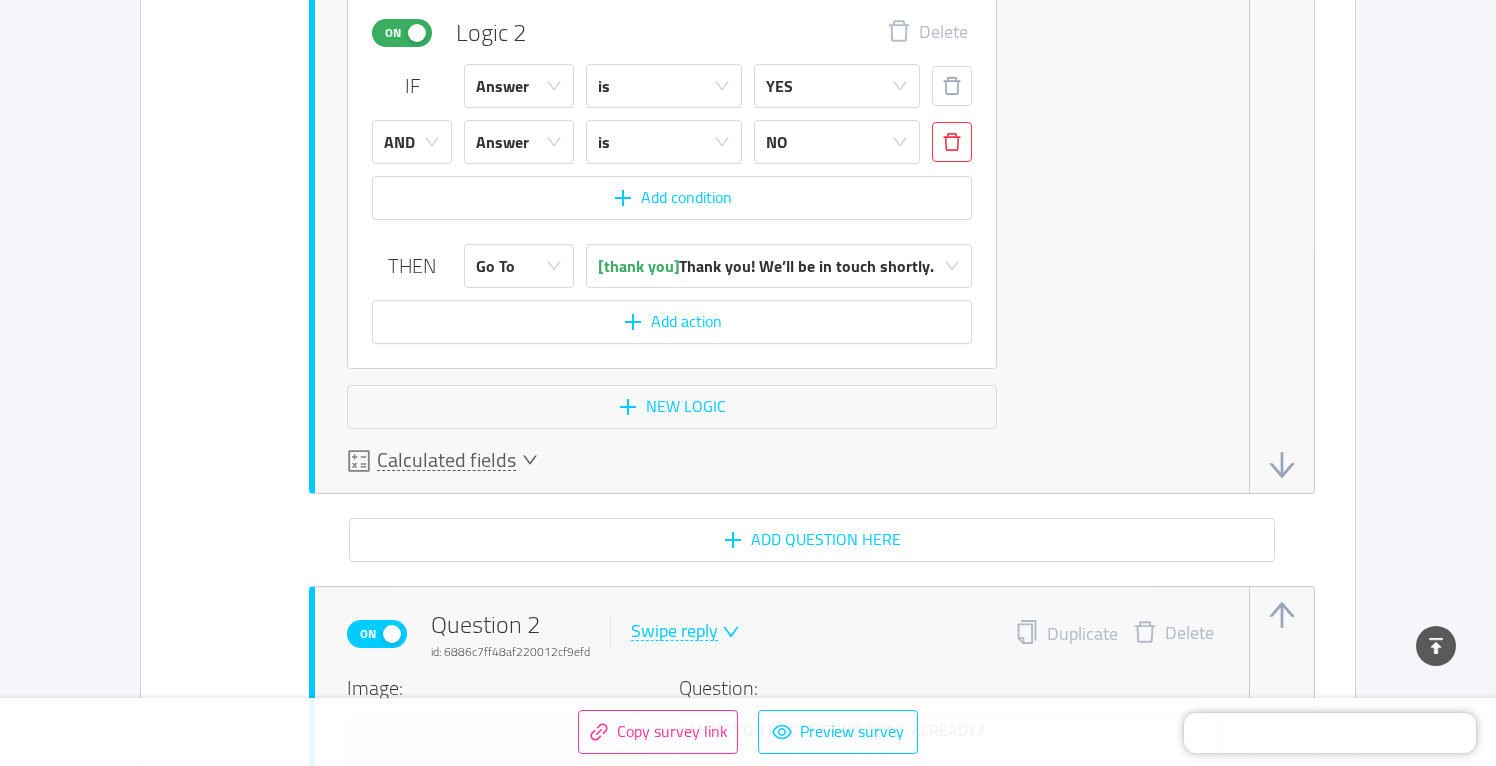 click at bounding box center [952, 142] 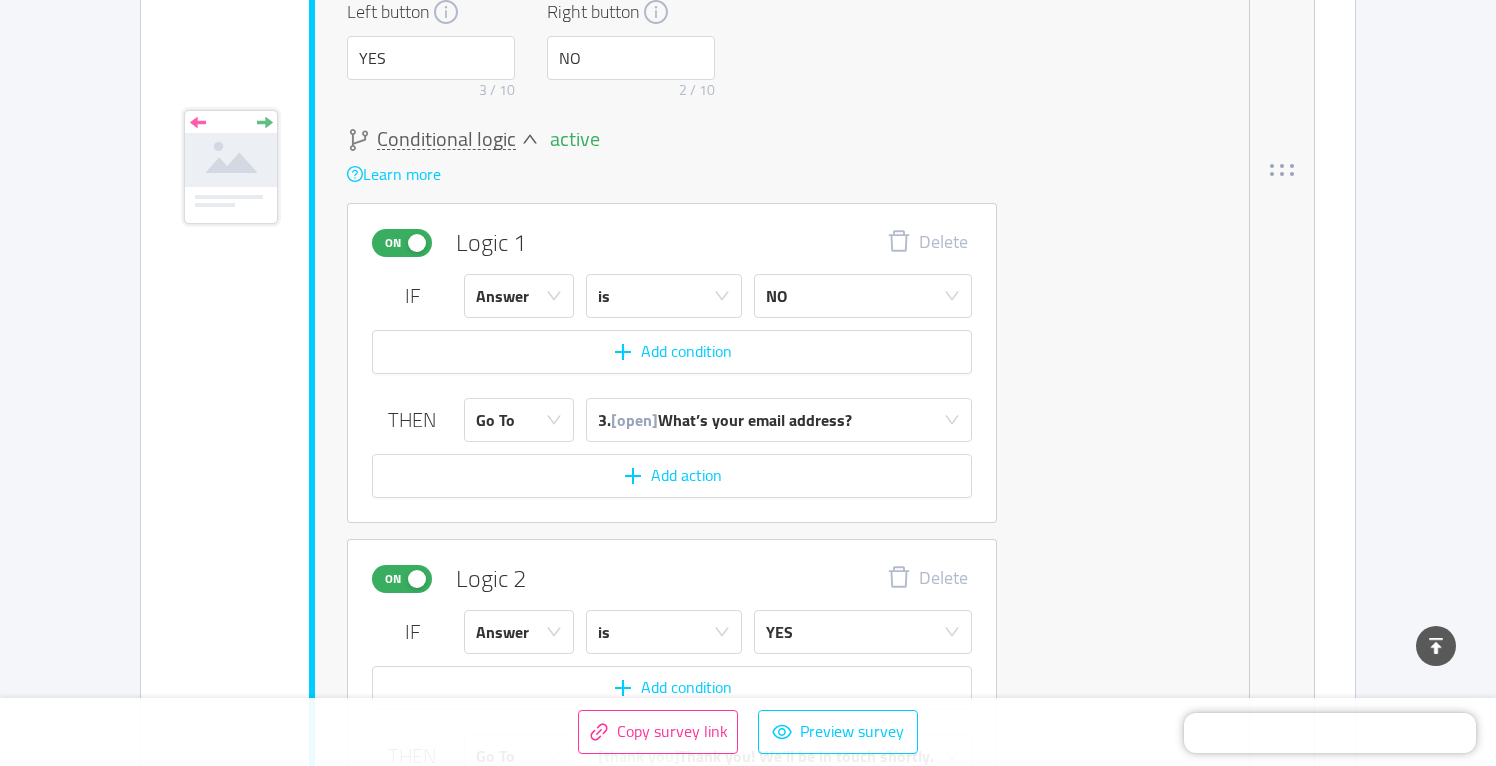 scroll, scrollTop: 1717, scrollLeft: 0, axis: vertical 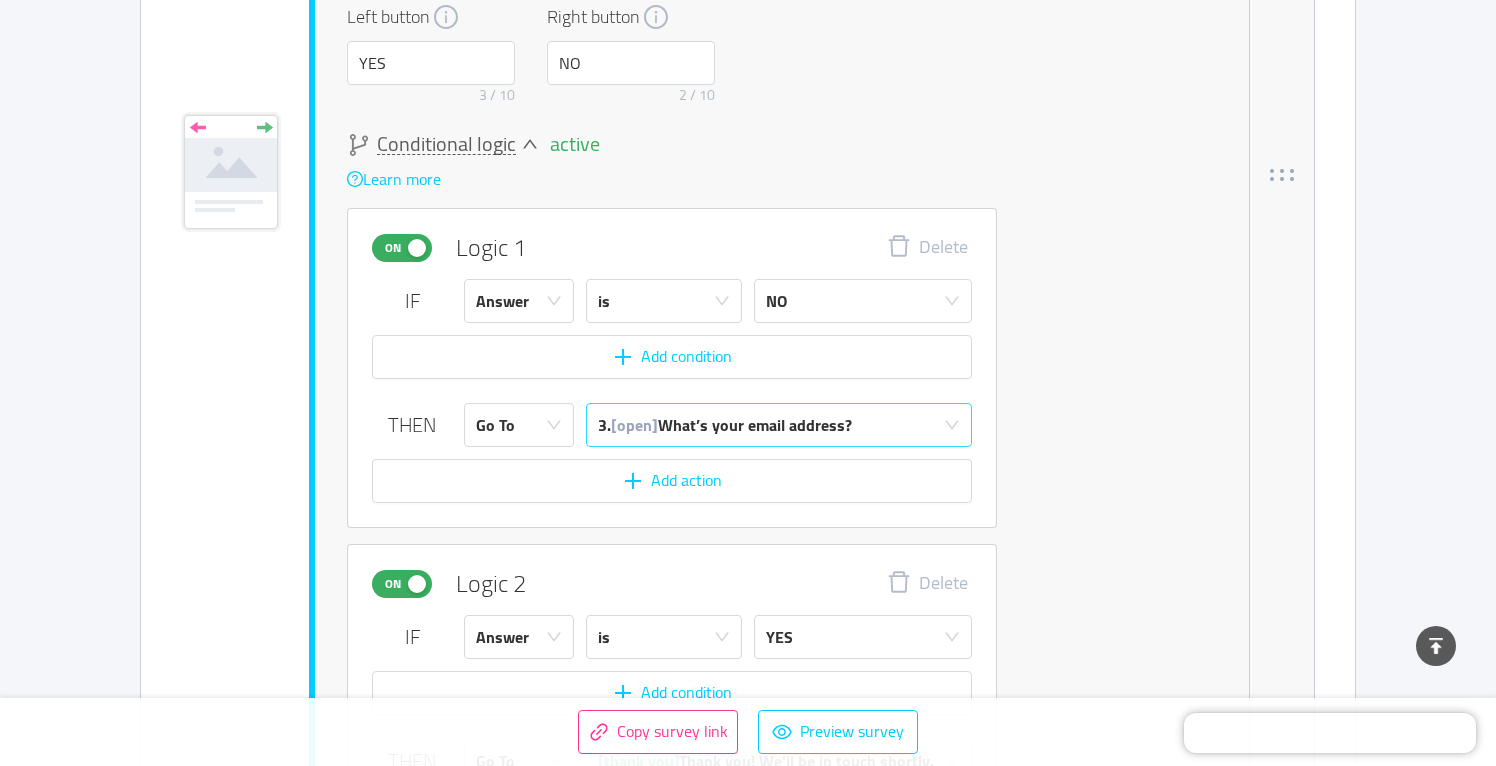 click on "3.  [open]   What’s your email address?" at bounding box center [725, 425] 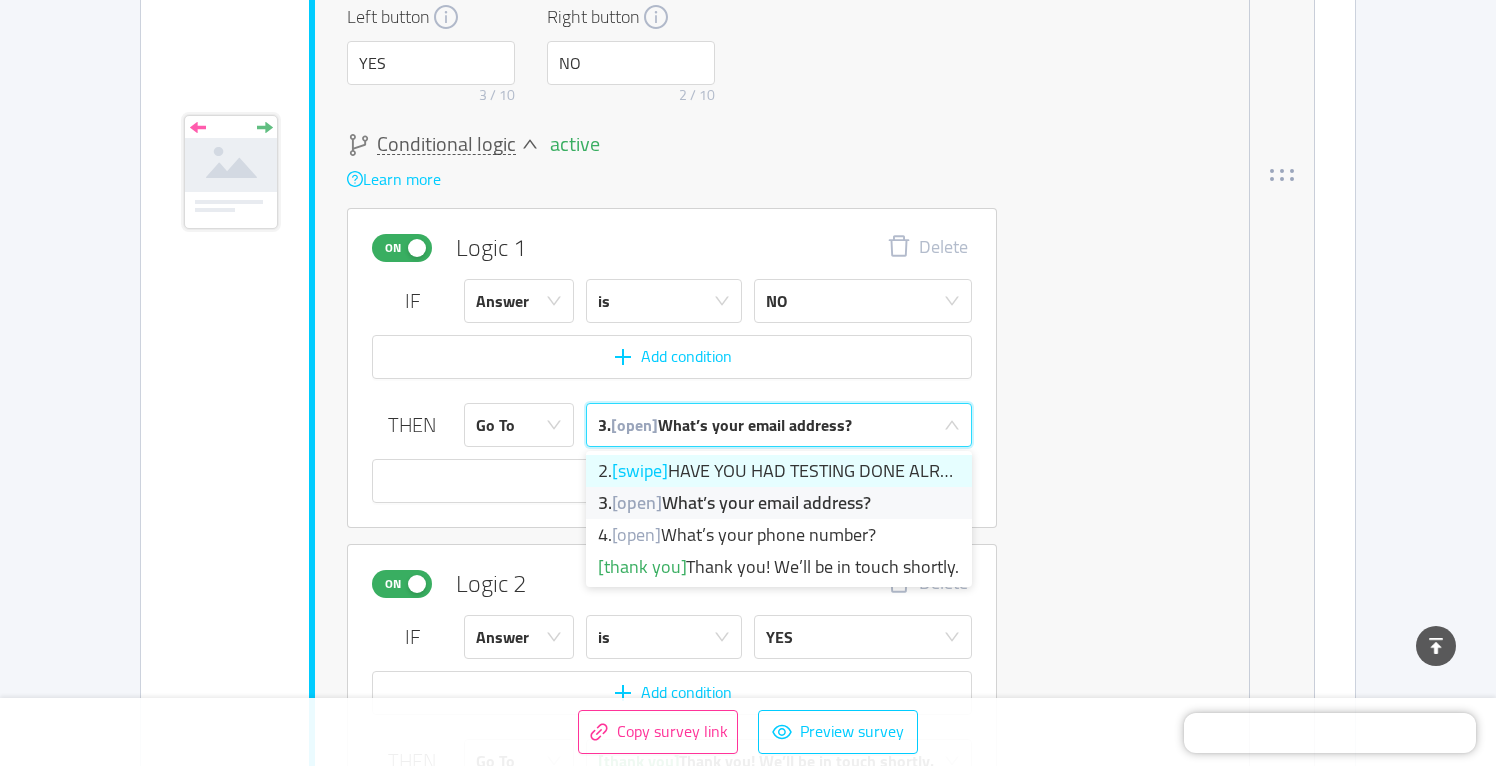 click on "2.  [swipe]   HAVE YOU HAD TESTING DONE ALREADY?" at bounding box center [779, 471] 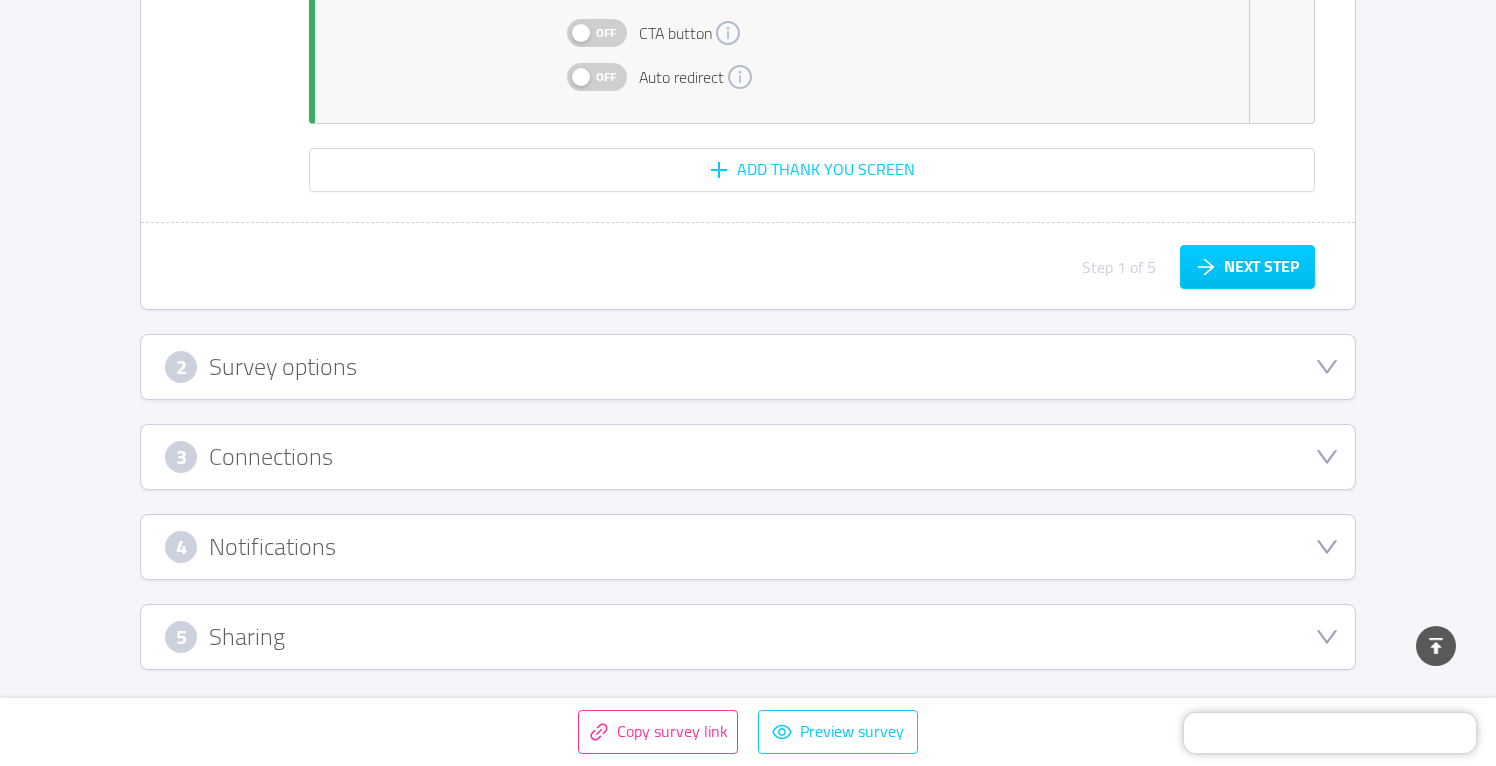 scroll, scrollTop: 5776, scrollLeft: 0, axis: vertical 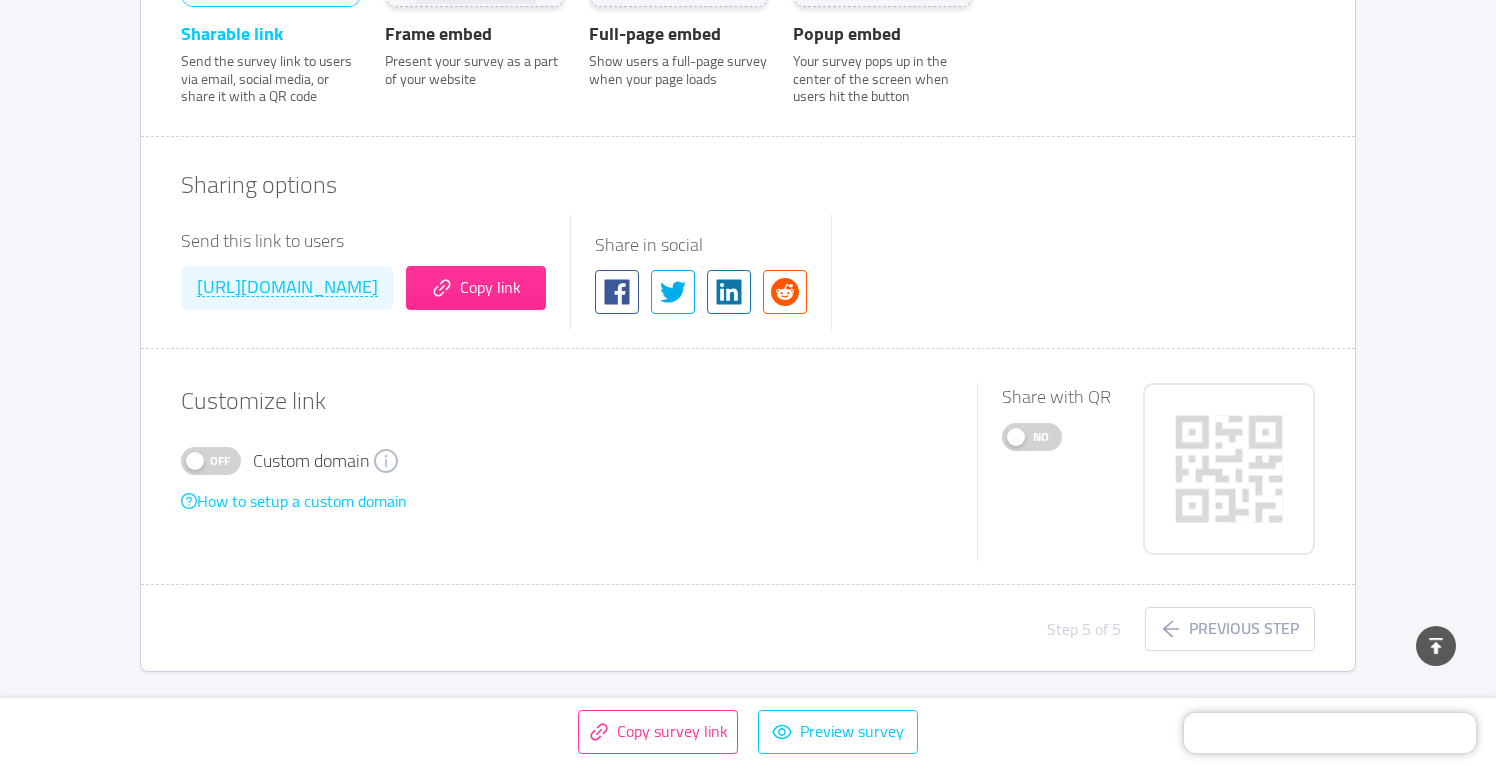 click on "No" at bounding box center (1041, 437) 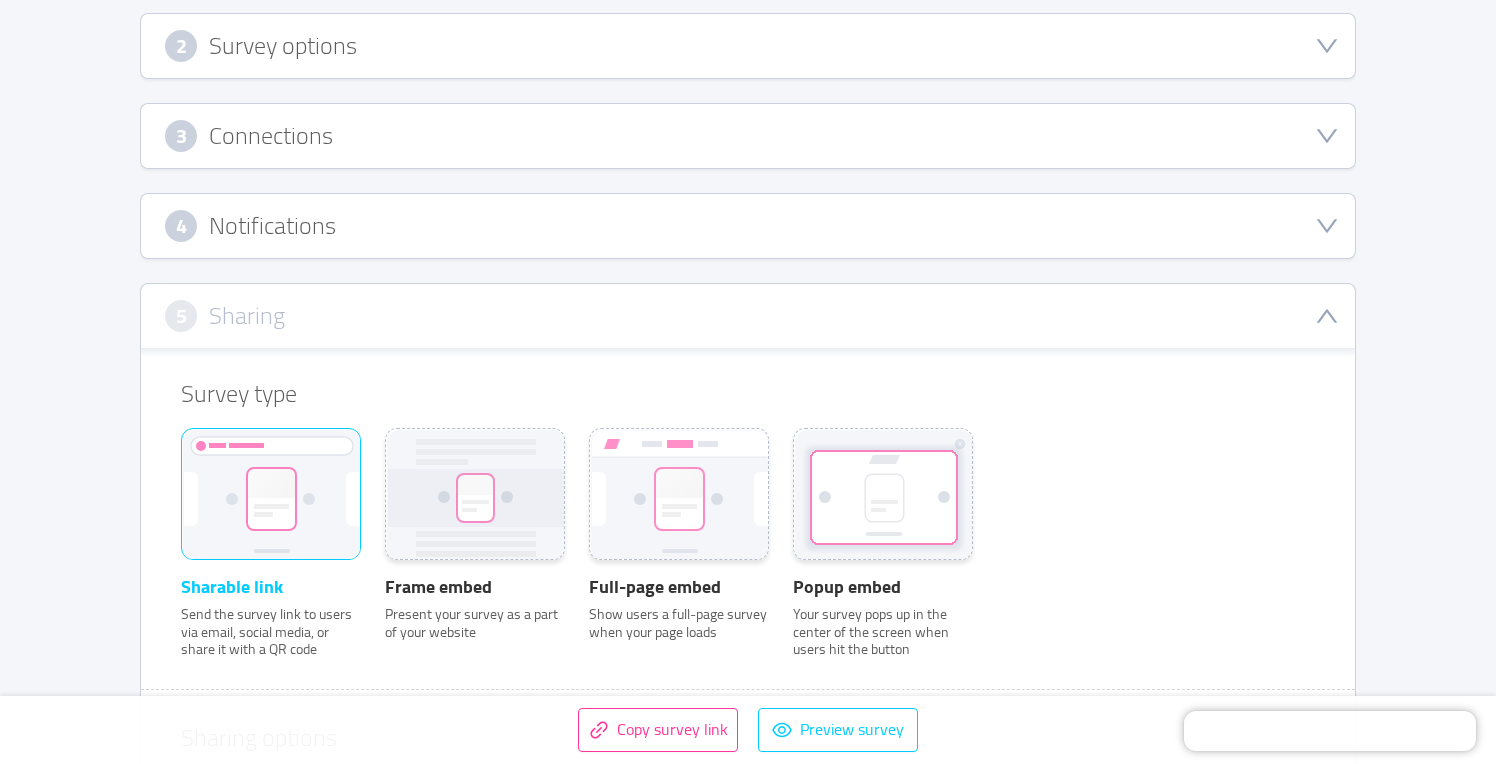 scroll, scrollTop: 388, scrollLeft: 0, axis: vertical 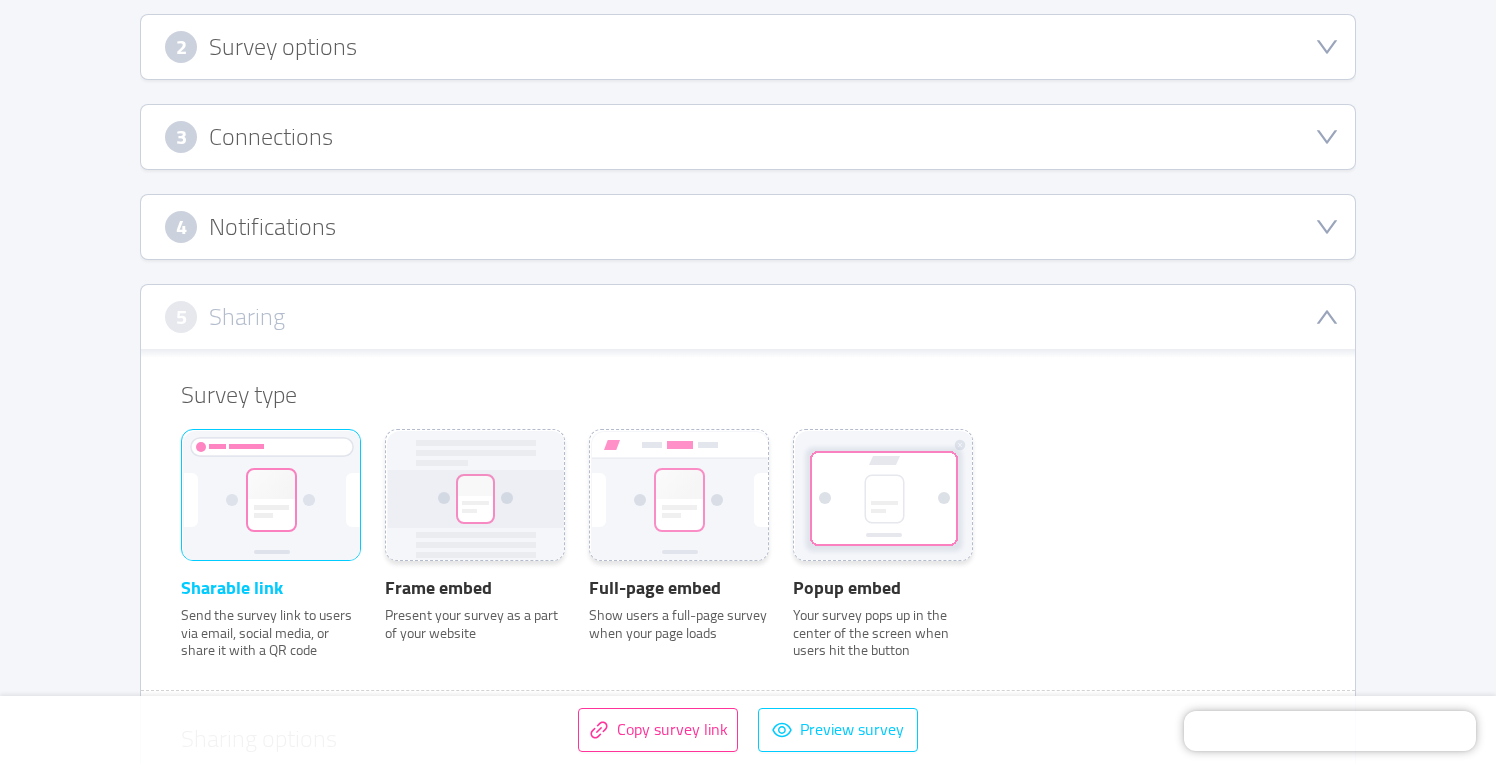 click on "4  Notifications" at bounding box center (748, 227) 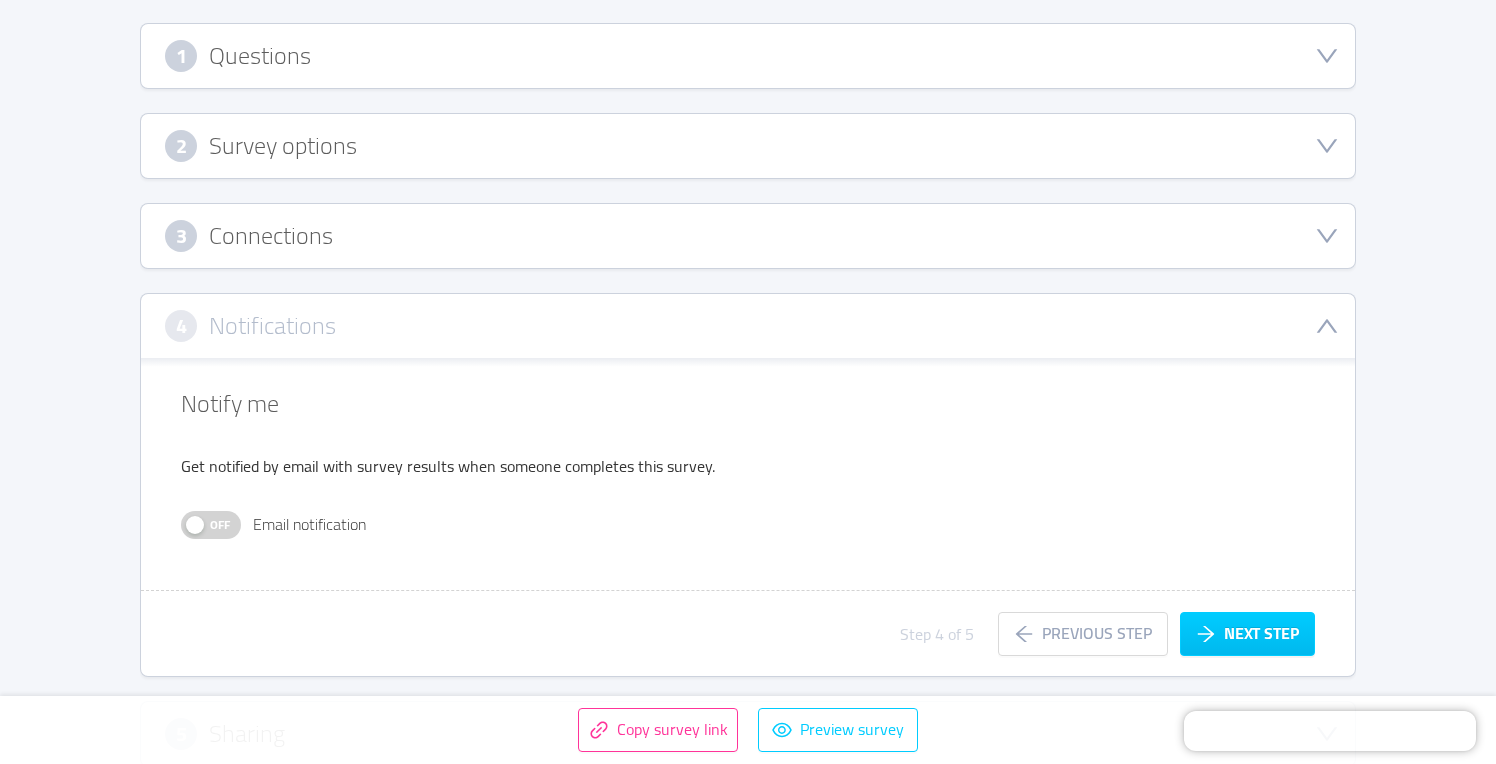 scroll, scrollTop: 247, scrollLeft: 0, axis: vertical 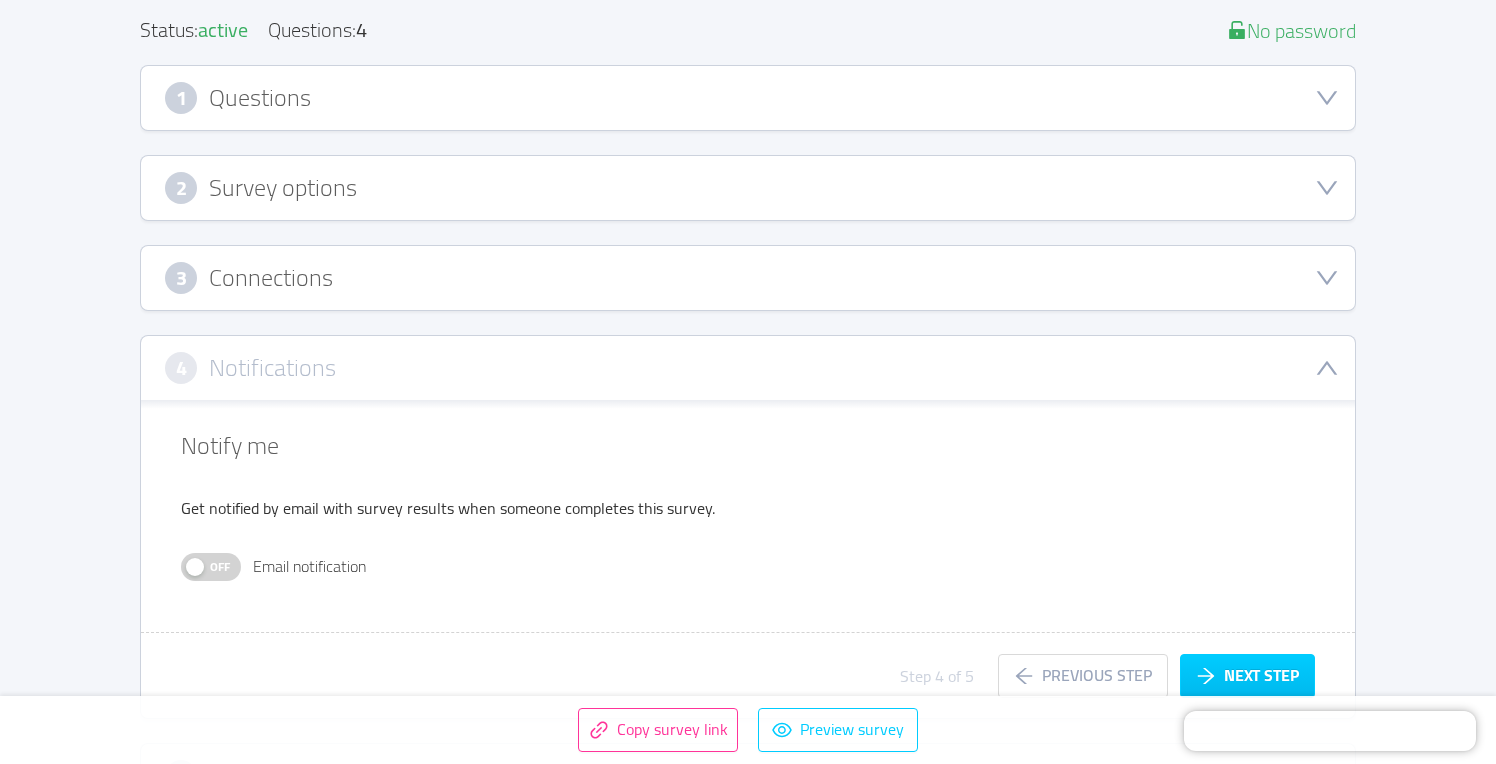 click on "2  Survey options" at bounding box center [748, 188] 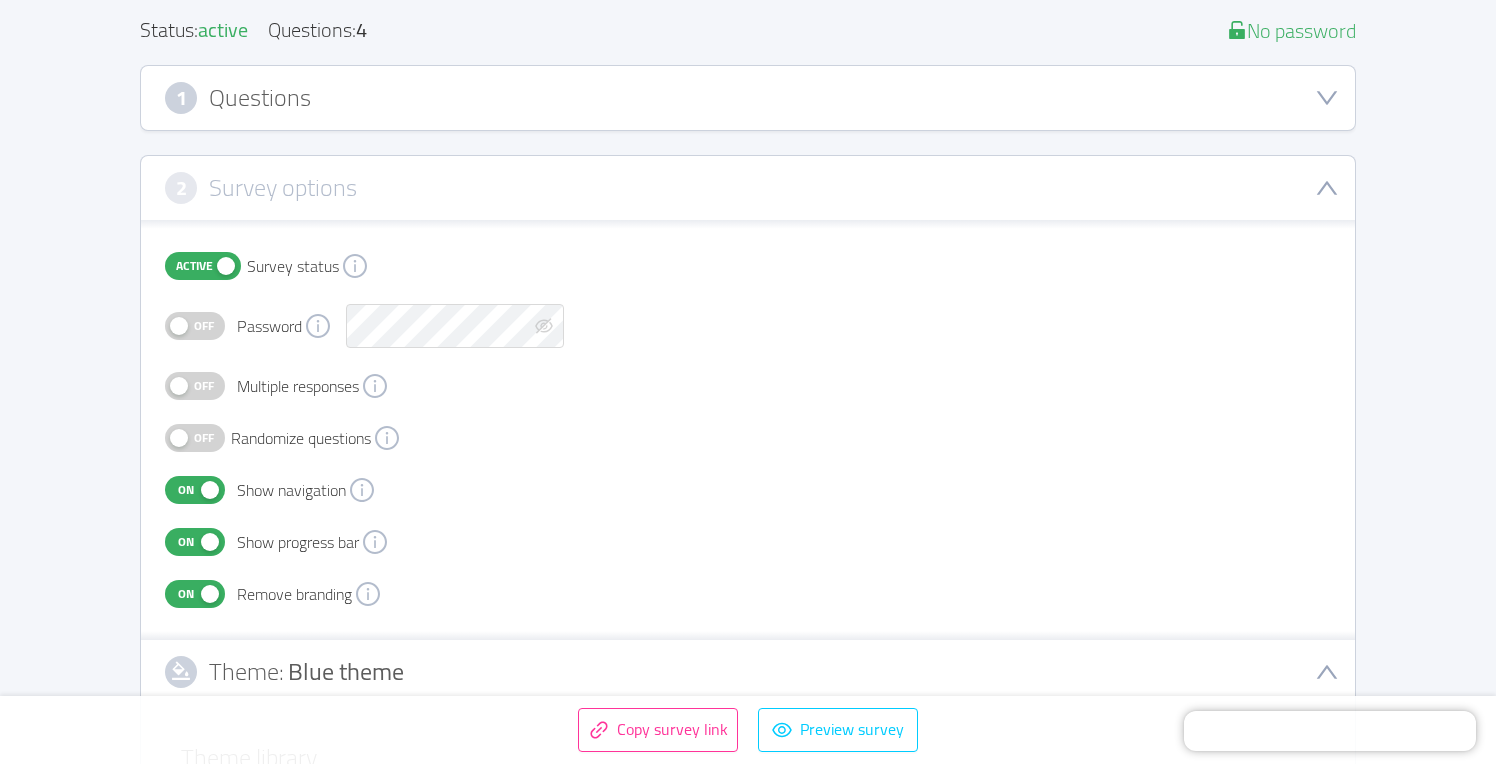 scroll, scrollTop: 195, scrollLeft: 0, axis: vertical 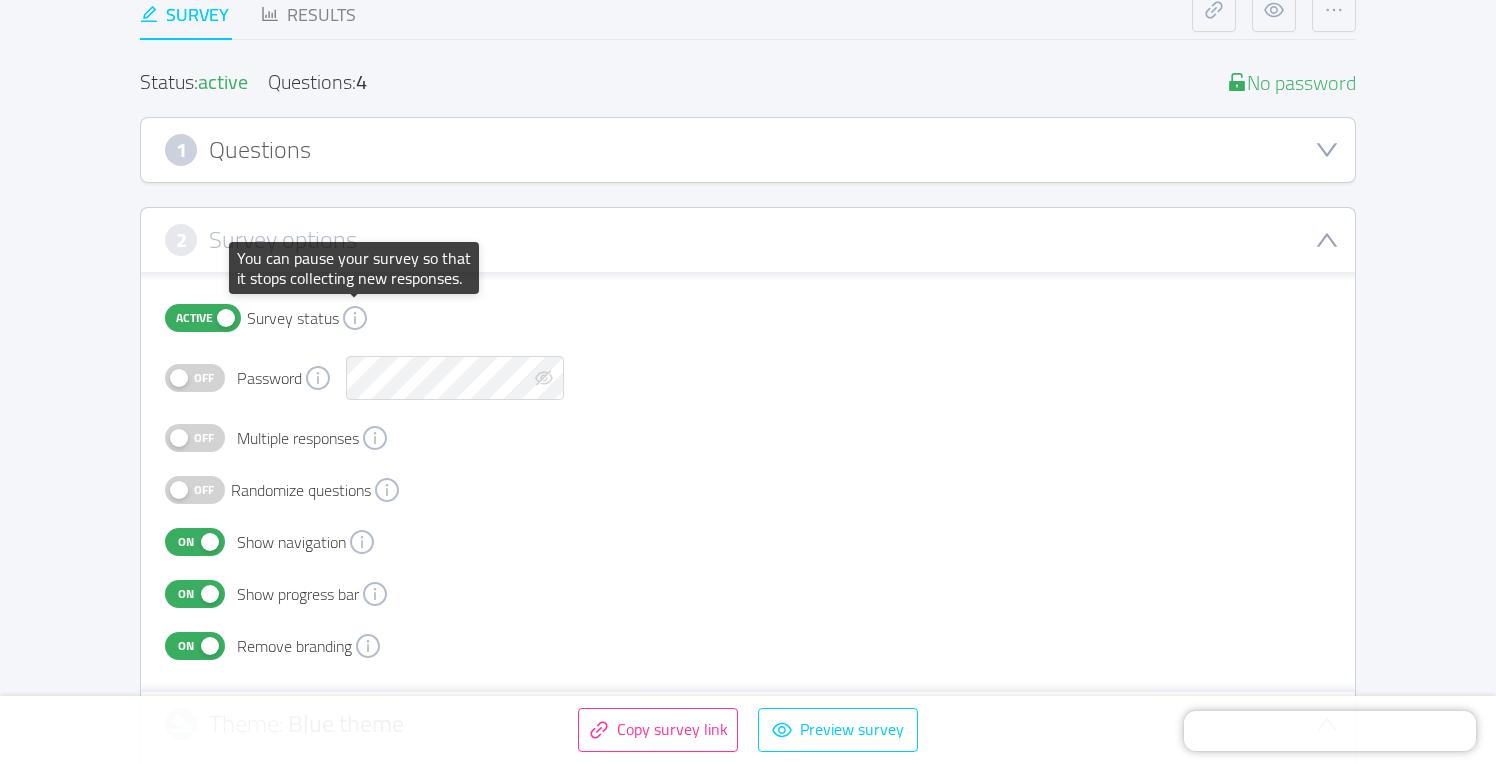 click 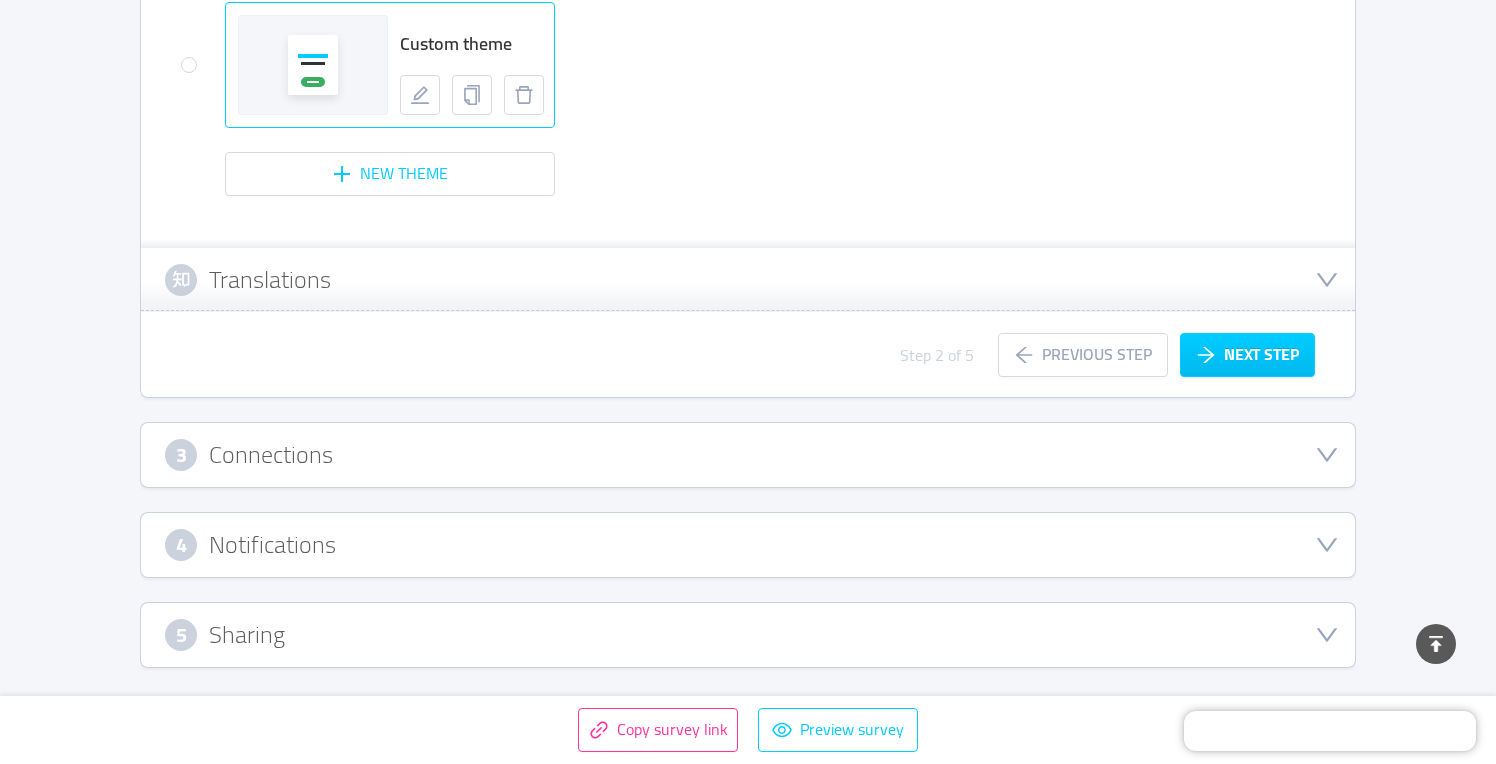 scroll, scrollTop: 2177, scrollLeft: 0, axis: vertical 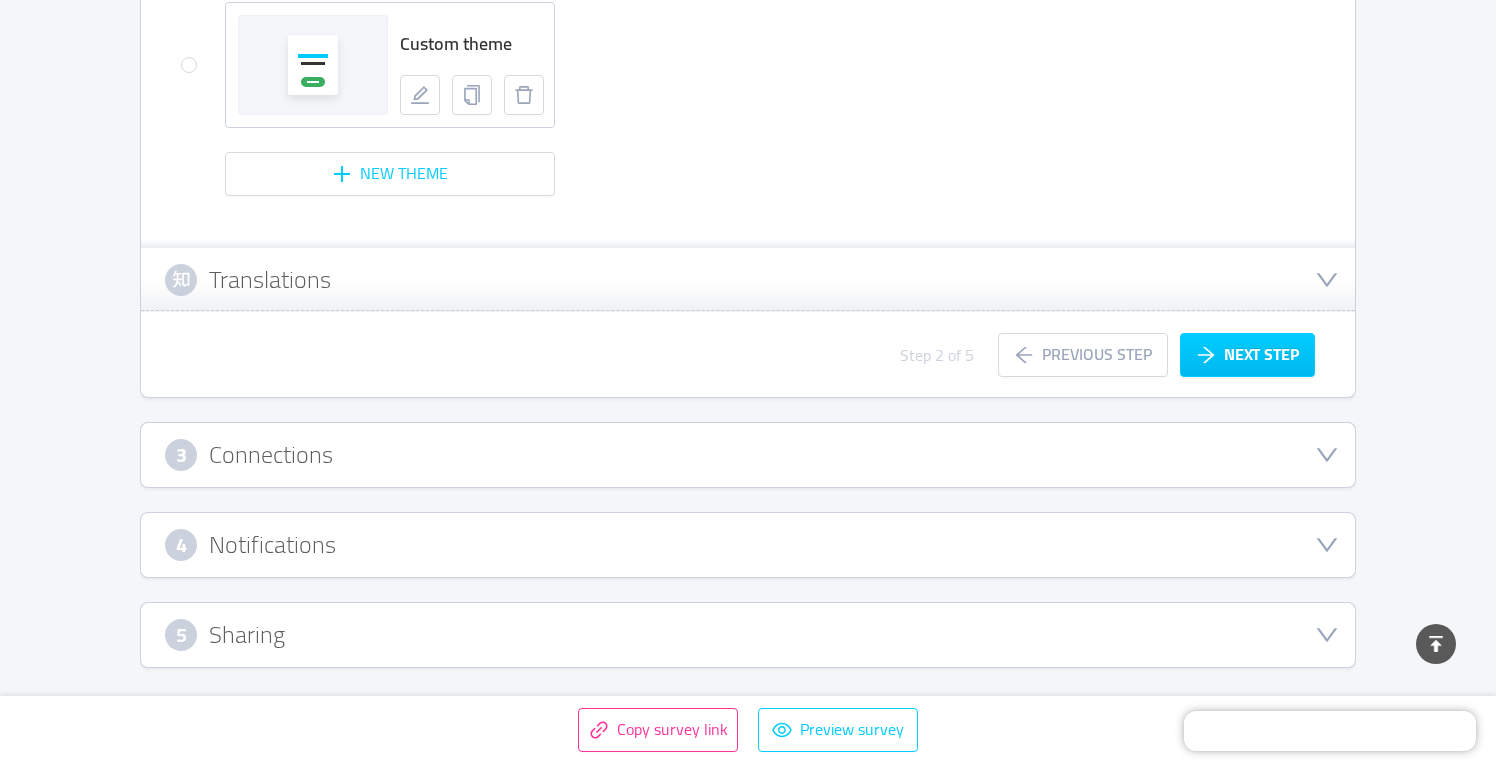 click on "3  Connections" at bounding box center [748, 455] 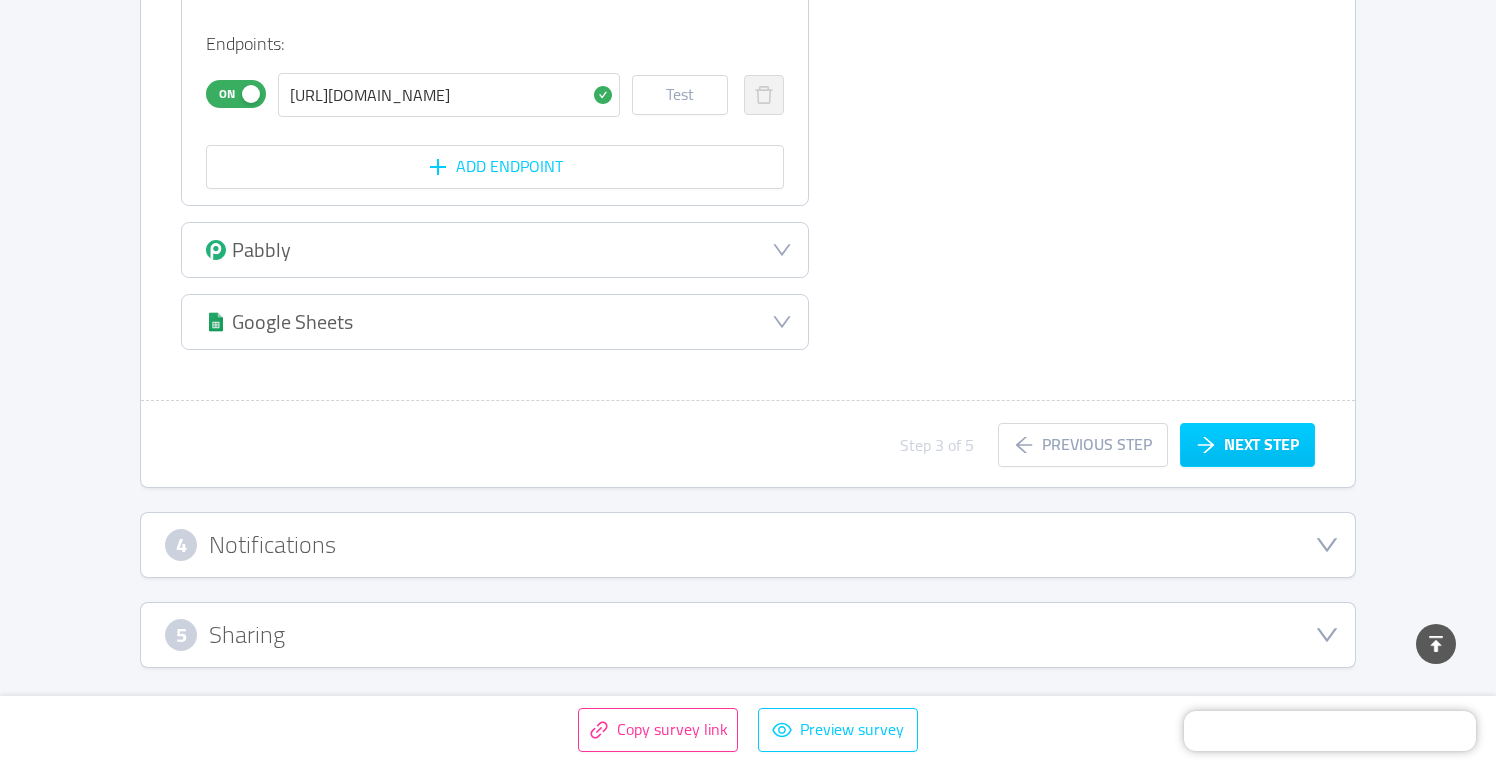 scroll, scrollTop: 746, scrollLeft: 0, axis: vertical 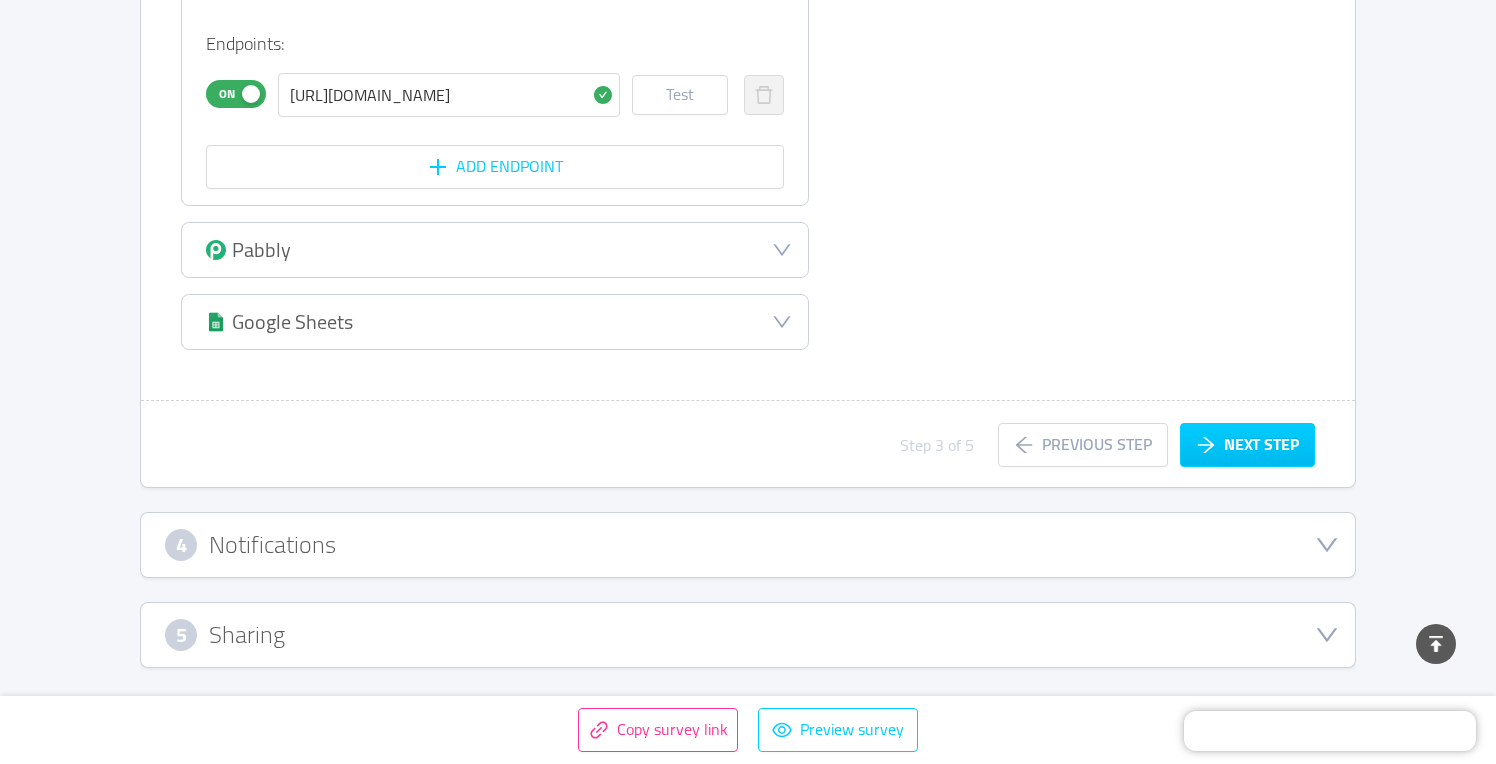 click on "4  Notifications" at bounding box center (748, 545) 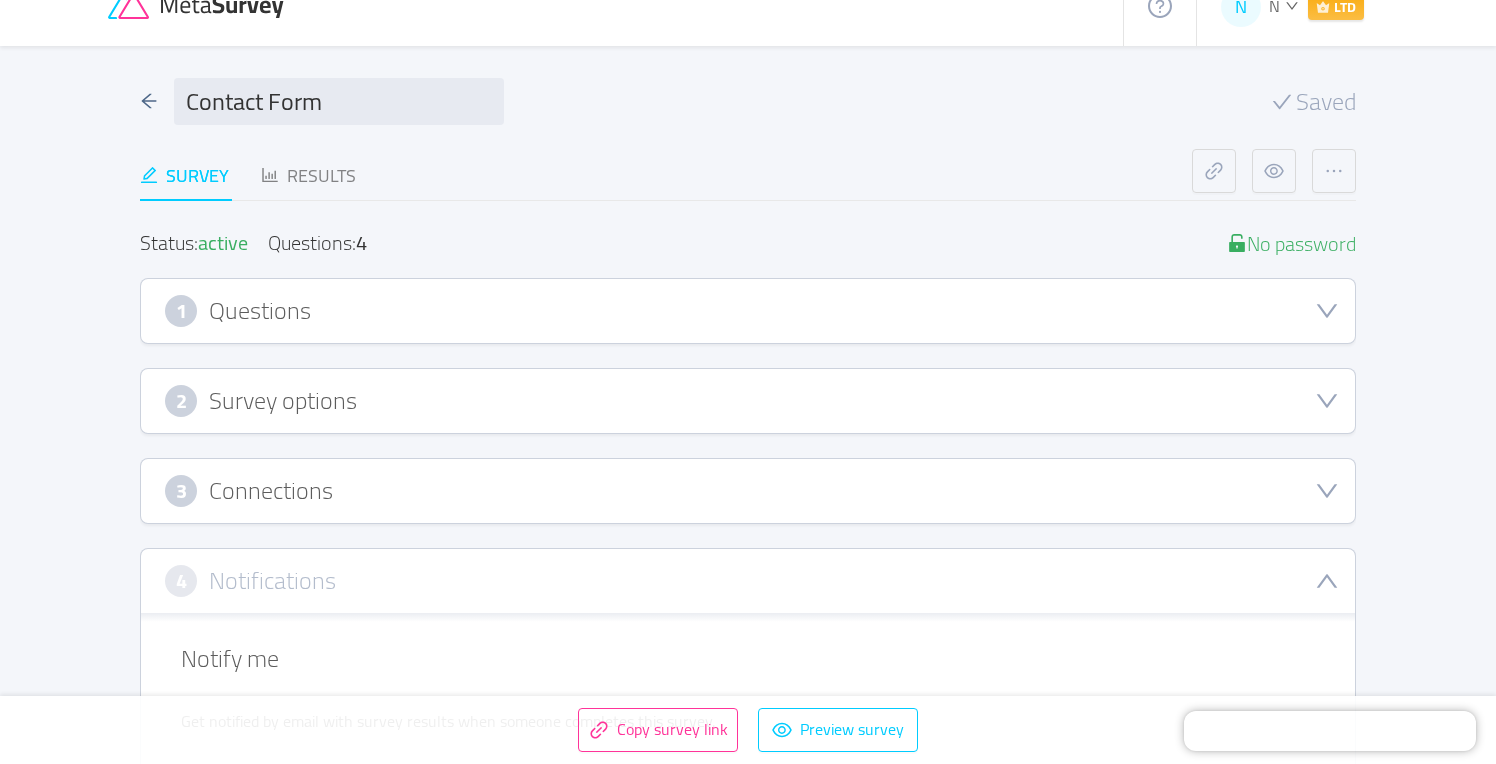 scroll, scrollTop: 11, scrollLeft: 0, axis: vertical 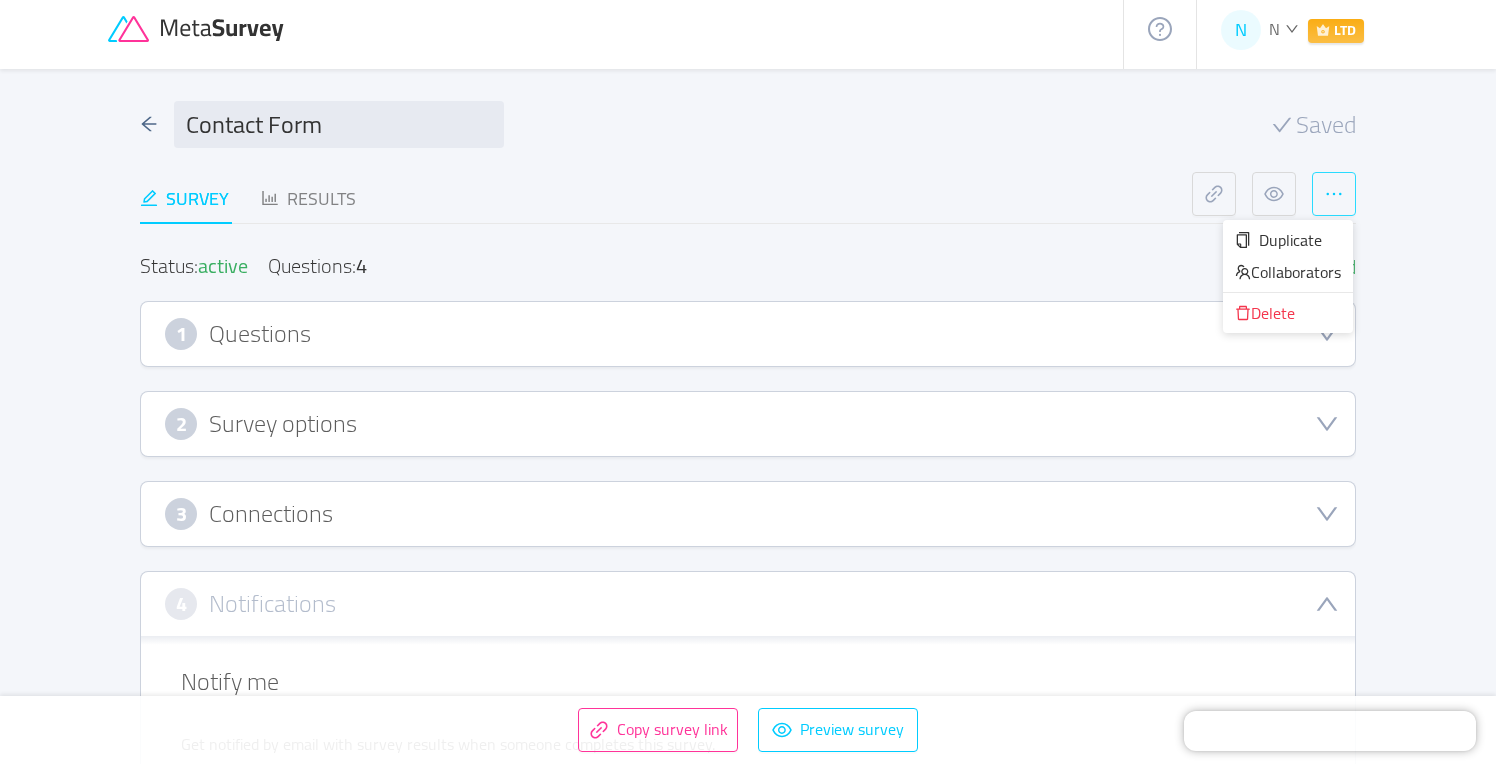 click at bounding box center (1334, 194) 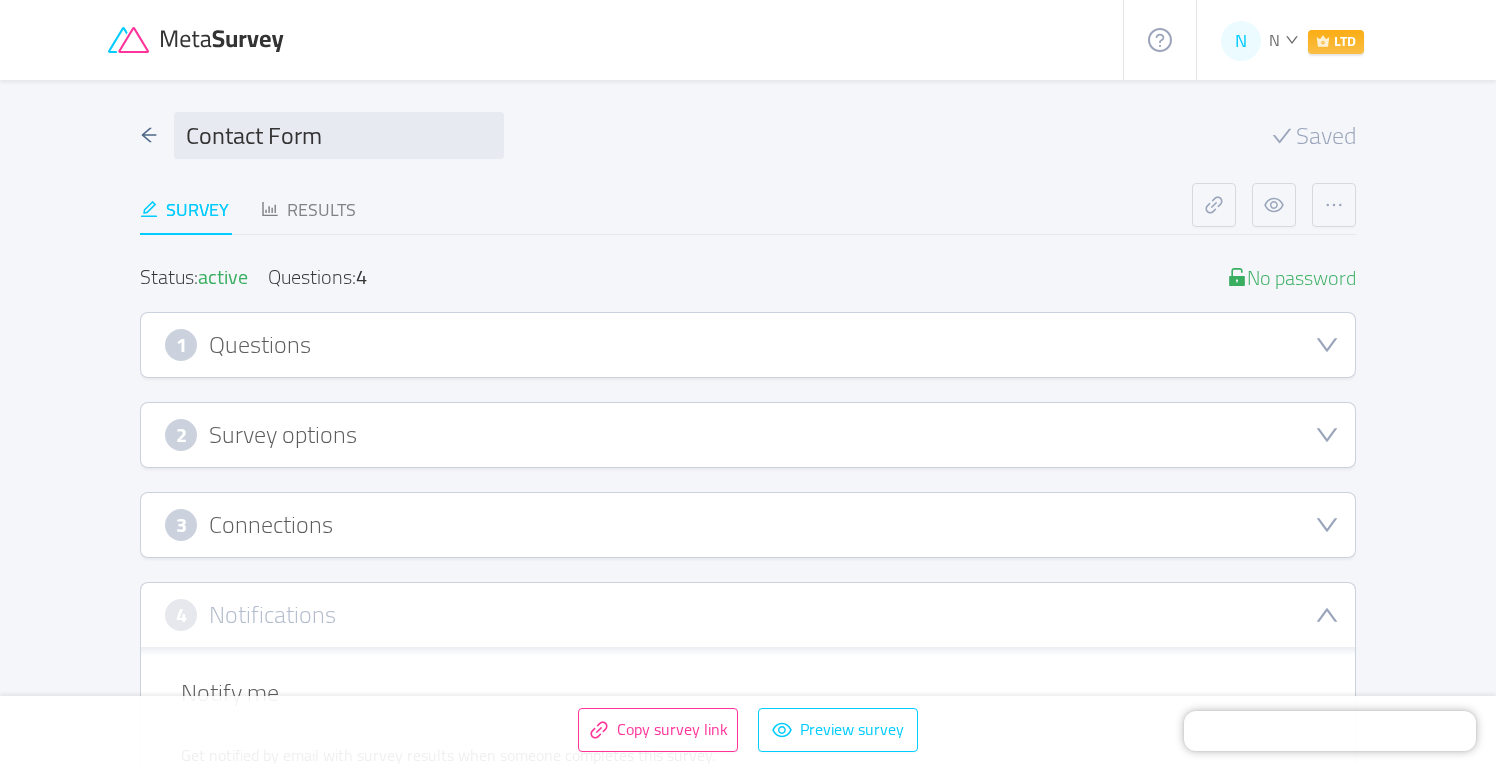 scroll, scrollTop: 0, scrollLeft: 0, axis: both 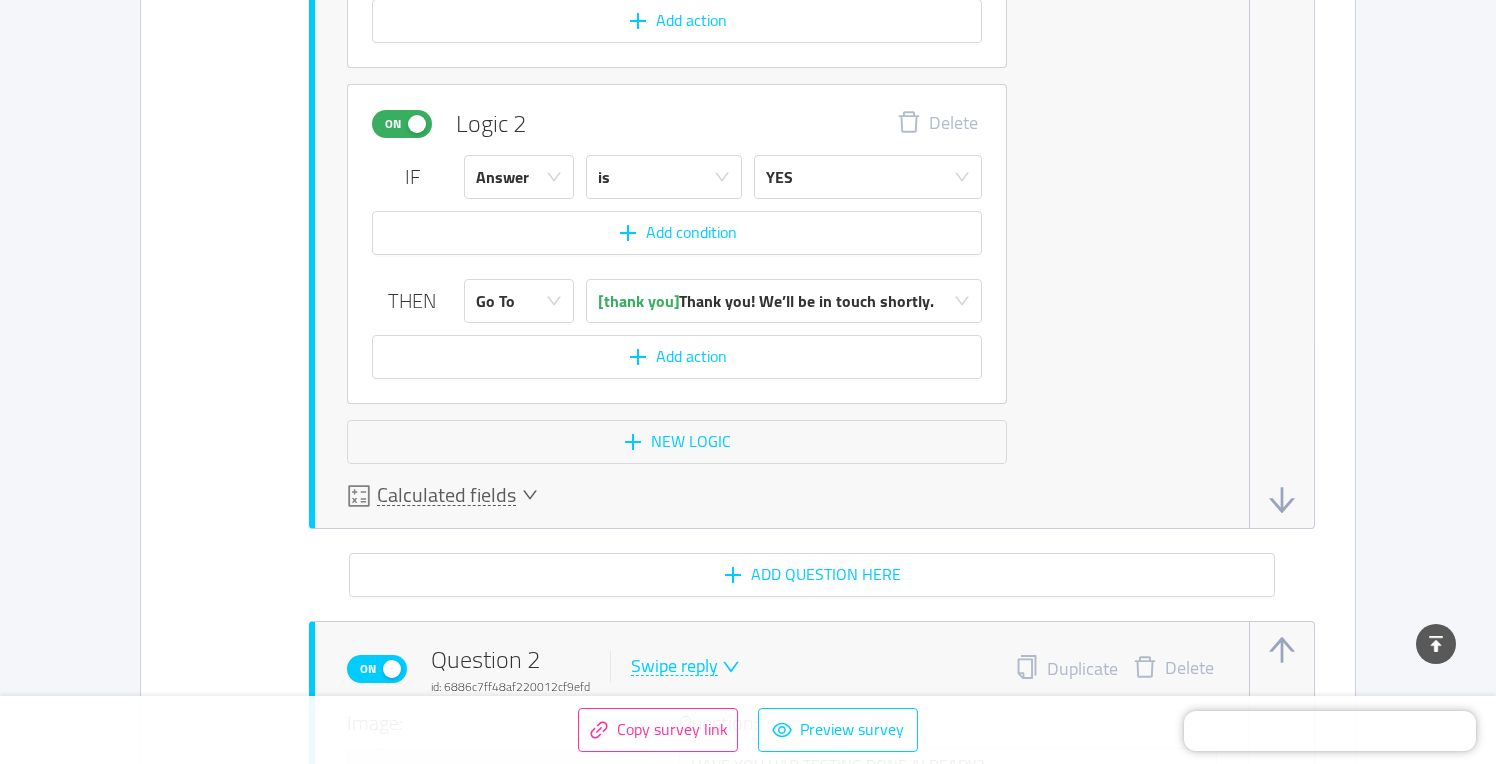 click on "Calculated fields" at bounding box center [446, 495] 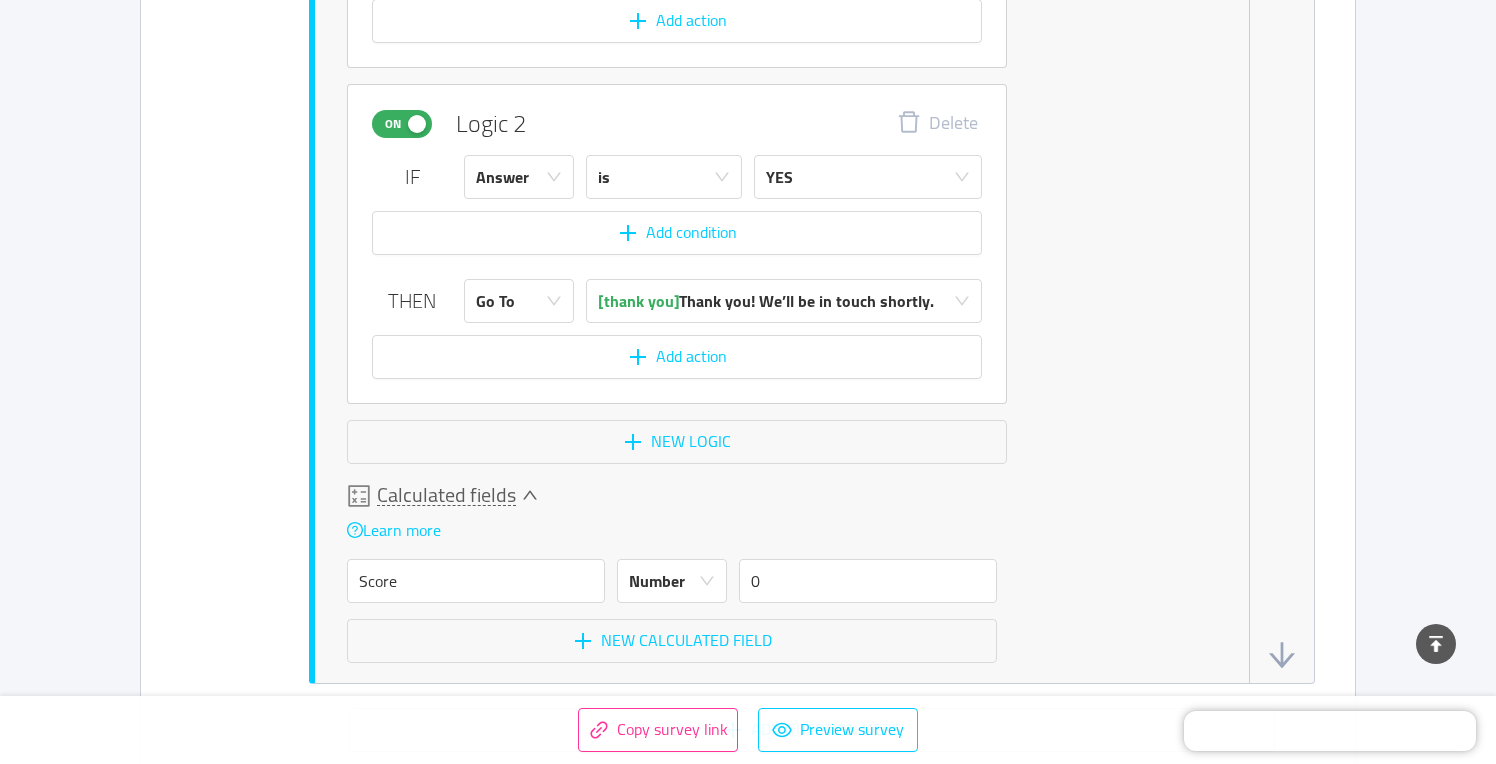 click on "Calculated fields" at bounding box center [446, 495] 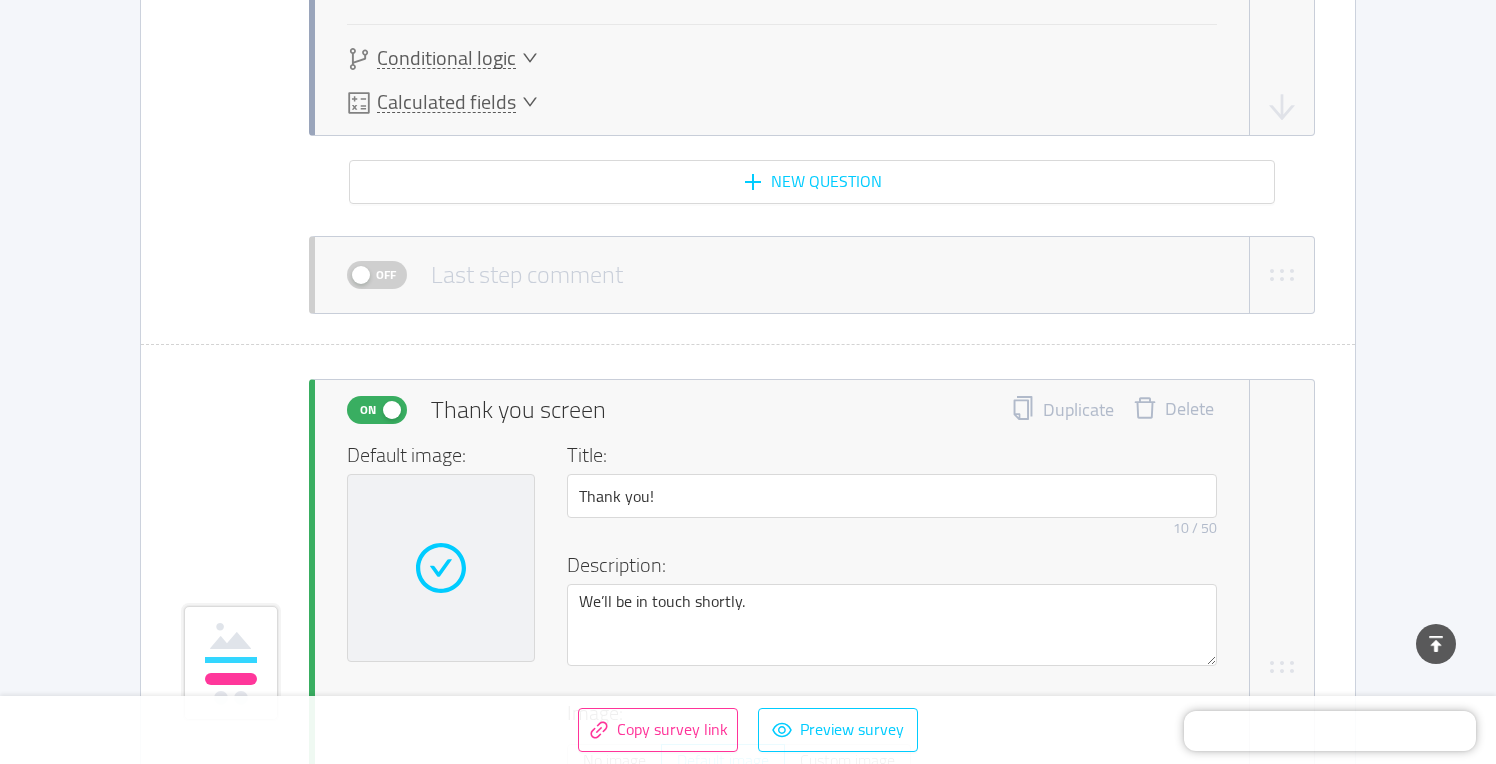 scroll, scrollTop: 4945, scrollLeft: 0, axis: vertical 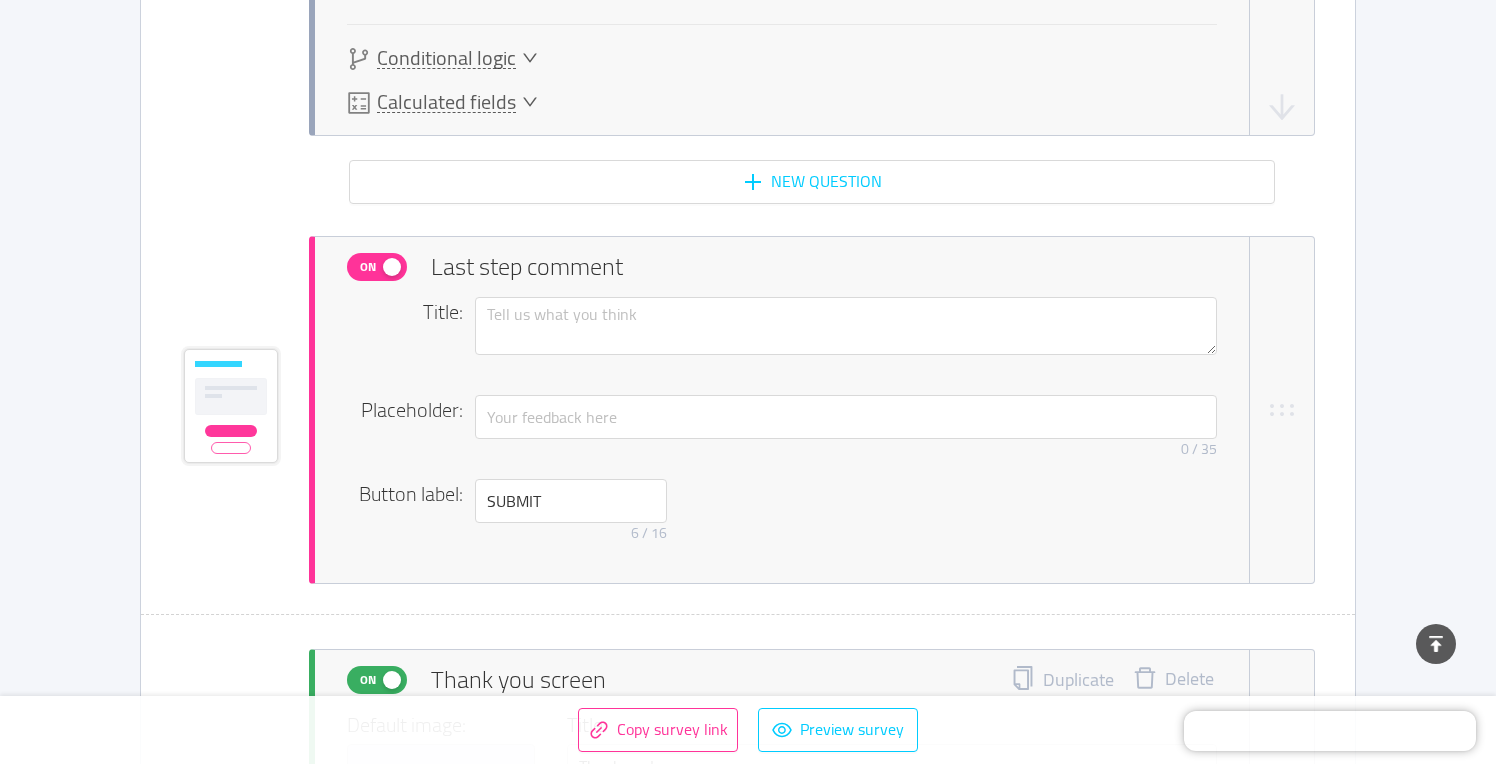 click on "On" at bounding box center [368, 267] 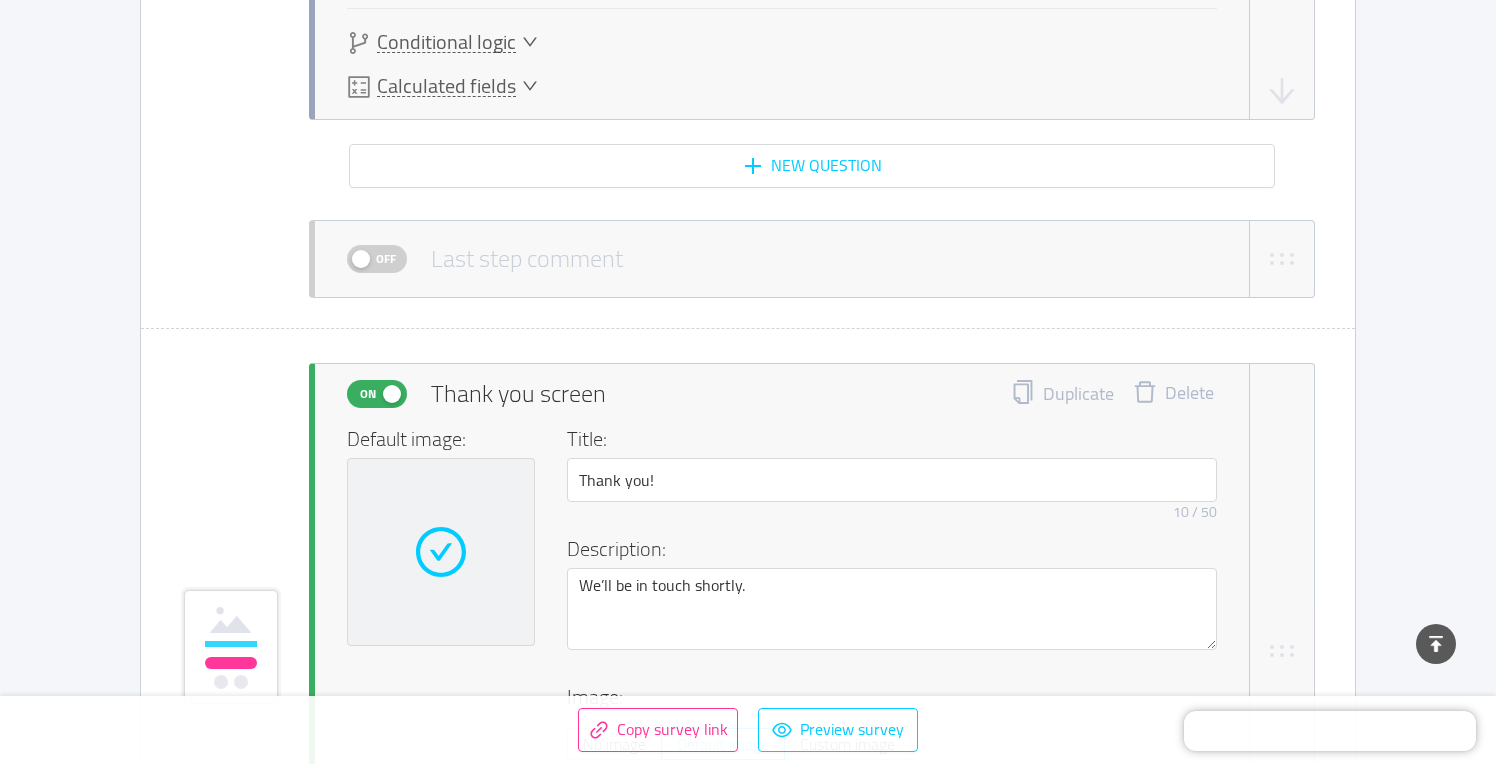 scroll, scrollTop: 4977, scrollLeft: 0, axis: vertical 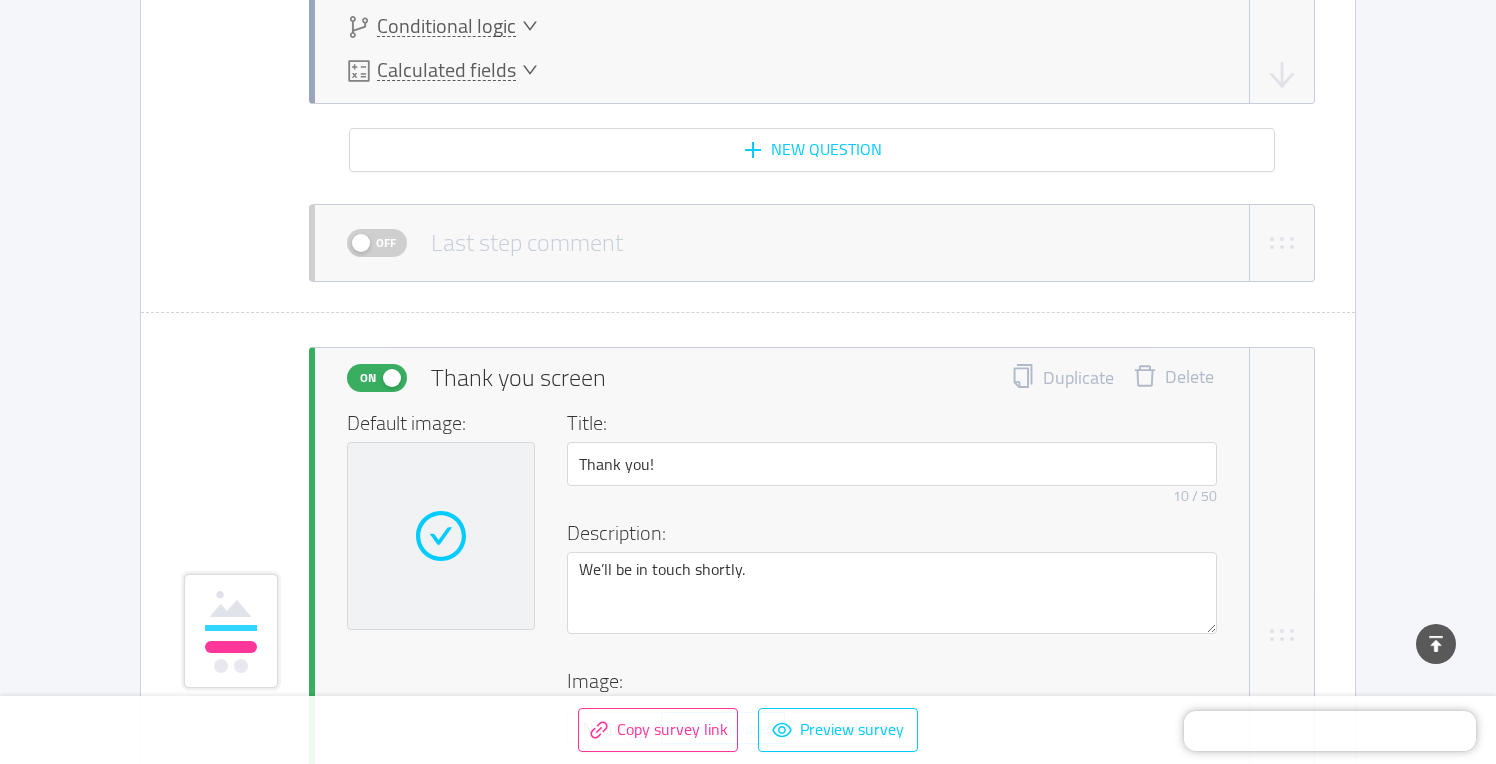 click on "Off" at bounding box center [386, 243] 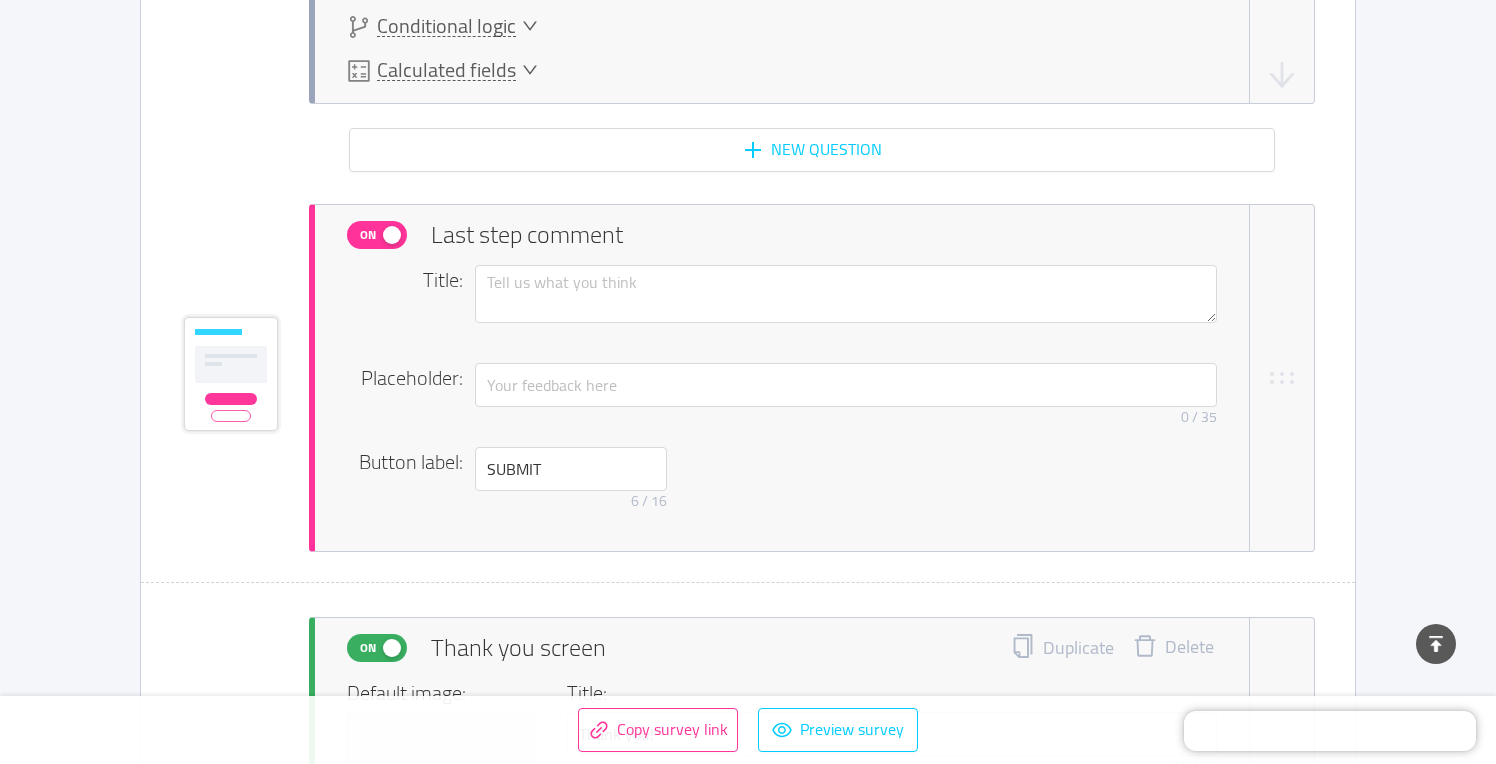 click on "On" at bounding box center [368, 235] 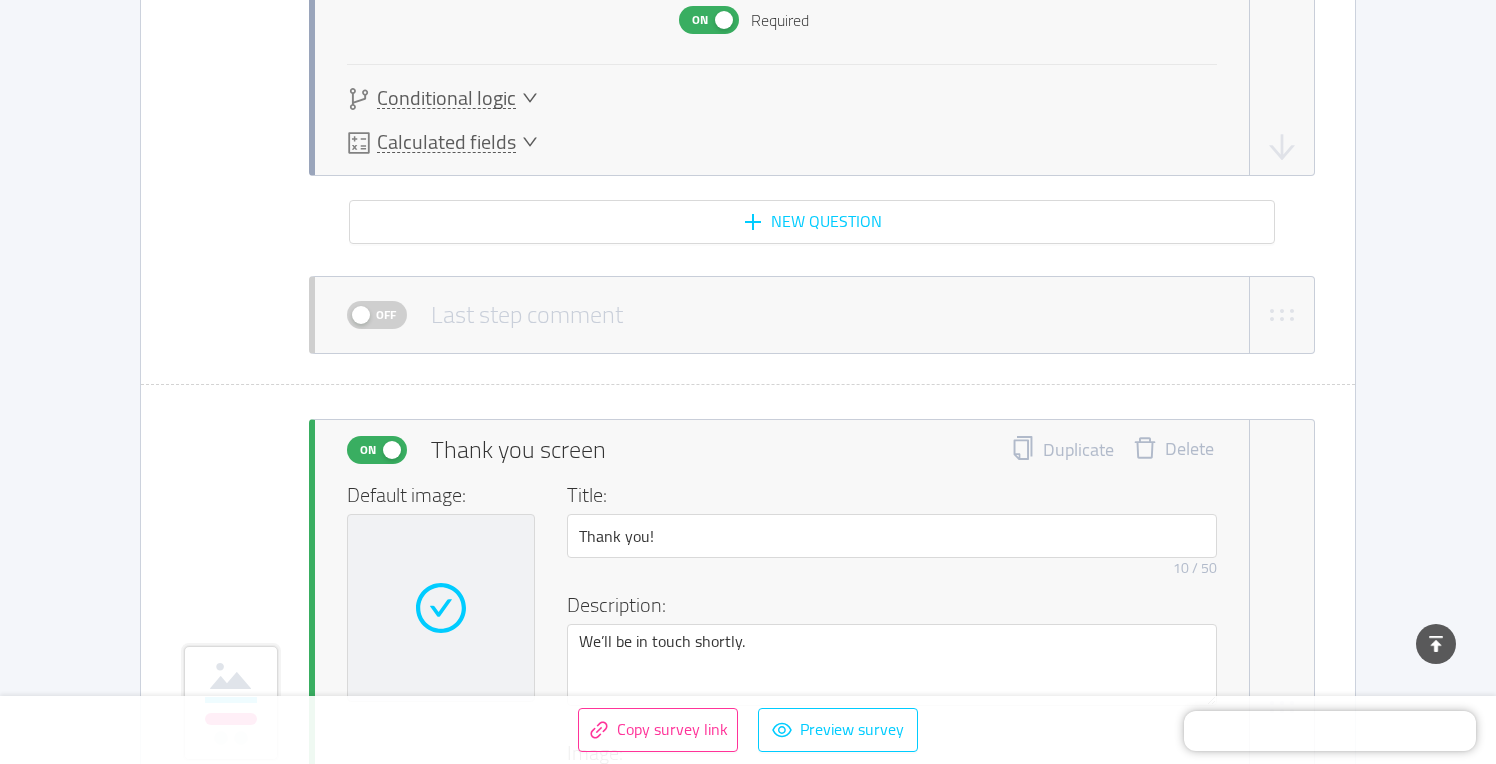 scroll, scrollTop: 4901, scrollLeft: 0, axis: vertical 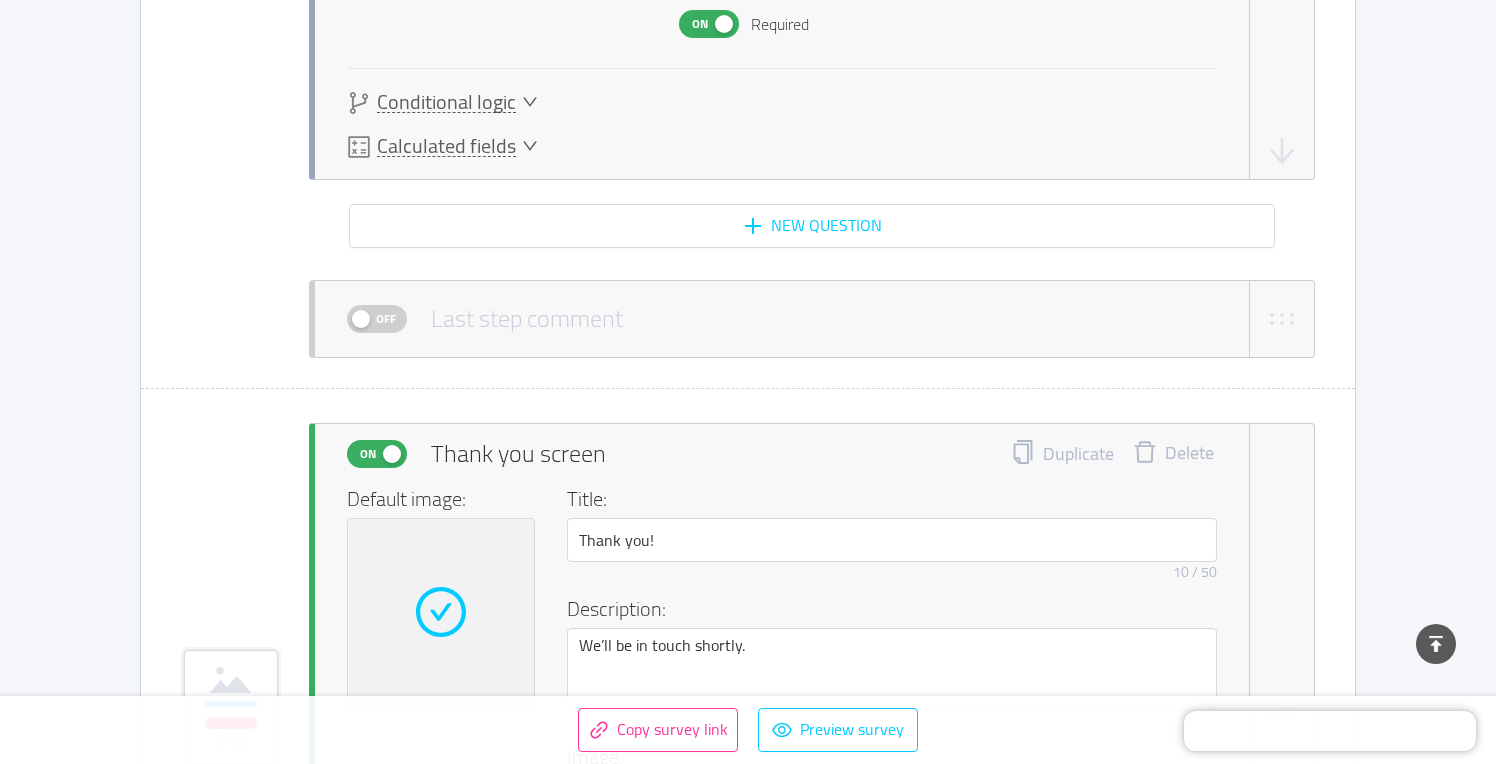 click on "Off" at bounding box center [386, 319] 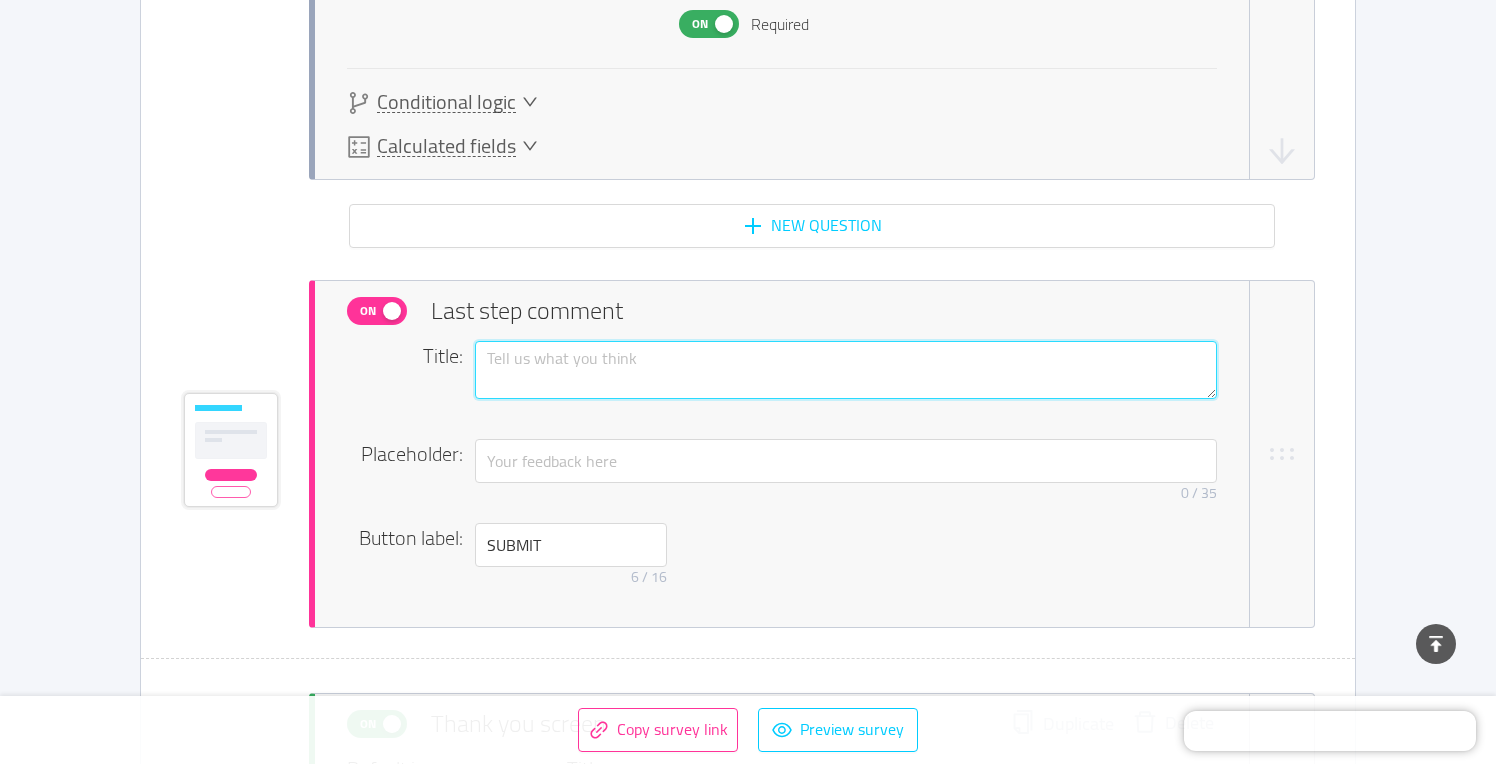 click at bounding box center [846, 370] 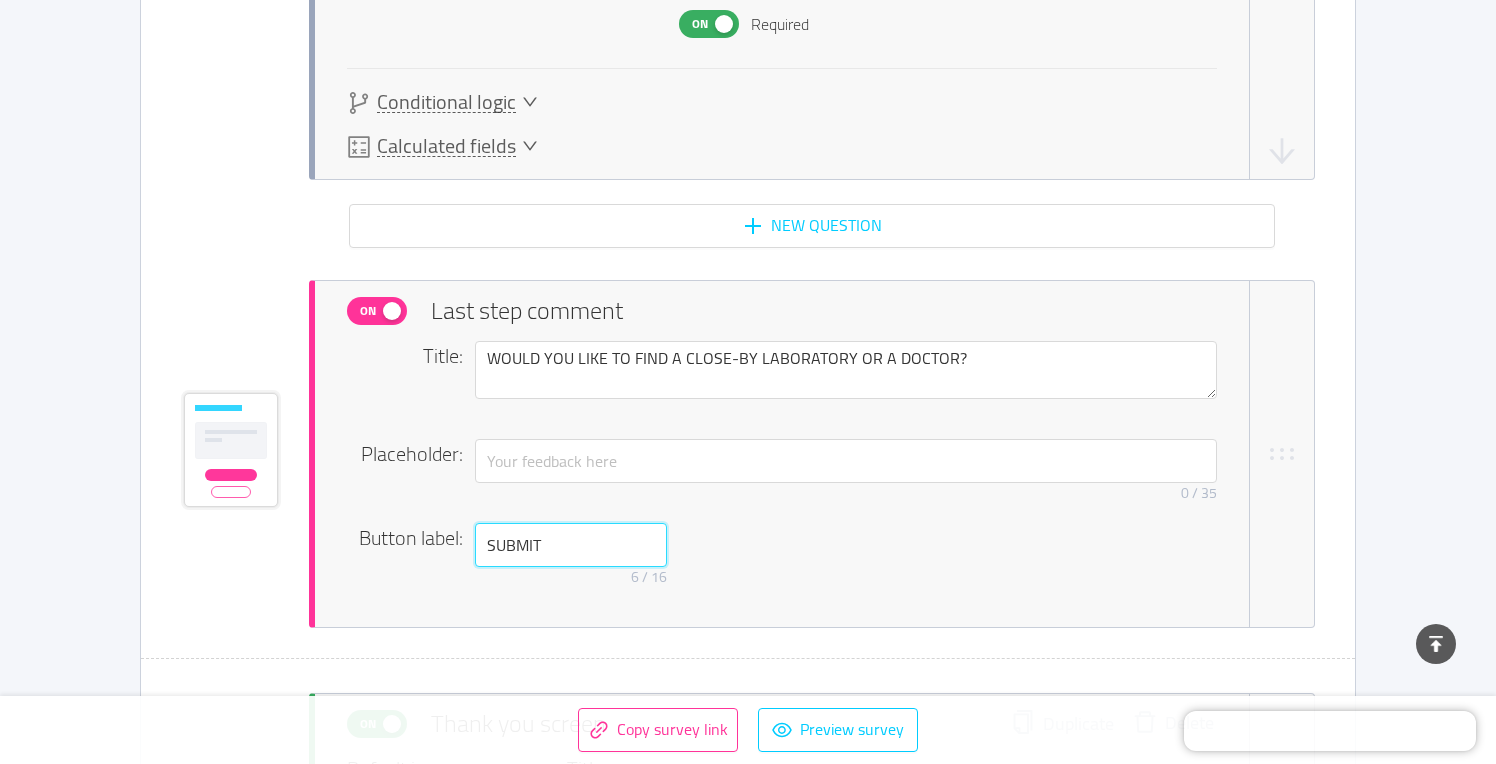 click on "SUBMIT" at bounding box center [571, 545] 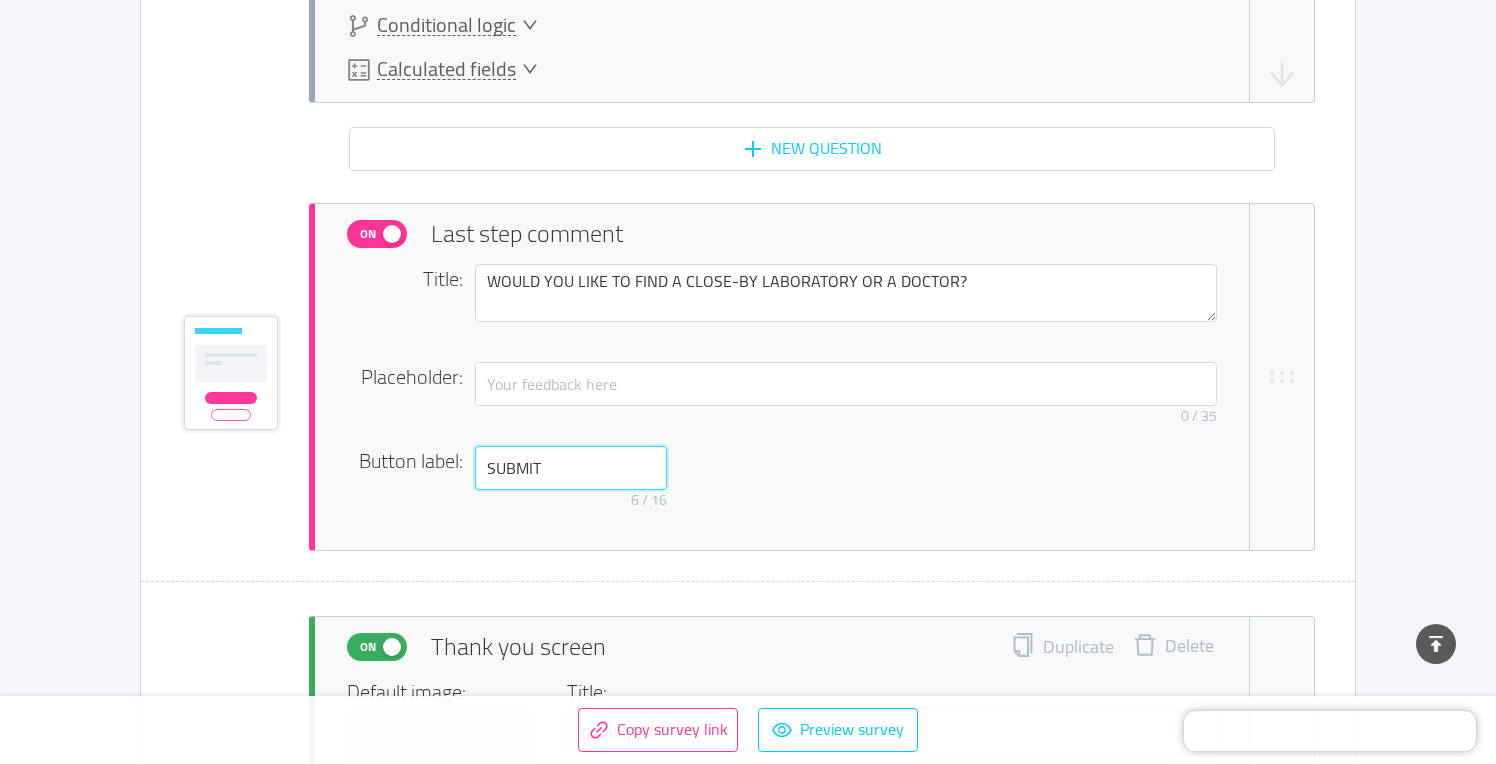 scroll, scrollTop: 4982, scrollLeft: 0, axis: vertical 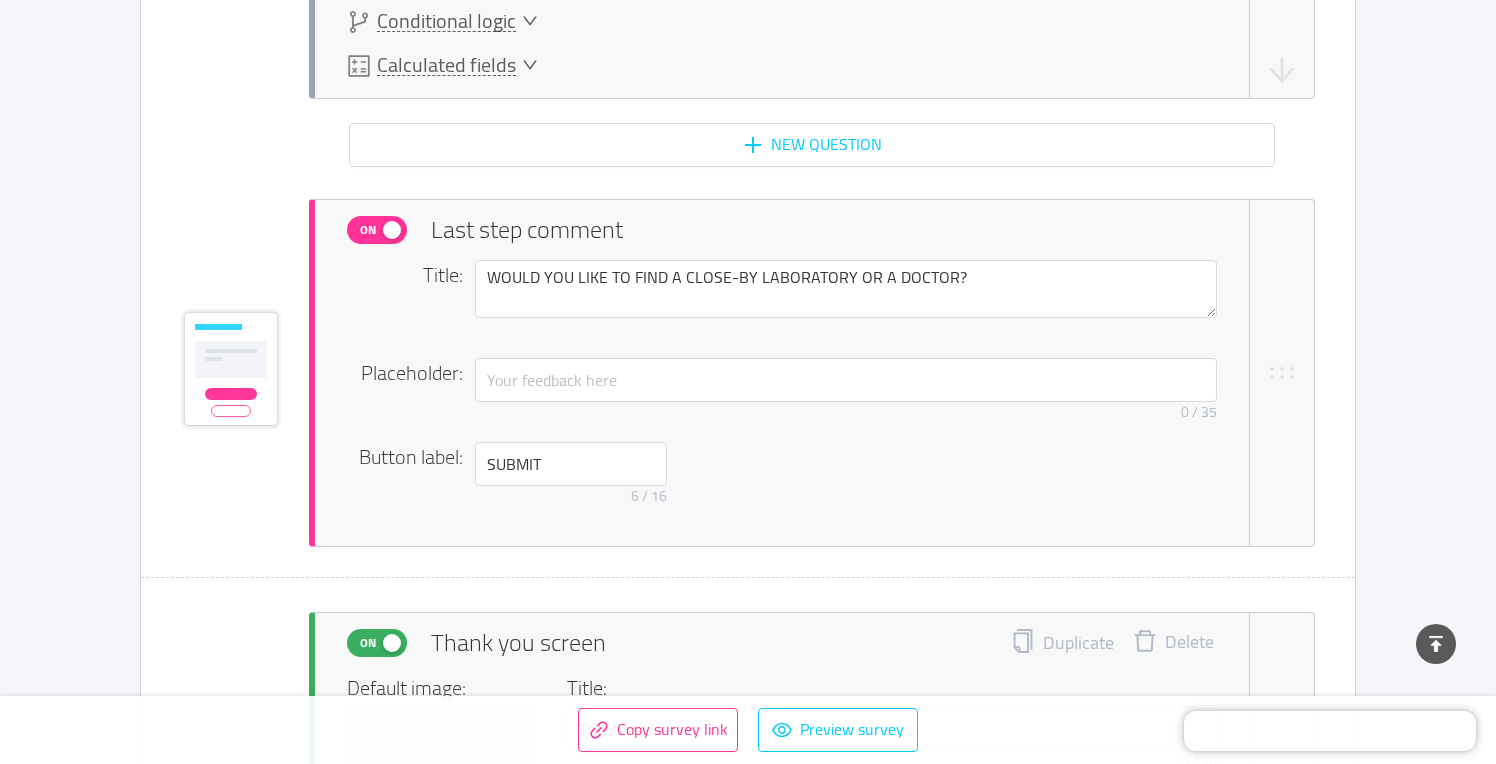 click on "On" at bounding box center (368, 230) 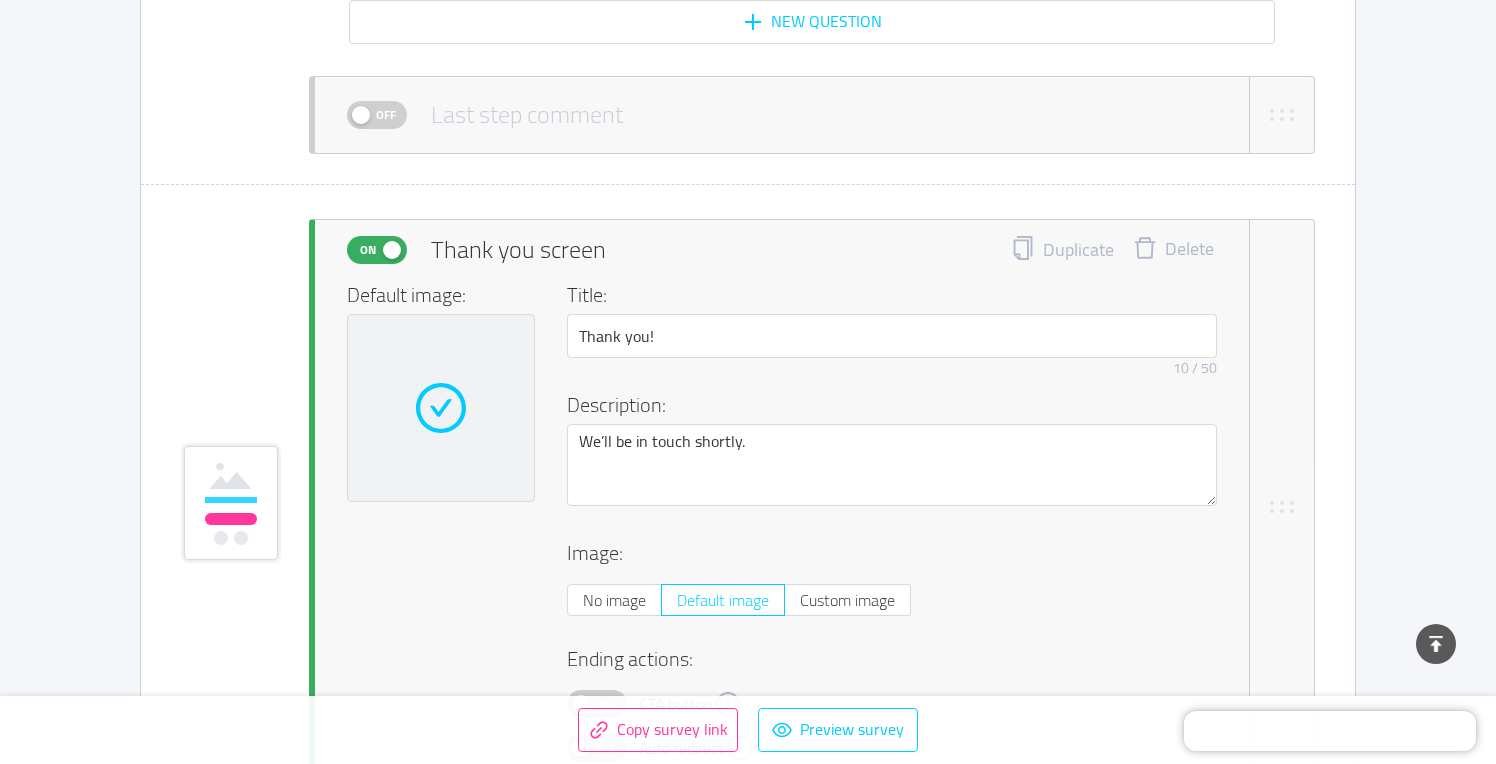 scroll, scrollTop: 4957, scrollLeft: 0, axis: vertical 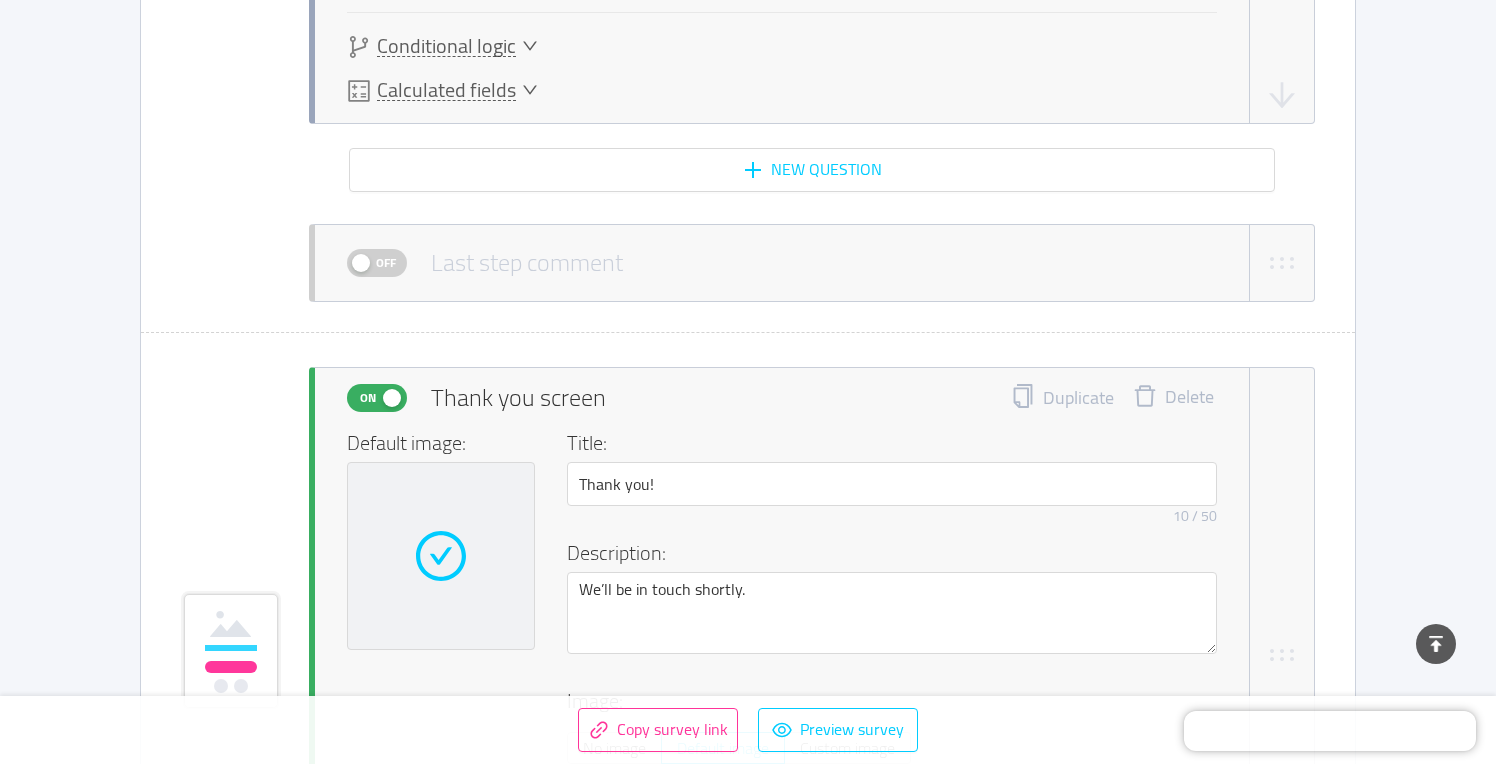 click on "Off" at bounding box center [386, 263] 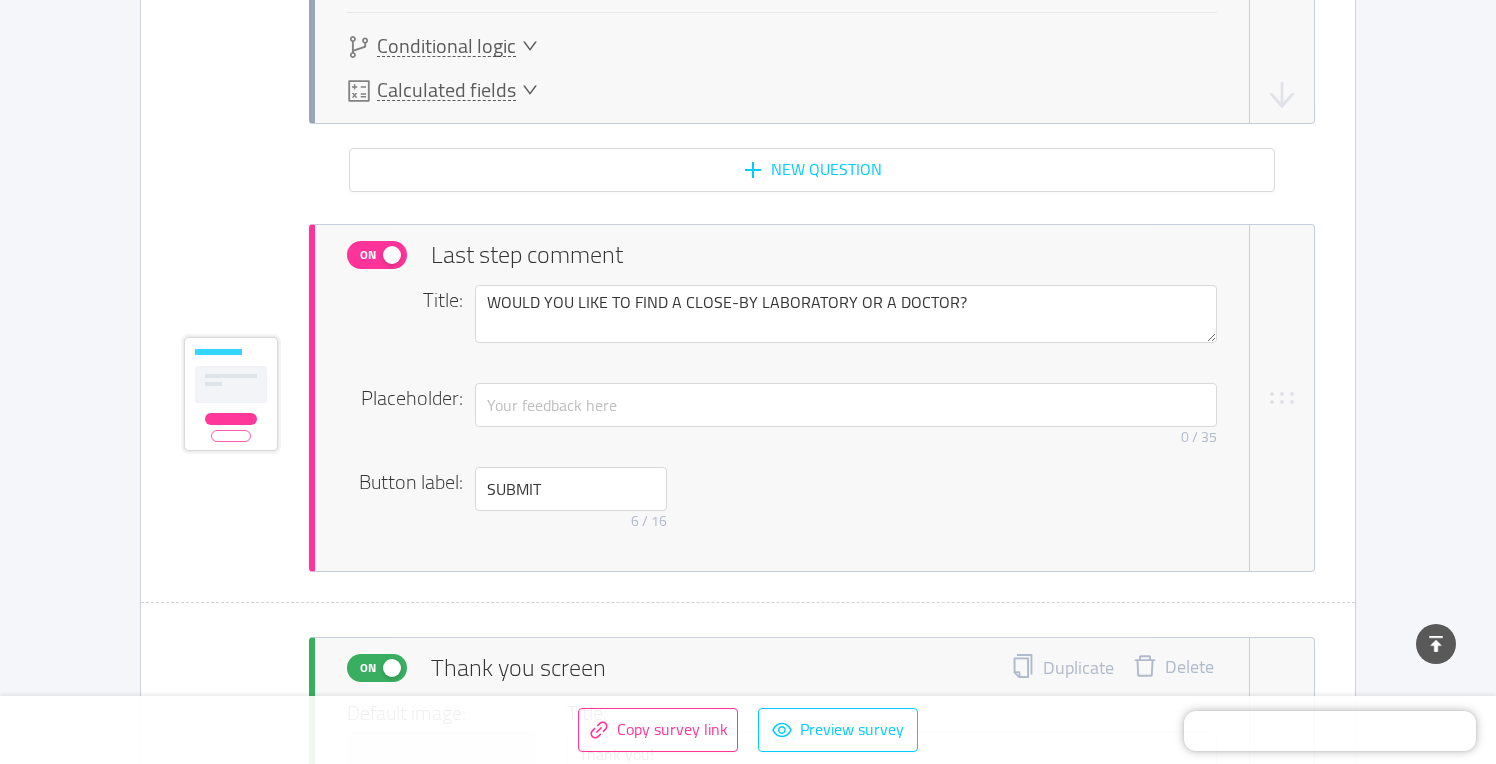 click on "On" at bounding box center [368, 255] 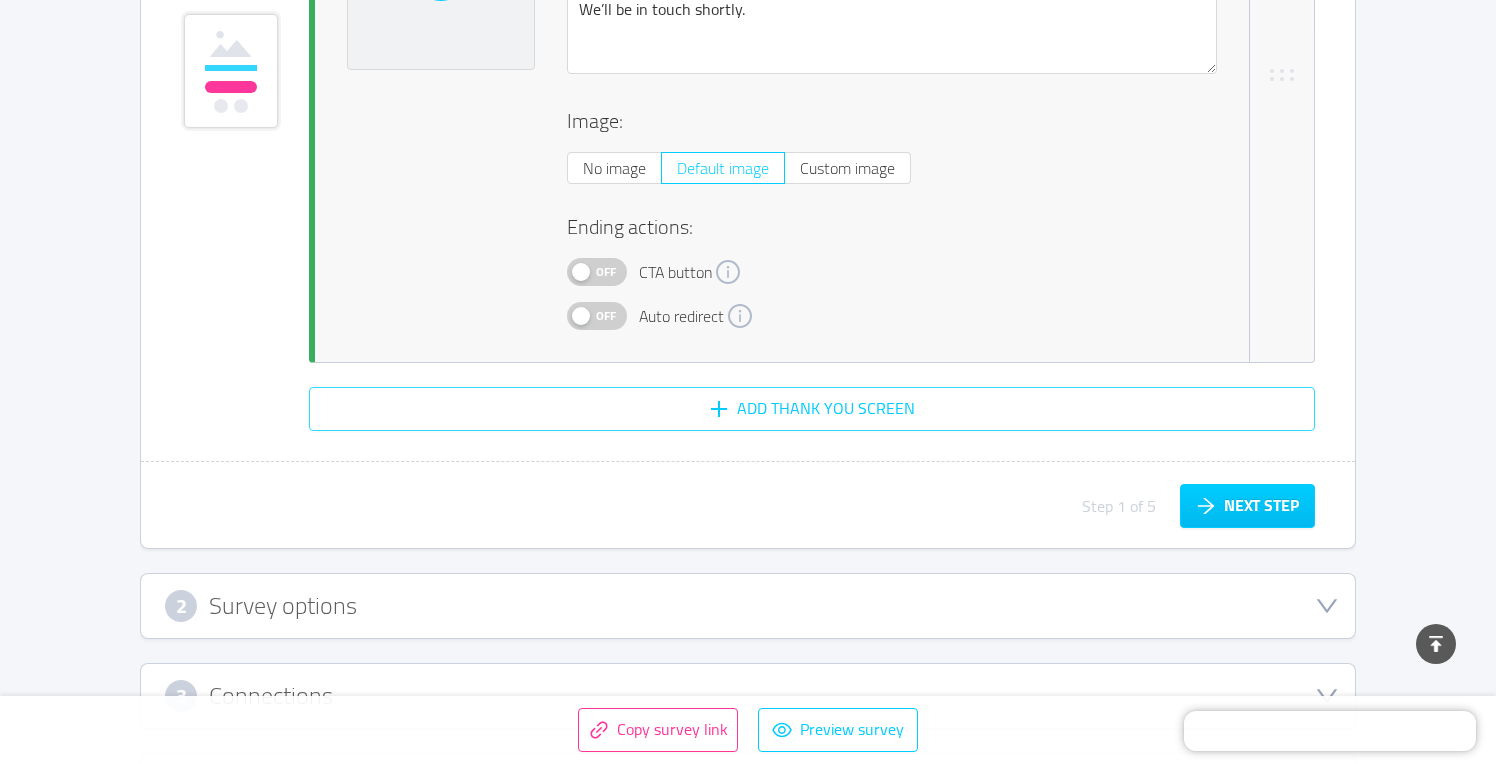 scroll, scrollTop: 5536, scrollLeft: 0, axis: vertical 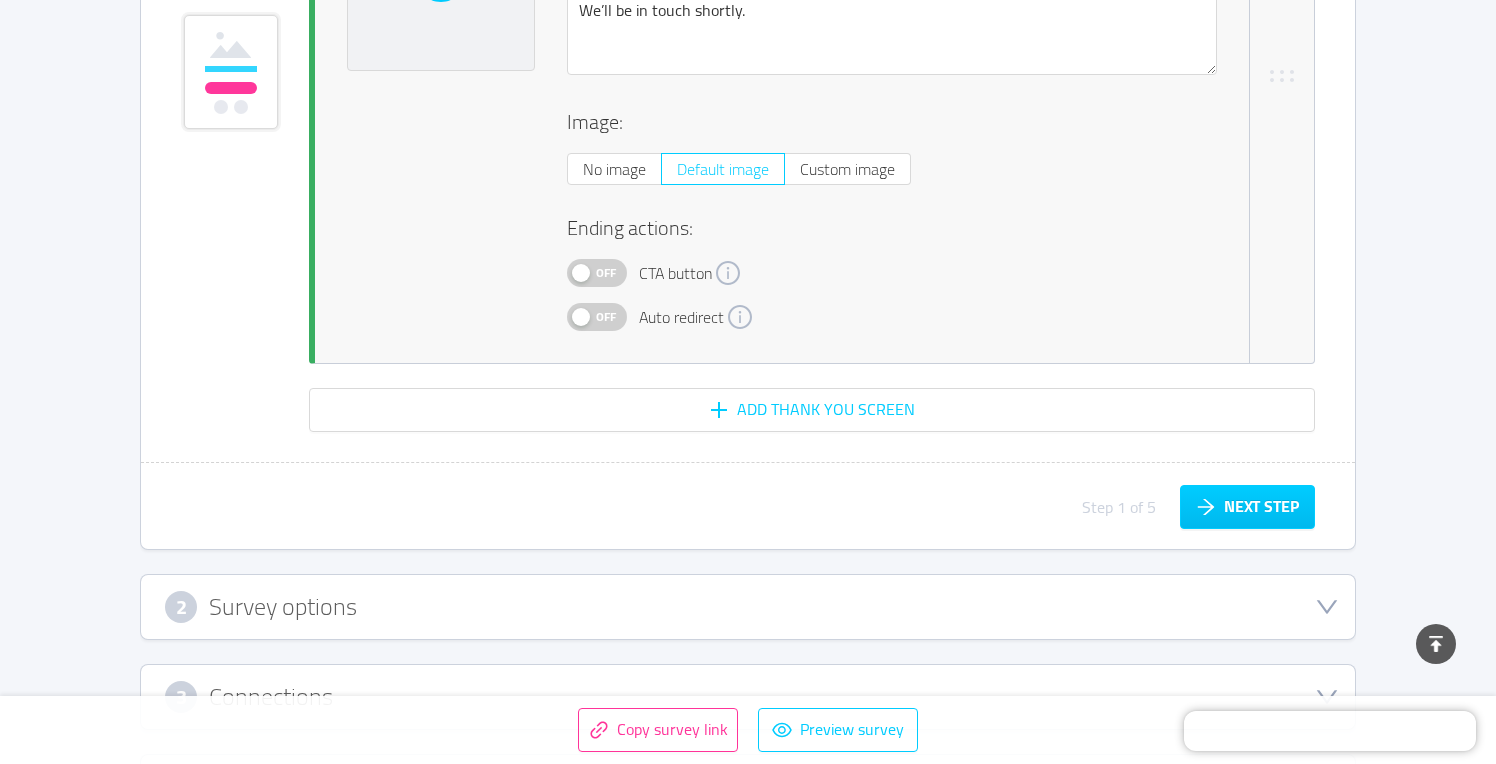 click on "Off" at bounding box center [606, 273] 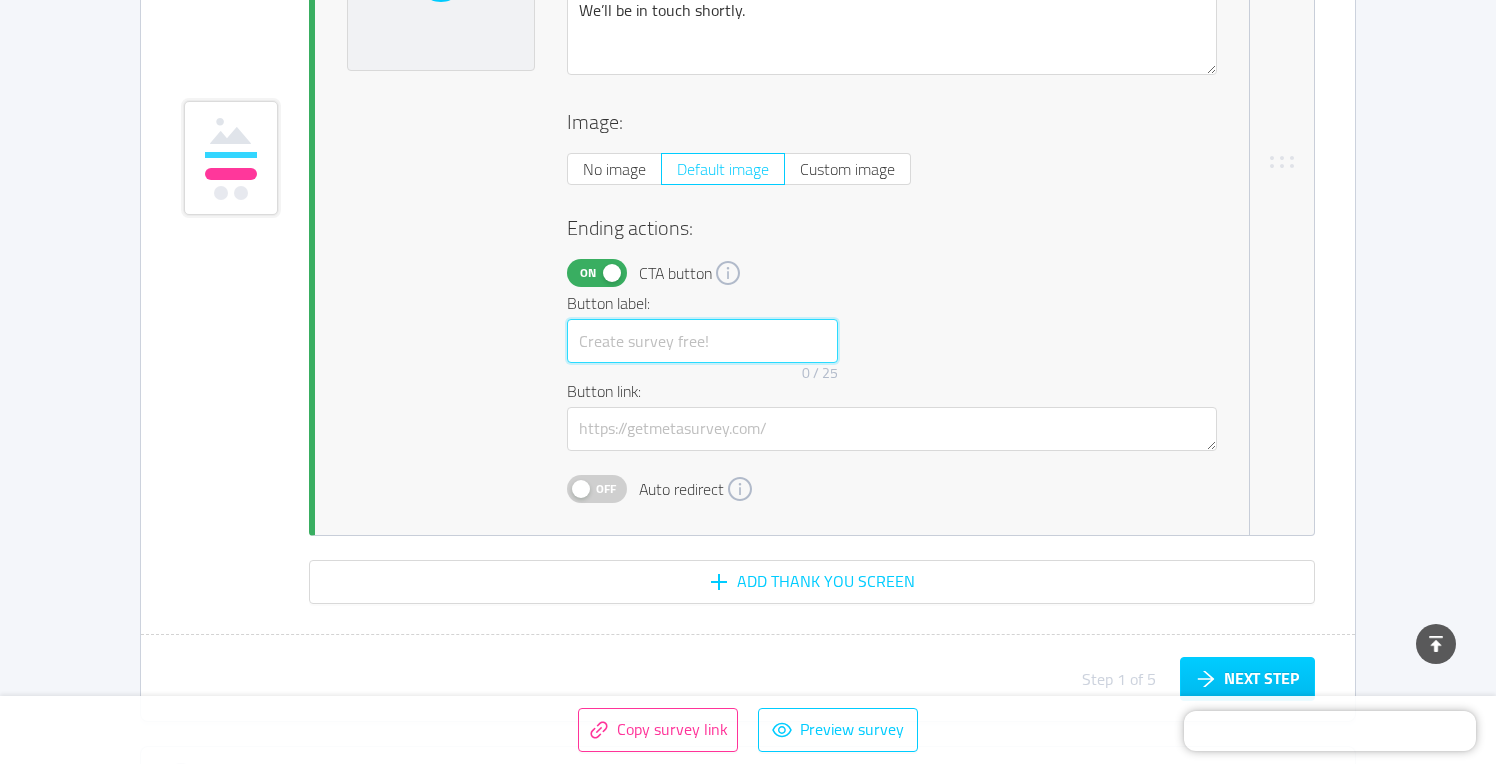 click at bounding box center (702, 341) 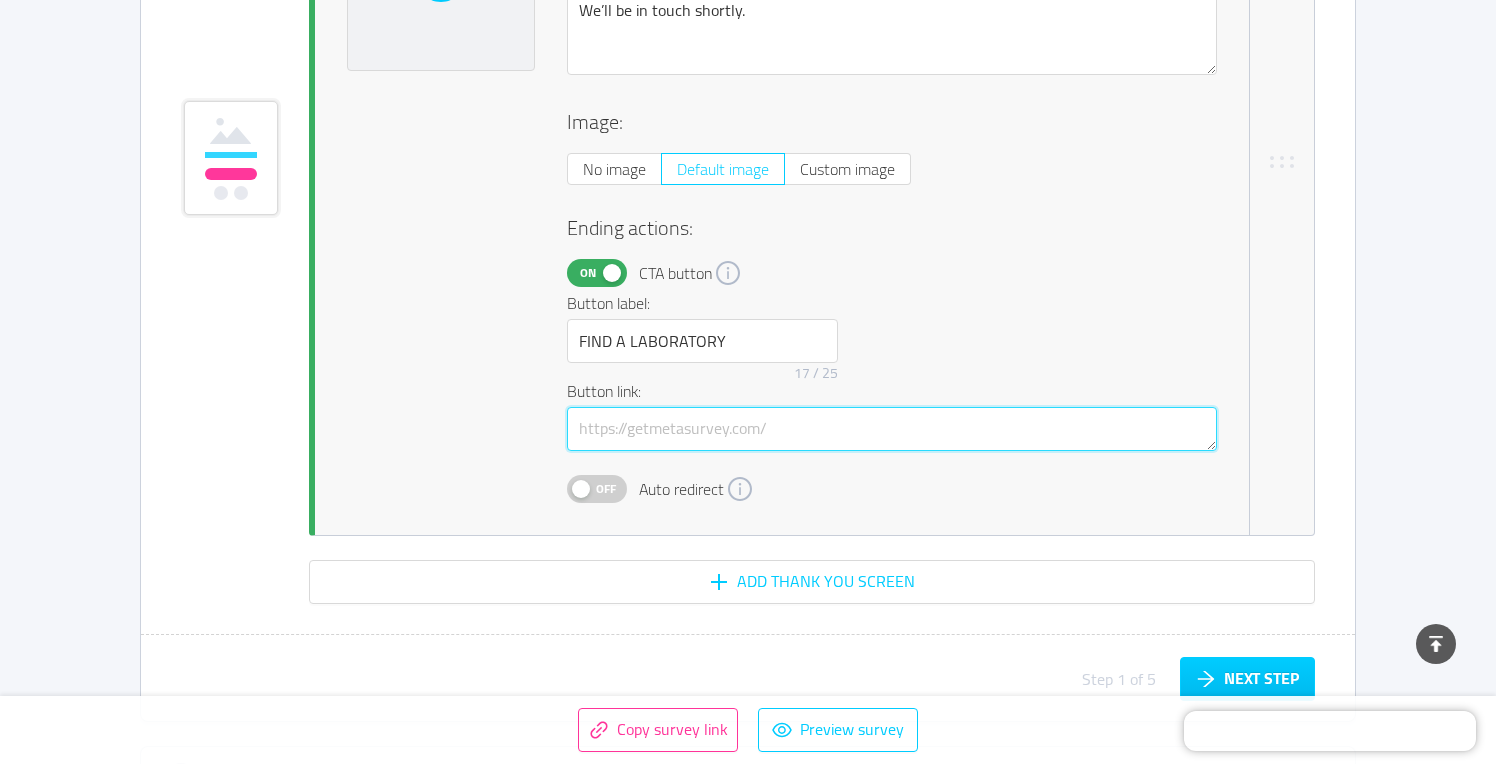 click at bounding box center [892, 429] 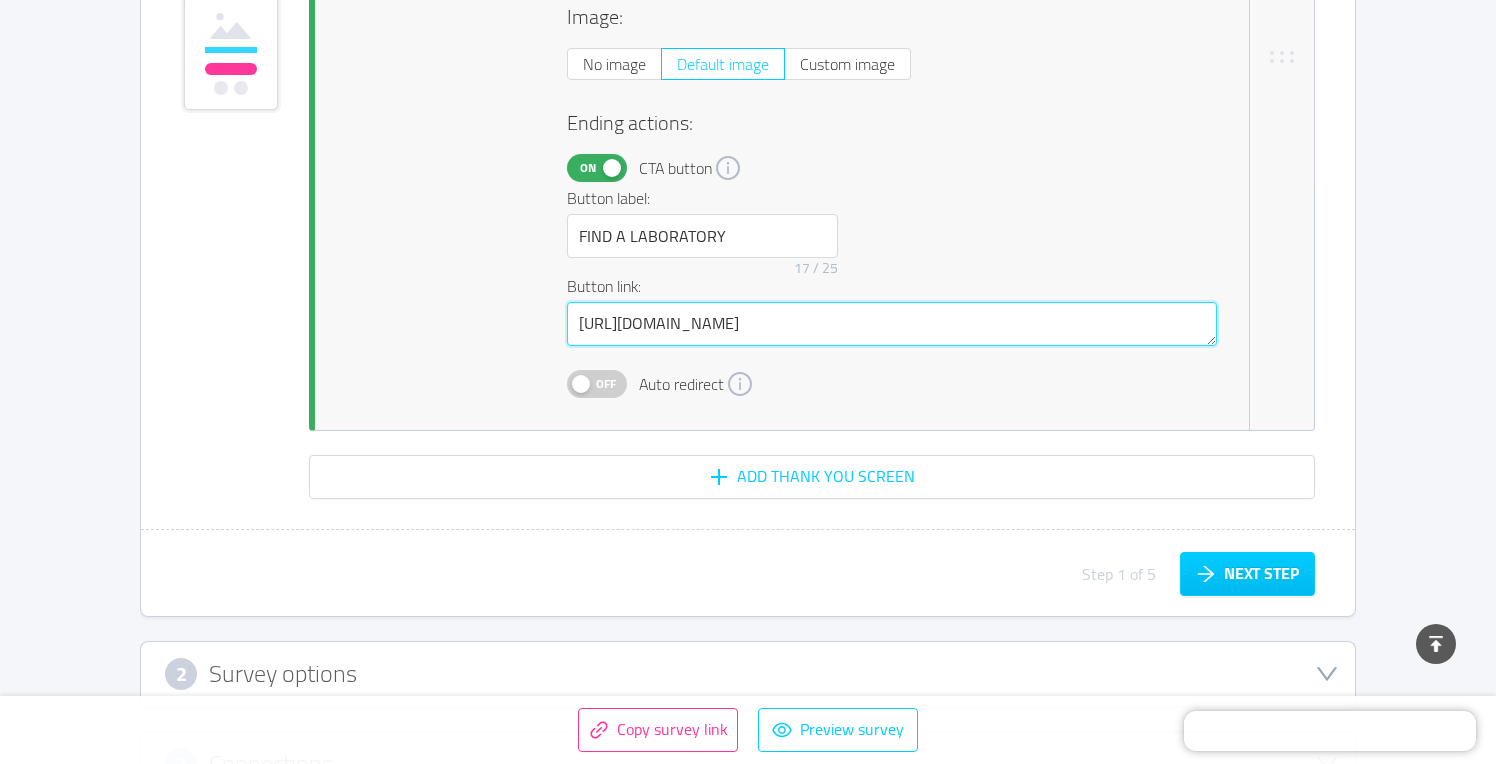 scroll, scrollTop: 5654, scrollLeft: 0, axis: vertical 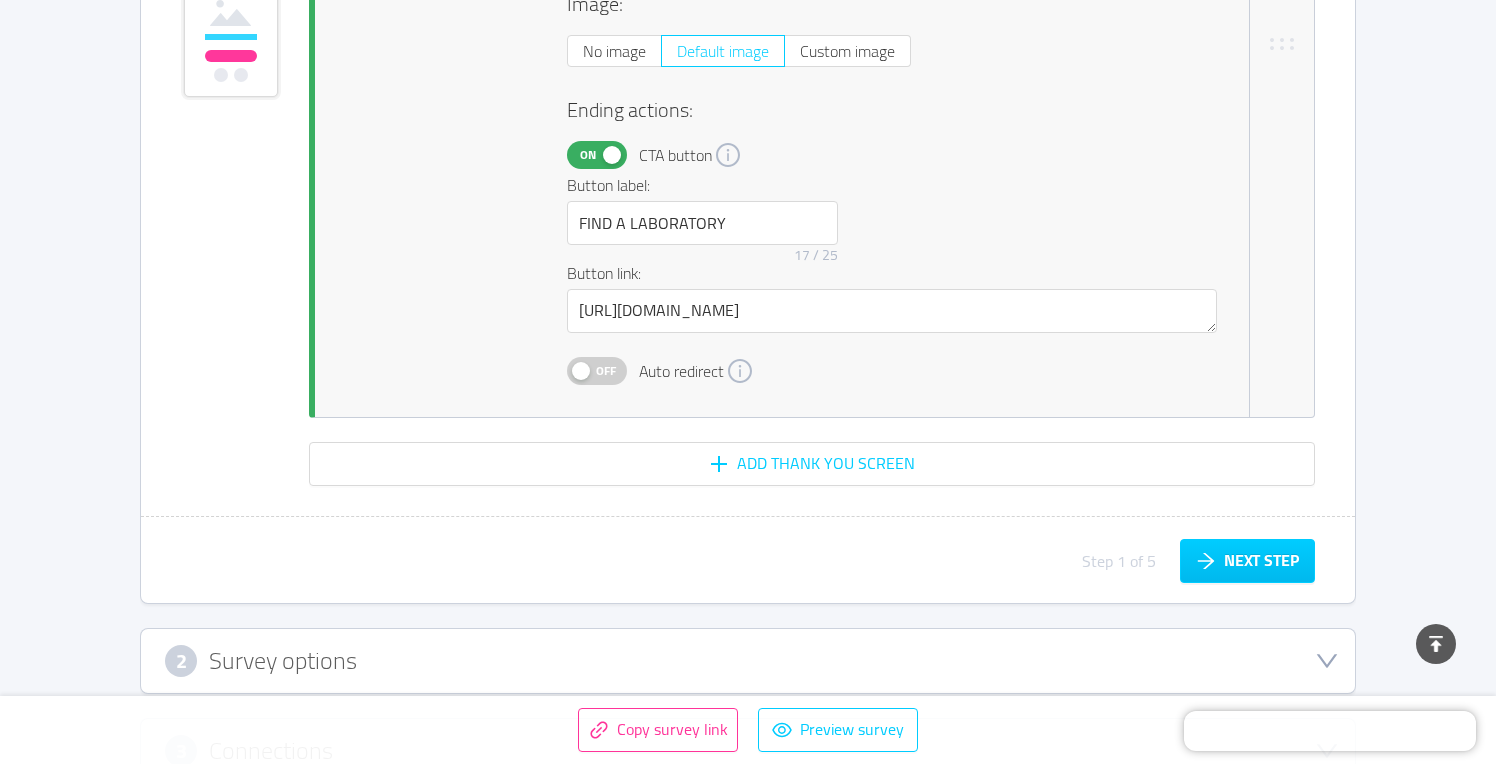 click on "Off" at bounding box center [606, 371] 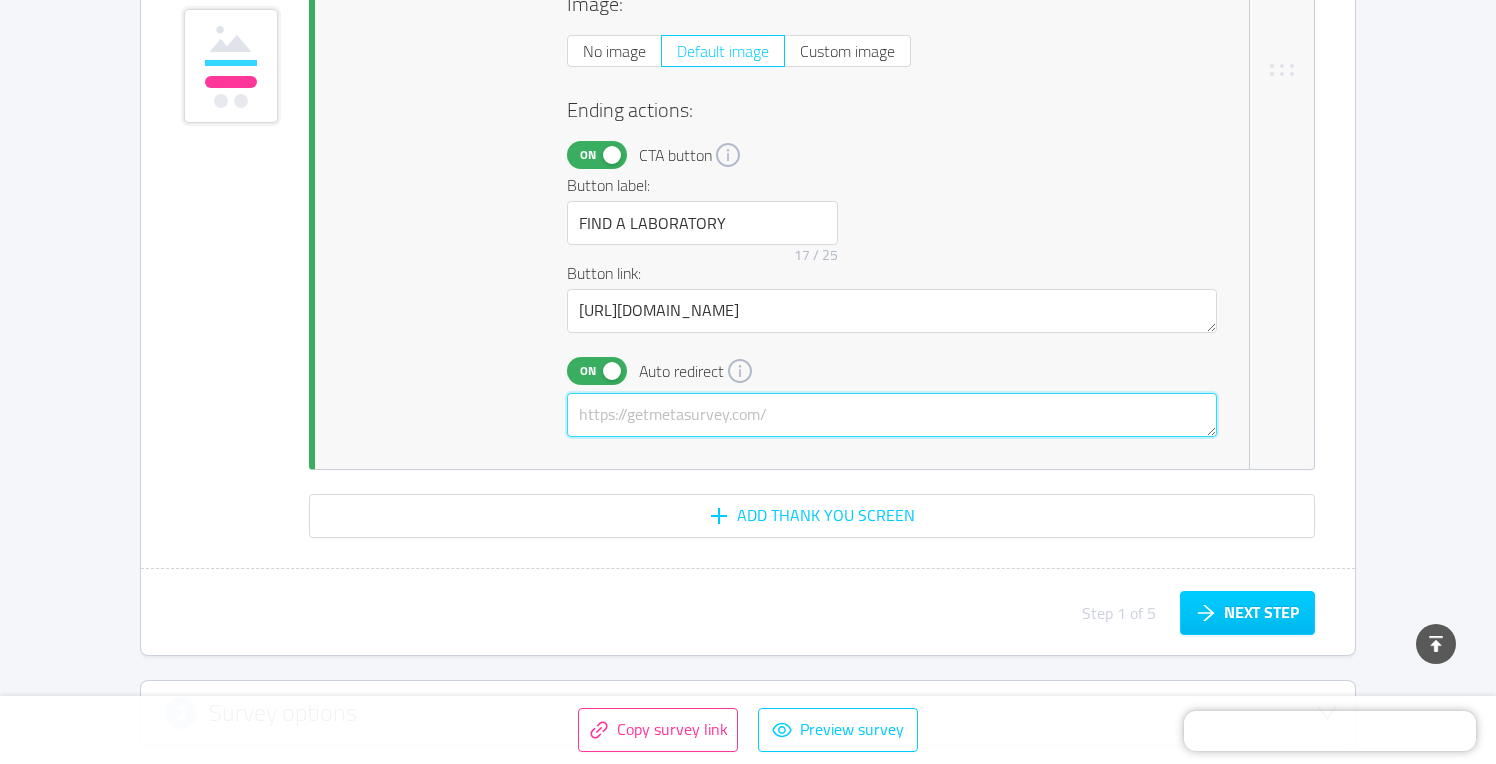 click at bounding box center (892, 415) 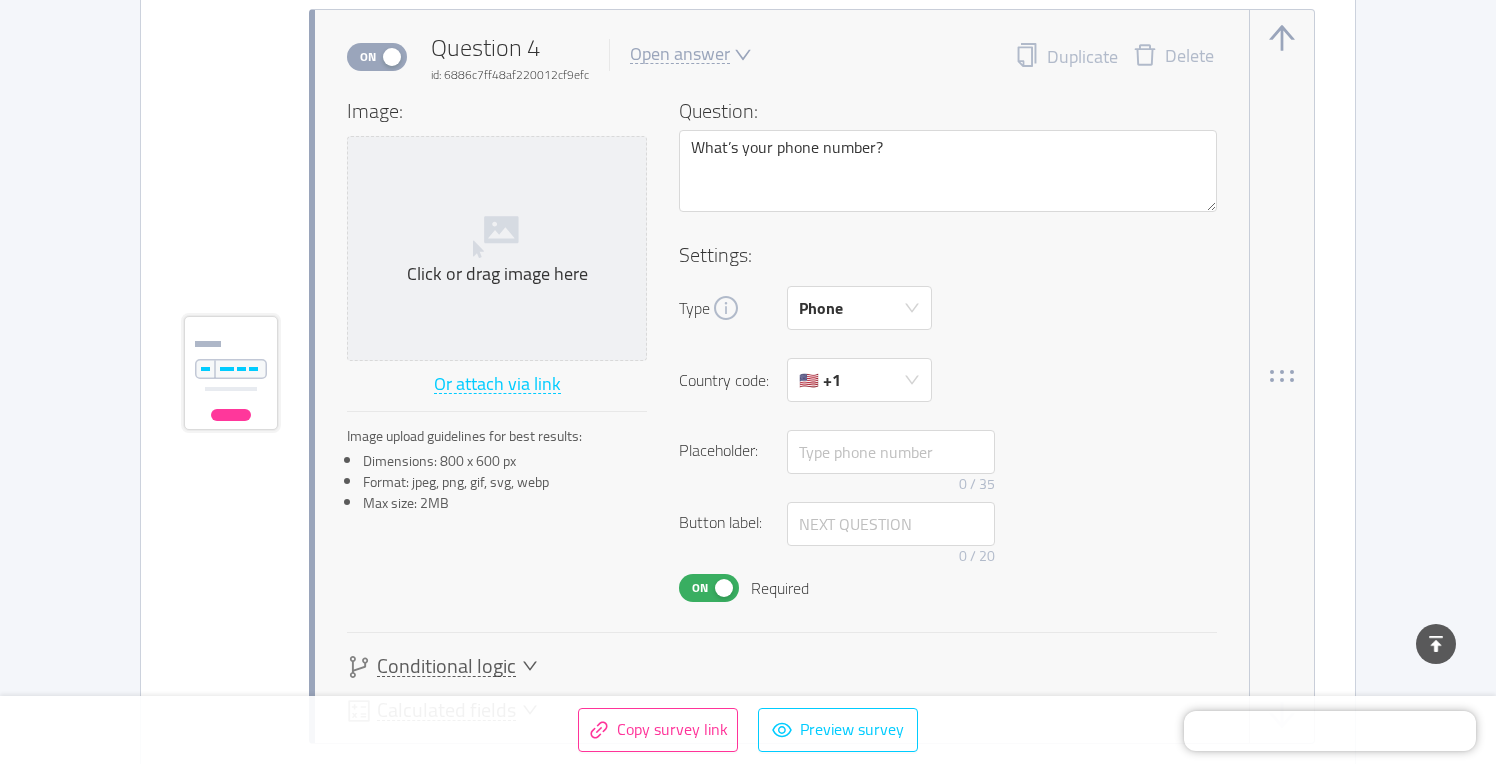 scroll, scrollTop: 4314, scrollLeft: 0, axis: vertical 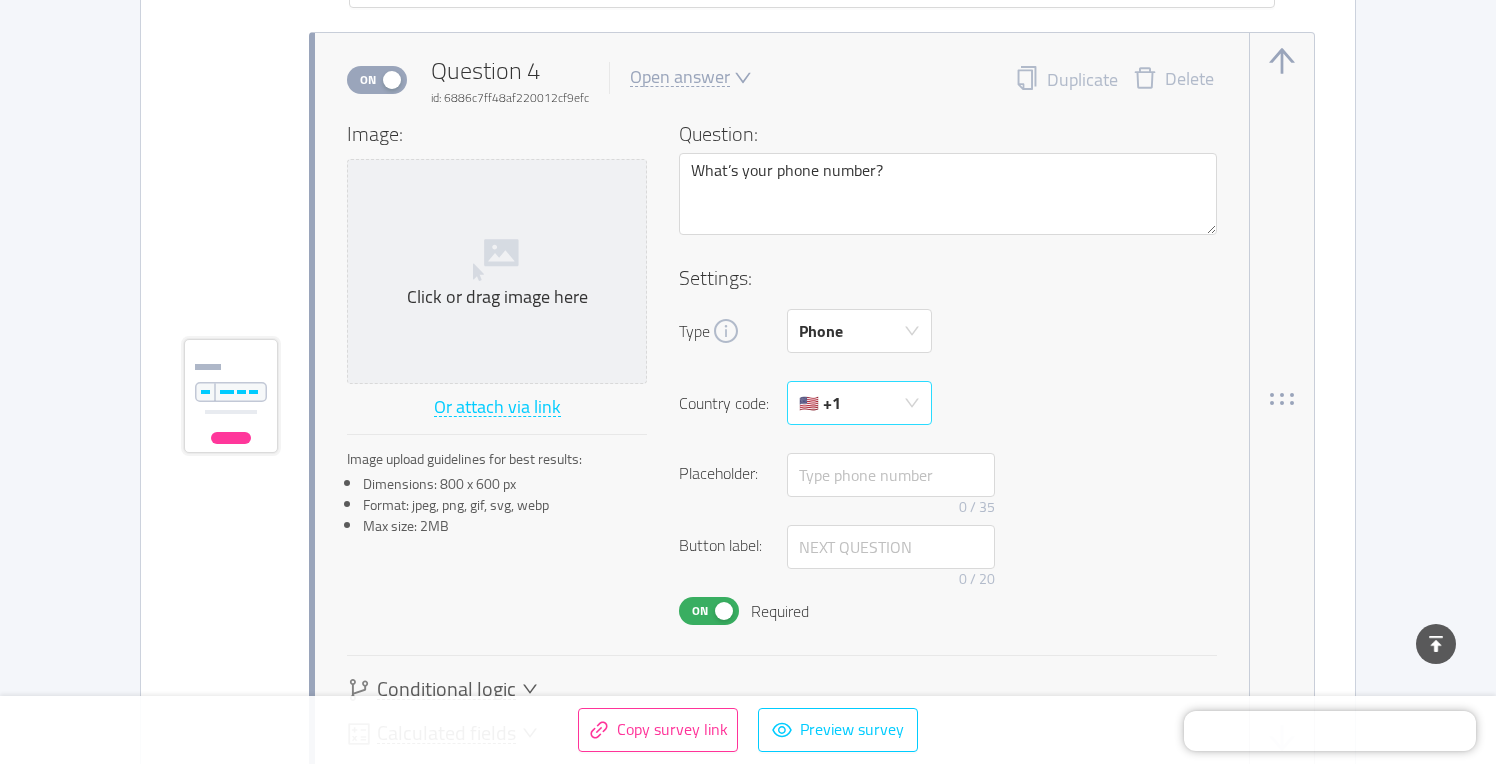 click 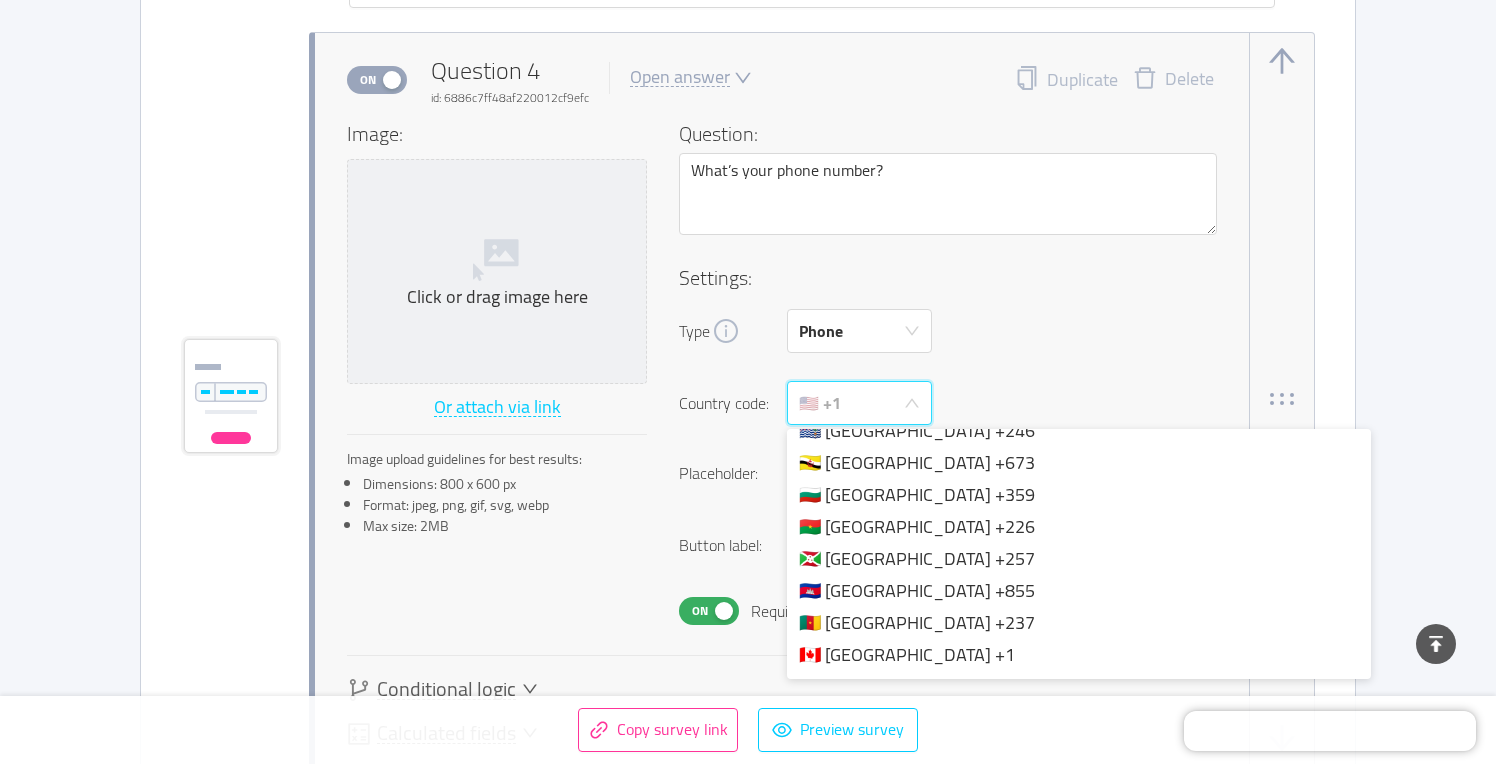 scroll, scrollTop: 947, scrollLeft: 0, axis: vertical 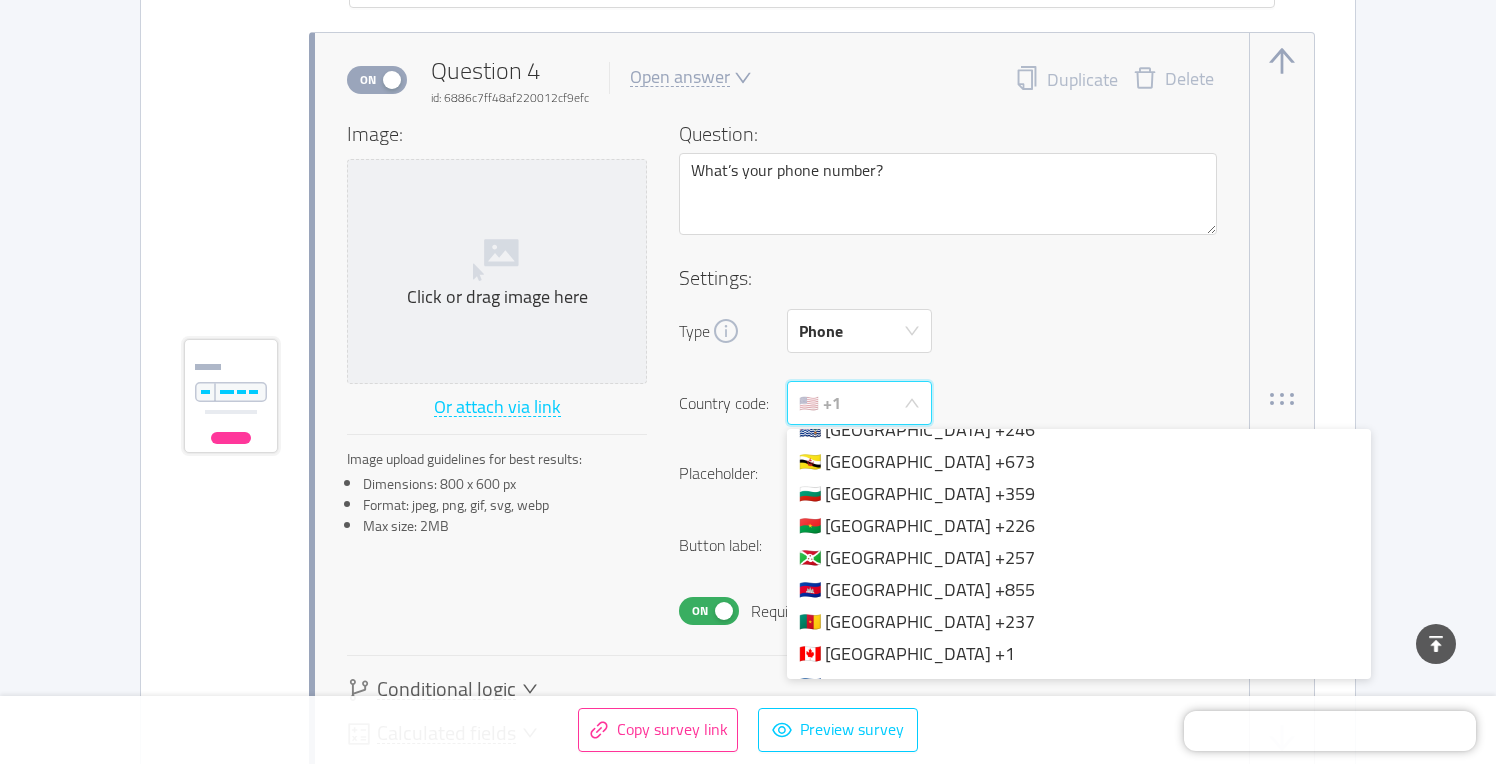 click on "Type  Phone" at bounding box center [948, 331] 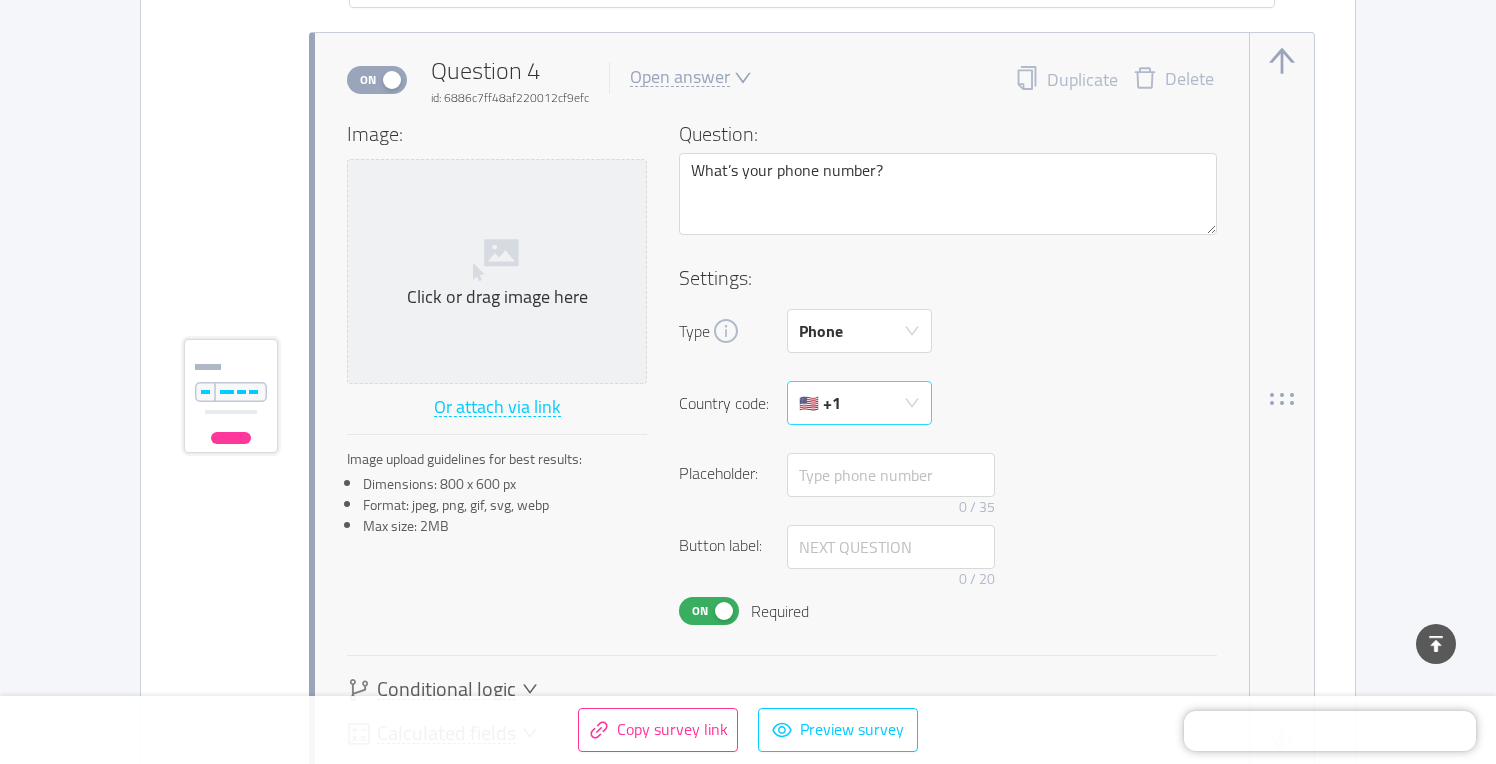 click on "🇺🇸 +1" at bounding box center [853, 403] 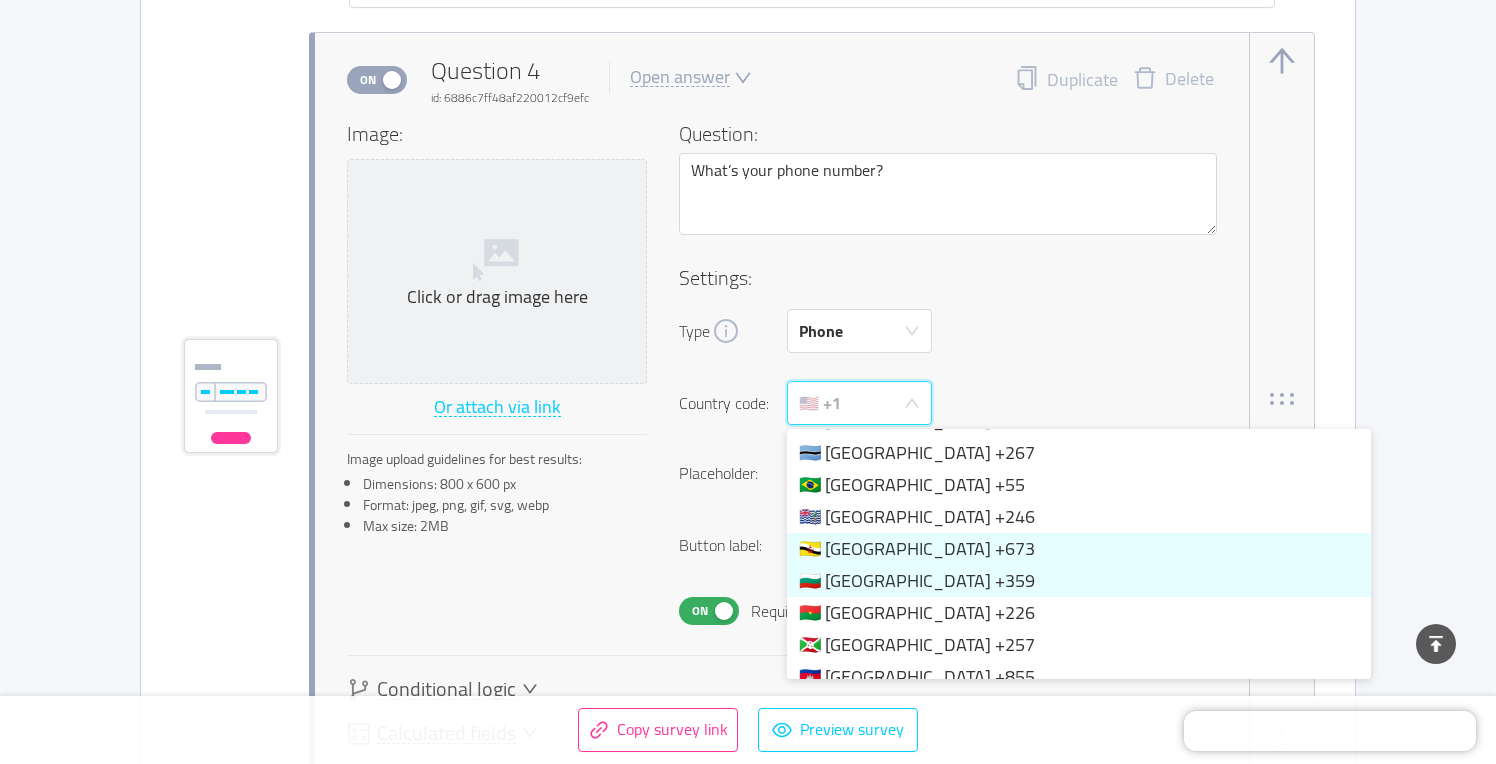 scroll, scrollTop: 864, scrollLeft: 0, axis: vertical 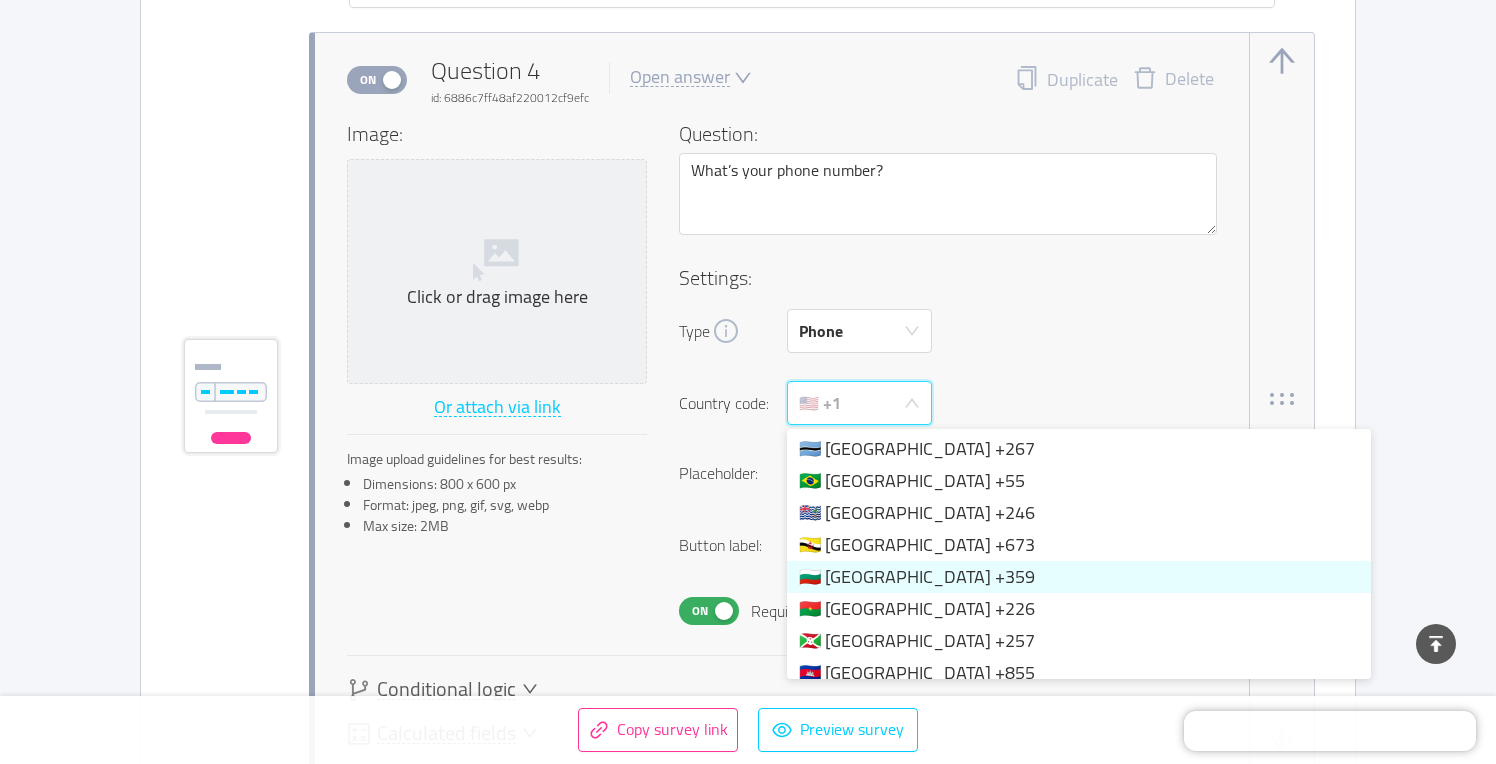 click on "🇧🇬 [GEOGRAPHIC_DATA] +359" at bounding box center [1079, 577] 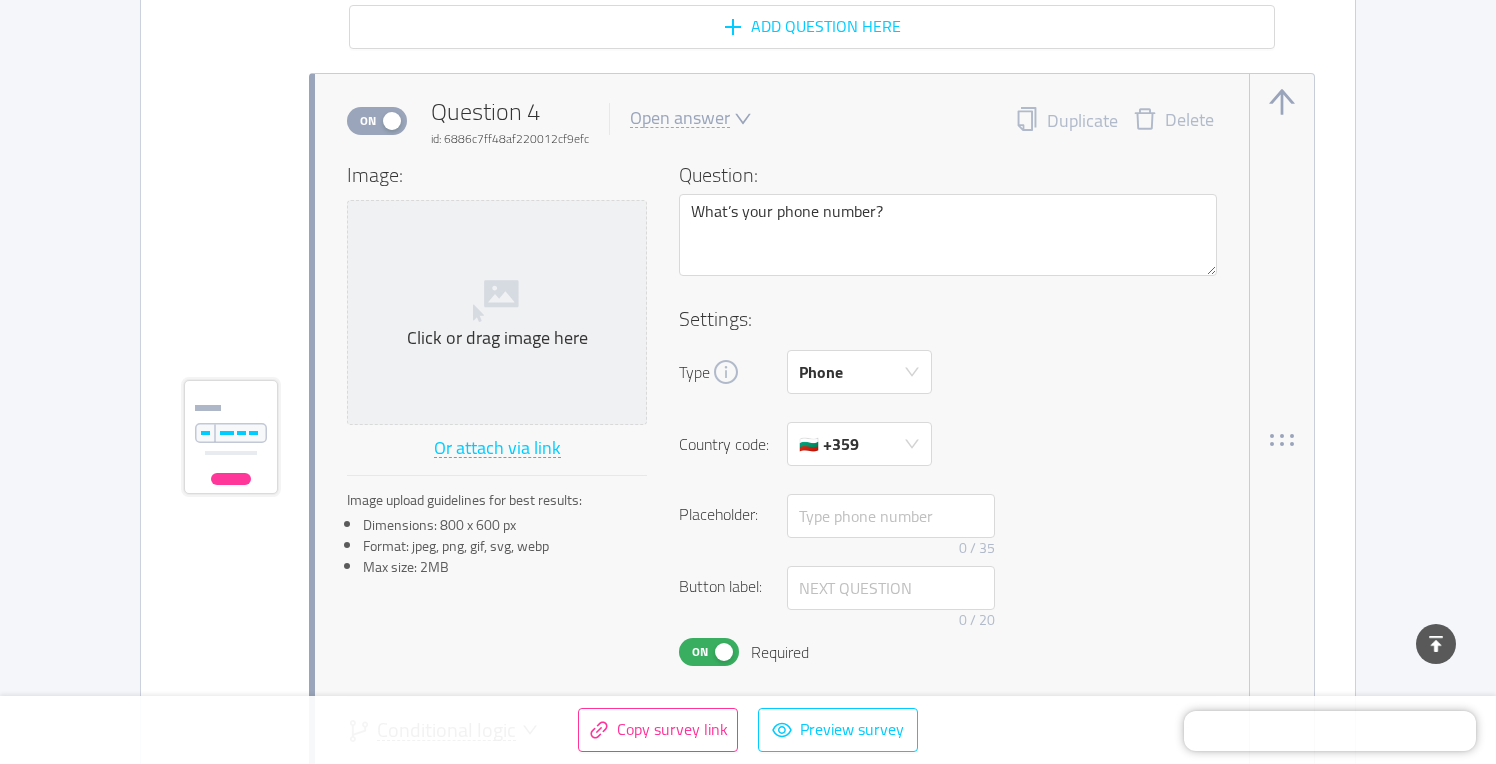 scroll, scrollTop: 4272, scrollLeft: 0, axis: vertical 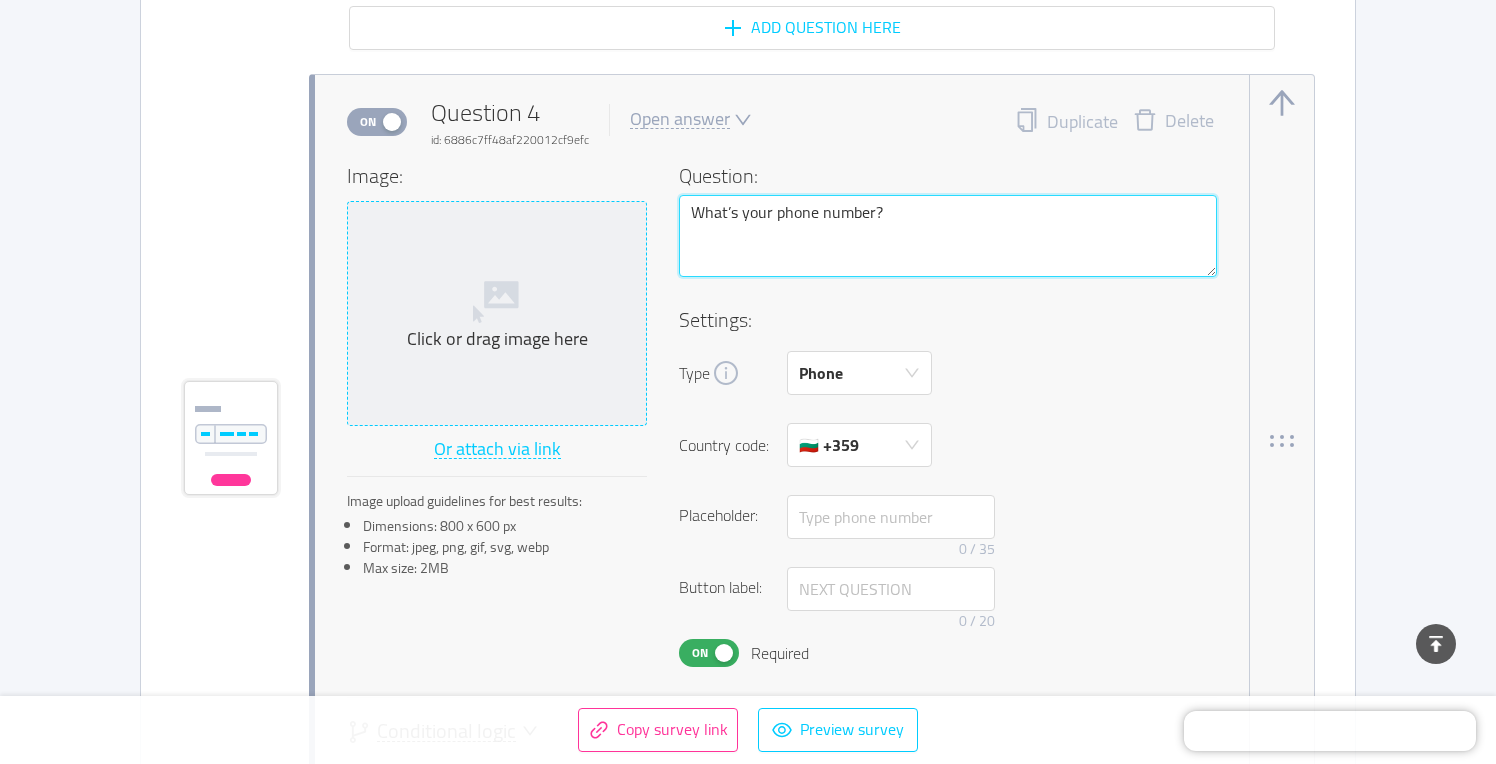 drag, startPoint x: 885, startPoint y: 217, endPoint x: 639, endPoint y: 211, distance: 246.07317 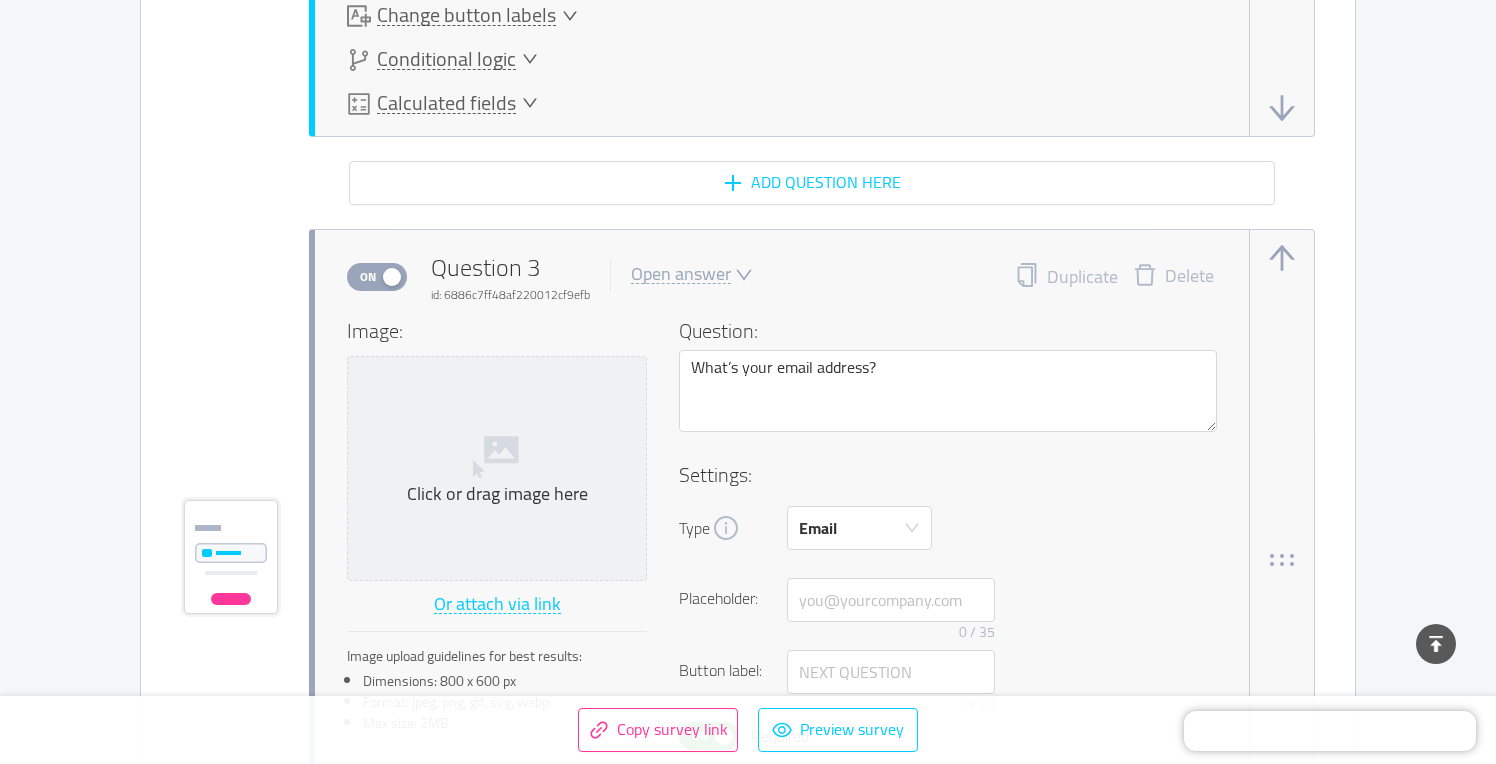 scroll, scrollTop: 3362, scrollLeft: 0, axis: vertical 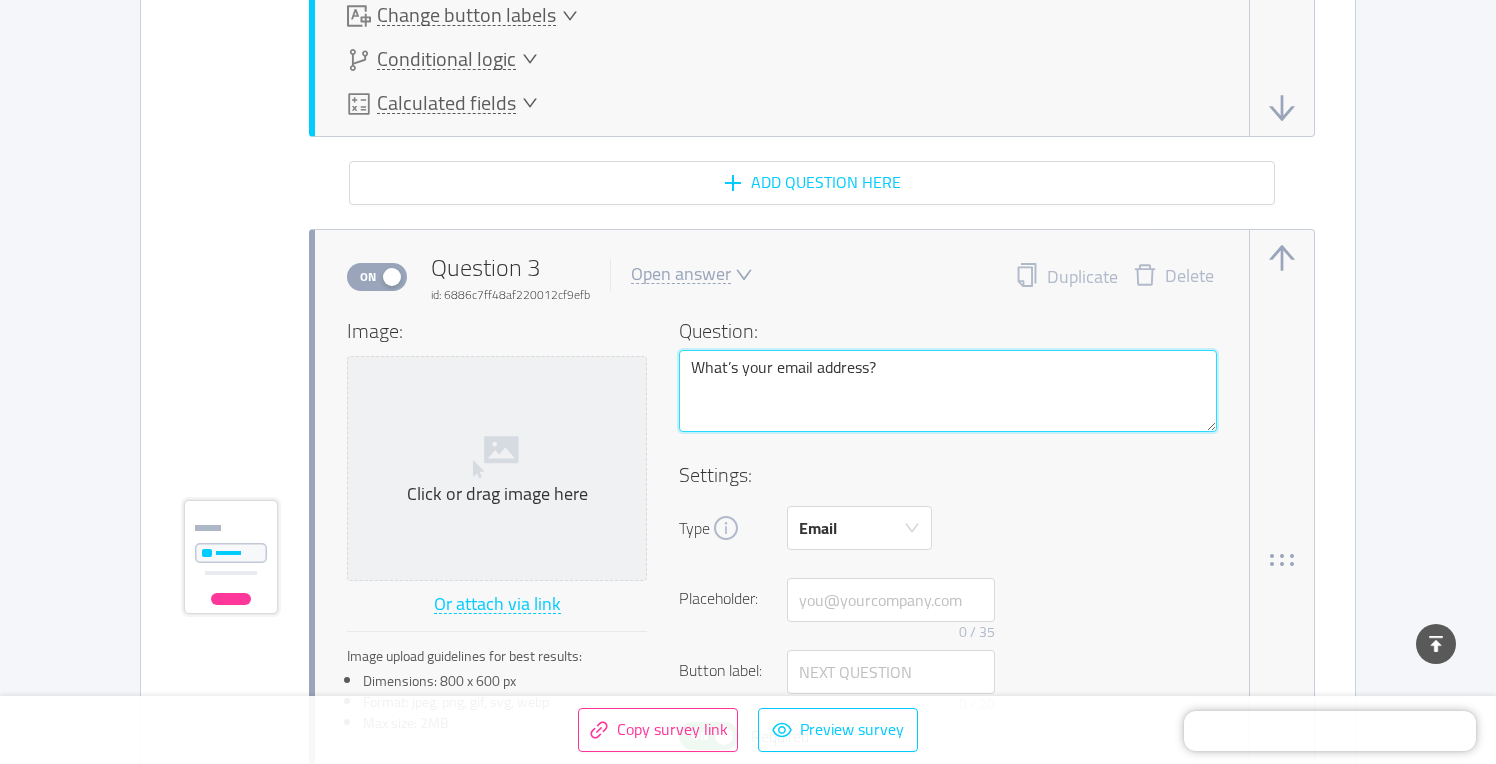 drag, startPoint x: 879, startPoint y: 362, endPoint x: 658, endPoint y: 362, distance: 221 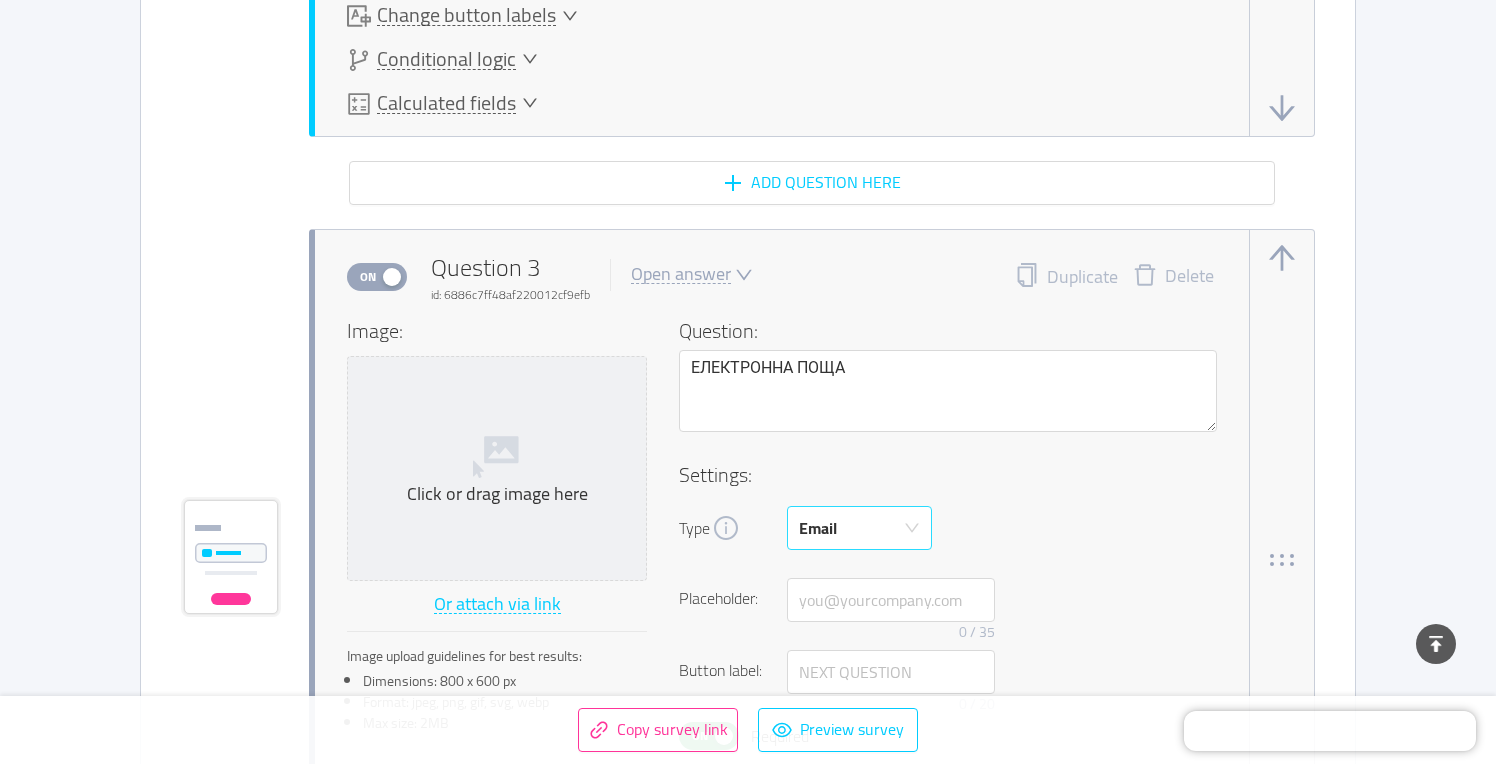 click on "Email" at bounding box center [853, 528] 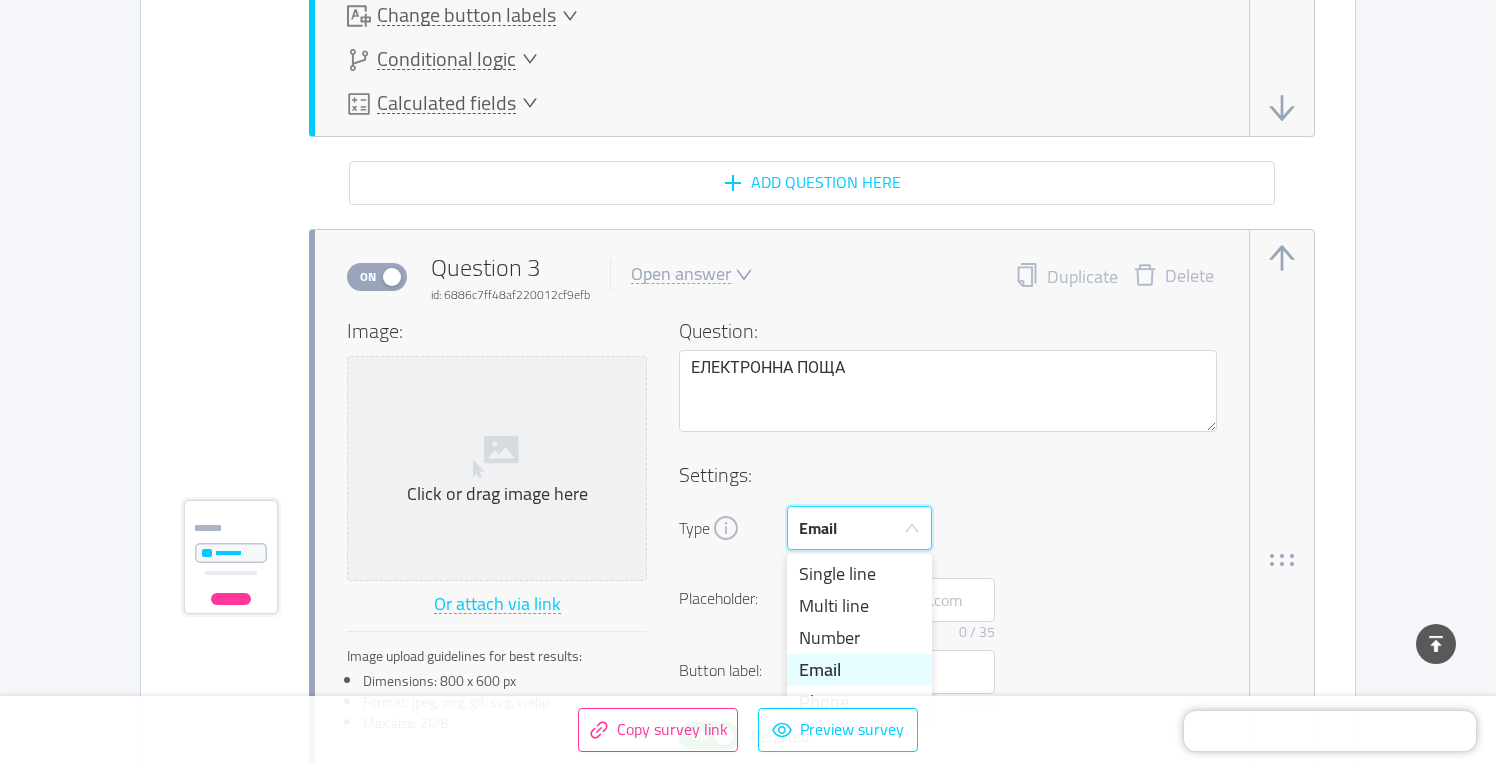 click on "Email" at bounding box center [853, 528] 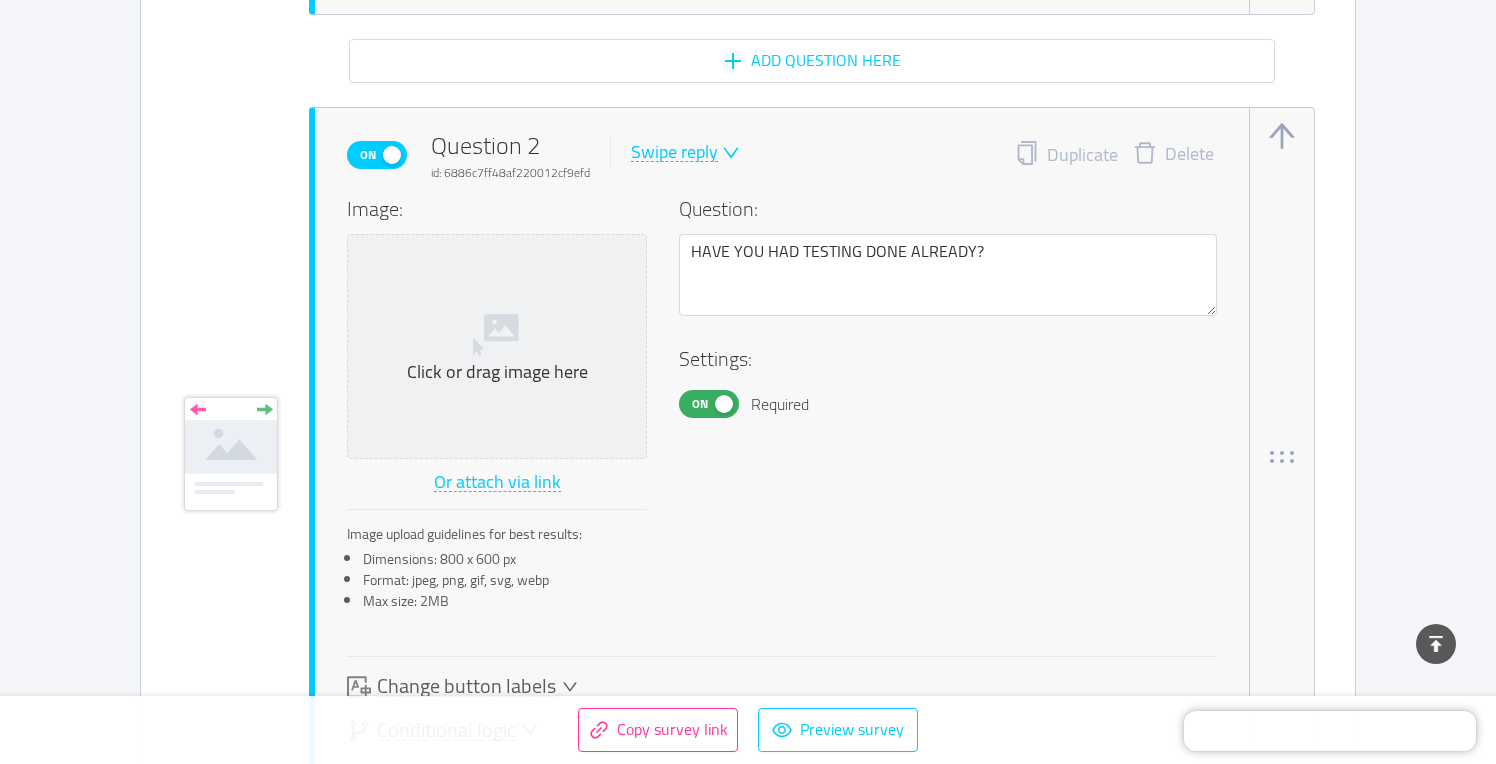 scroll, scrollTop: 2667, scrollLeft: 0, axis: vertical 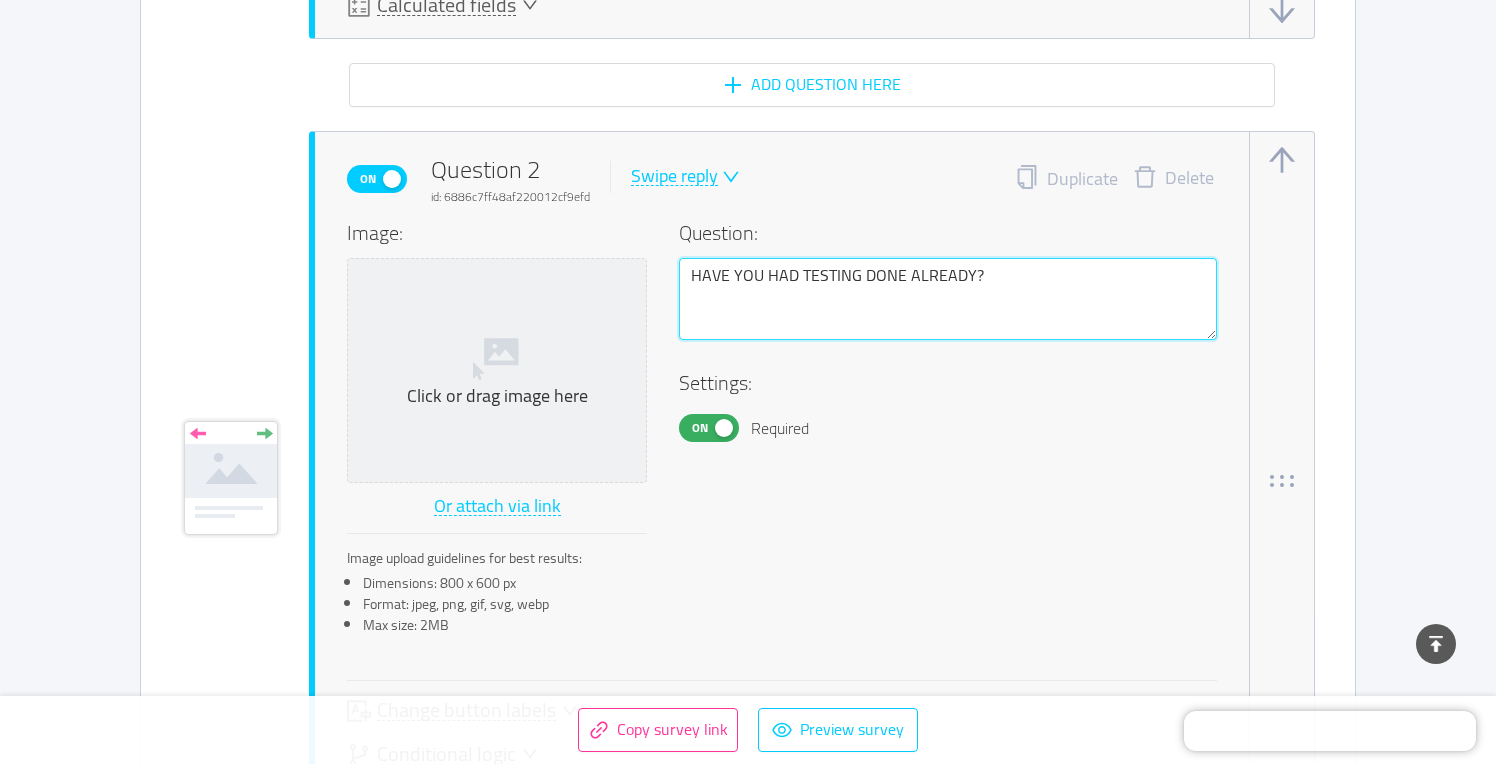 drag, startPoint x: 981, startPoint y: 275, endPoint x: 676, endPoint y: 271, distance: 305.0262 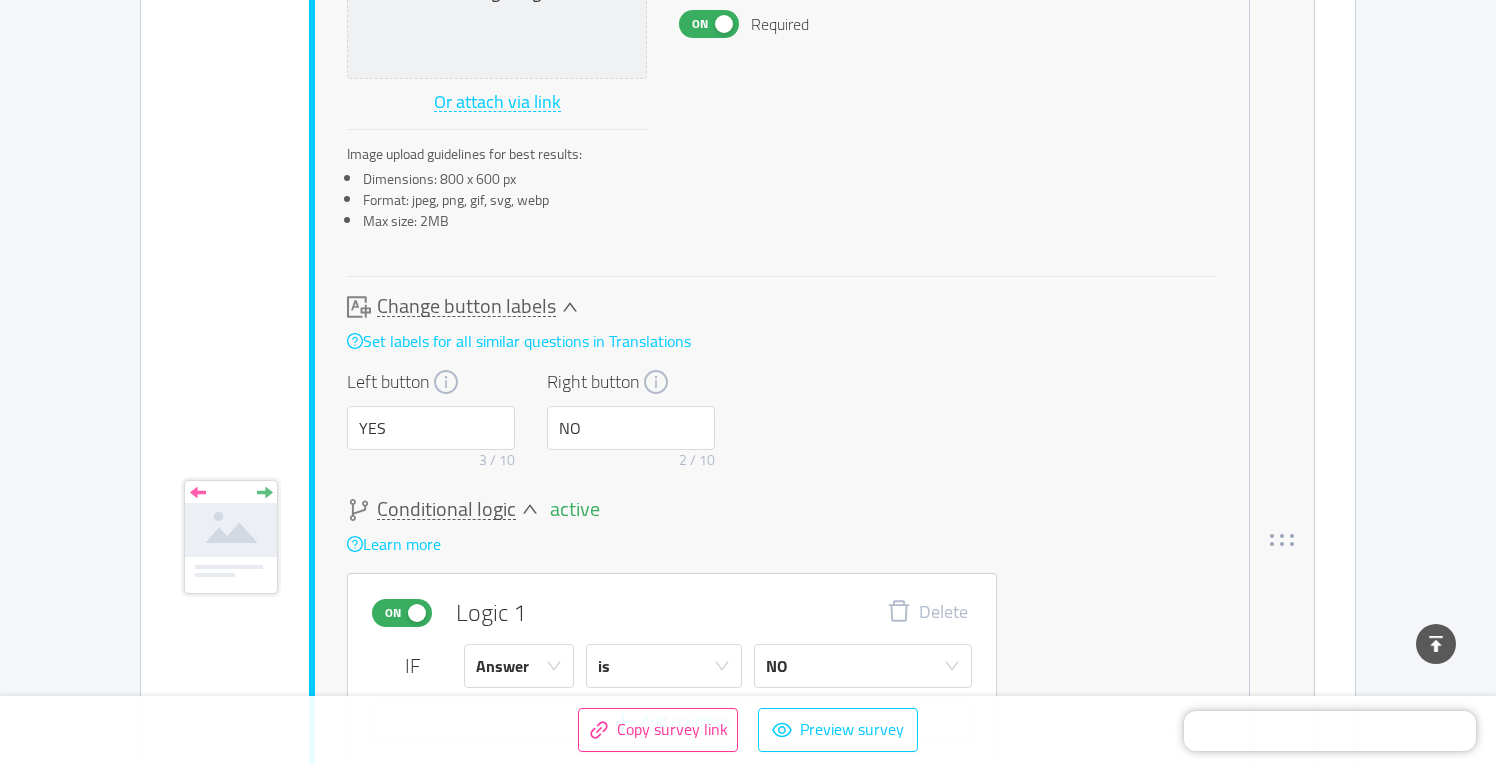 scroll, scrollTop: 1354, scrollLeft: 0, axis: vertical 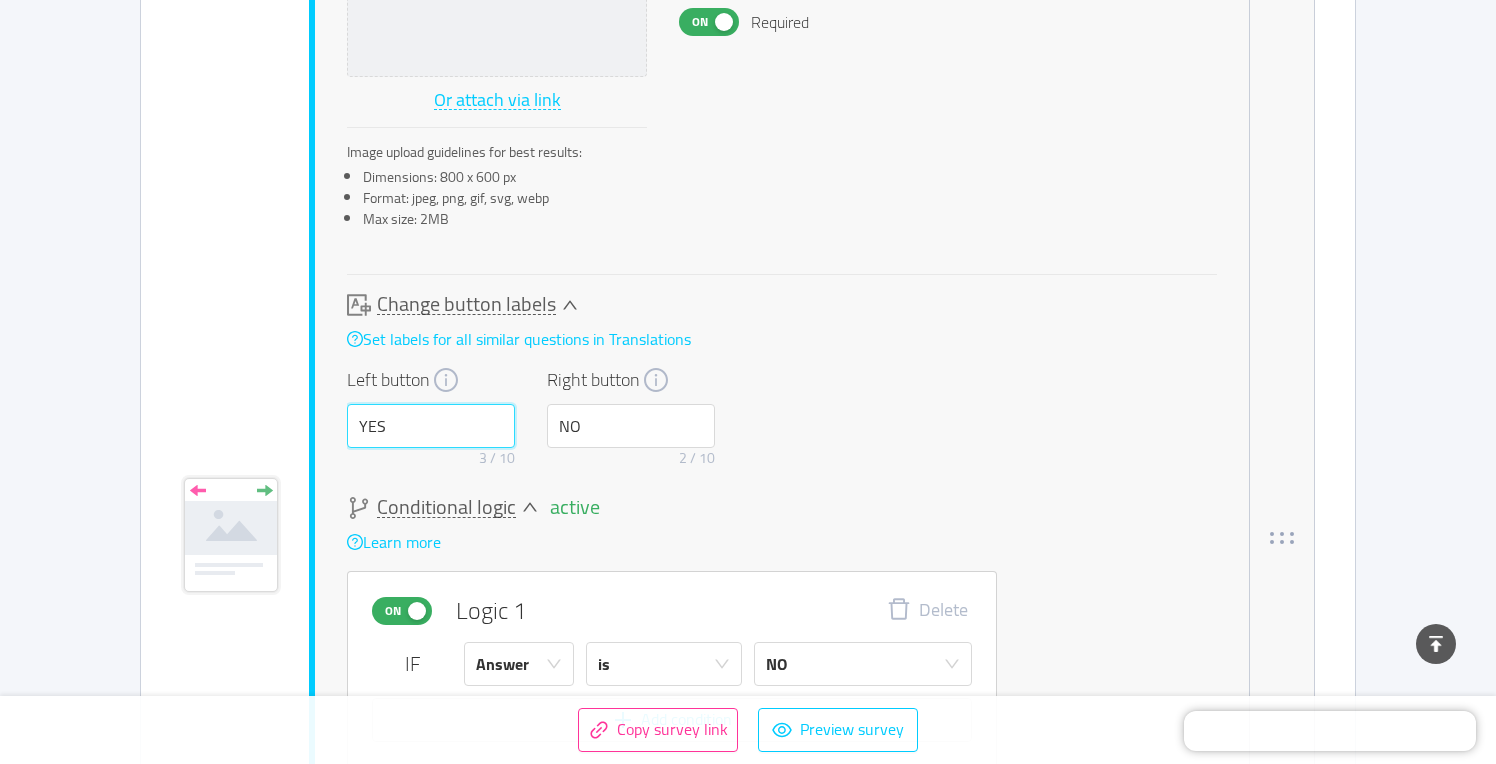 drag, startPoint x: 390, startPoint y: 428, endPoint x: 326, endPoint y: 415, distance: 65.30697 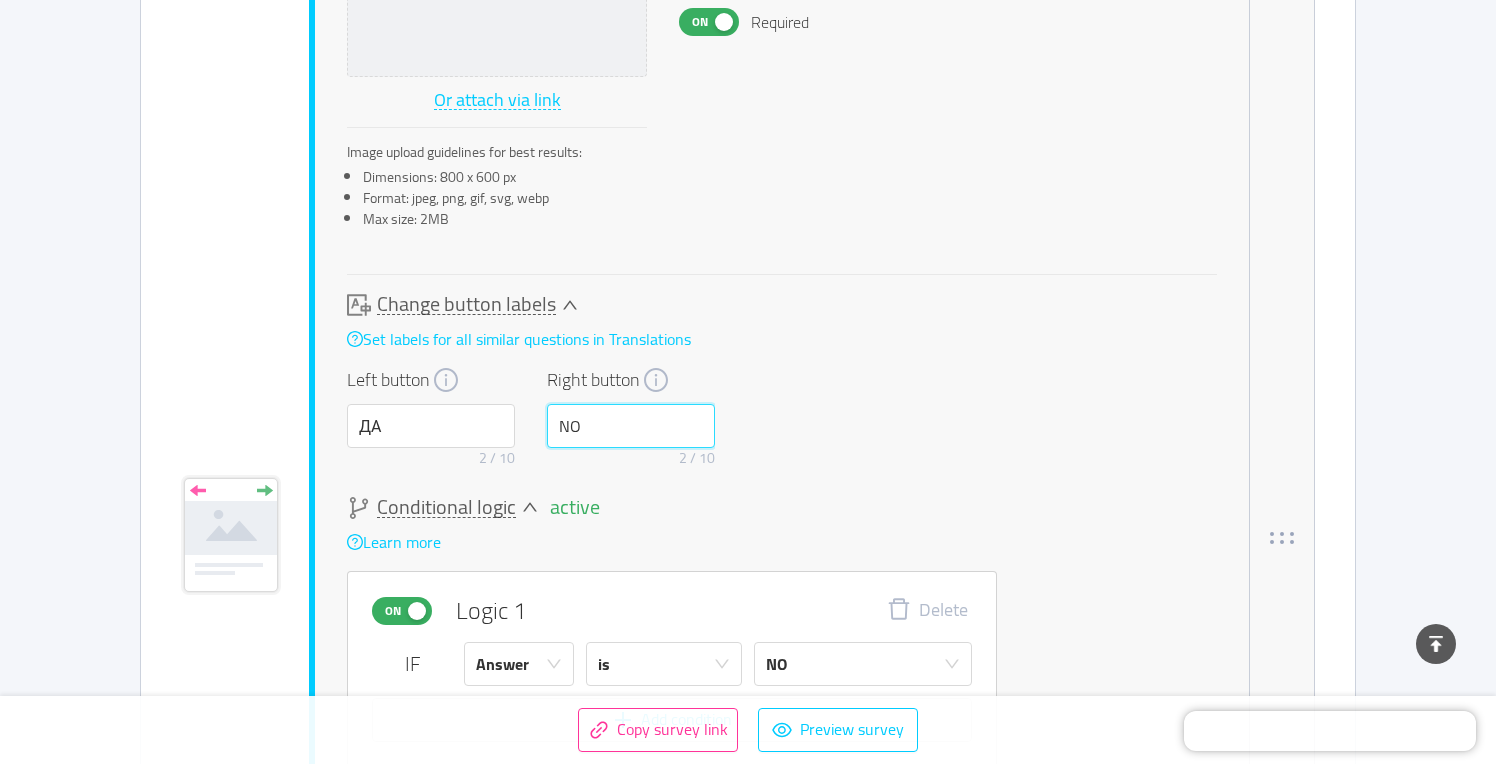 drag, startPoint x: 579, startPoint y: 426, endPoint x: 545, endPoint y: 421, distance: 34.36568 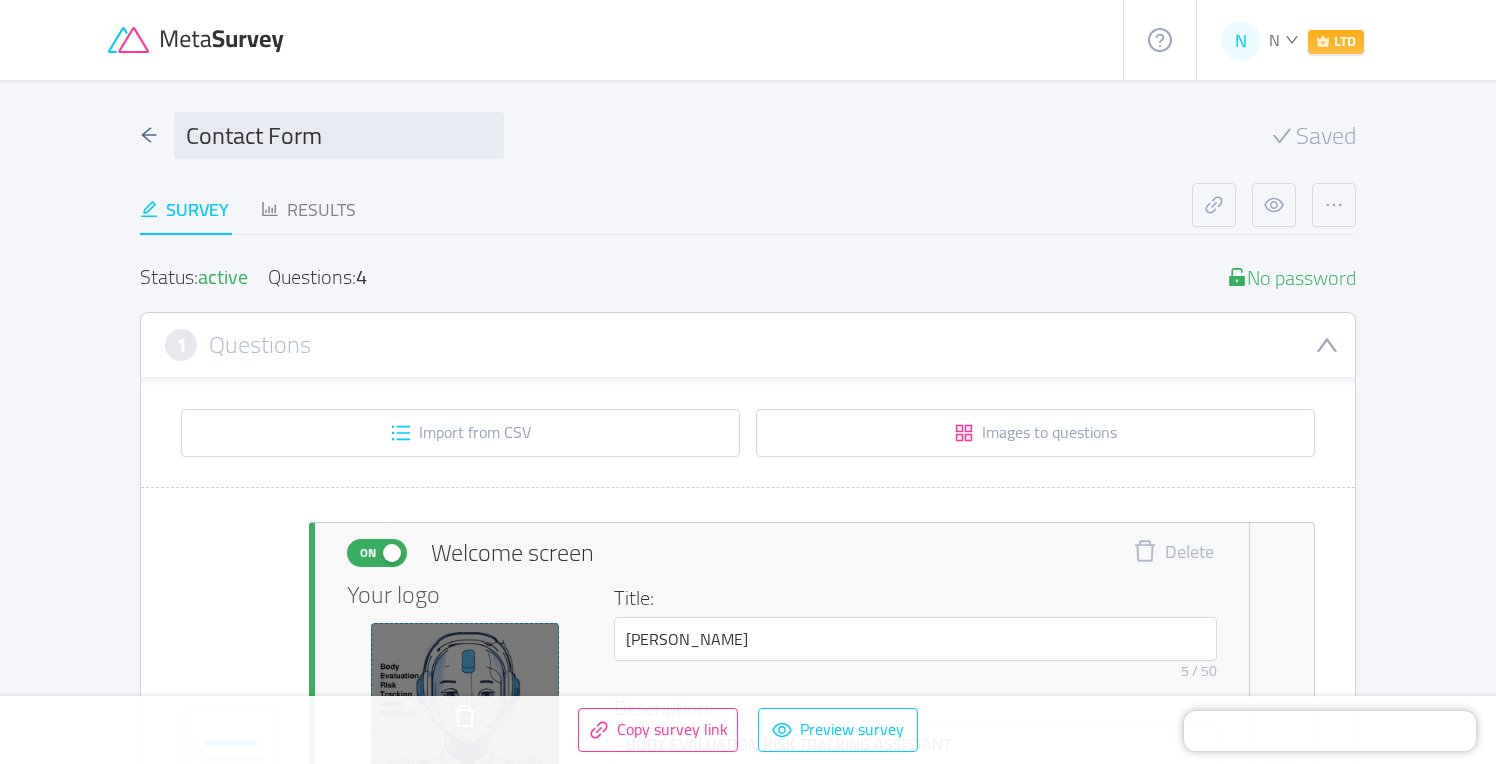 scroll, scrollTop: 0, scrollLeft: 0, axis: both 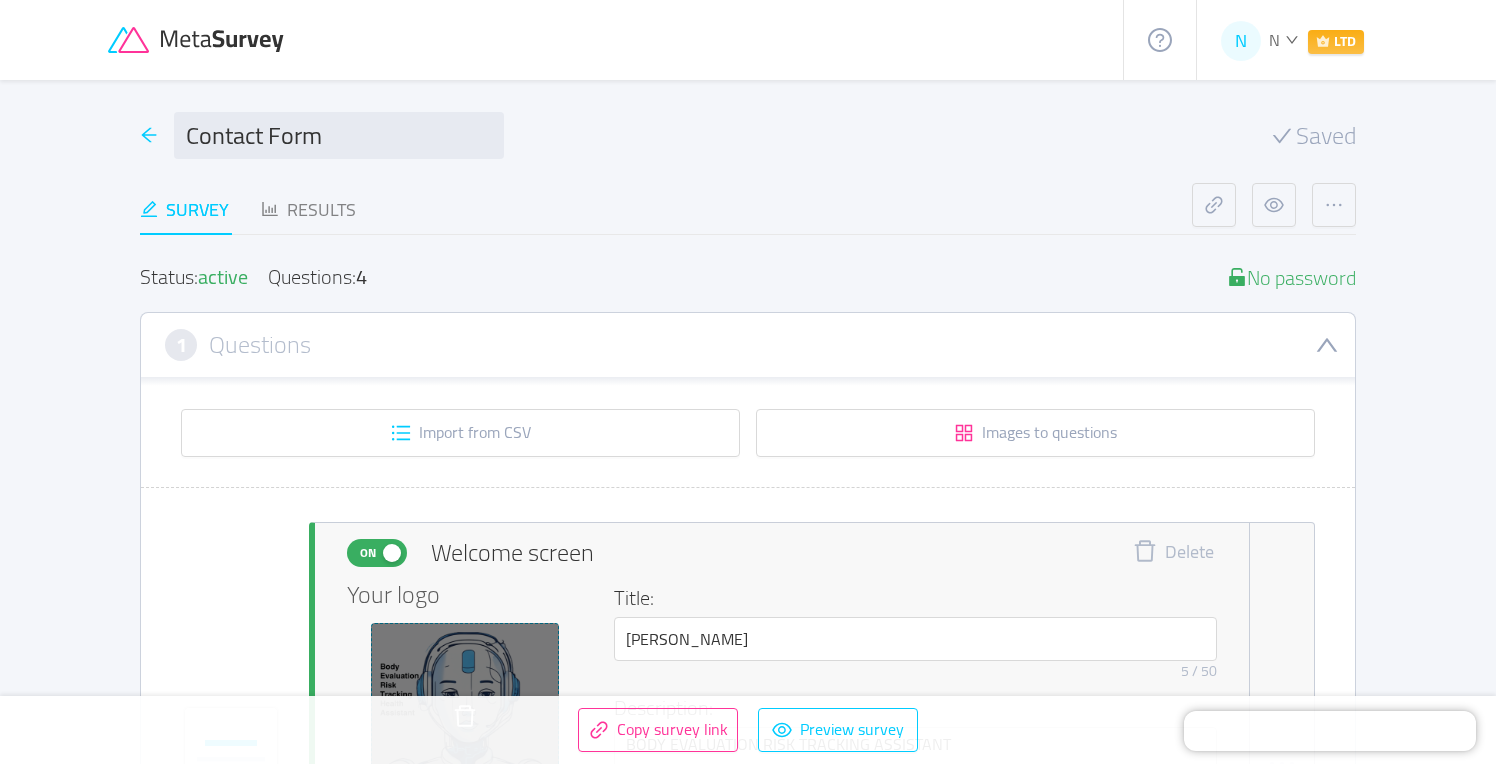 click 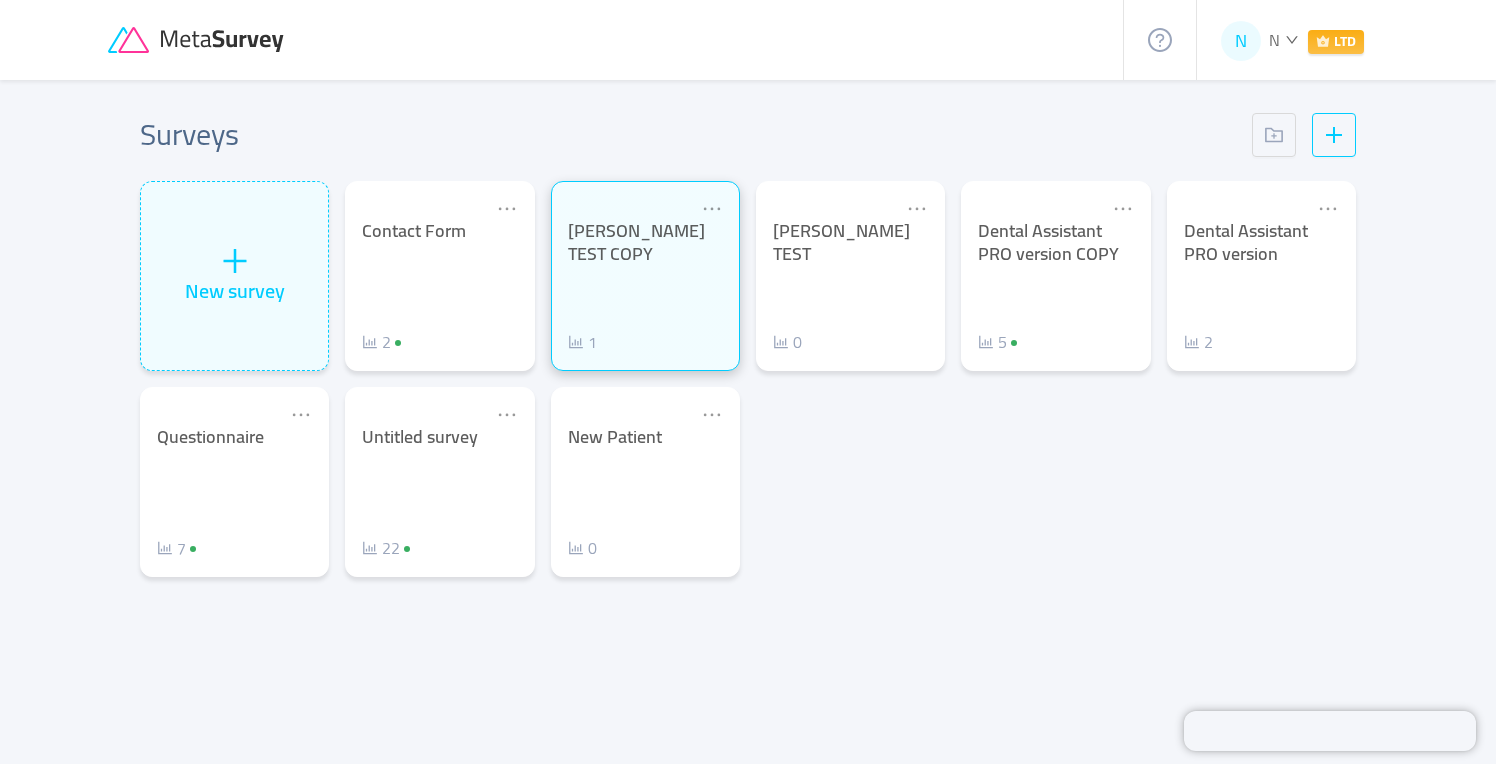 click on "[PERSON_NAME] TEST COPY  1" at bounding box center [645, 287] 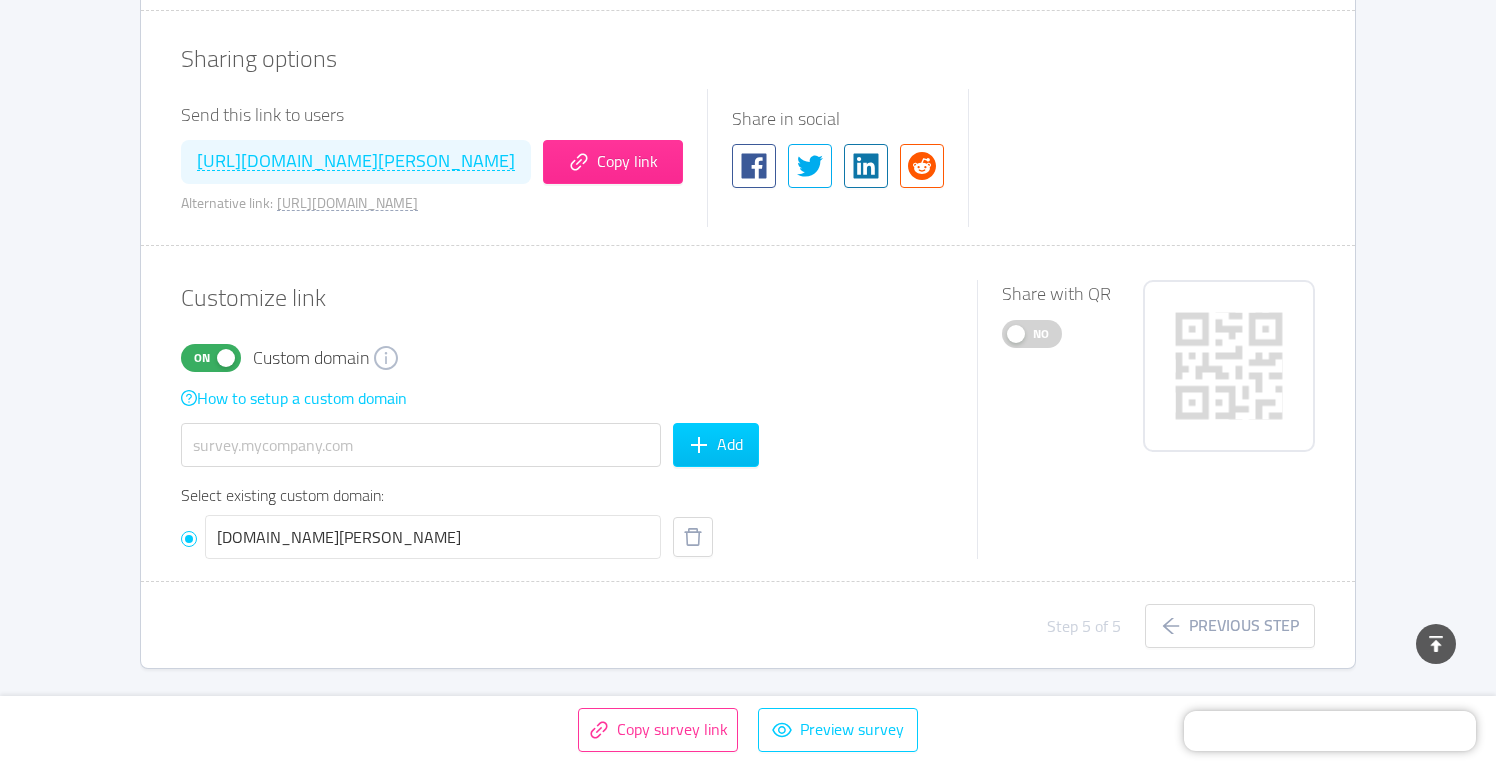 scroll, scrollTop: 1067, scrollLeft: 0, axis: vertical 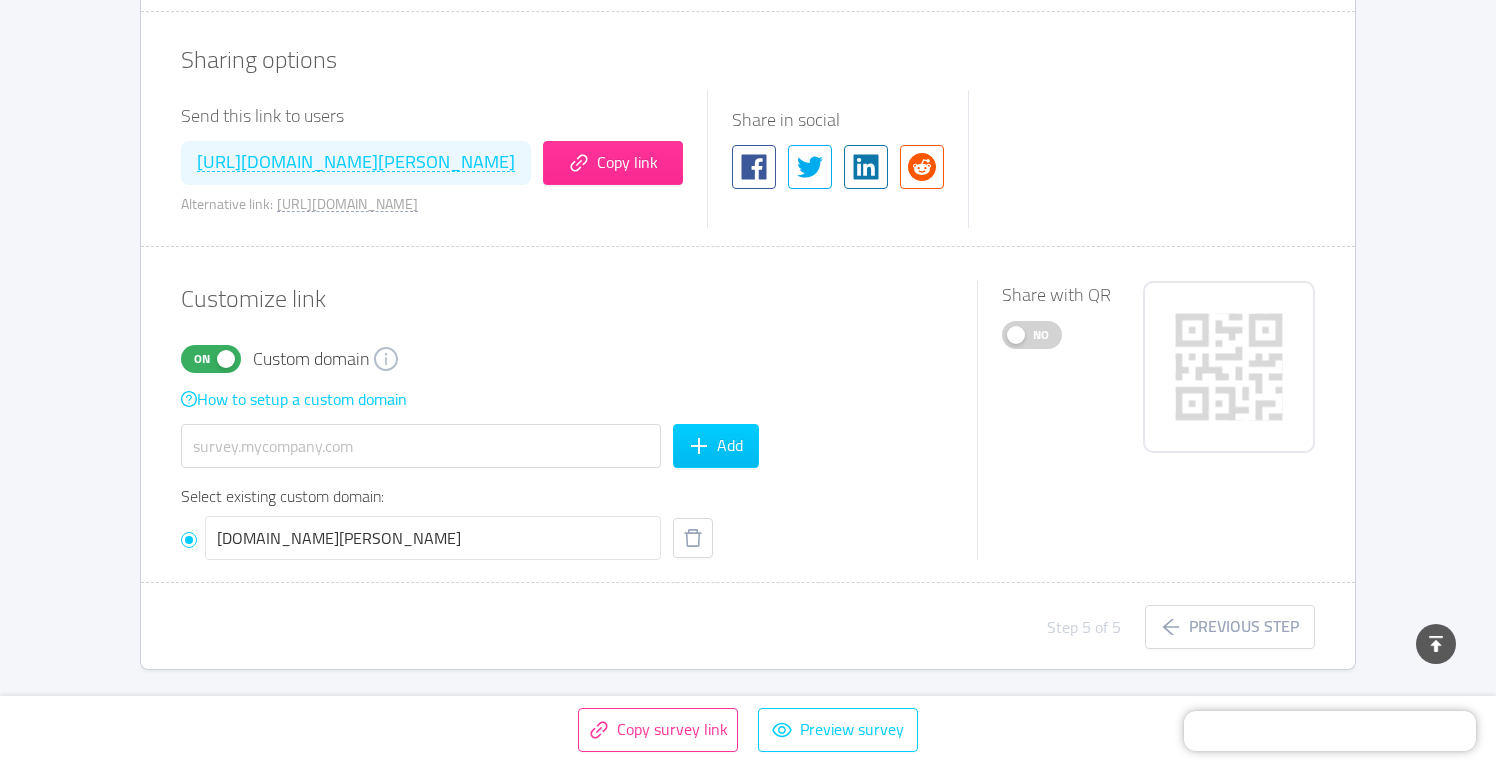 click on "[DOMAIN_NAME][PERSON_NAME]" at bounding box center [433, 538] 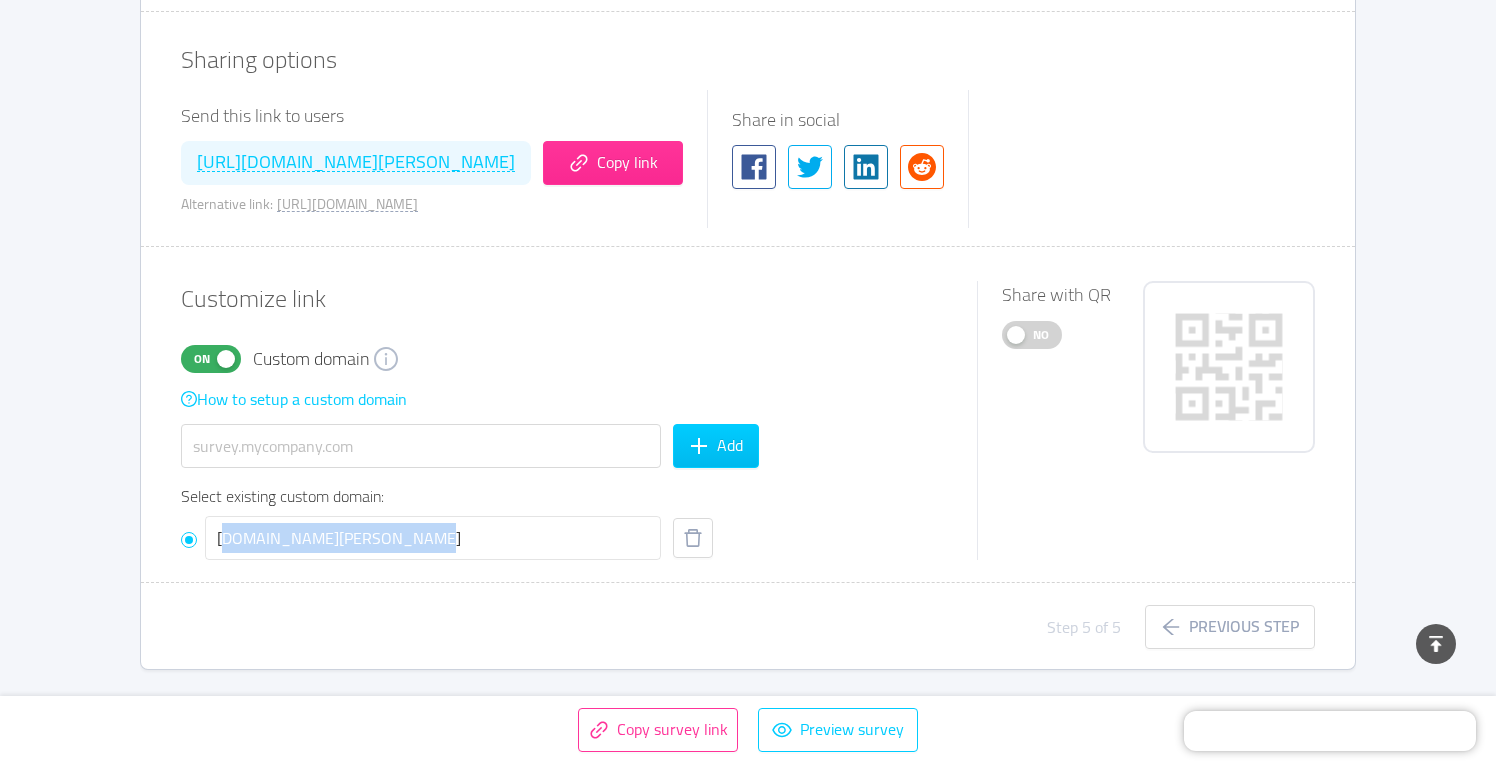 drag, startPoint x: 404, startPoint y: 536, endPoint x: 213, endPoint y: 531, distance: 191.06543 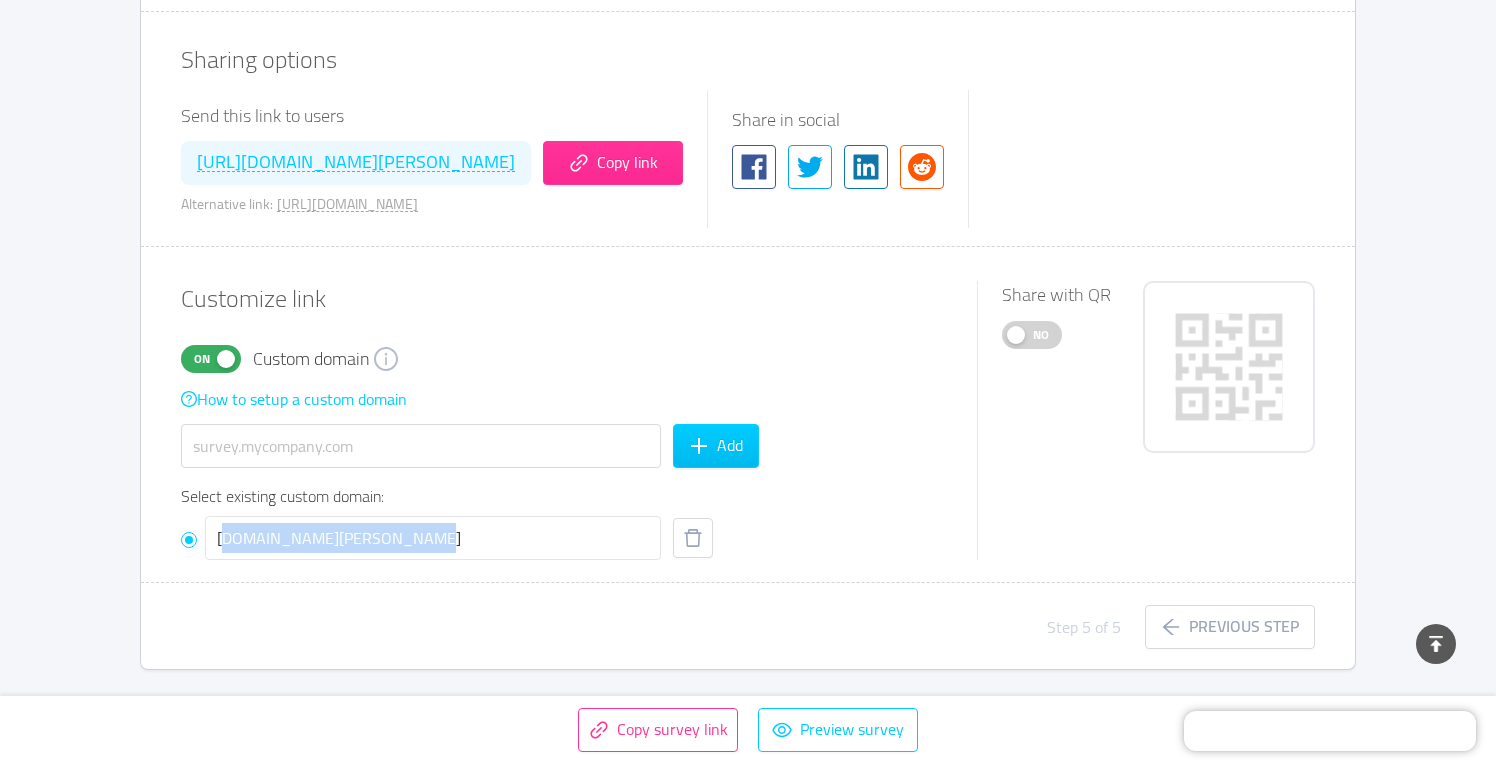 click on "On" at bounding box center [202, 359] 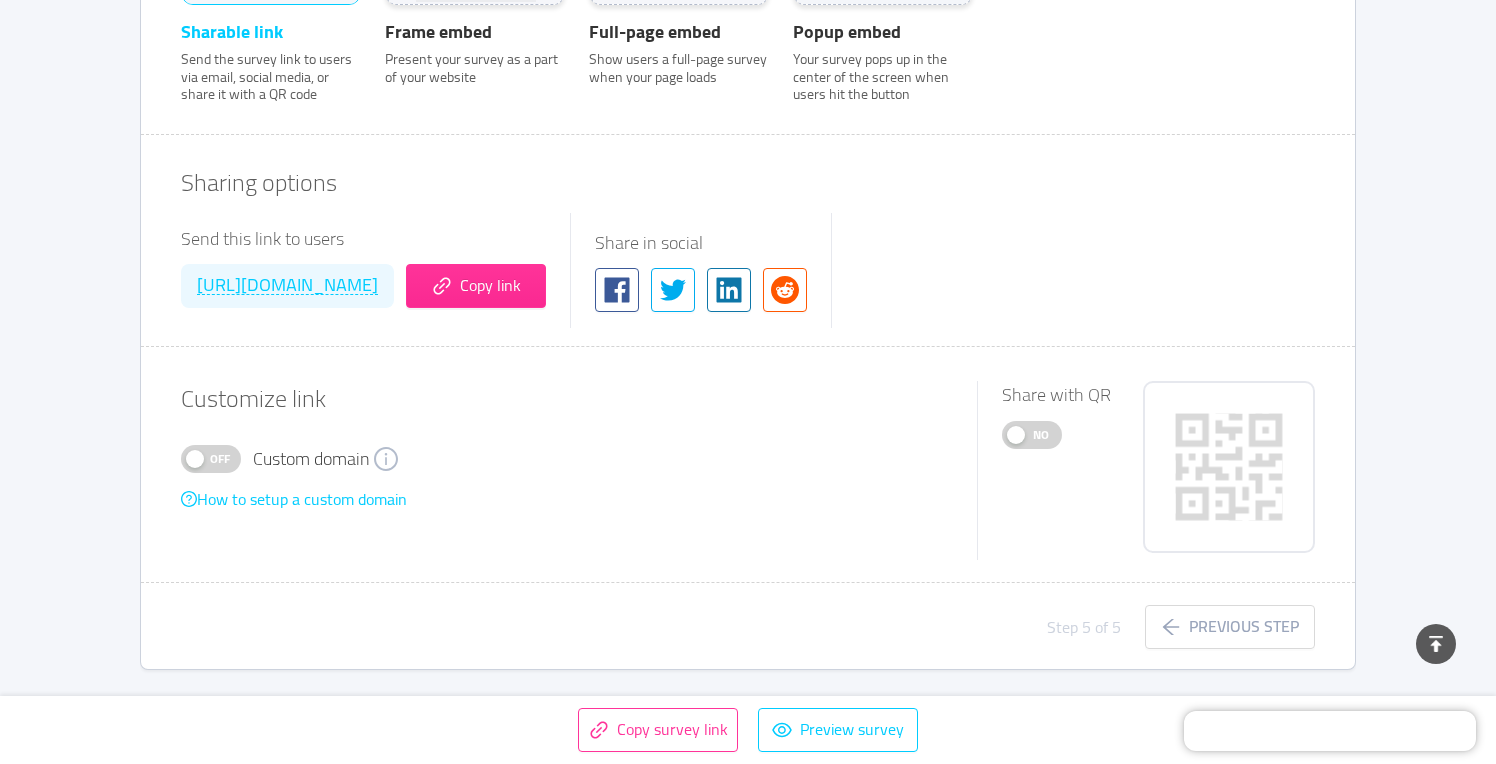 click on "Off" at bounding box center [220, 459] 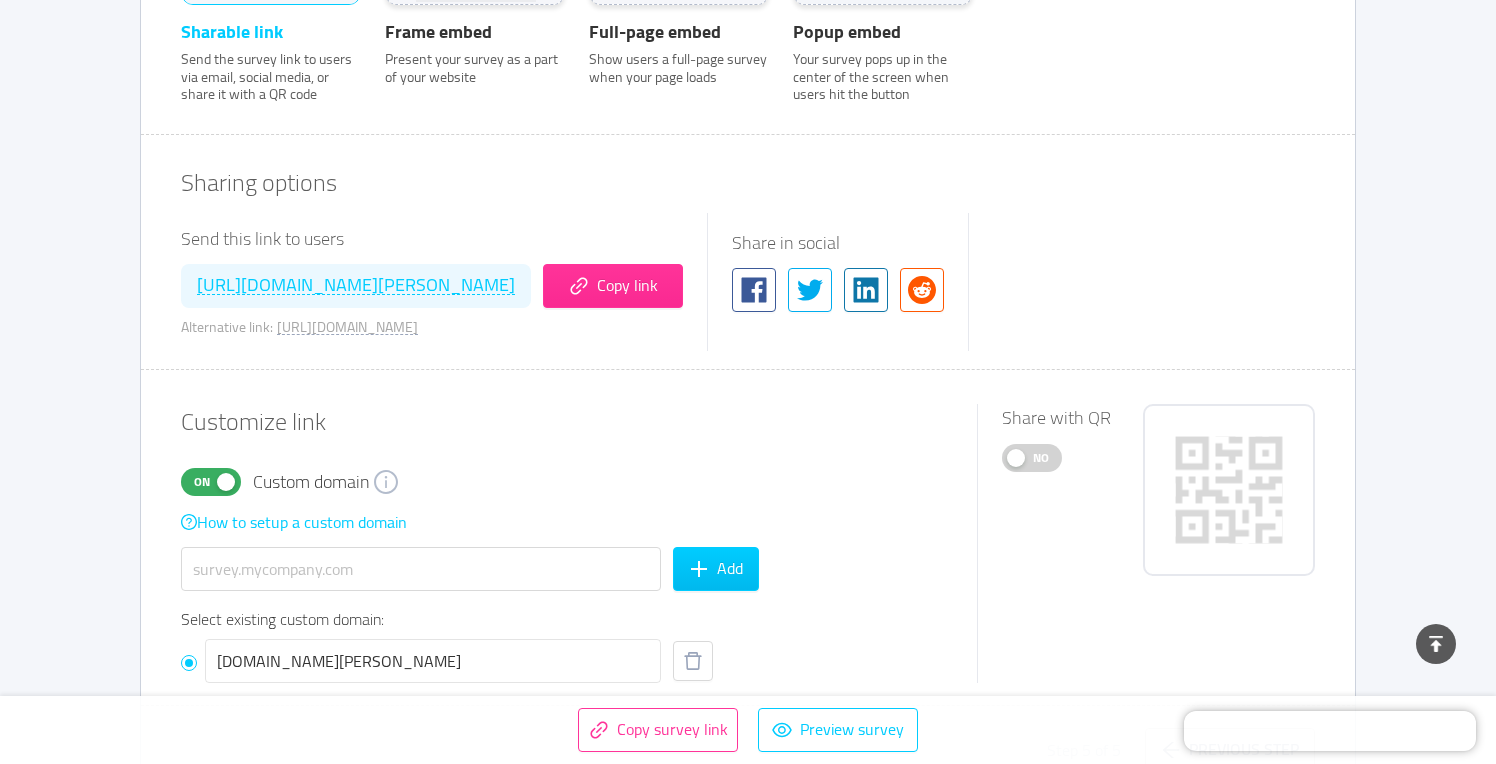click on "On" at bounding box center [202, 482] 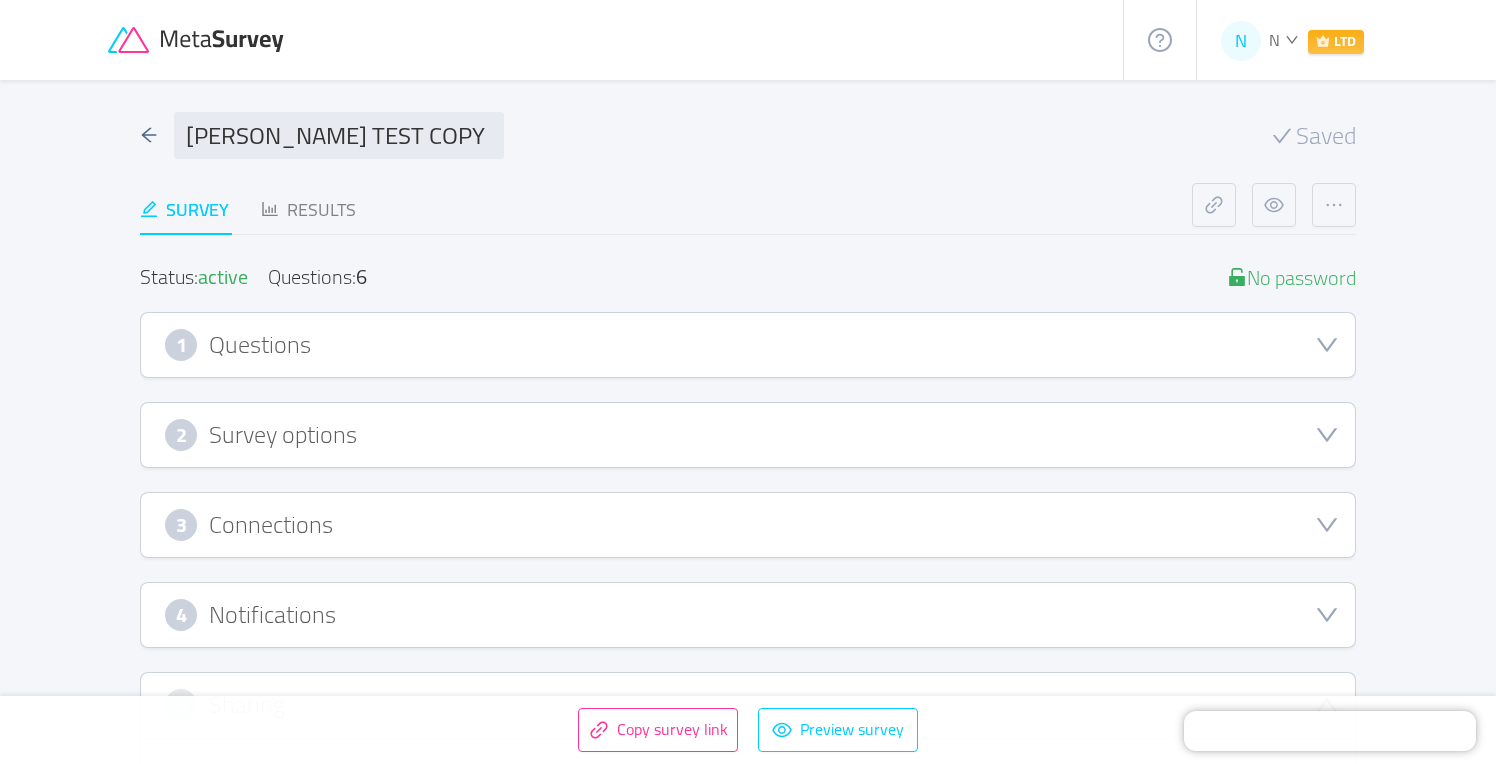 scroll, scrollTop: 0, scrollLeft: 0, axis: both 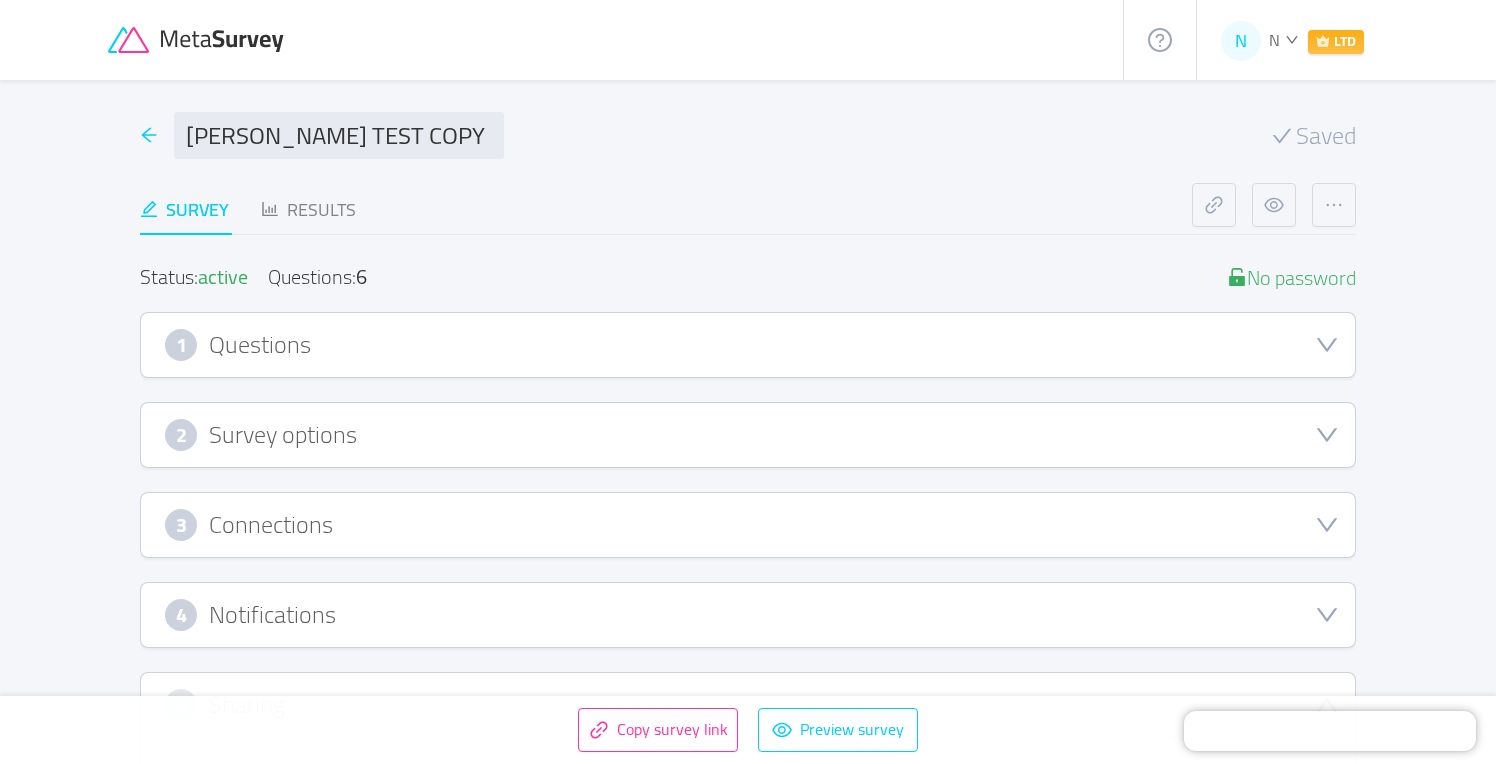 click 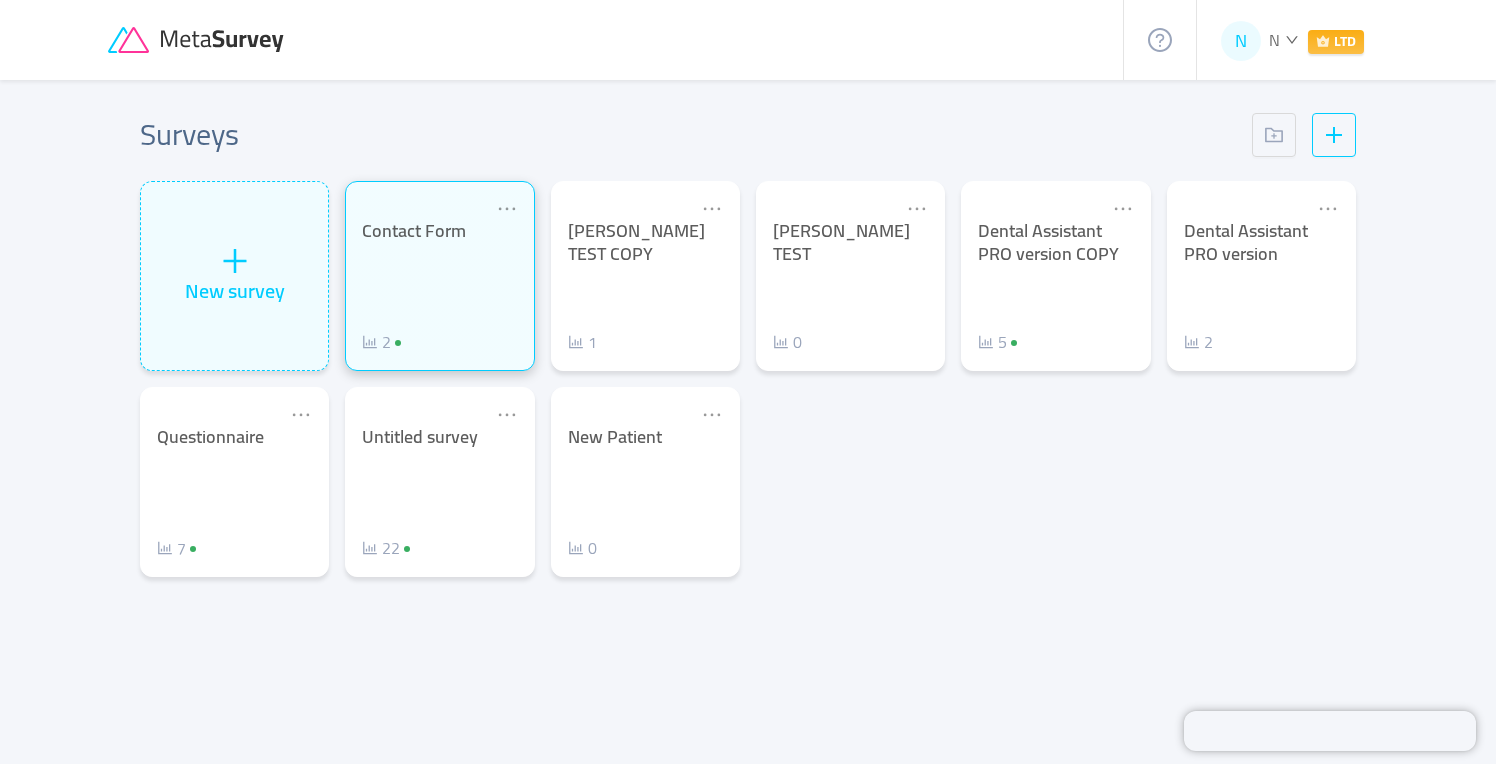 click on "Contact Form  2" at bounding box center (439, 287) 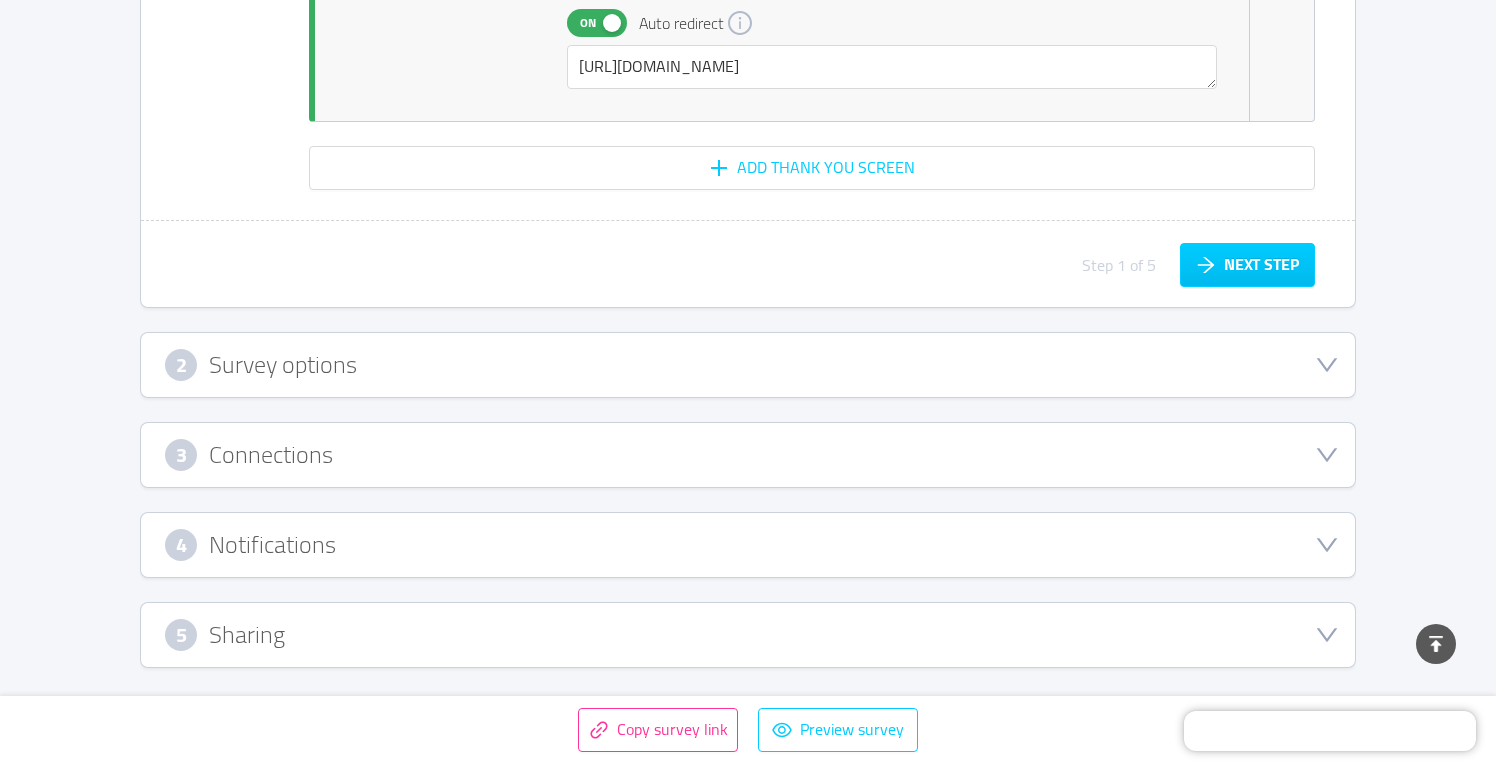 scroll, scrollTop: 5076, scrollLeft: 0, axis: vertical 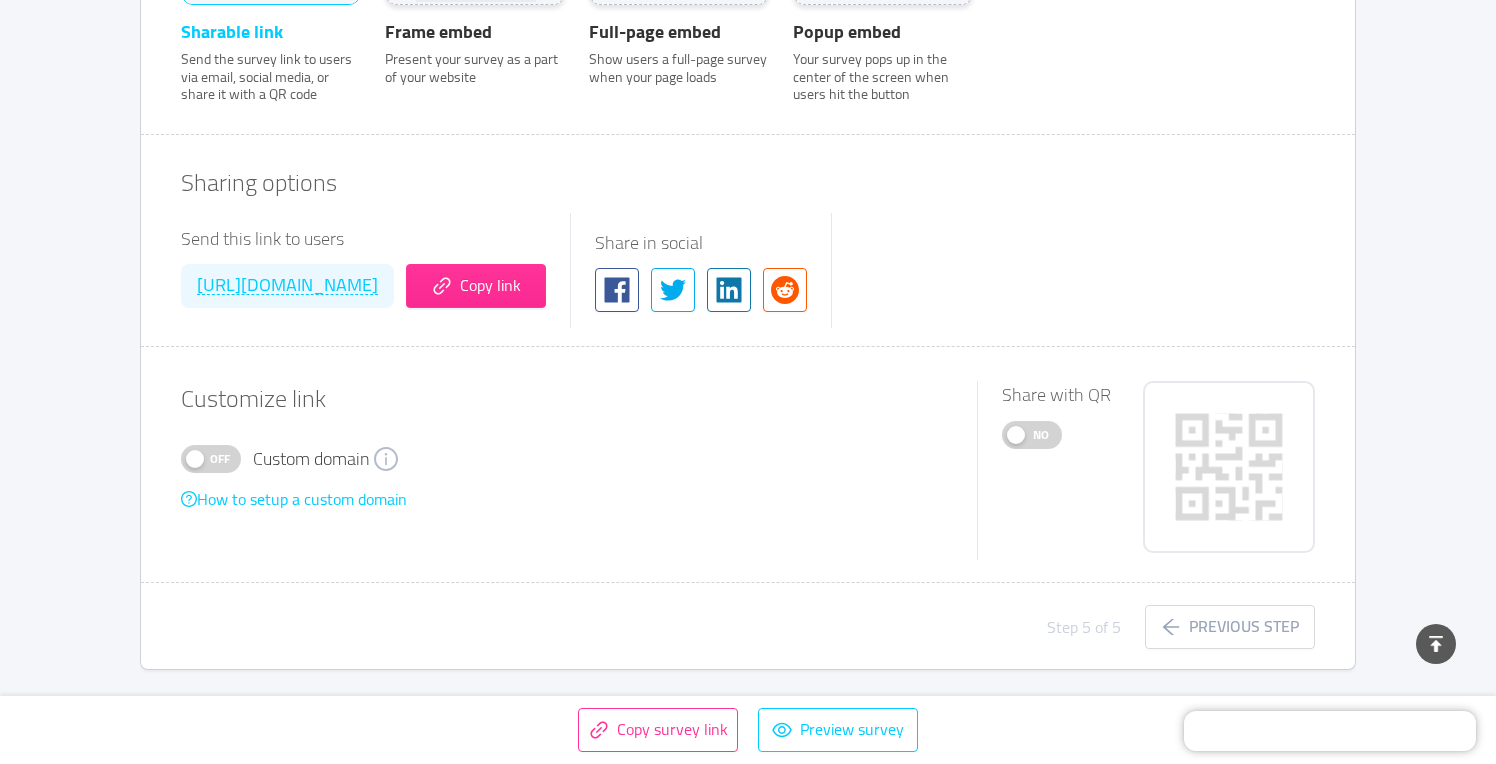click on "Off" at bounding box center [220, 459] 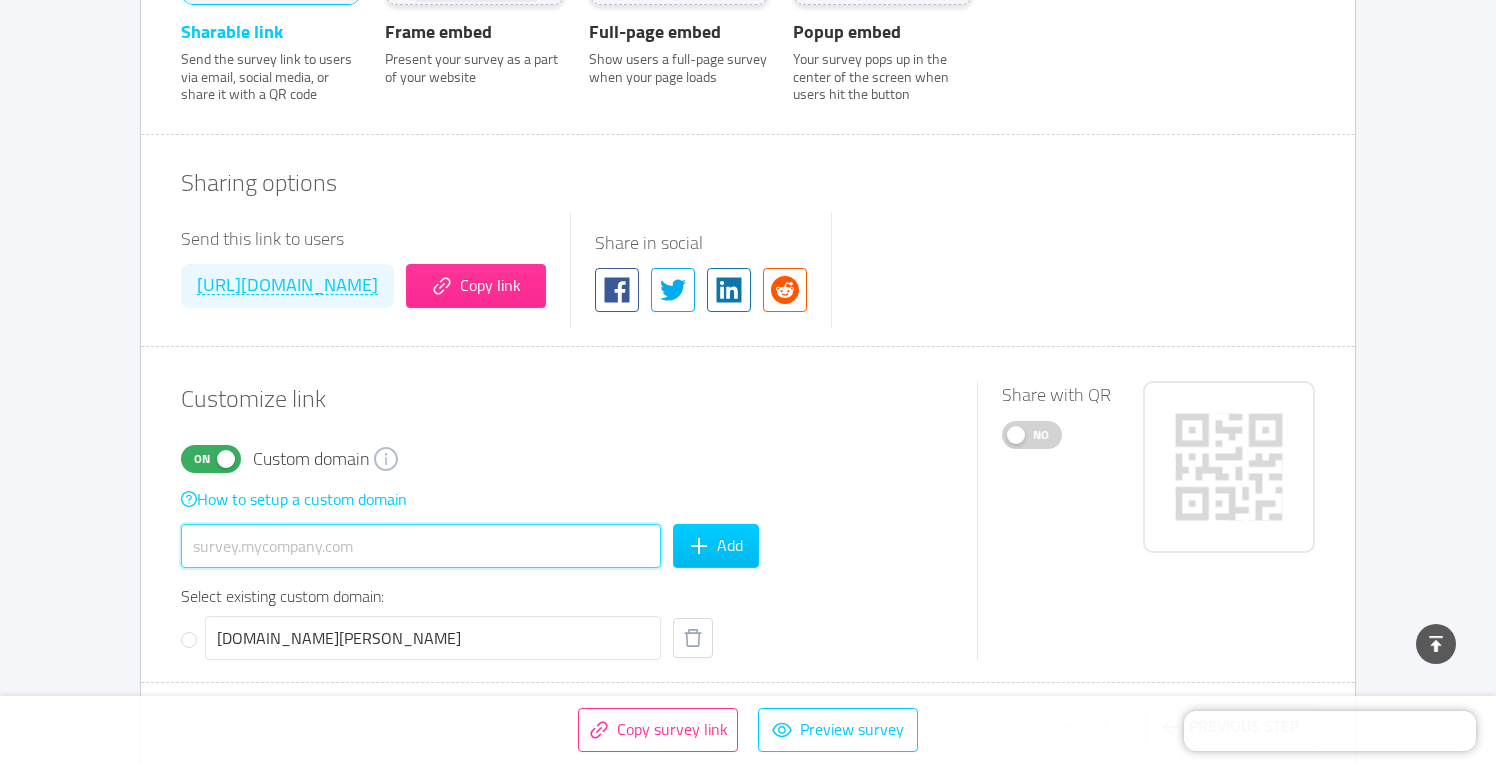 click at bounding box center [421, 546] 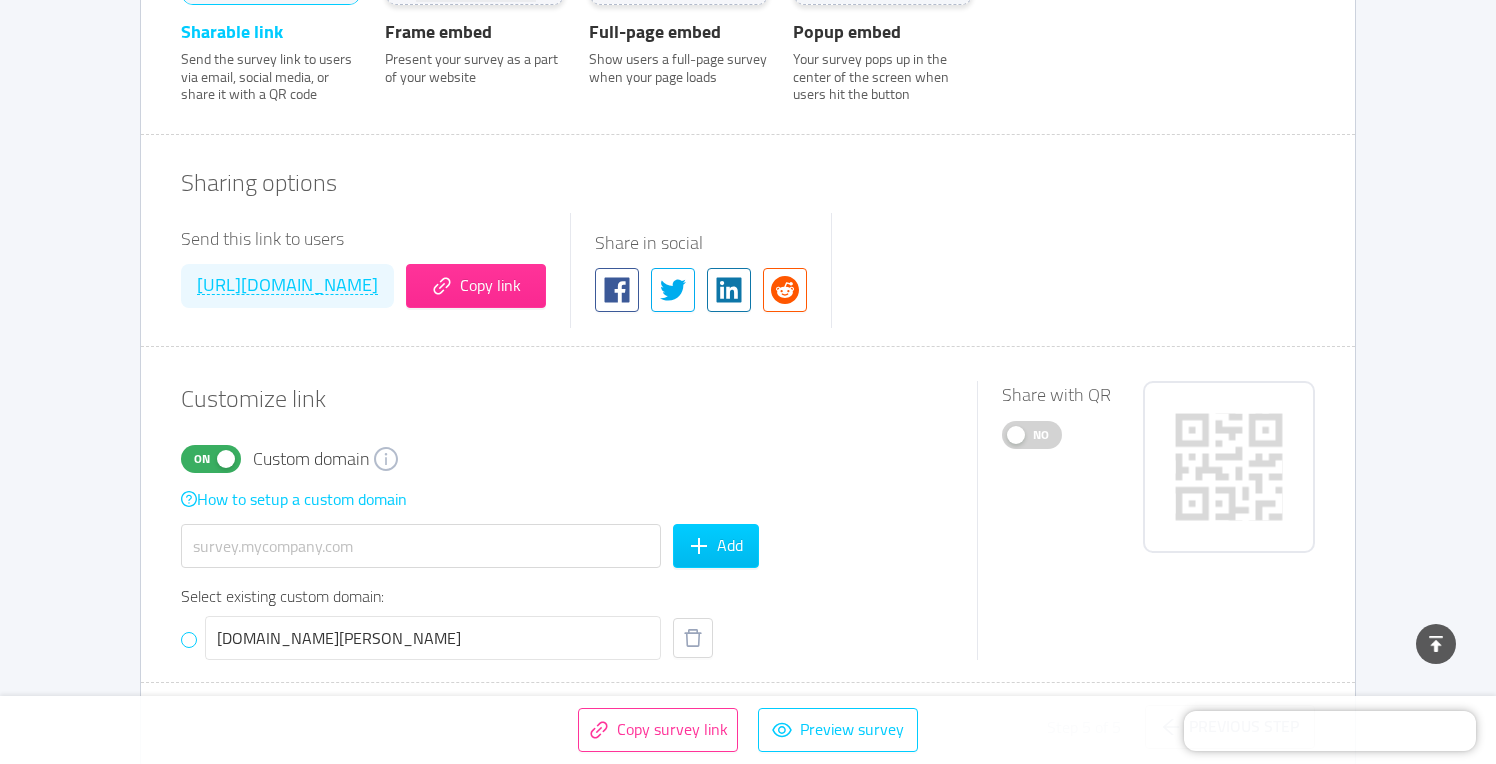 click on "[DOMAIN_NAME][PERSON_NAME]" at bounding box center [189, 640] 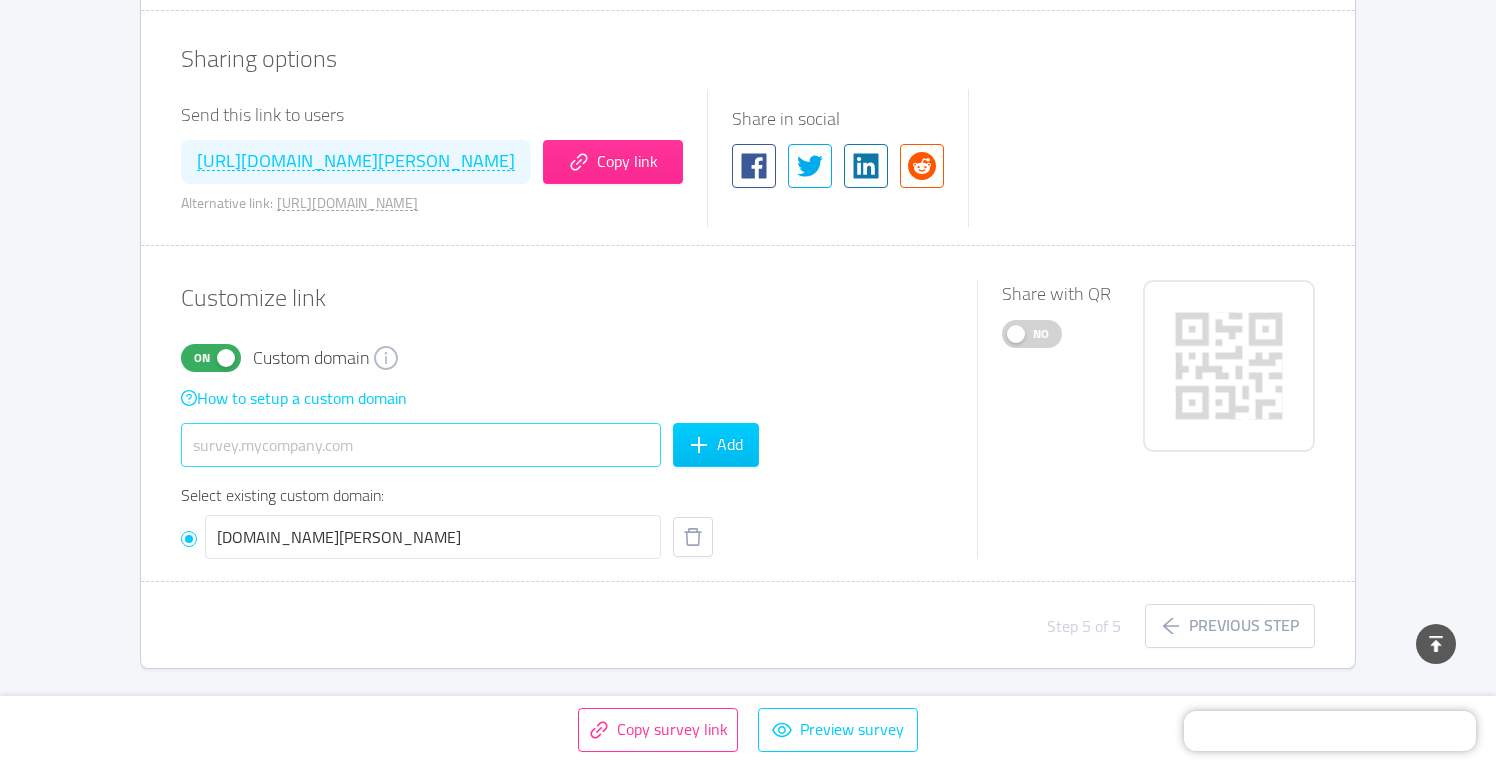 scroll, scrollTop: 1067, scrollLeft: 0, axis: vertical 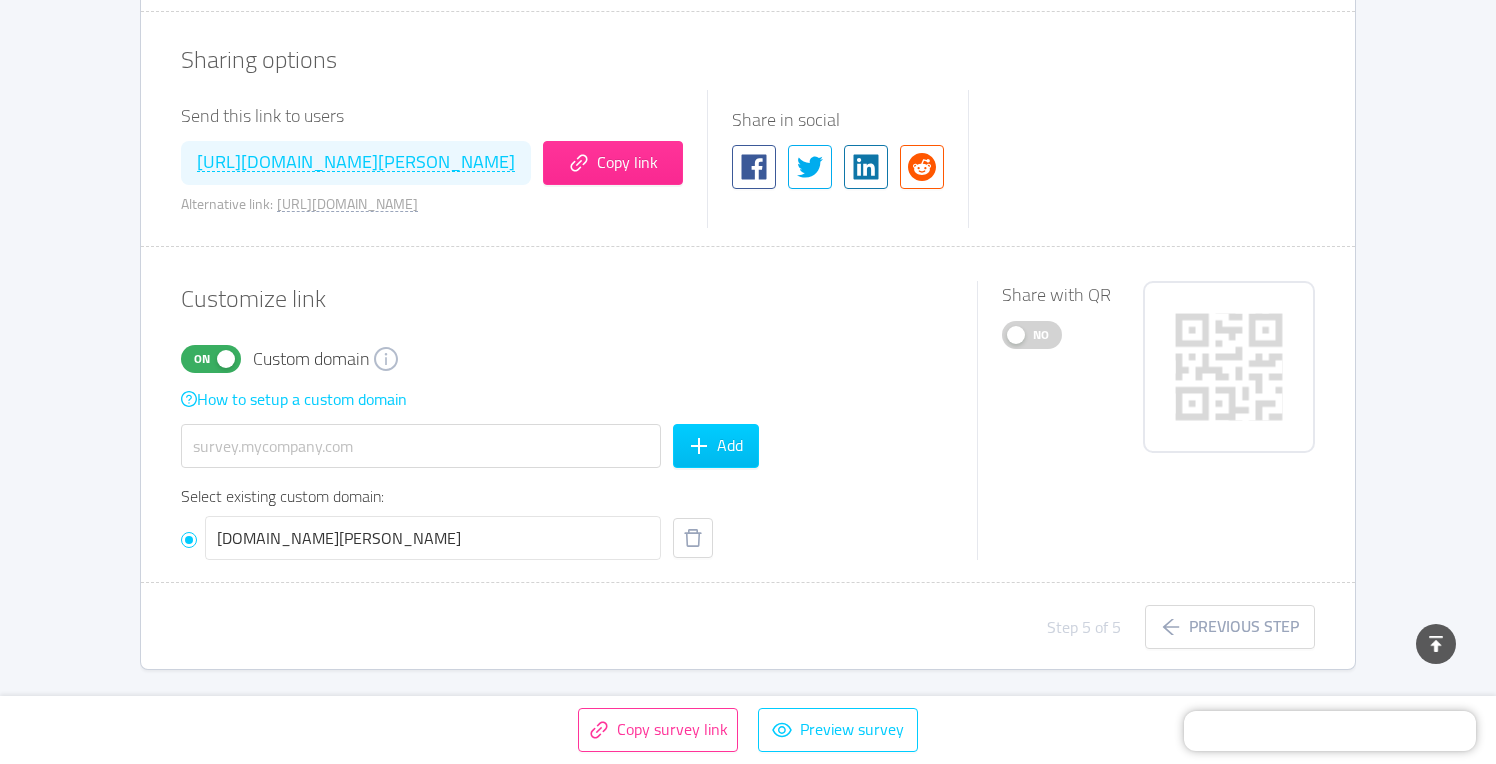 click on "No" at bounding box center (1041, 335) 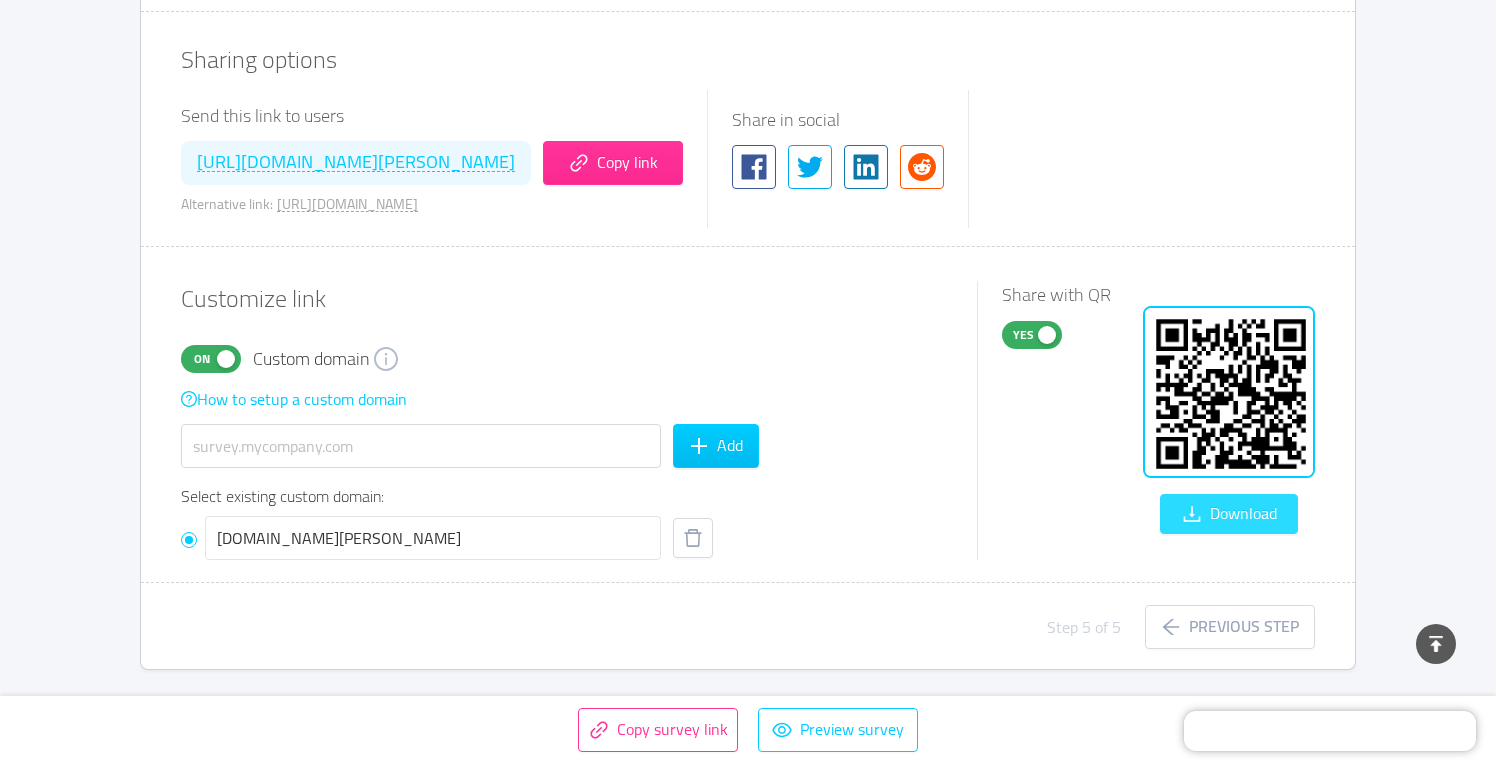 click on "Download" at bounding box center (1229, 514) 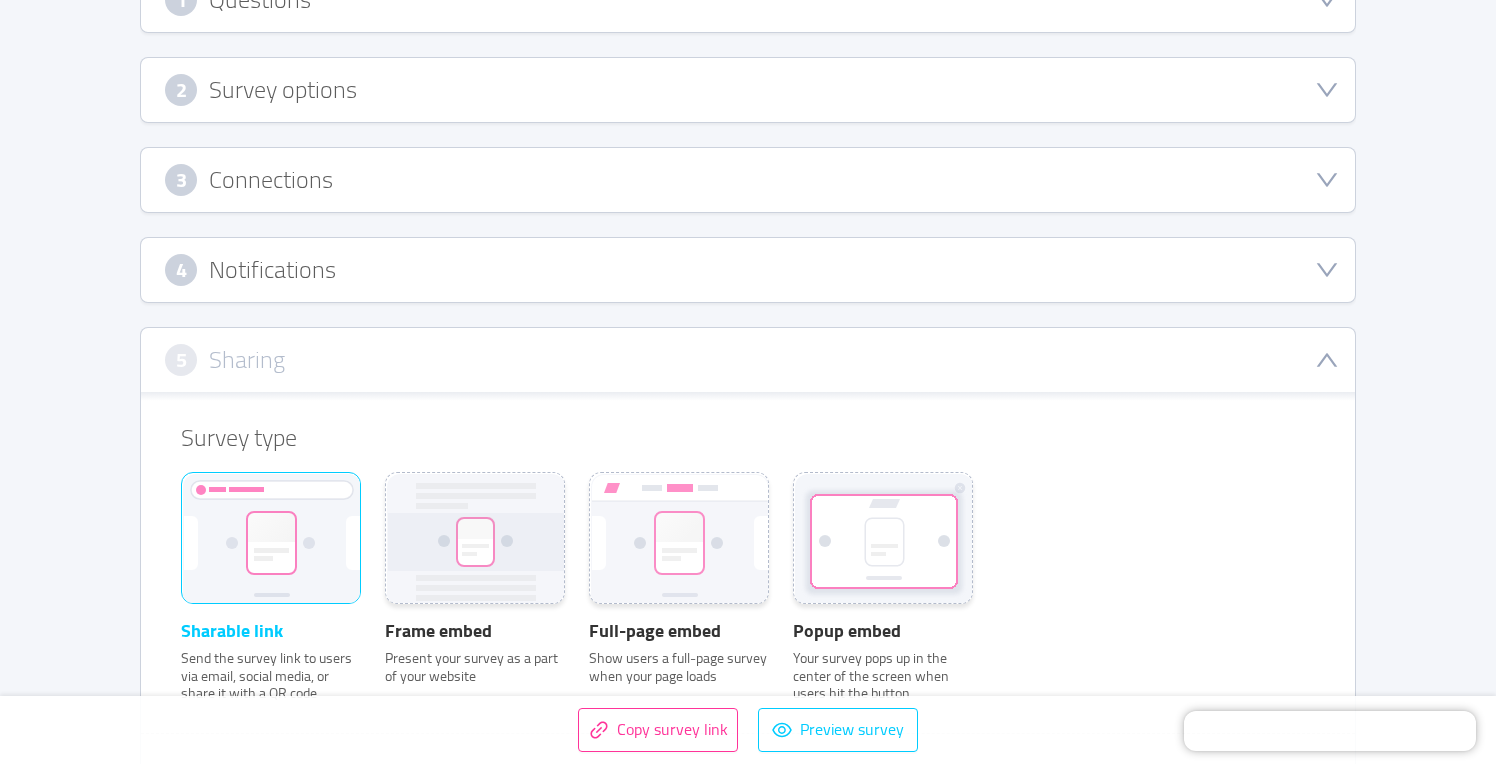 scroll, scrollTop: 341, scrollLeft: 0, axis: vertical 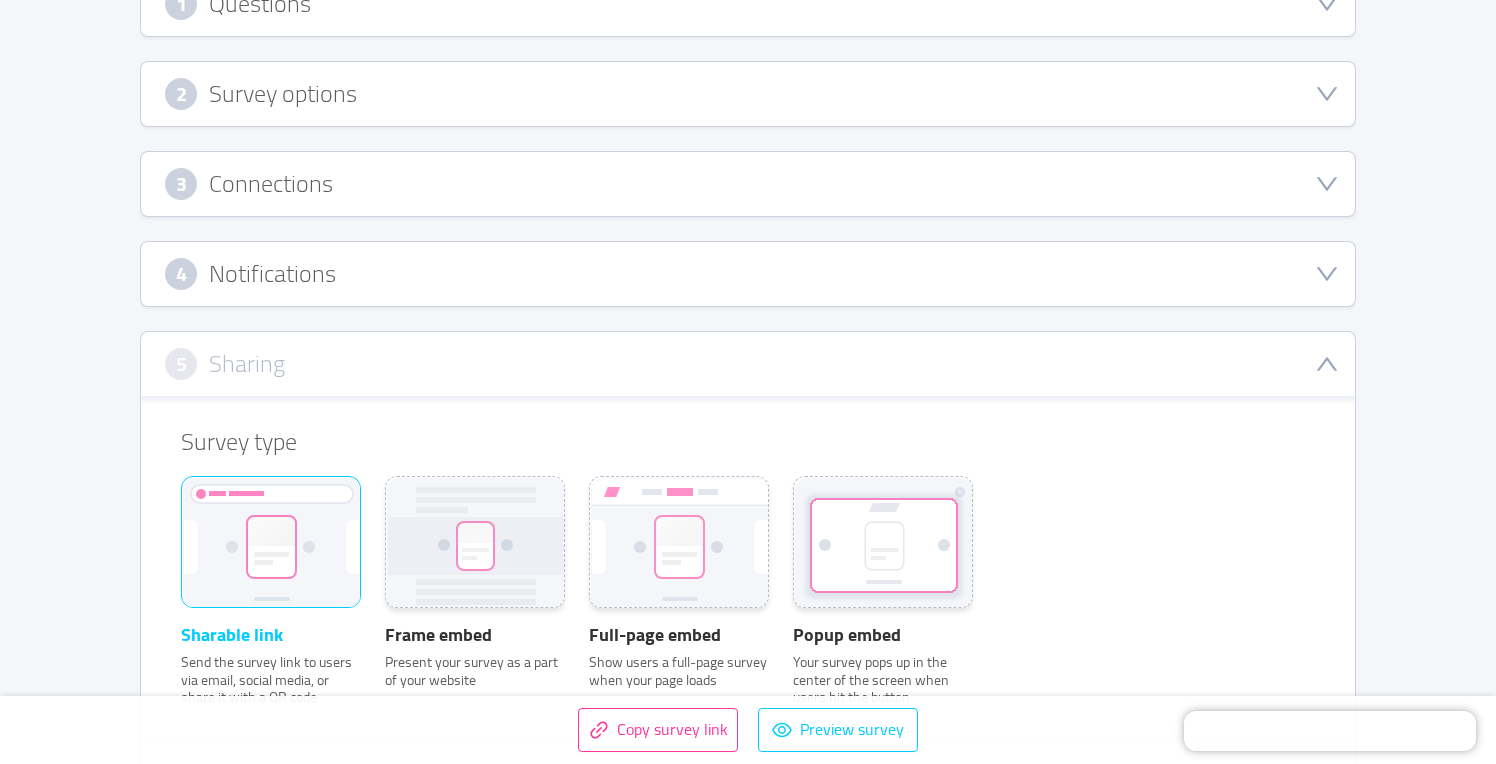 click on "4  Notifications" at bounding box center (748, 274) 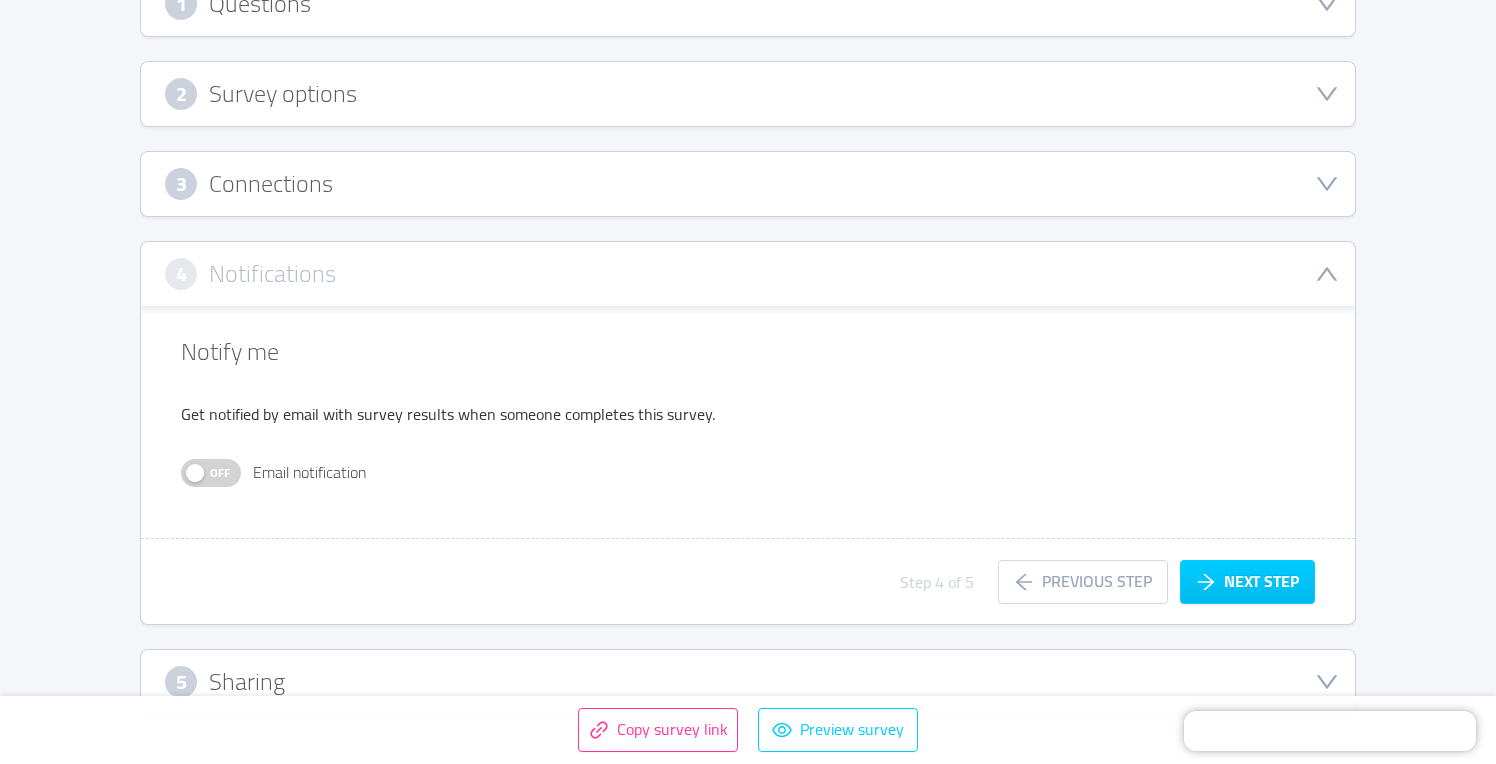 click on "Off" at bounding box center [220, 473] 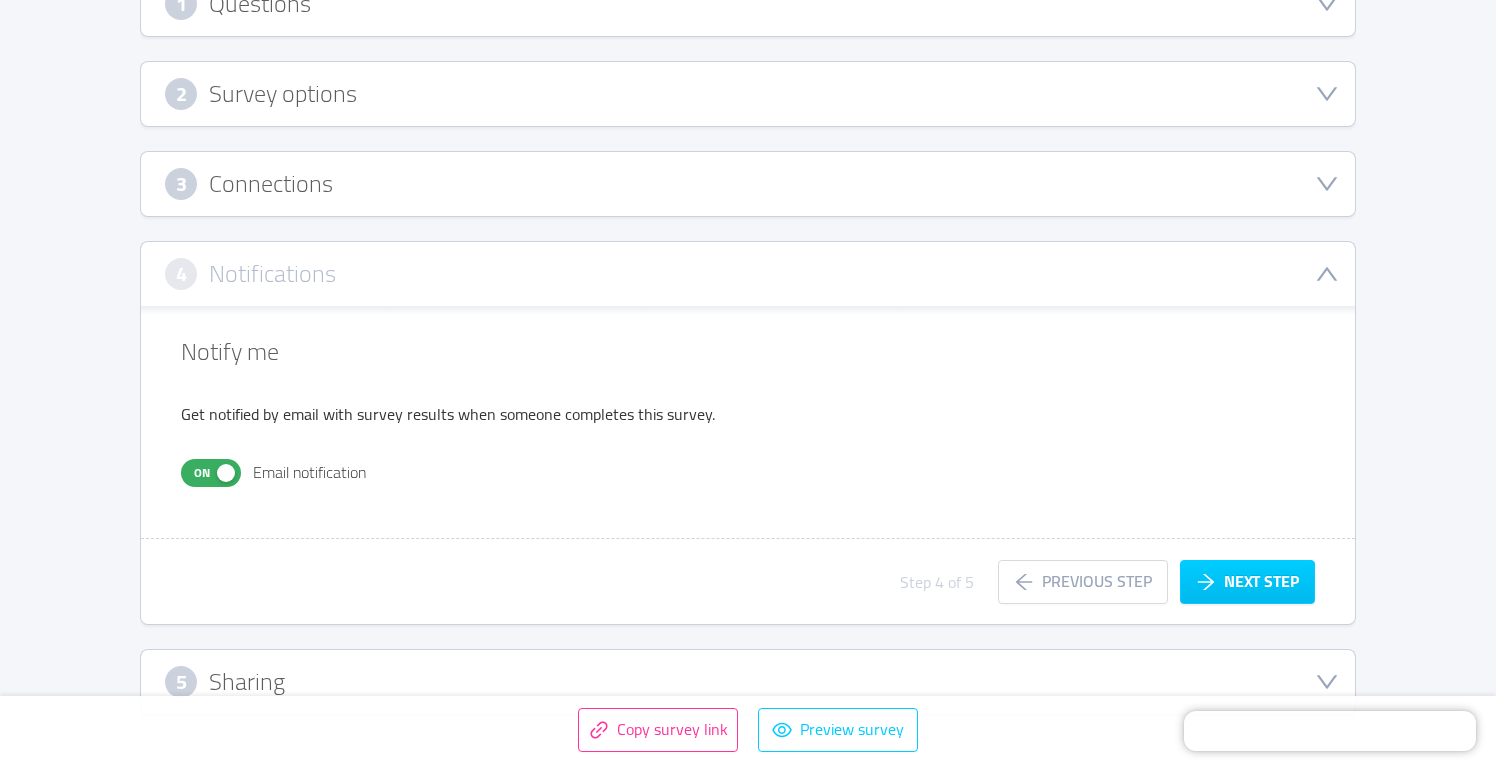 click on "On" at bounding box center (202, 473) 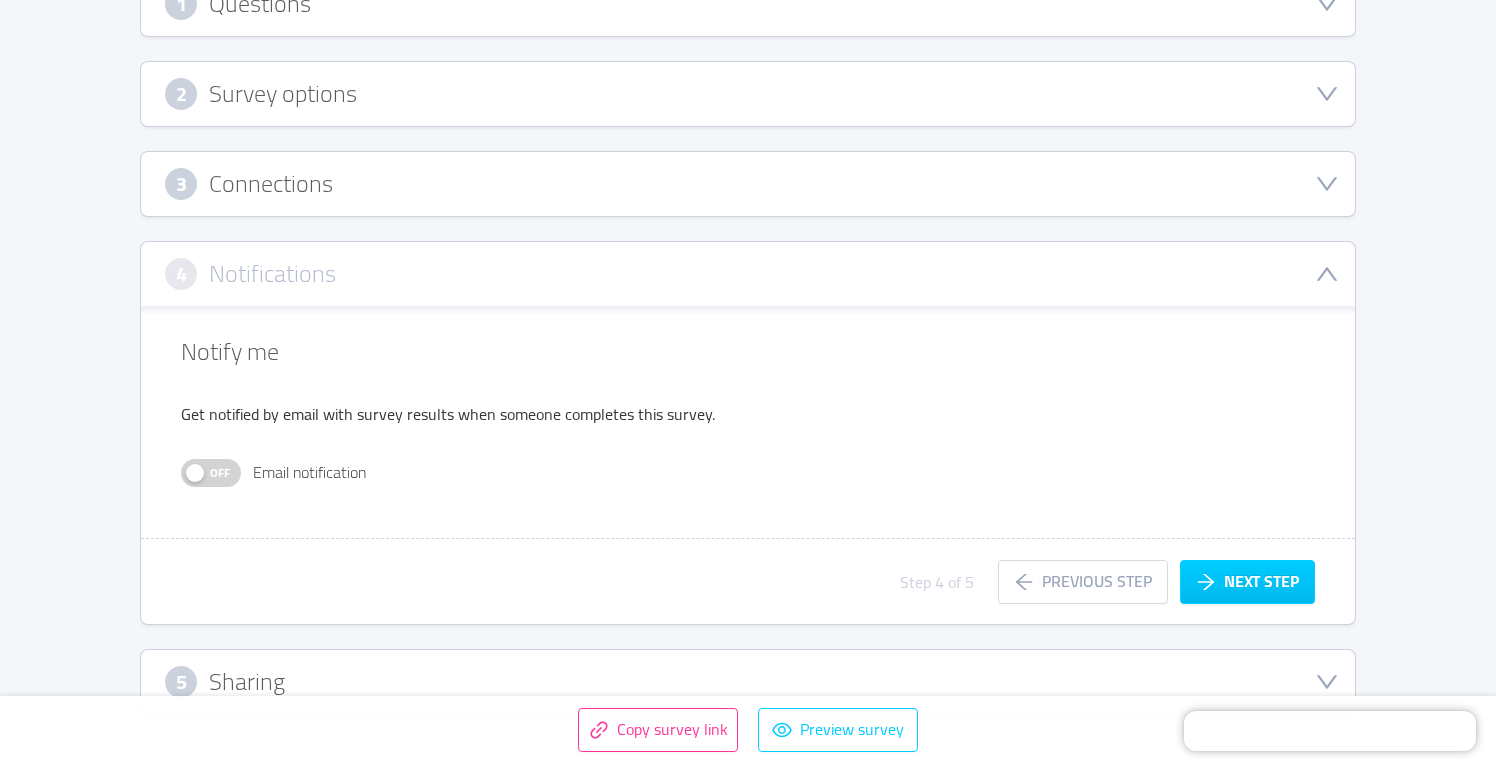click on "Off" at bounding box center [220, 473] 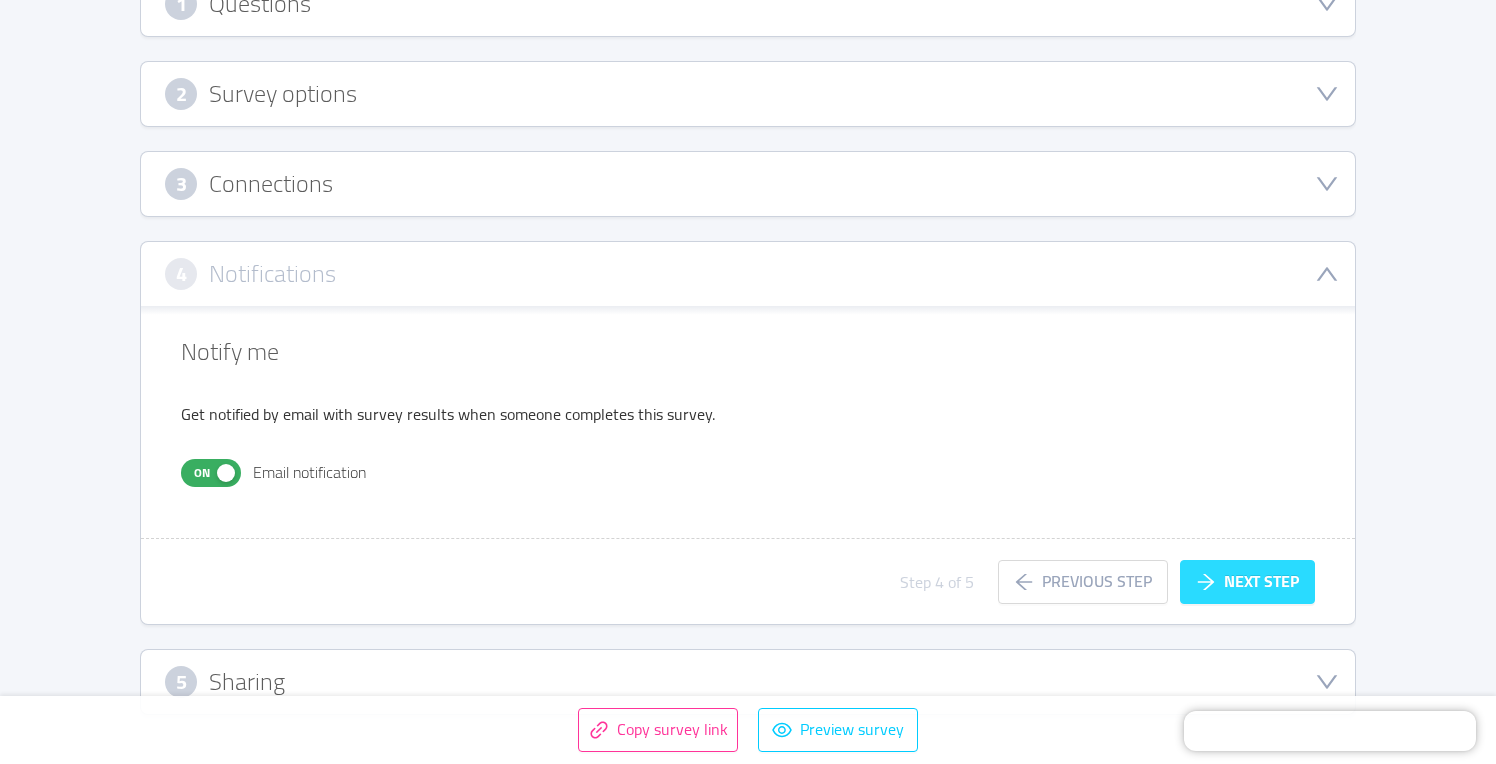 click on "Next step" at bounding box center (1247, 582) 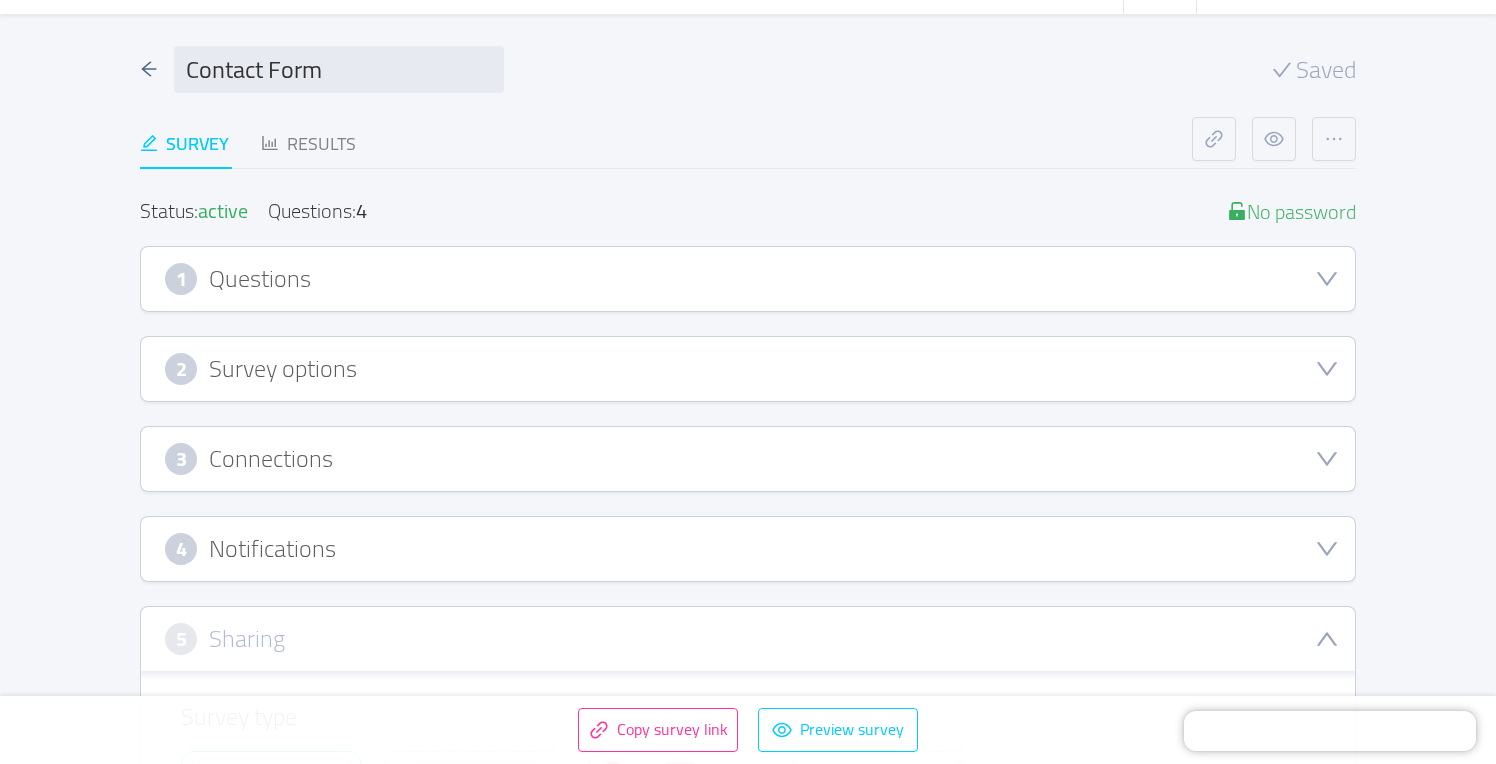 scroll, scrollTop: 41, scrollLeft: 0, axis: vertical 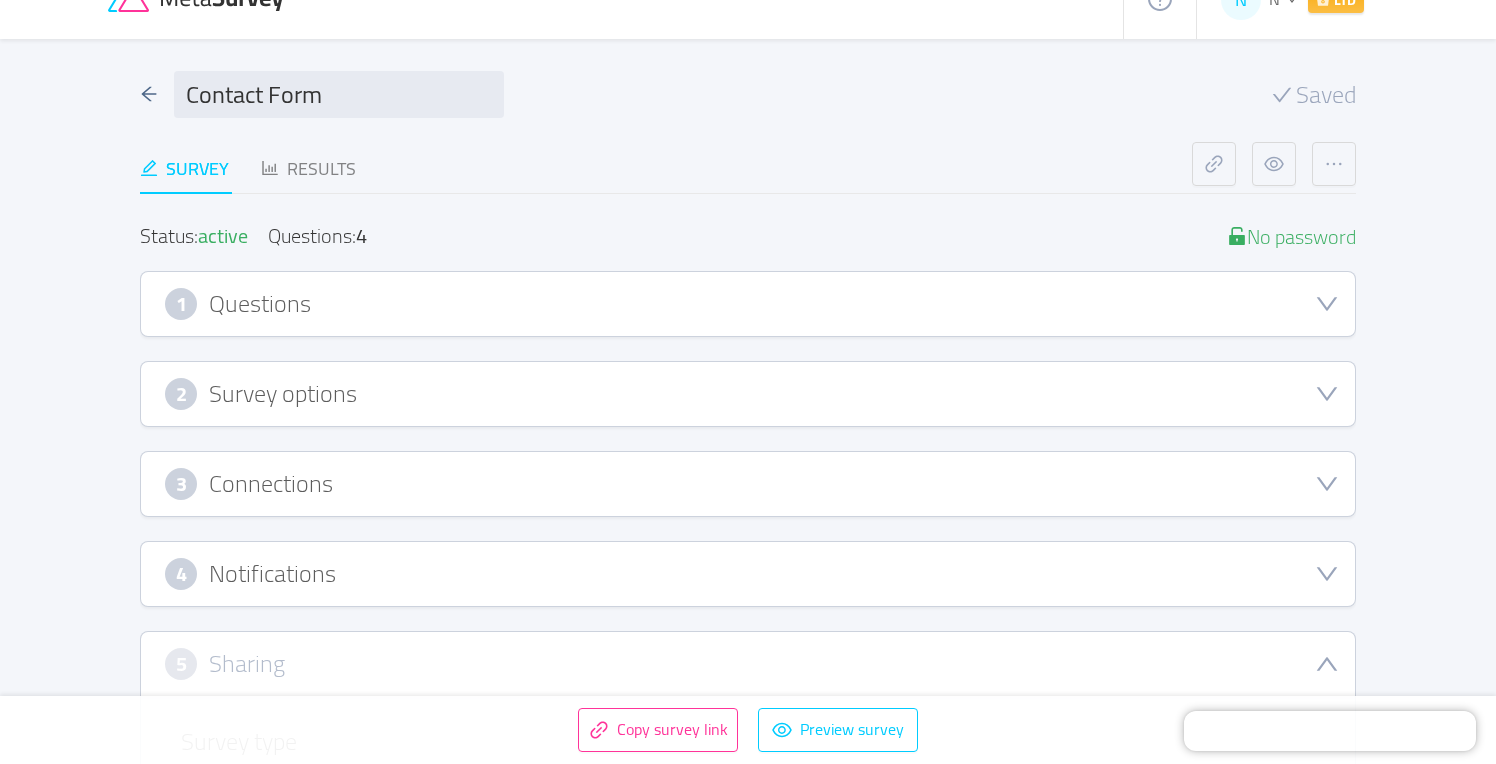 click on "3  Connections" at bounding box center [748, 484] 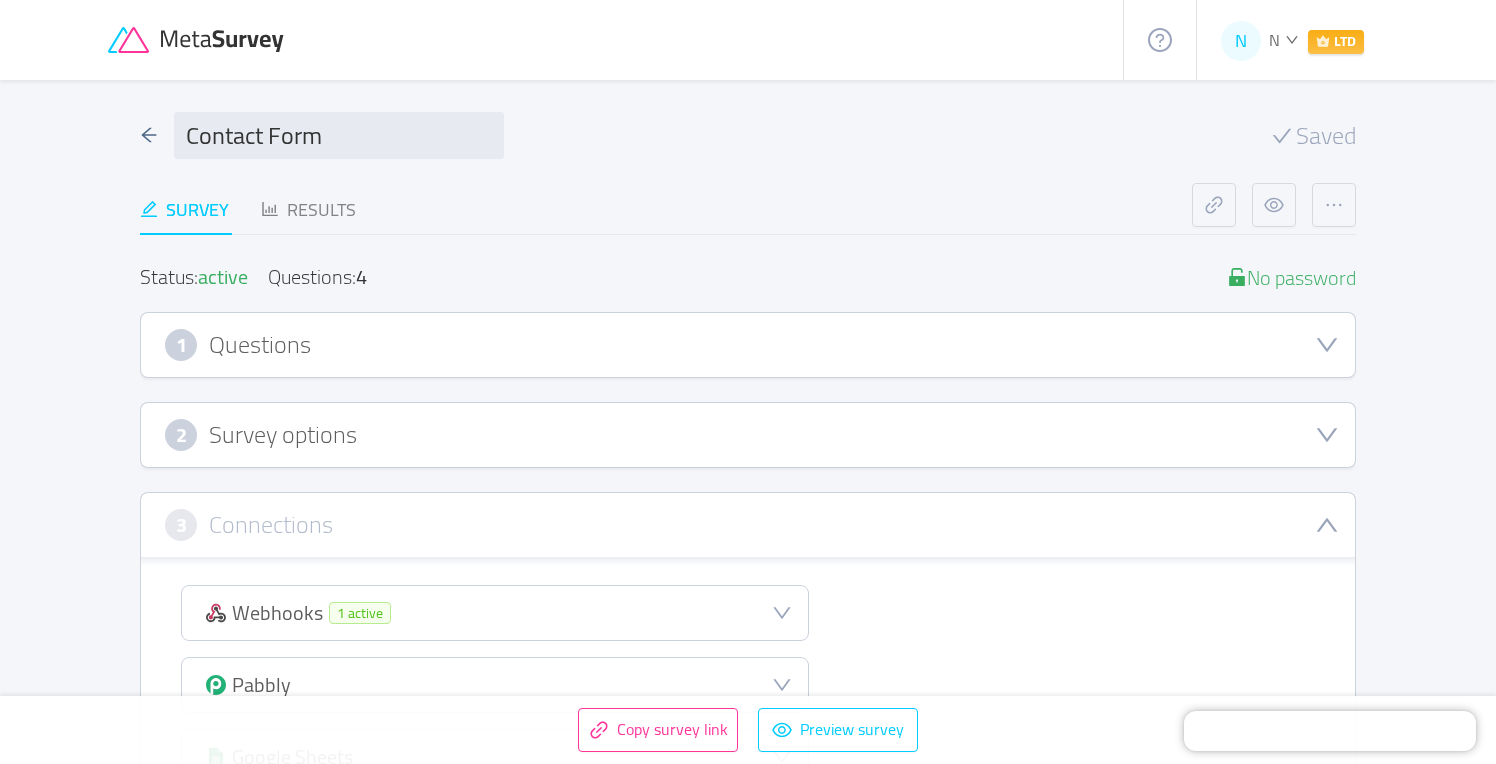 scroll, scrollTop: 0, scrollLeft: 0, axis: both 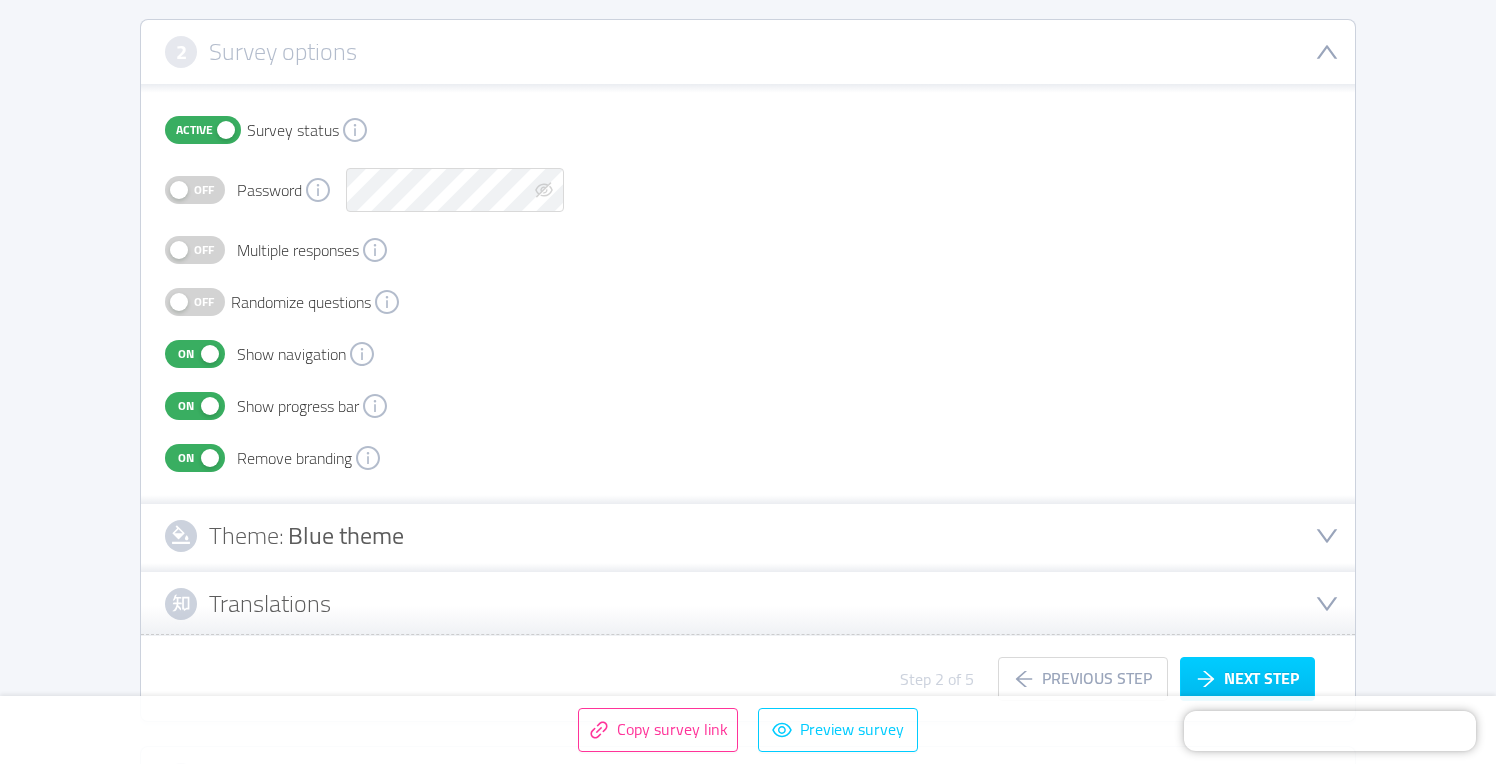click on "Off" at bounding box center [204, 250] 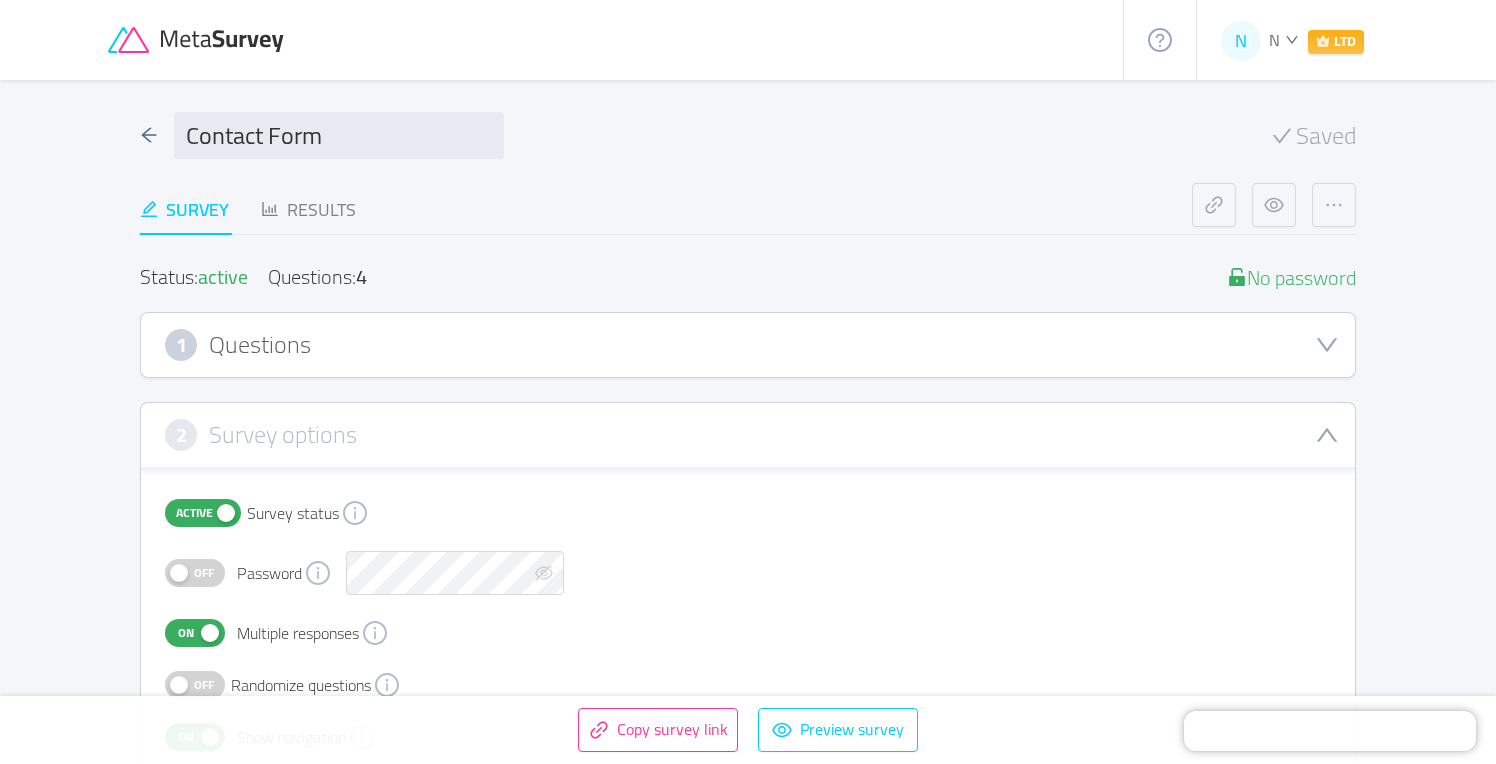 scroll, scrollTop: 0, scrollLeft: 0, axis: both 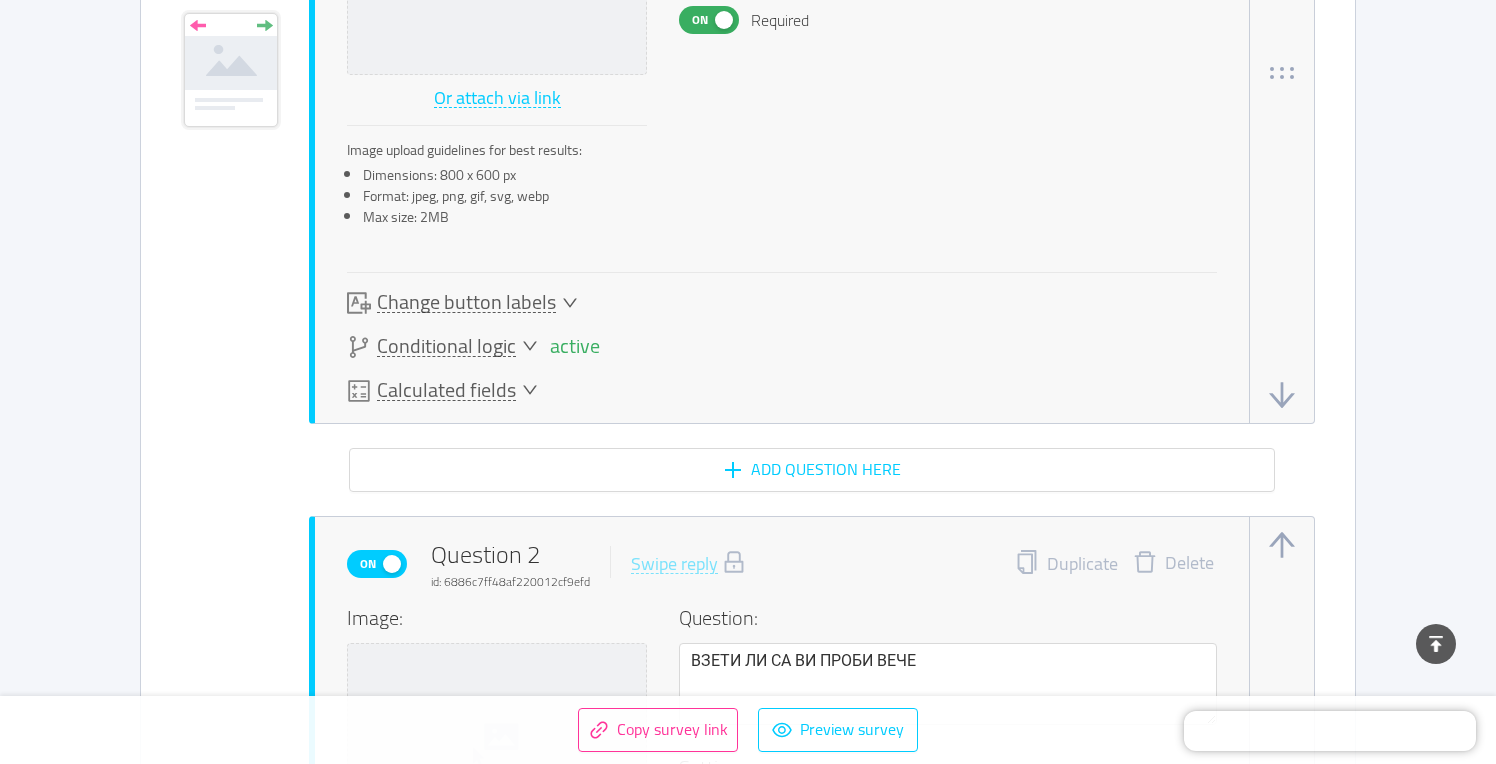 click on "Change button labels" at bounding box center (462, 303) 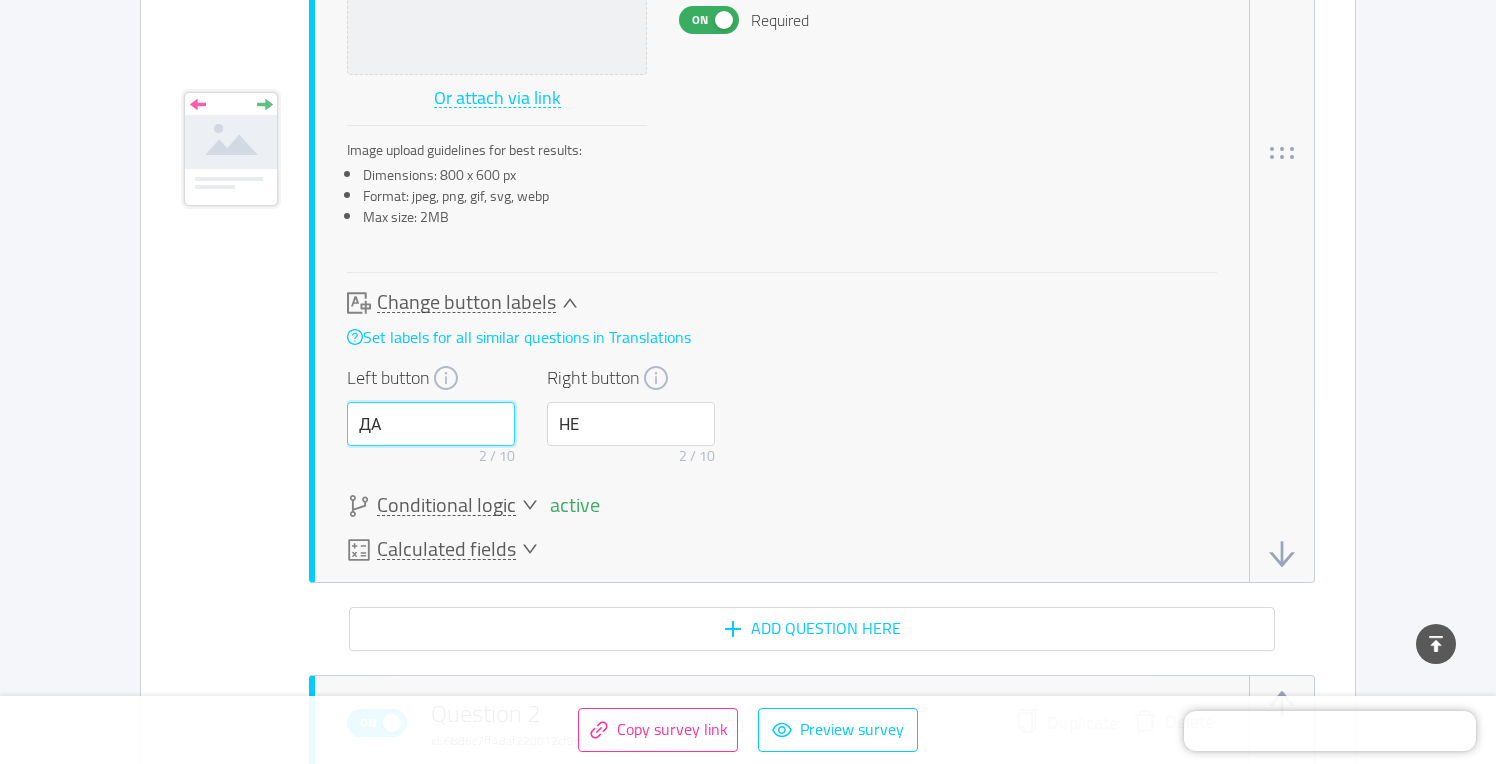 drag, startPoint x: 440, startPoint y: 432, endPoint x: 332, endPoint y: 422, distance: 108.461975 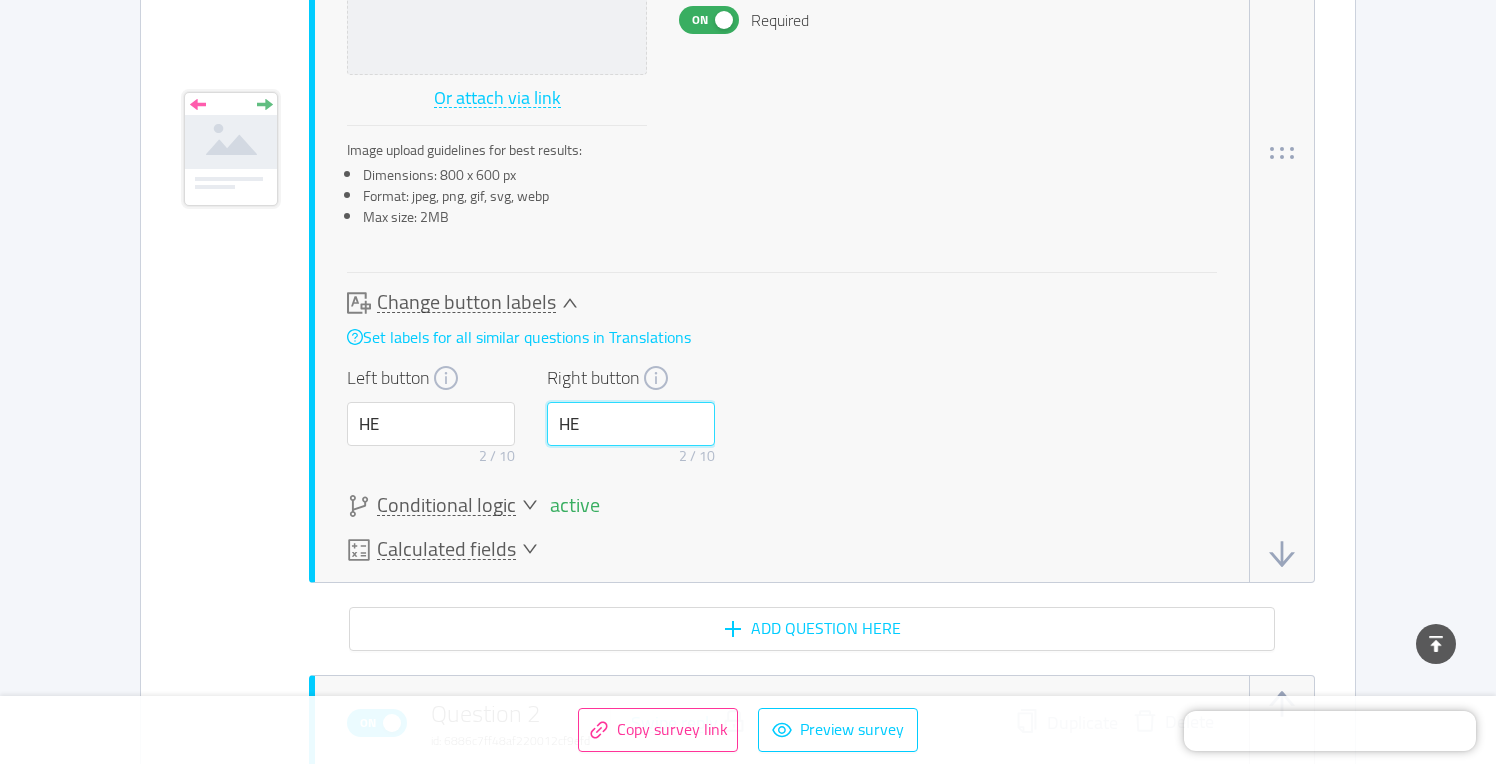 click on "НЕ" at bounding box center (631, 424) 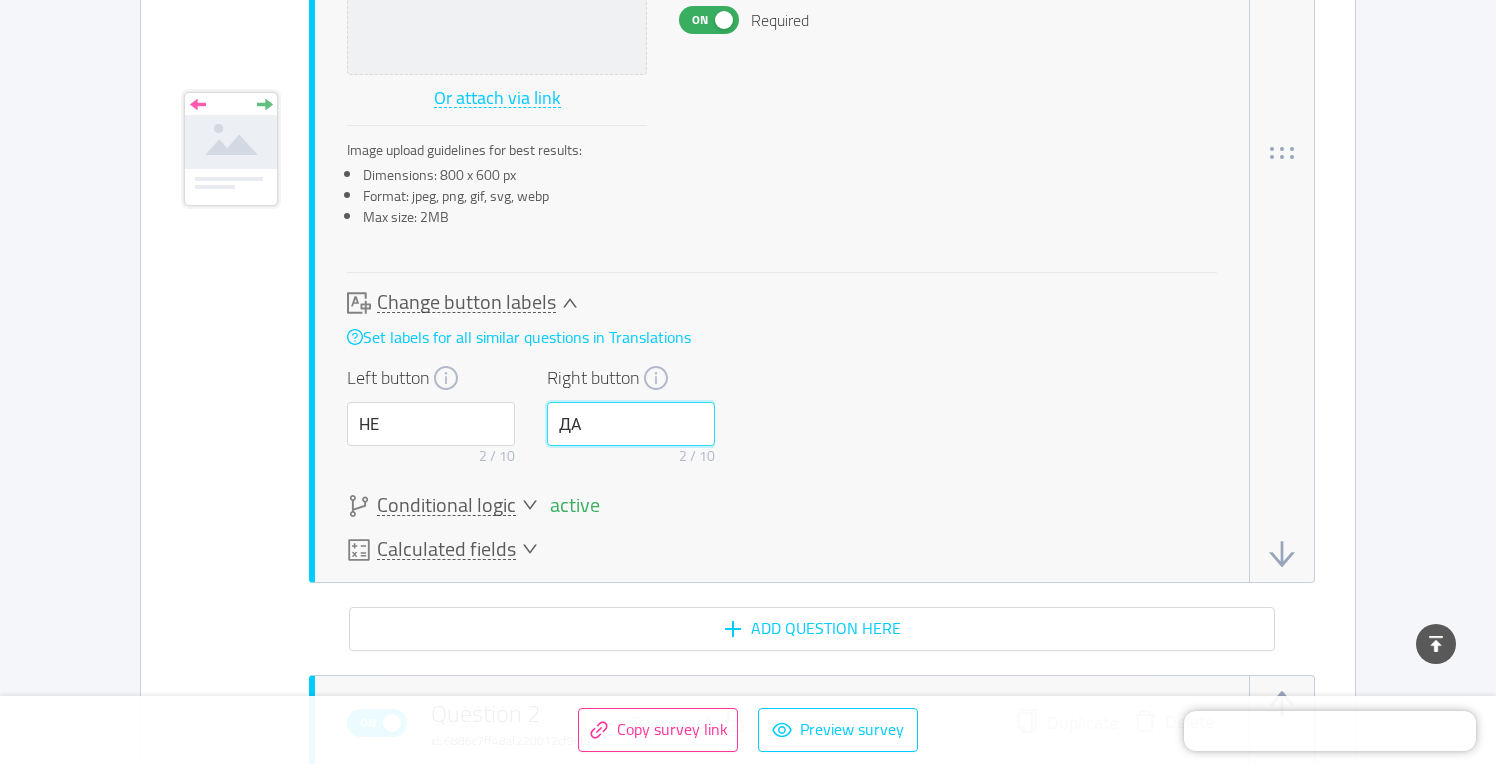 scroll, scrollTop: 1517, scrollLeft: 0, axis: vertical 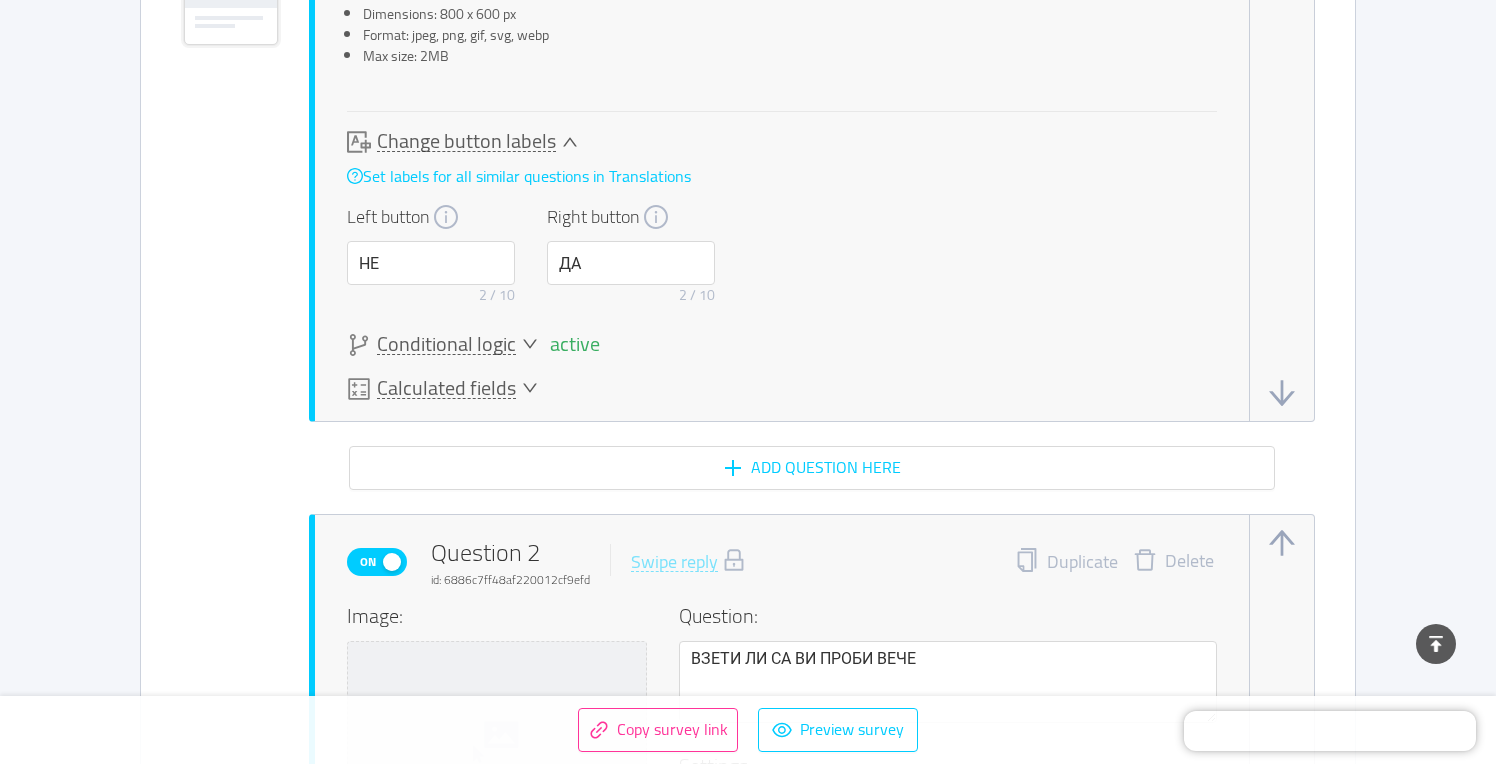 click 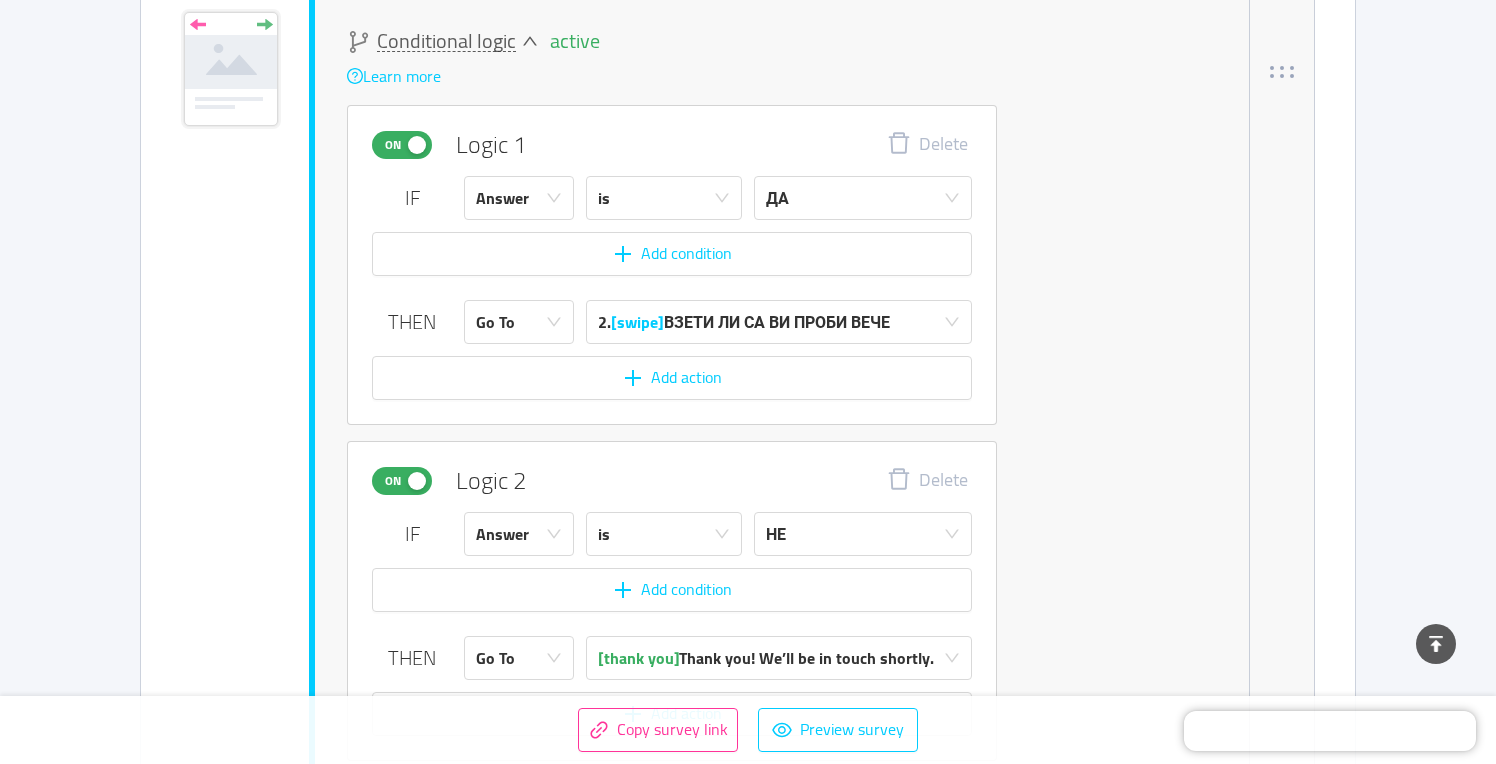 scroll, scrollTop: 1859, scrollLeft: 0, axis: vertical 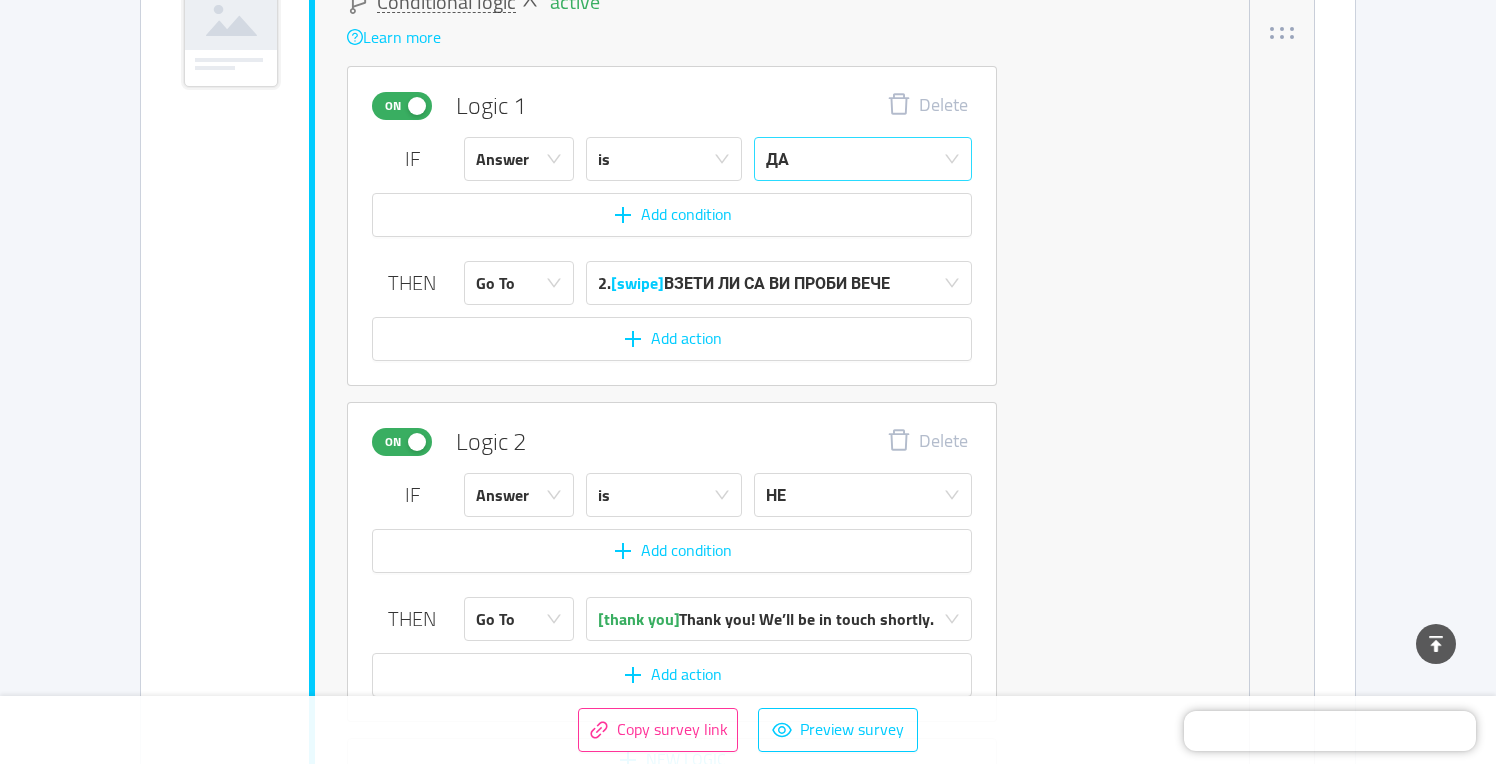 click on "ДА" at bounding box center [856, 159] 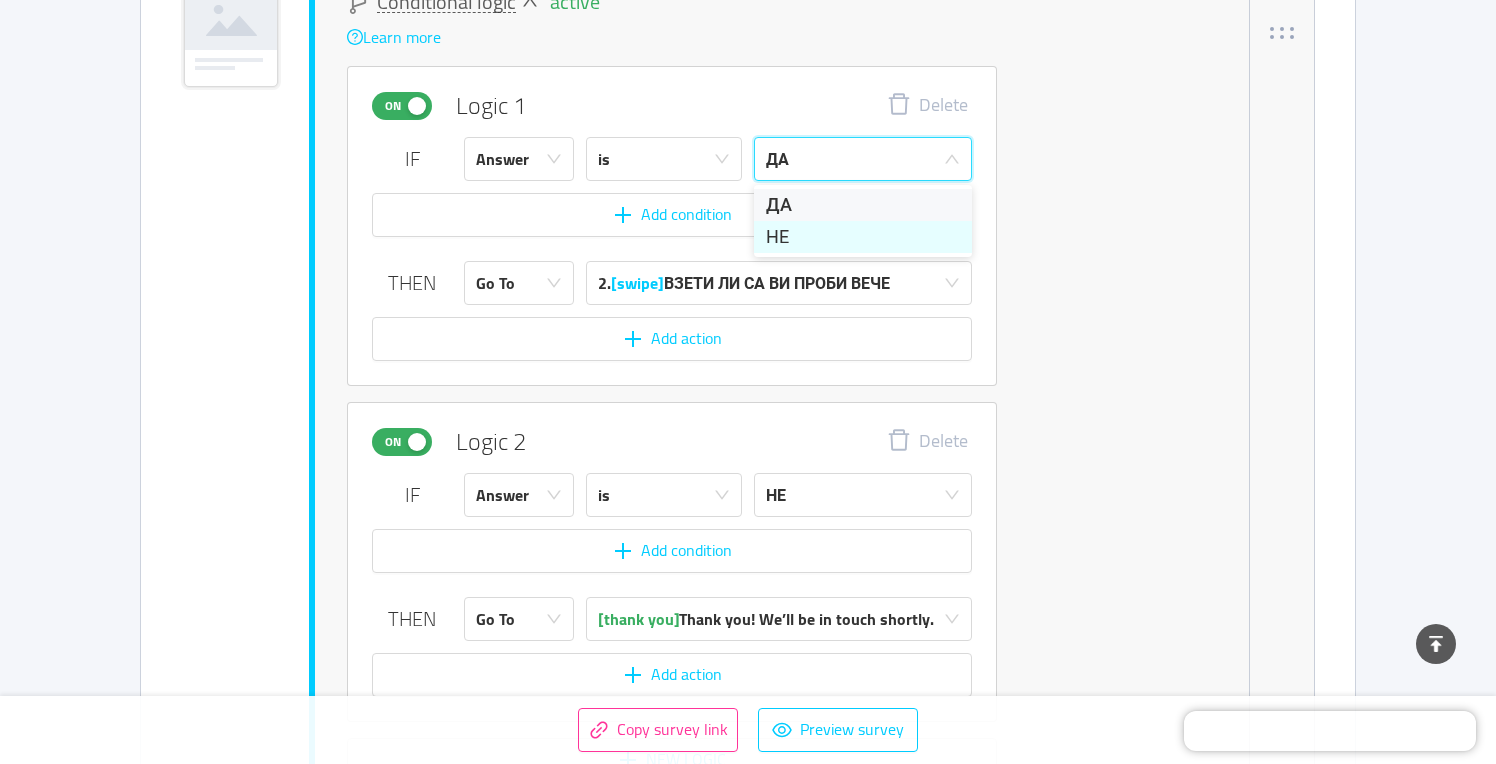click on "НЕ" at bounding box center [863, 237] 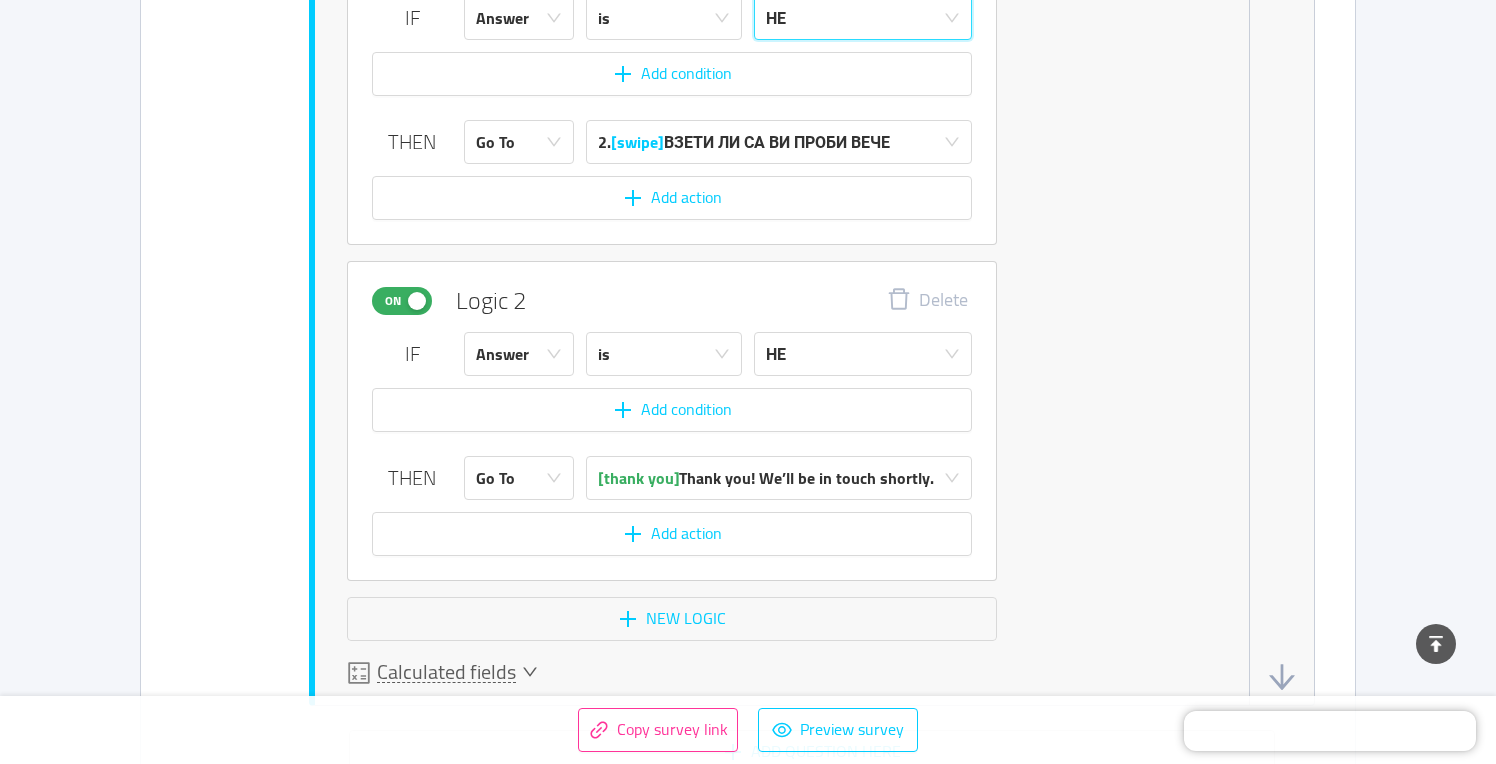 scroll, scrollTop: 2002, scrollLeft: 0, axis: vertical 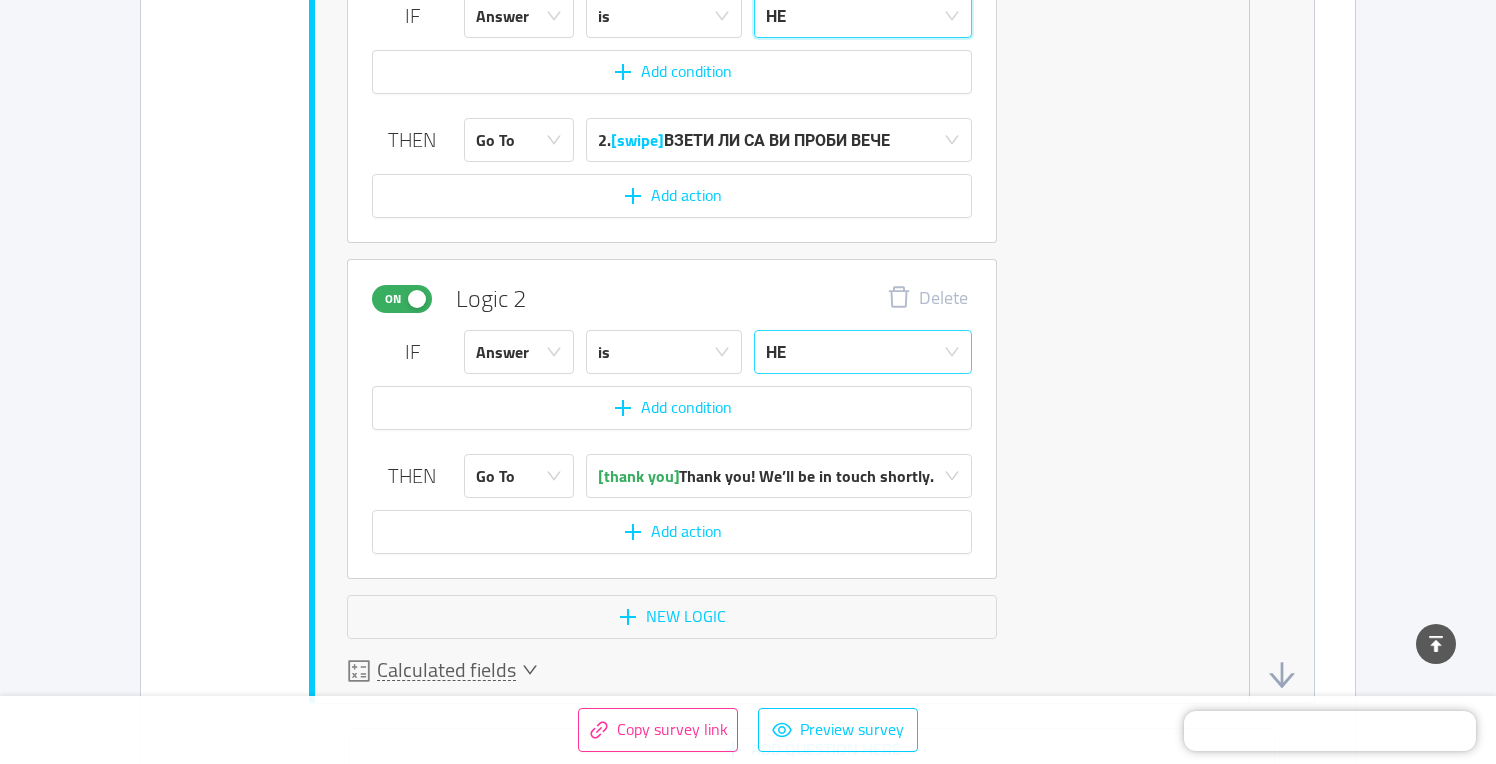 click on "НЕ" at bounding box center (776, 352) 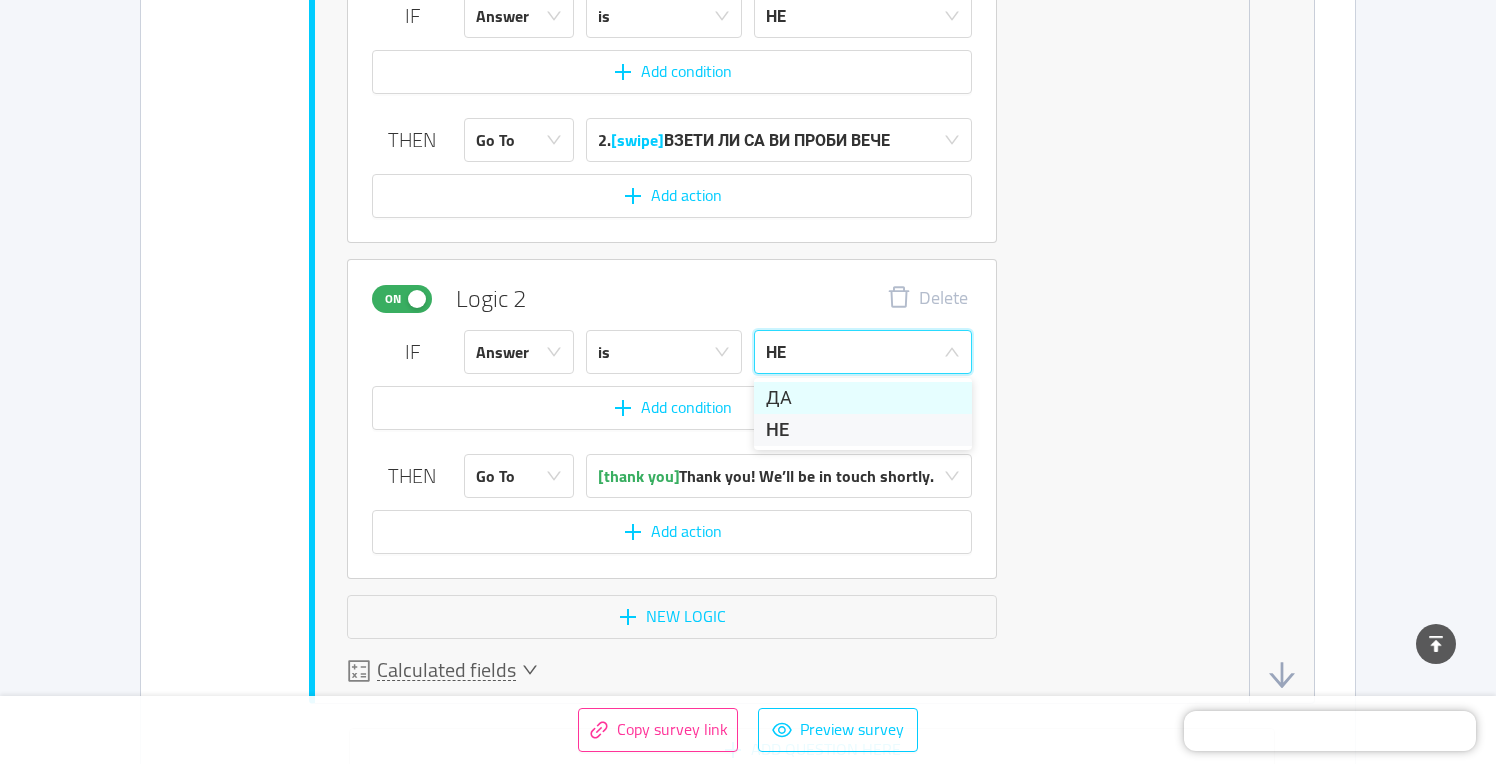 click on "ДА" at bounding box center (863, 398) 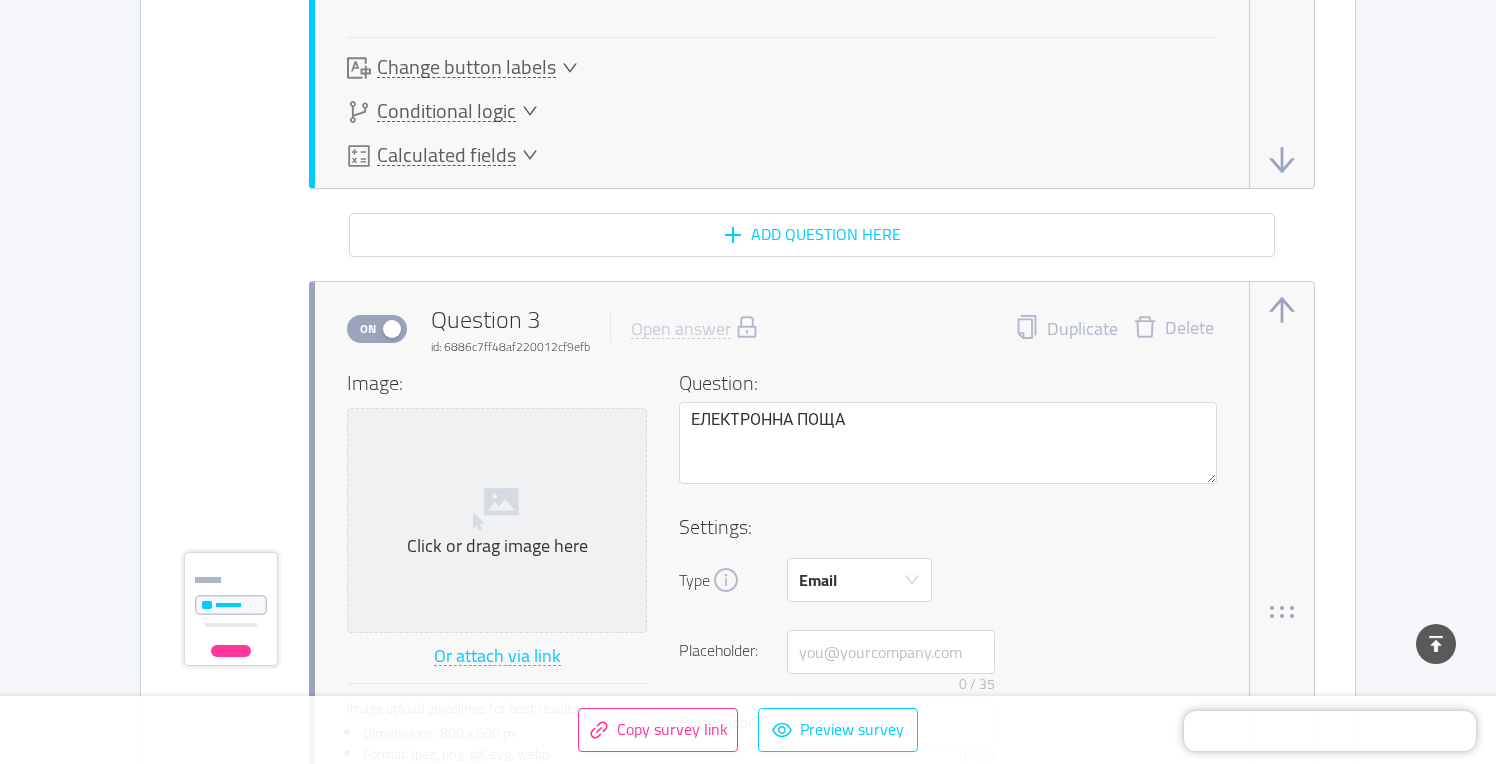scroll, scrollTop: 3320, scrollLeft: 0, axis: vertical 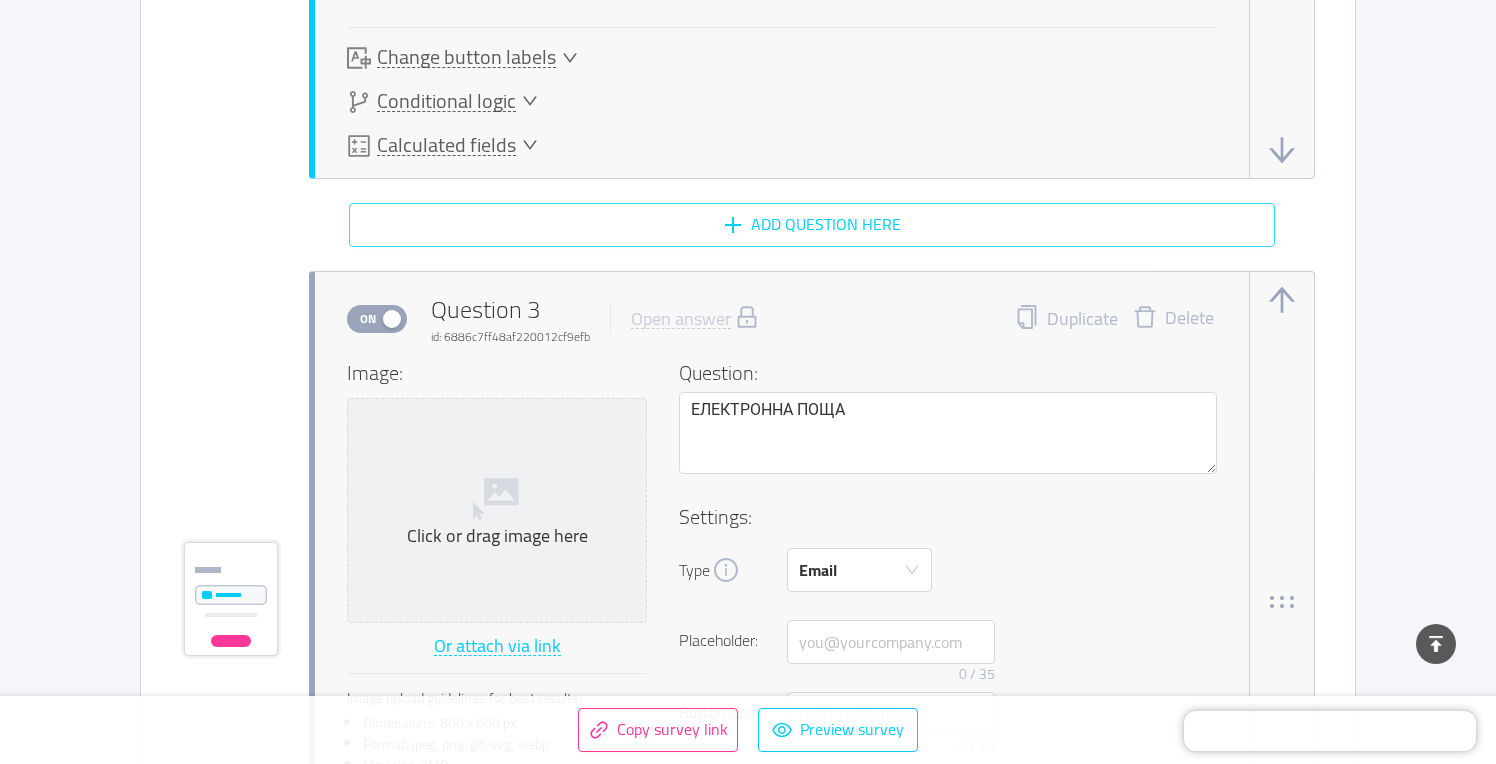 click on "Add question here" at bounding box center (812, 225) 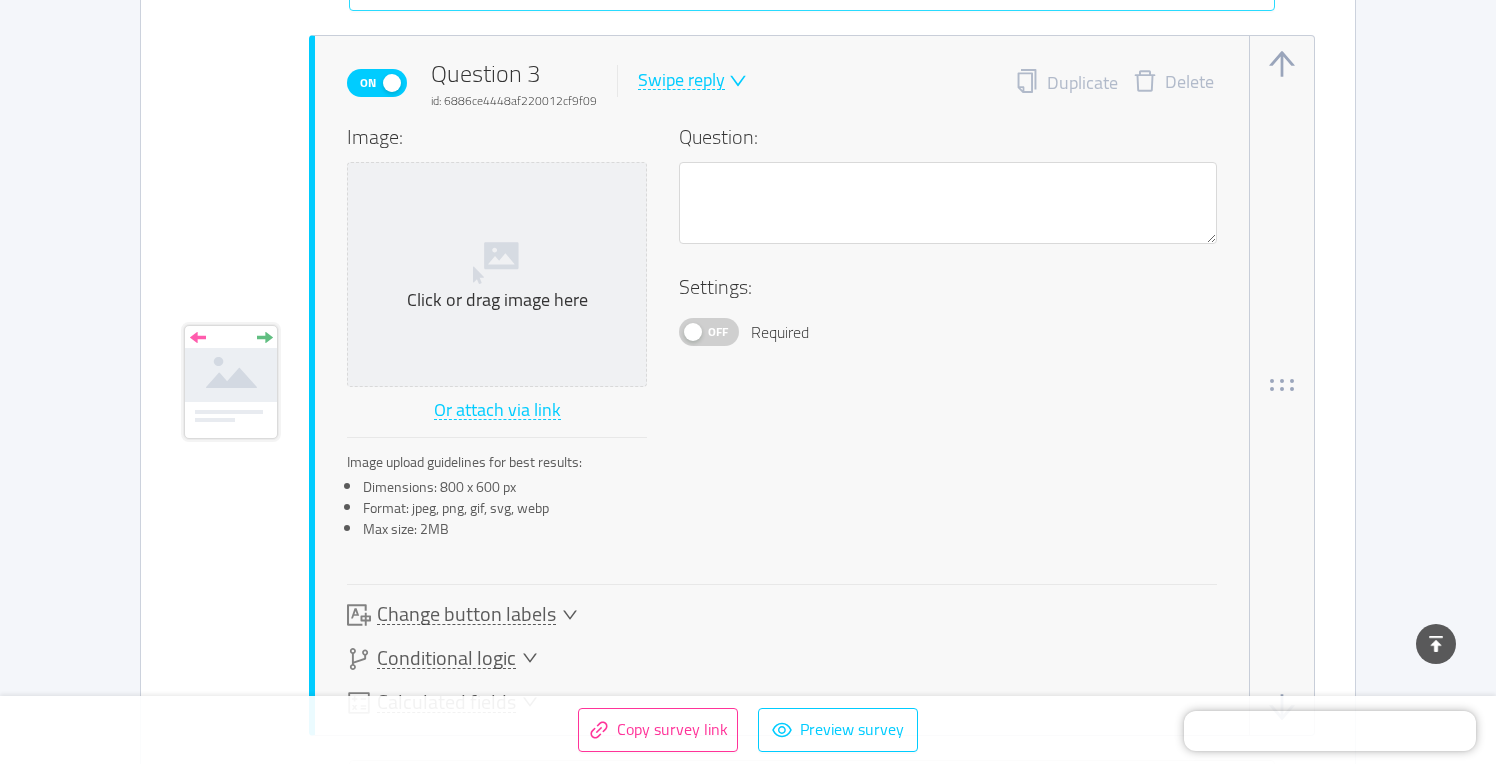 scroll, scrollTop: 3560, scrollLeft: 0, axis: vertical 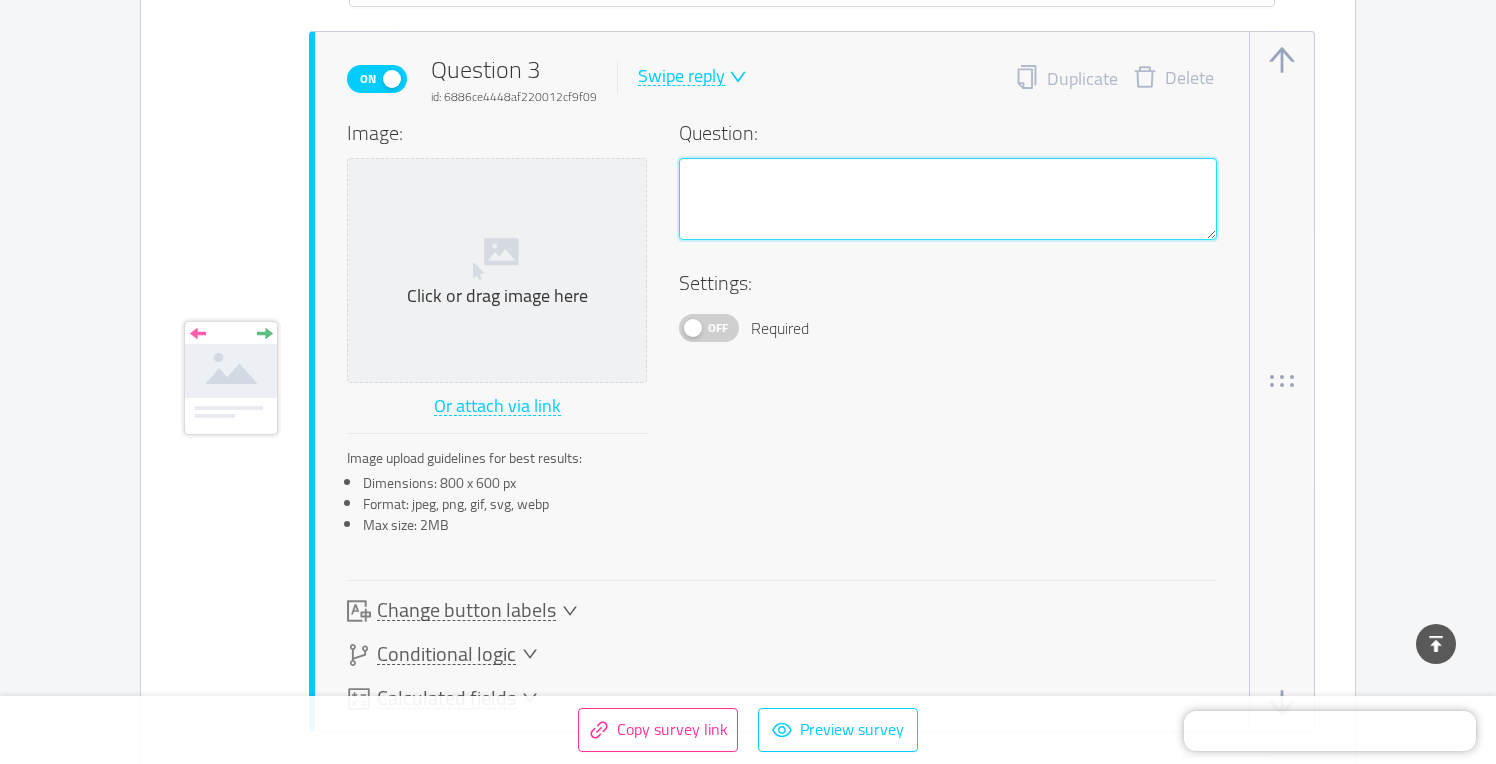 click at bounding box center [948, 199] 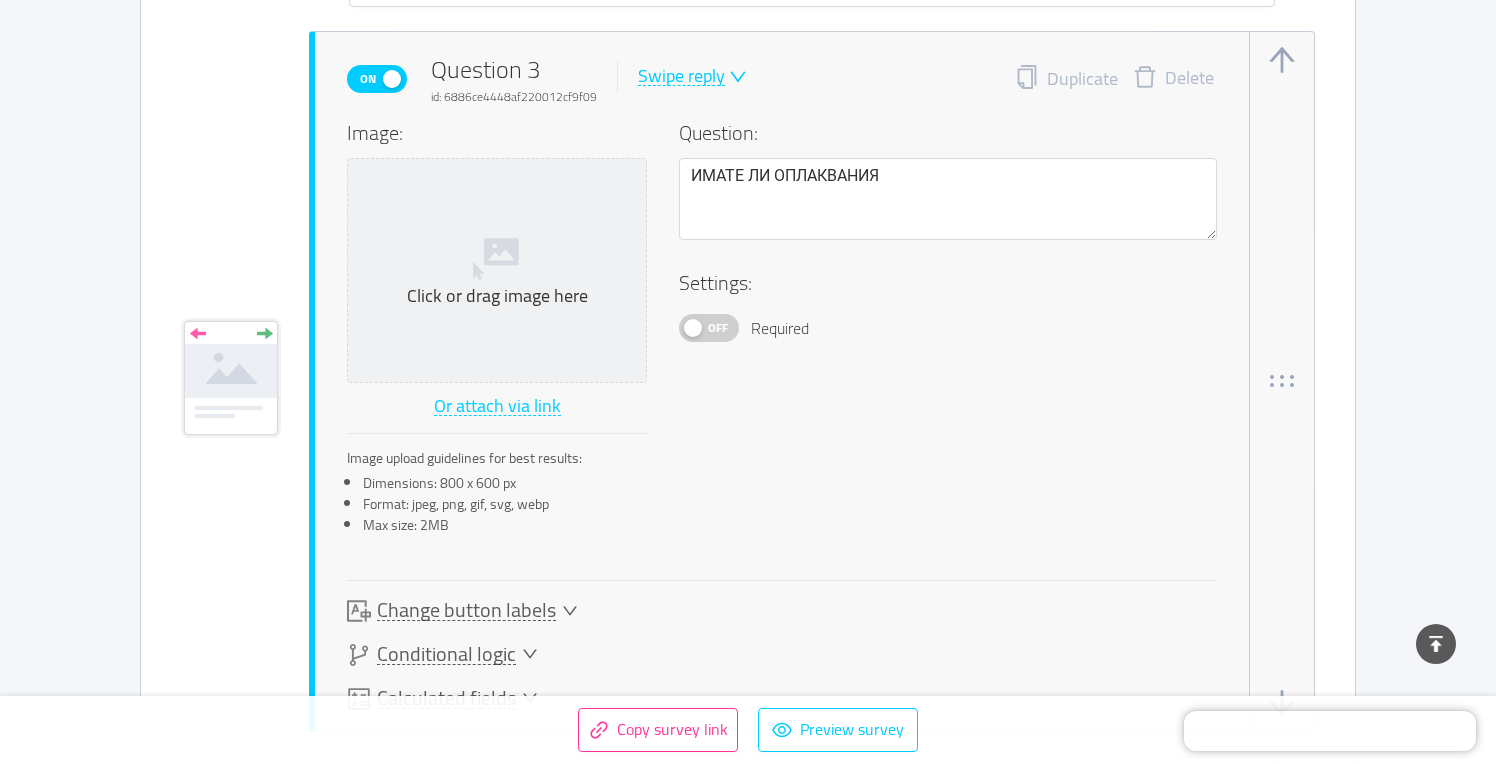 click on "Off" at bounding box center [718, 328] 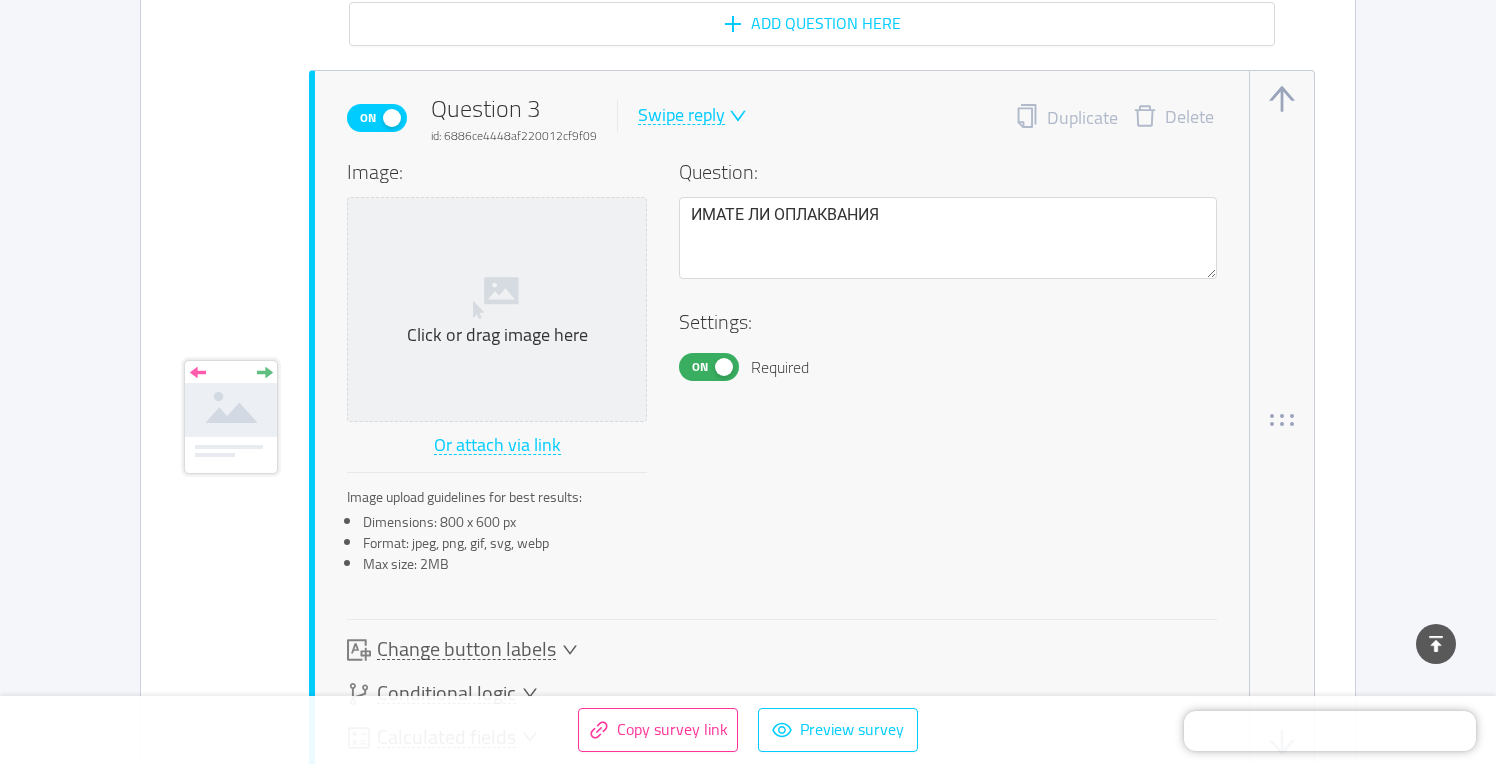 scroll, scrollTop: 3519, scrollLeft: 0, axis: vertical 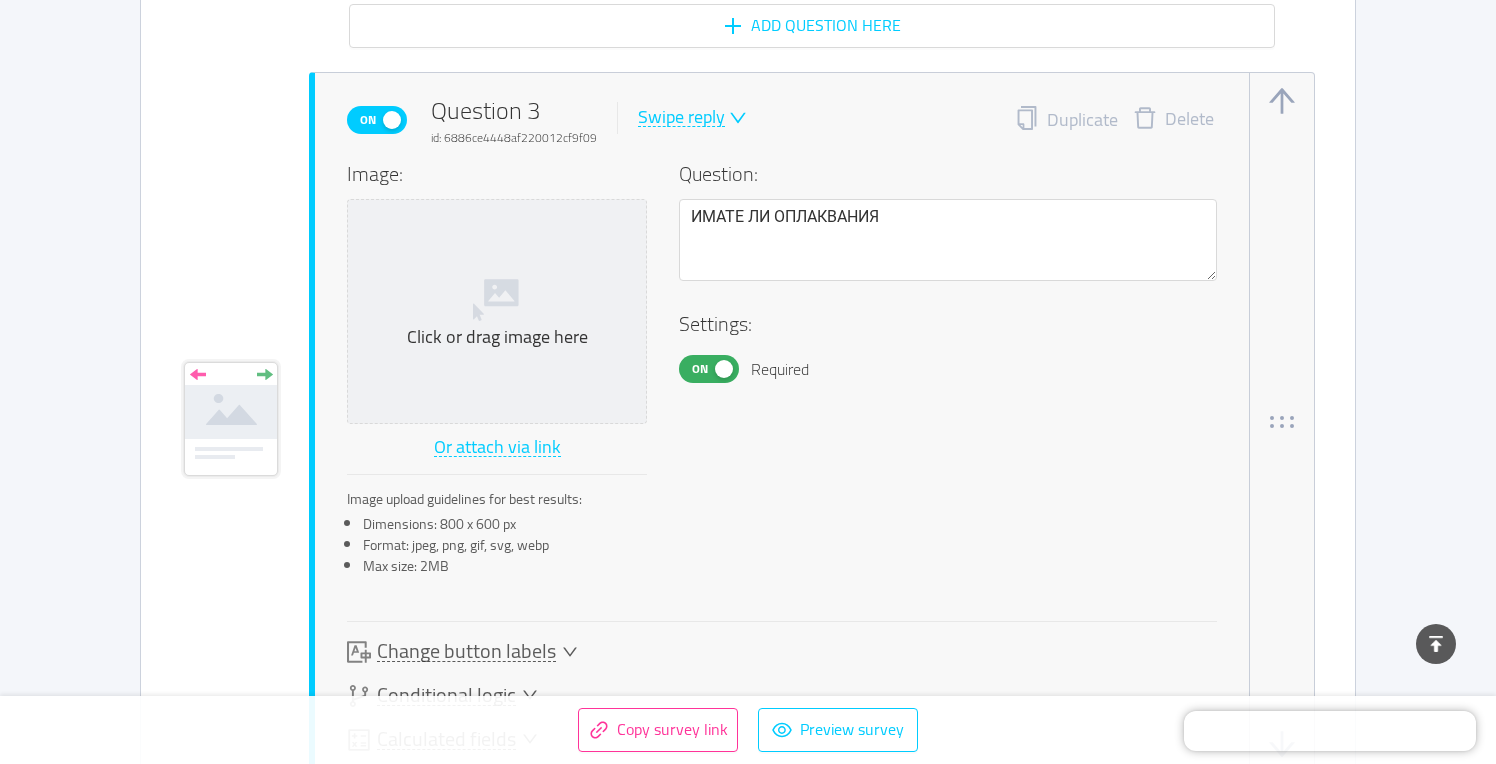 click on "Swipe reply" at bounding box center [681, 117] 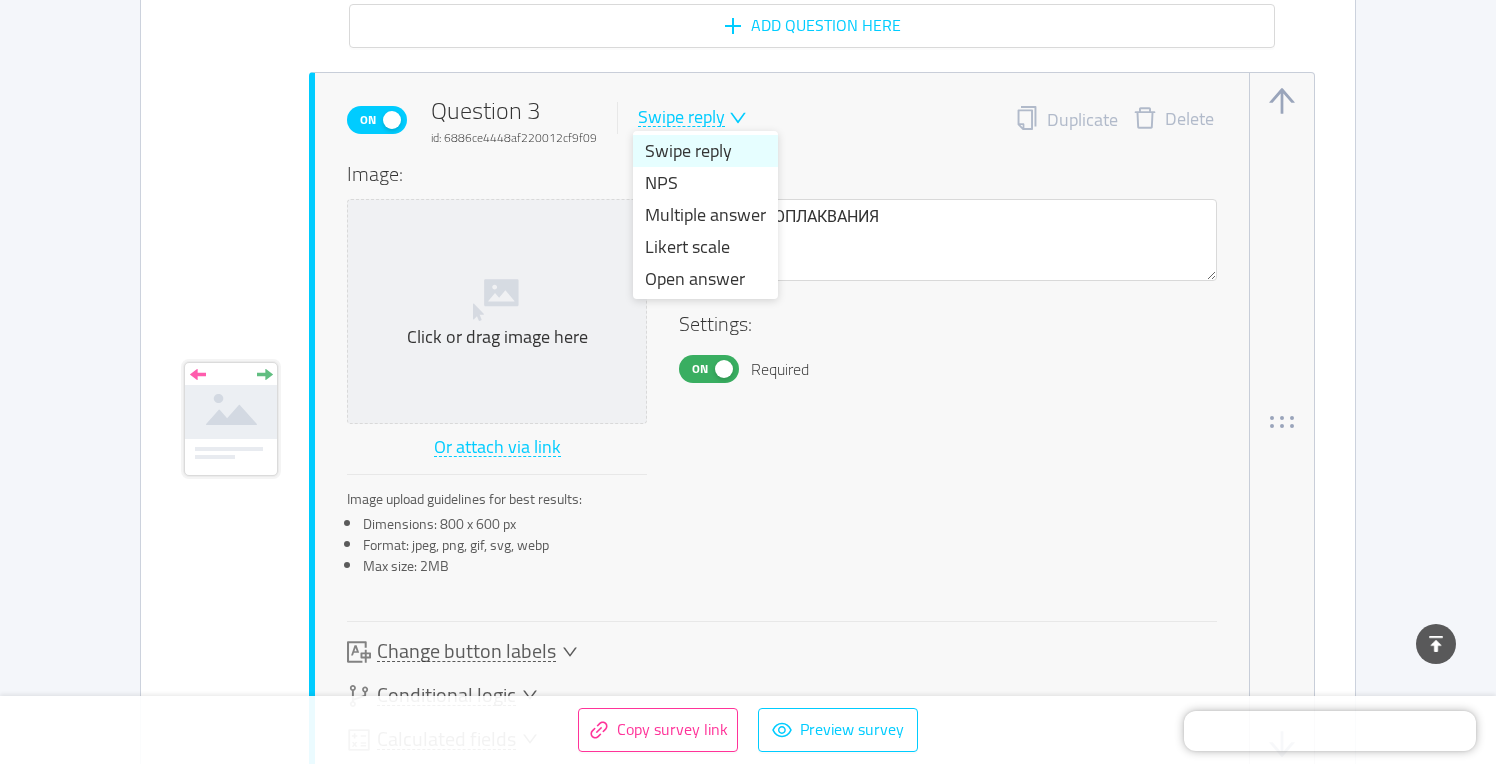 click on "Swipe reply" at bounding box center (705, 151) 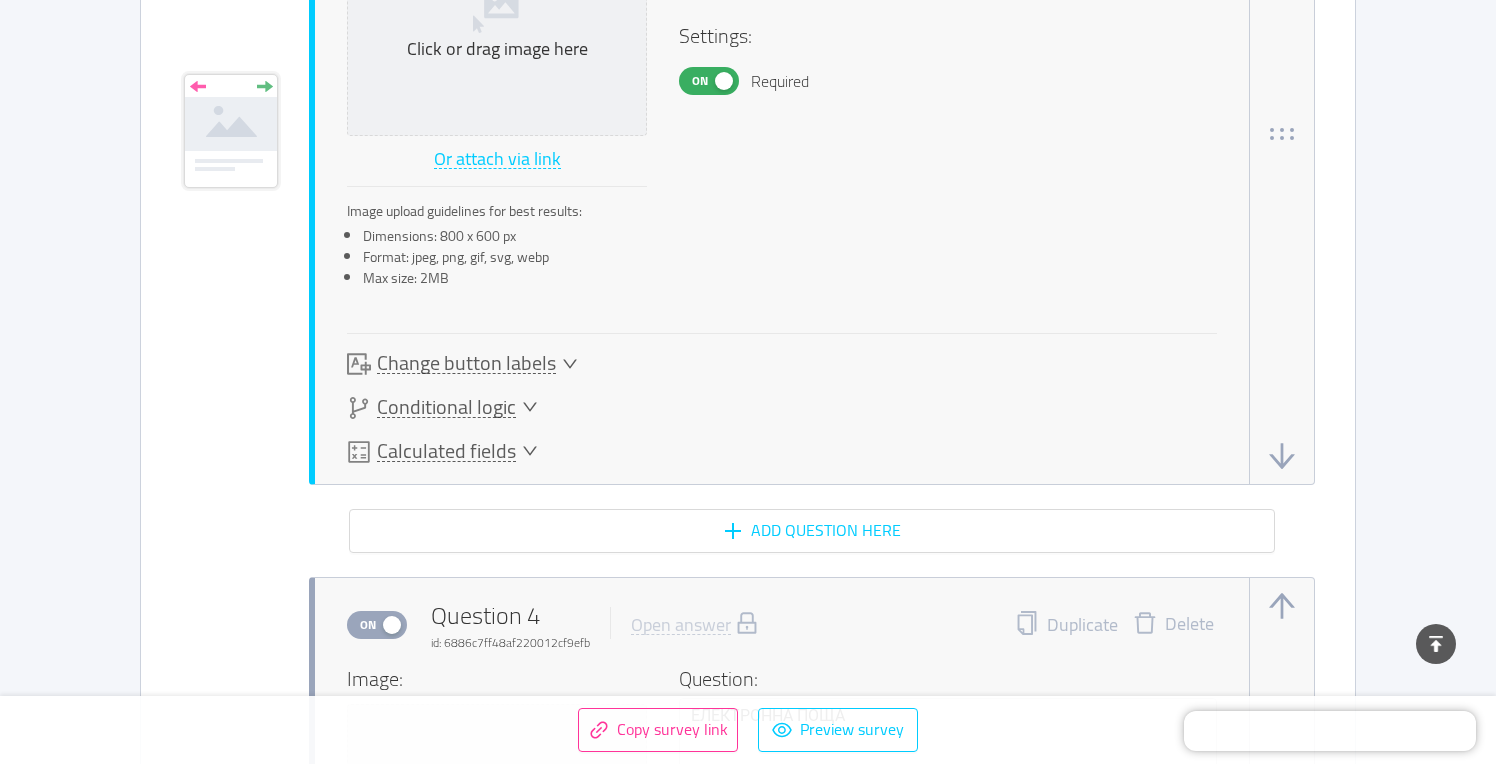 scroll, scrollTop: 3808, scrollLeft: 0, axis: vertical 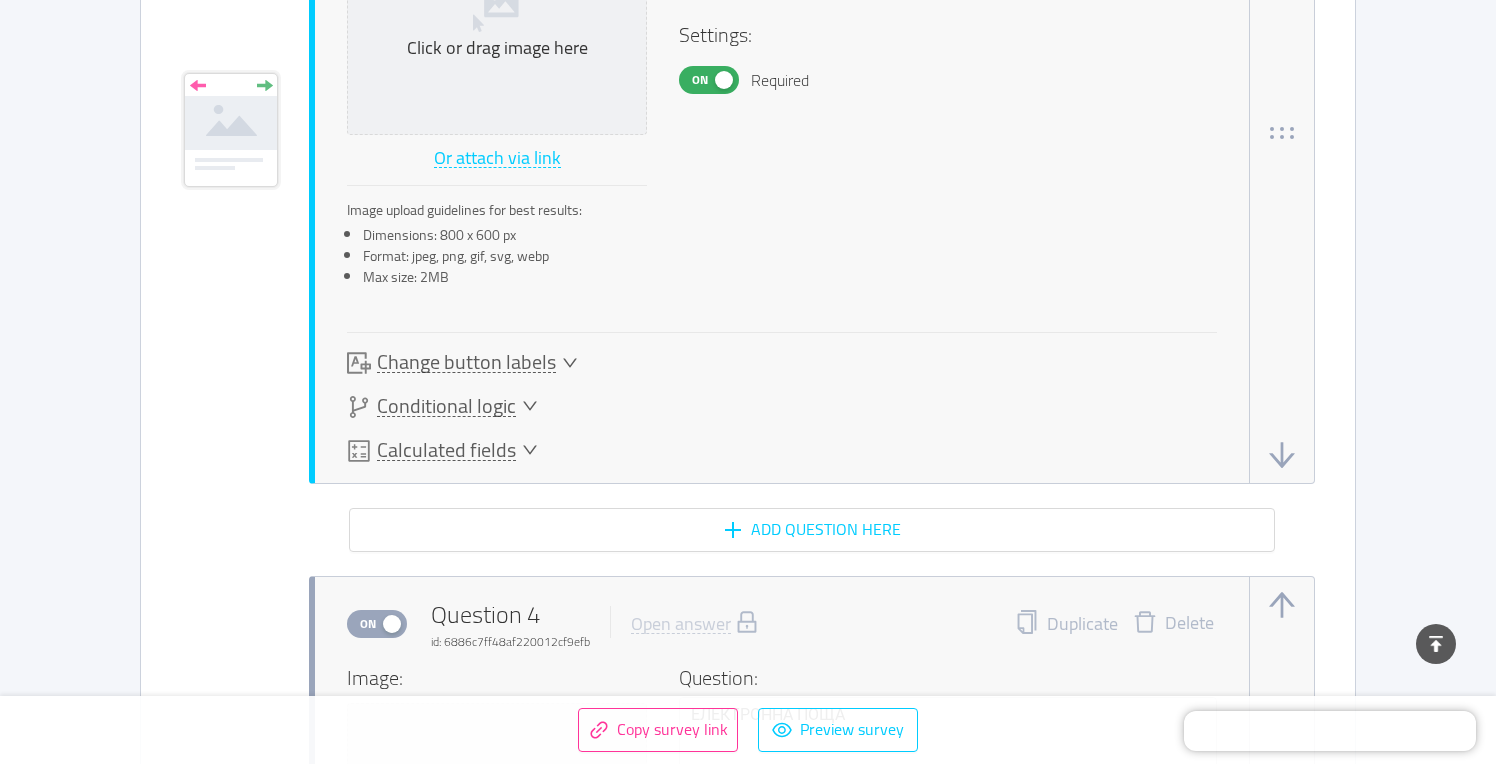click on "Change button labels" at bounding box center (466, 362) 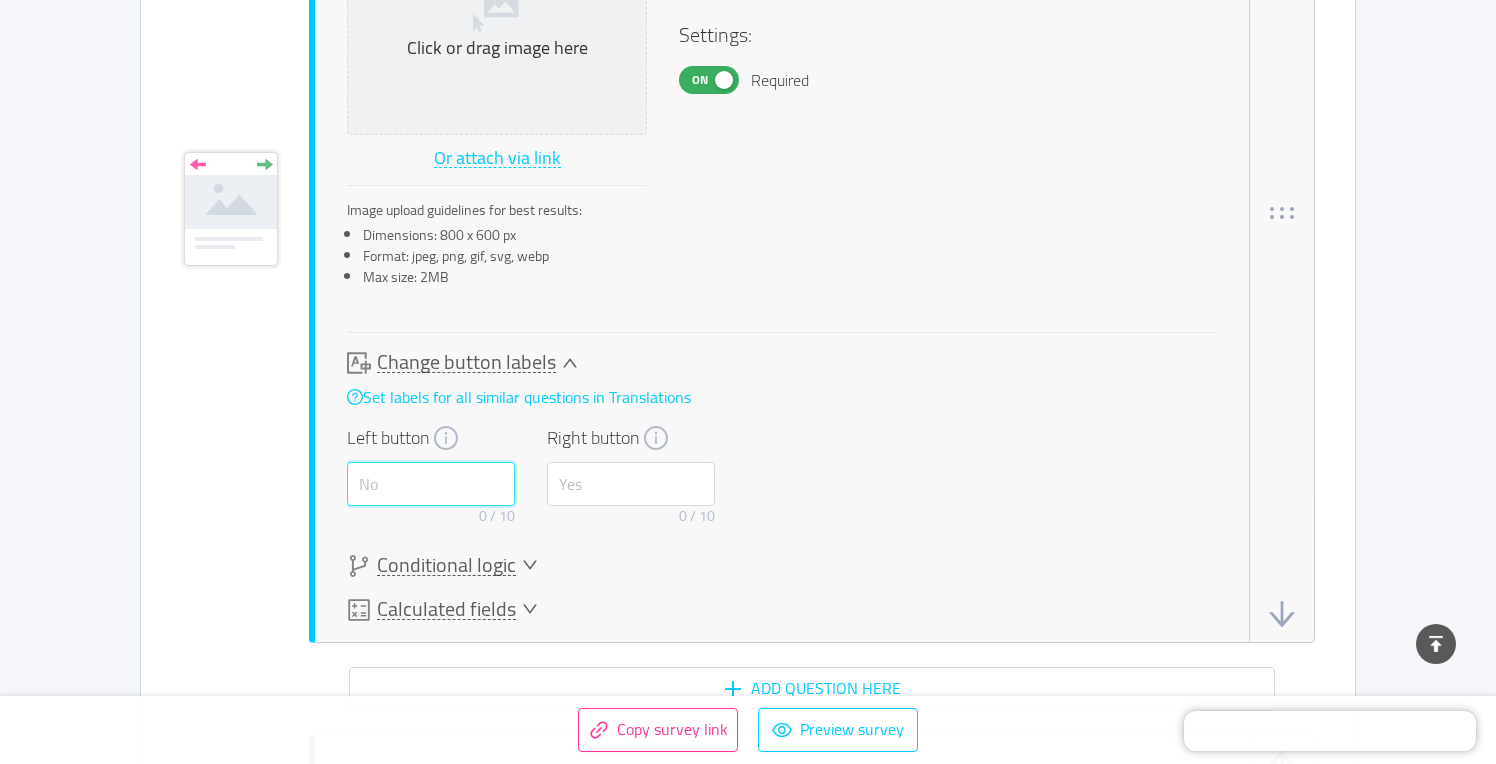 click at bounding box center (431, 484) 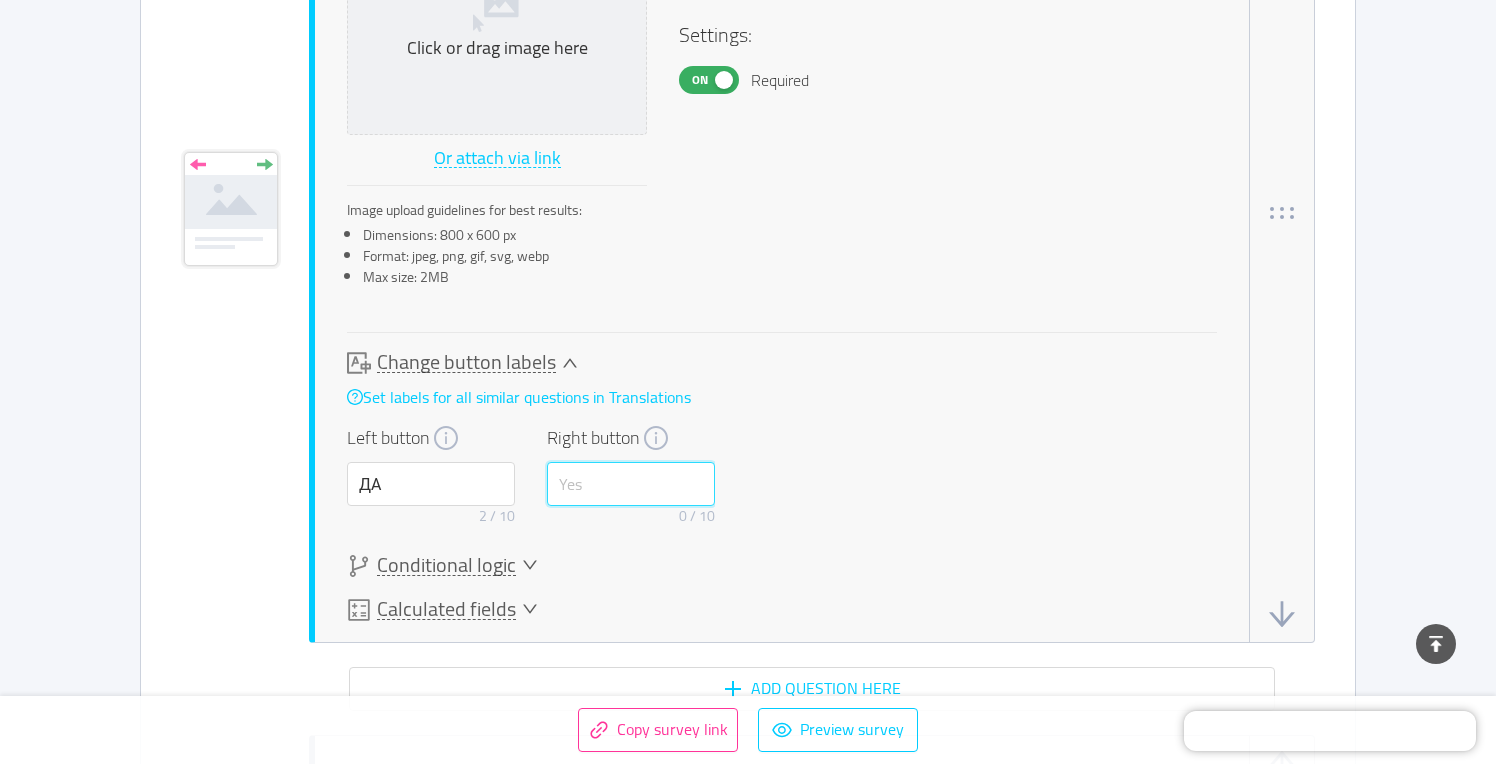 click at bounding box center [631, 484] 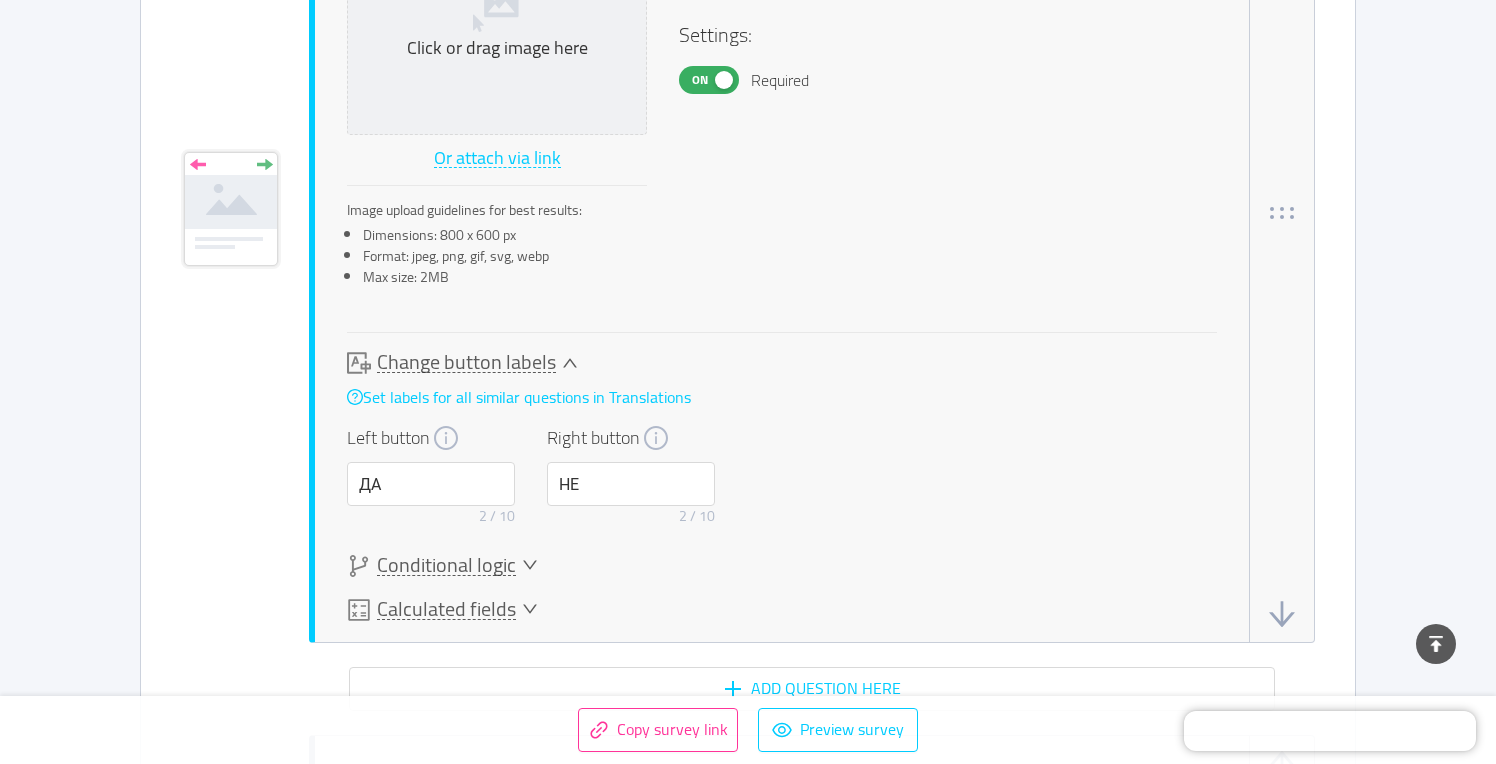 click on "Conditional logic" at bounding box center [446, 565] 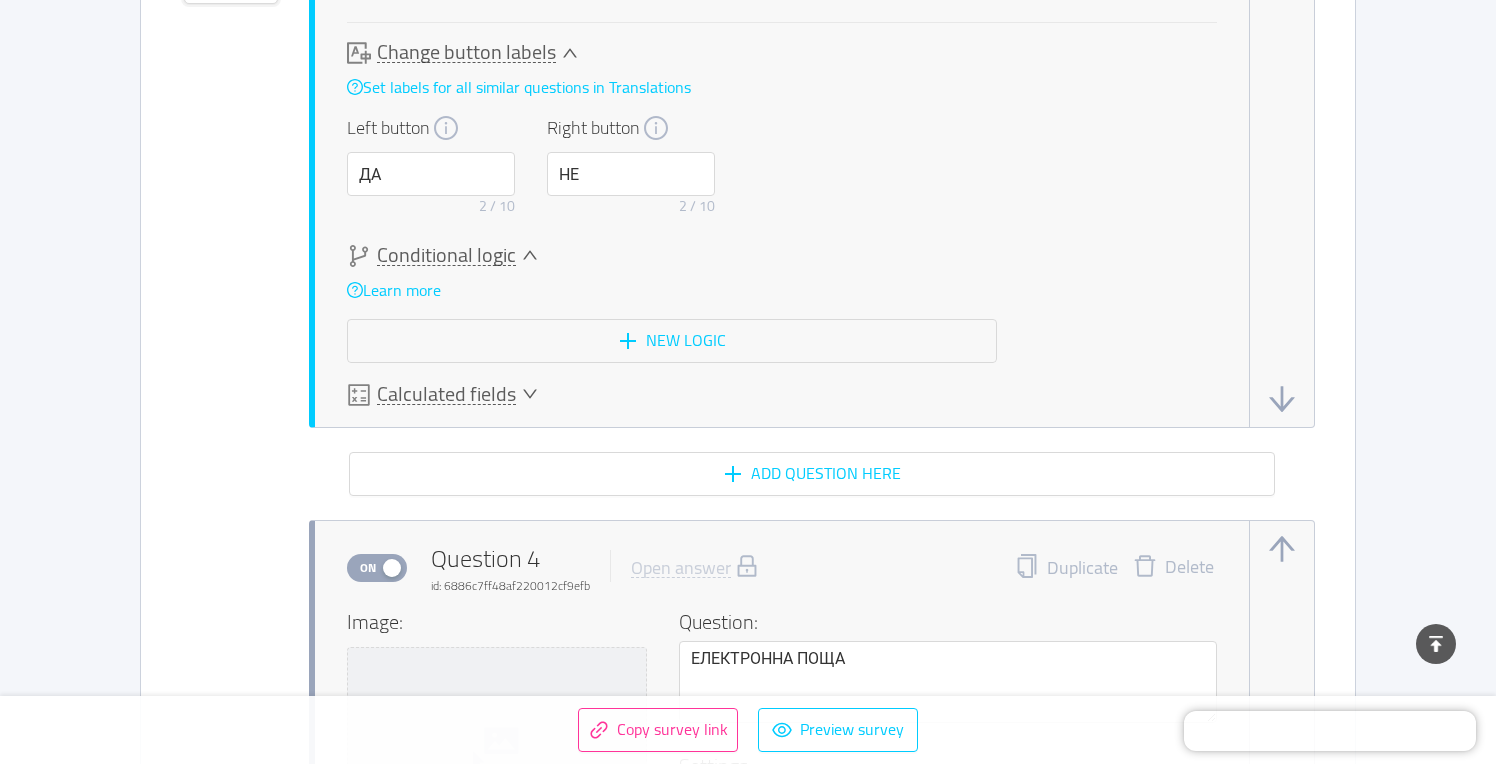 scroll, scrollTop: 4112, scrollLeft: 0, axis: vertical 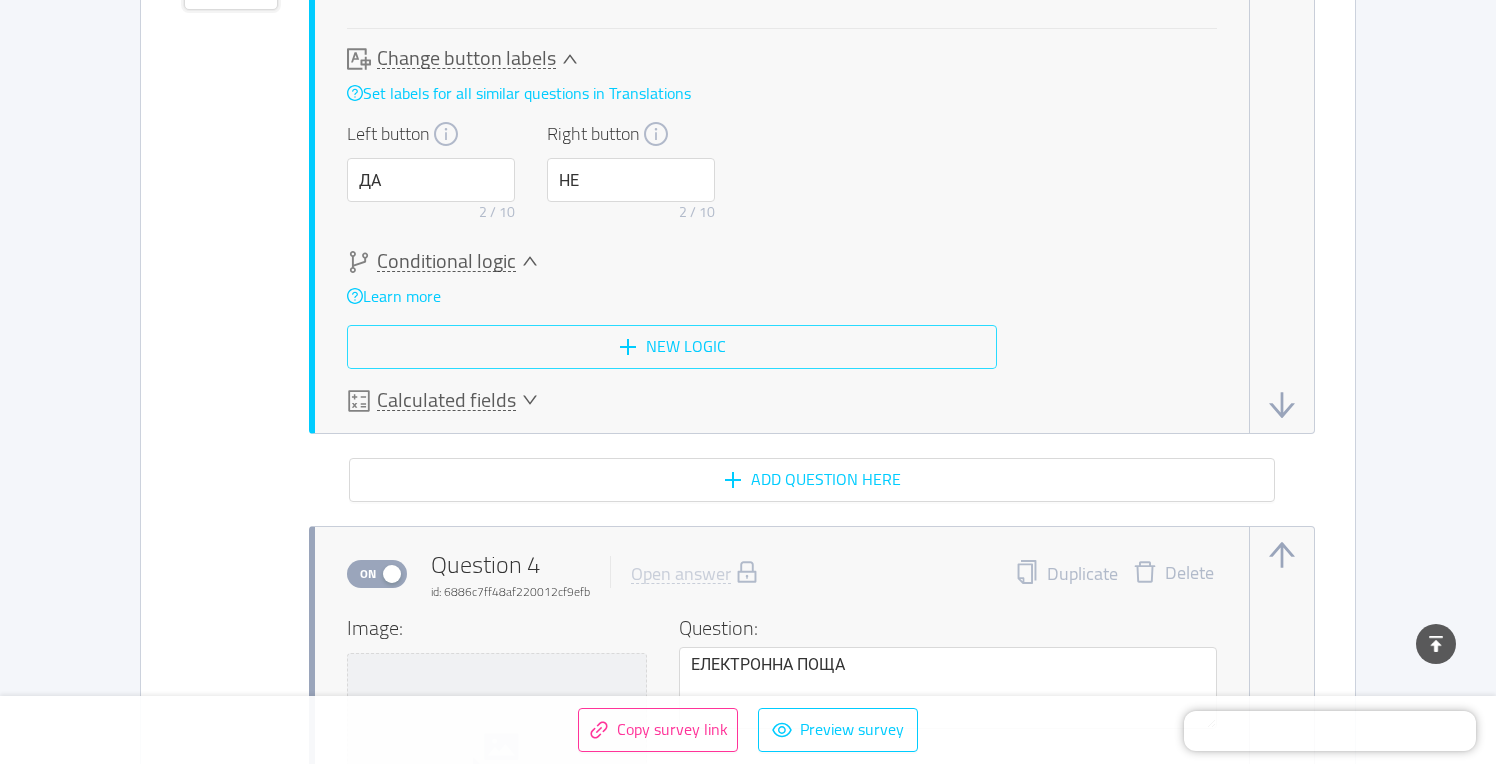 click on "New logic" at bounding box center [672, 347] 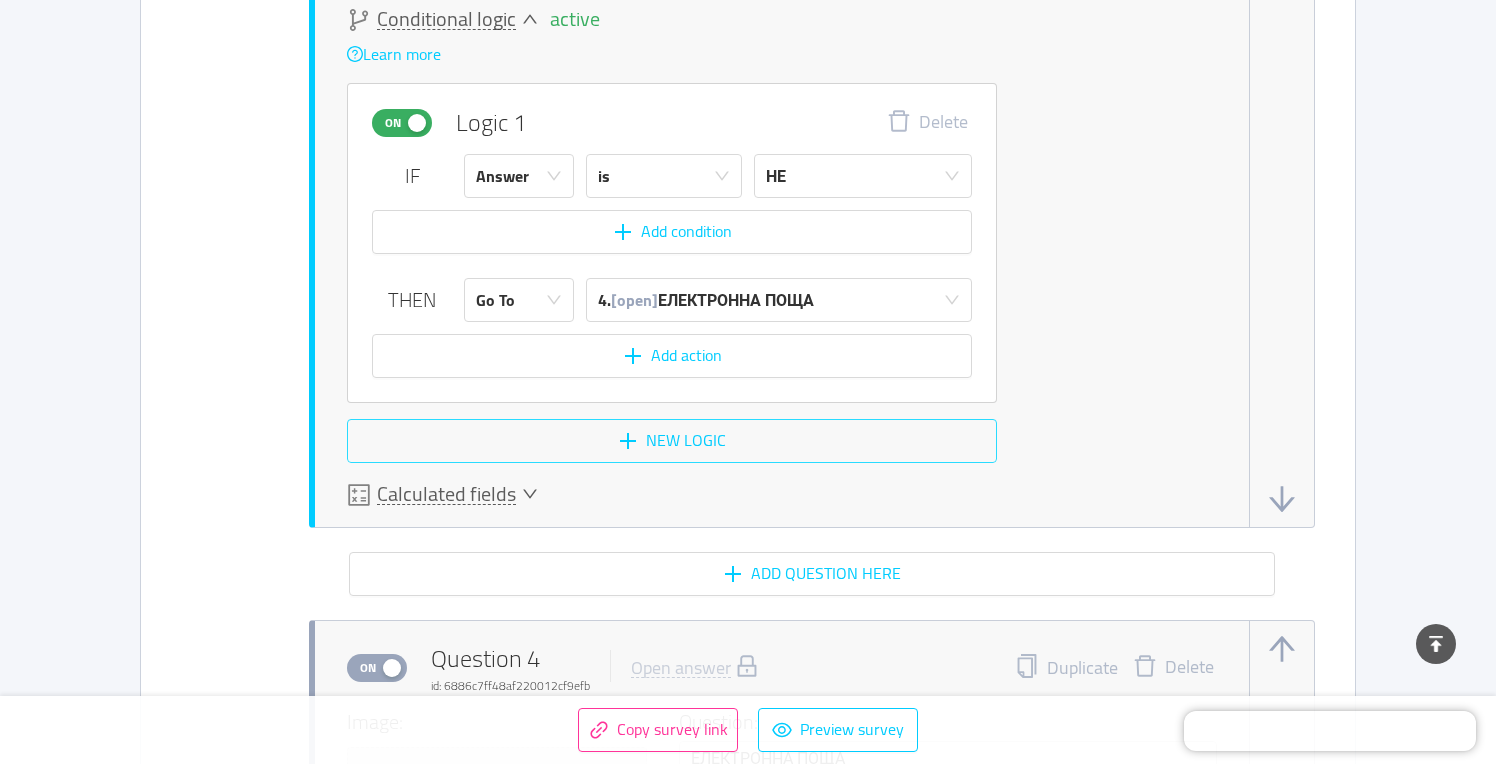 scroll, scrollTop: 4357, scrollLeft: 0, axis: vertical 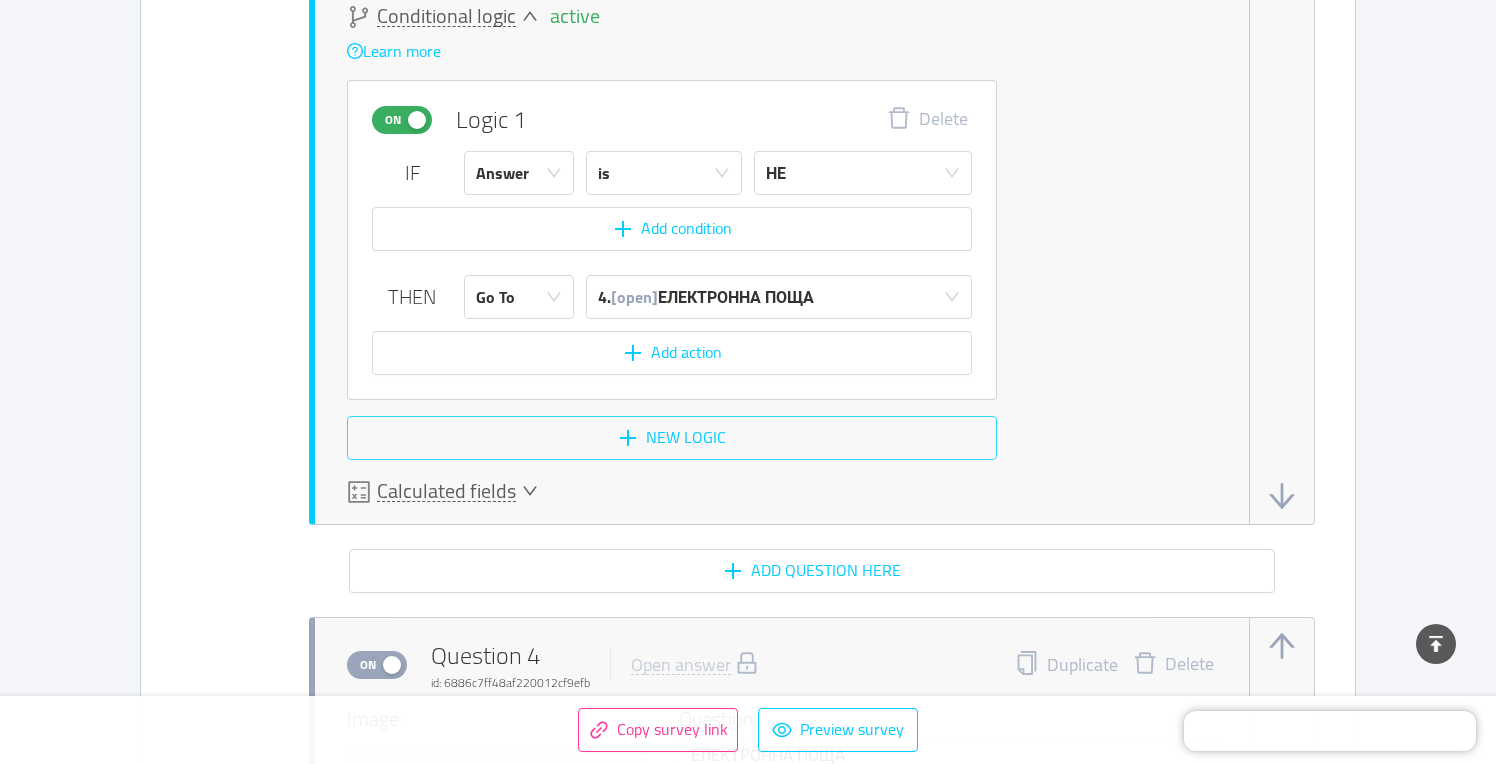 click on "New logic" at bounding box center [672, 438] 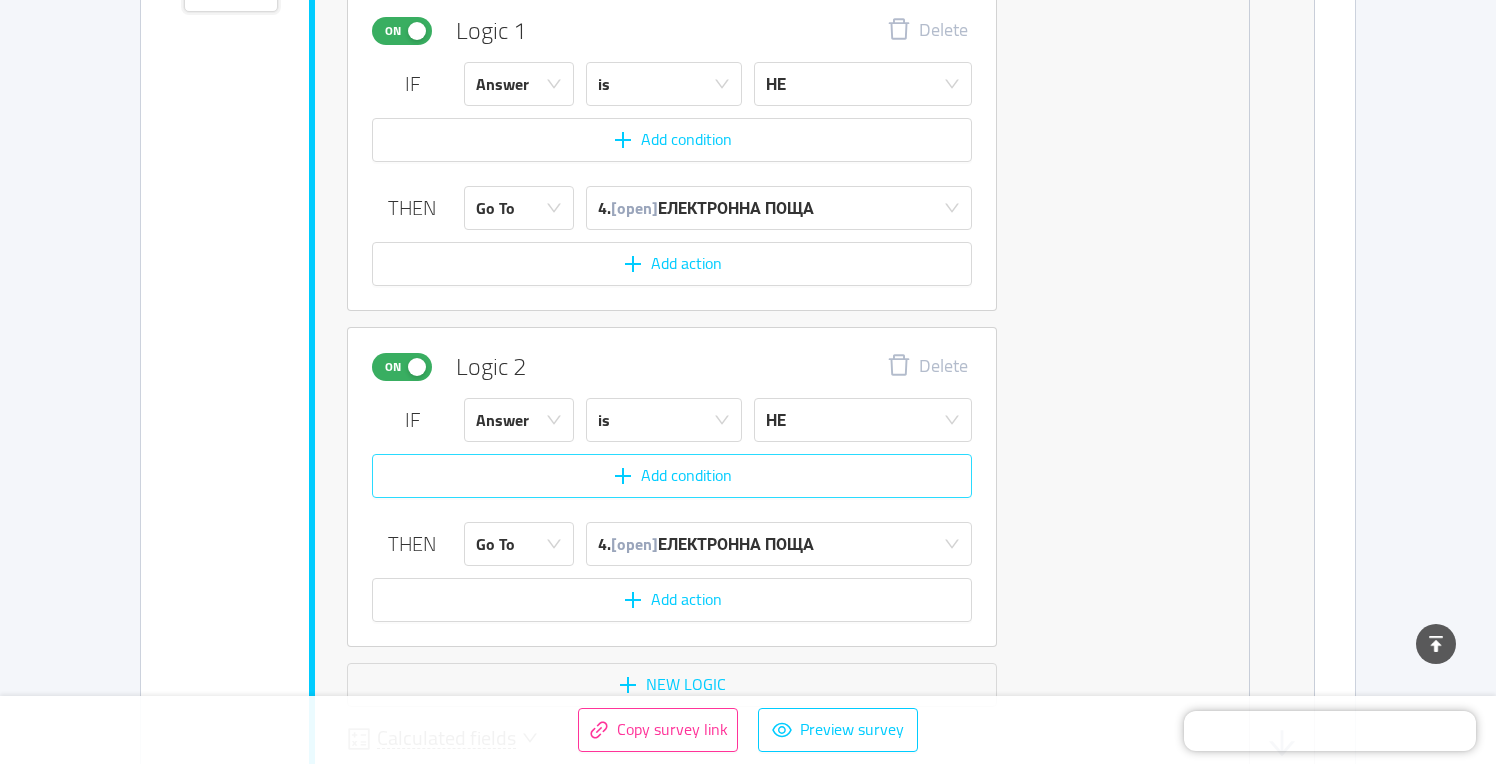 scroll, scrollTop: 4448, scrollLeft: 0, axis: vertical 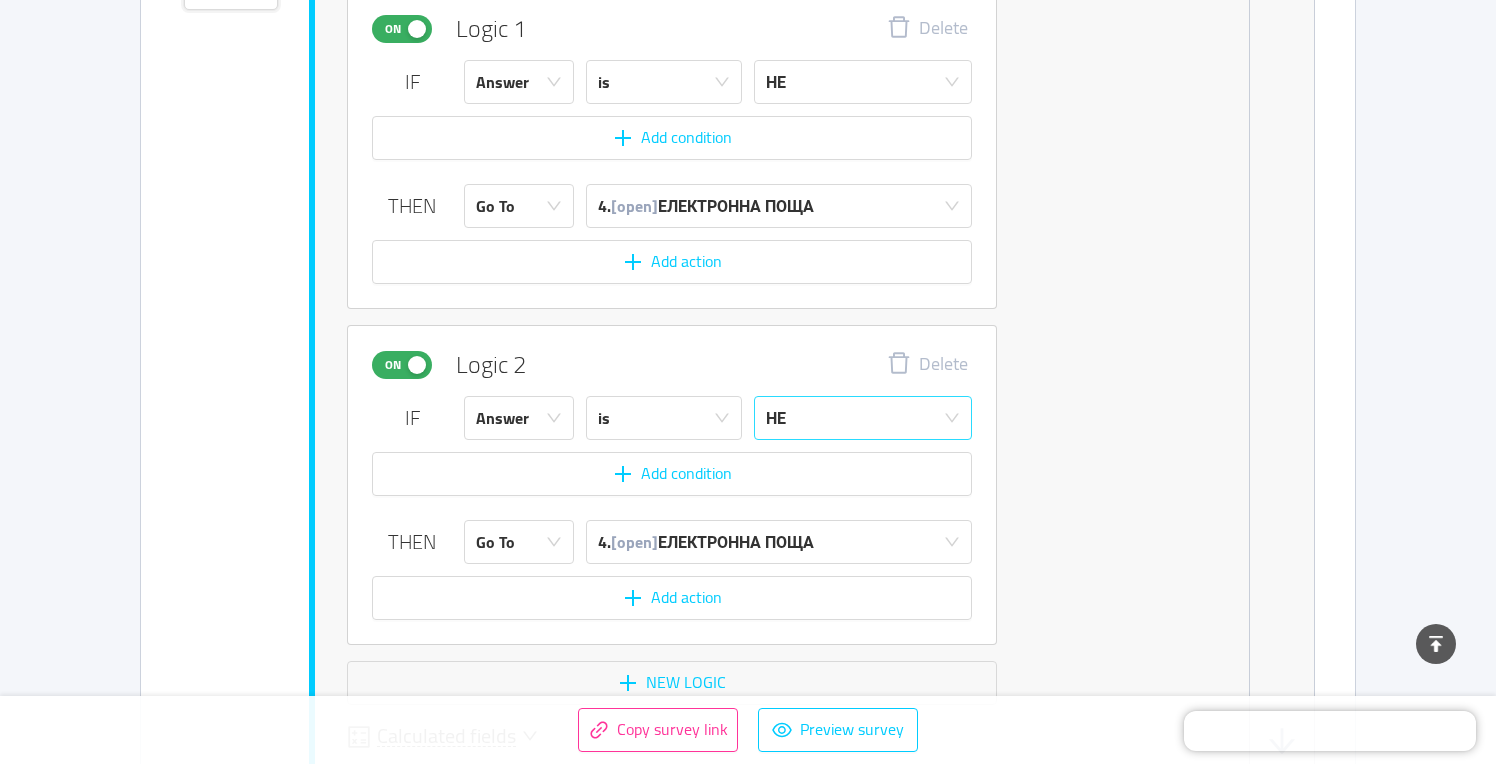 click on "НЕ" at bounding box center (856, 418) 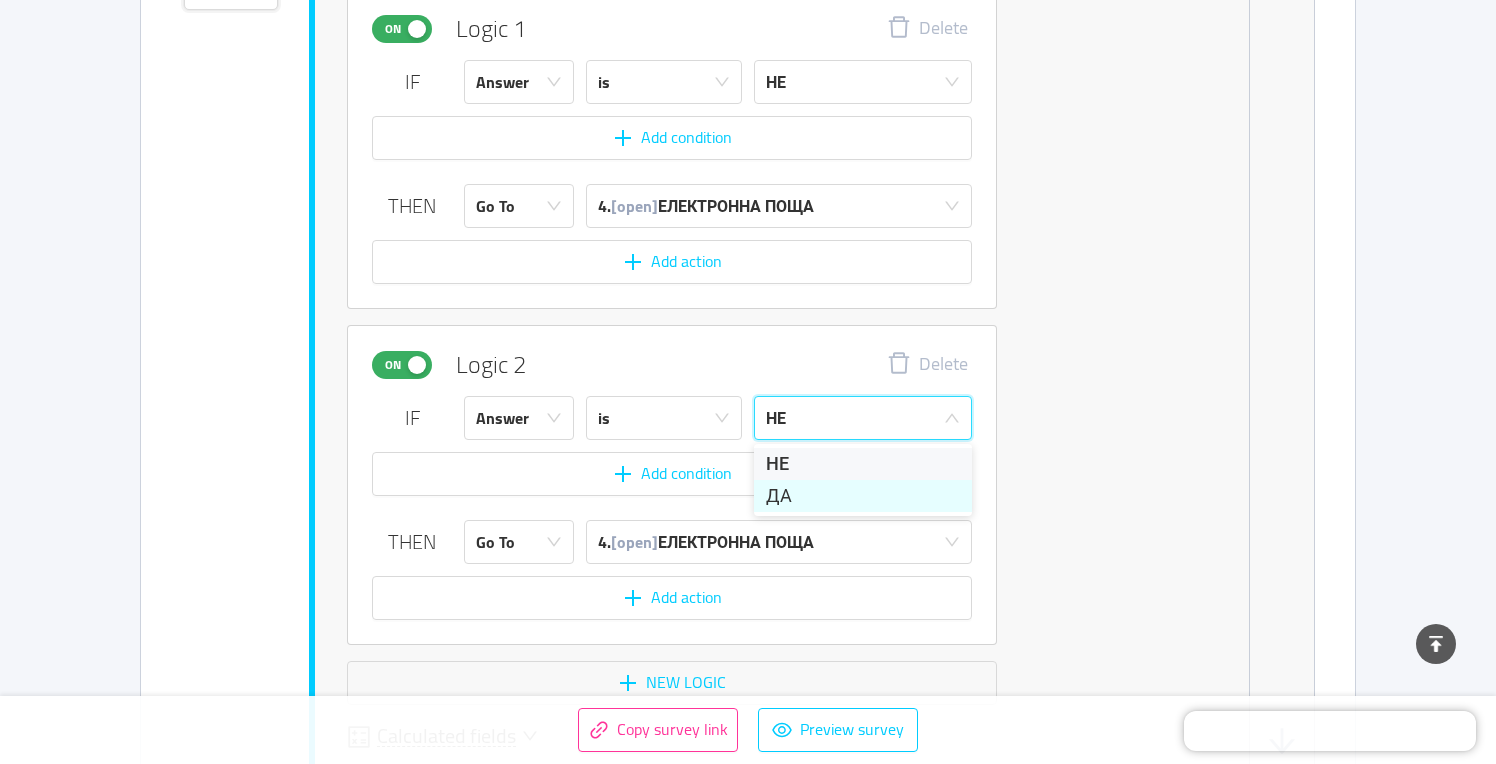 click on "ДА" at bounding box center [863, 496] 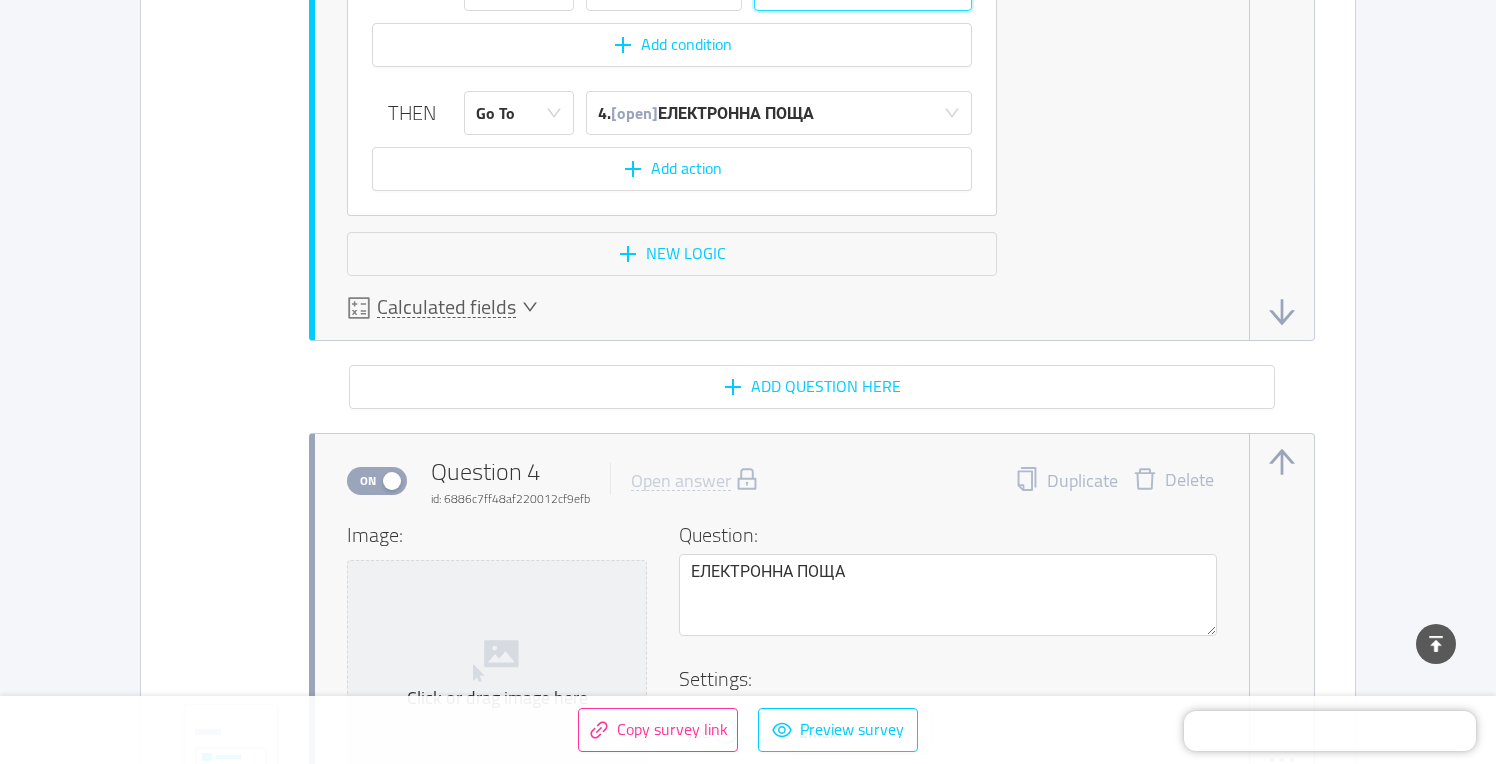 scroll, scrollTop: 4879, scrollLeft: 0, axis: vertical 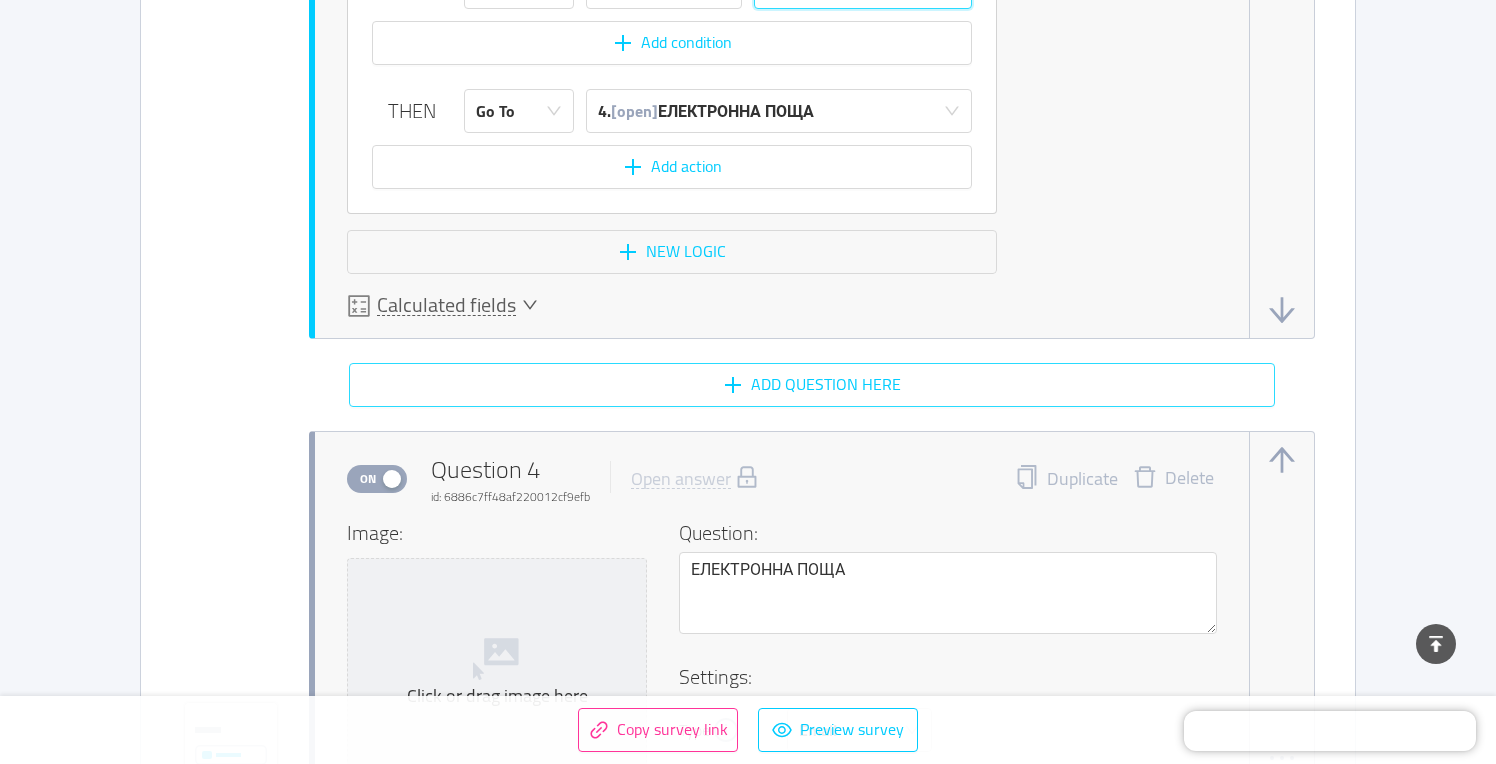click on "Add question here" at bounding box center [812, 385] 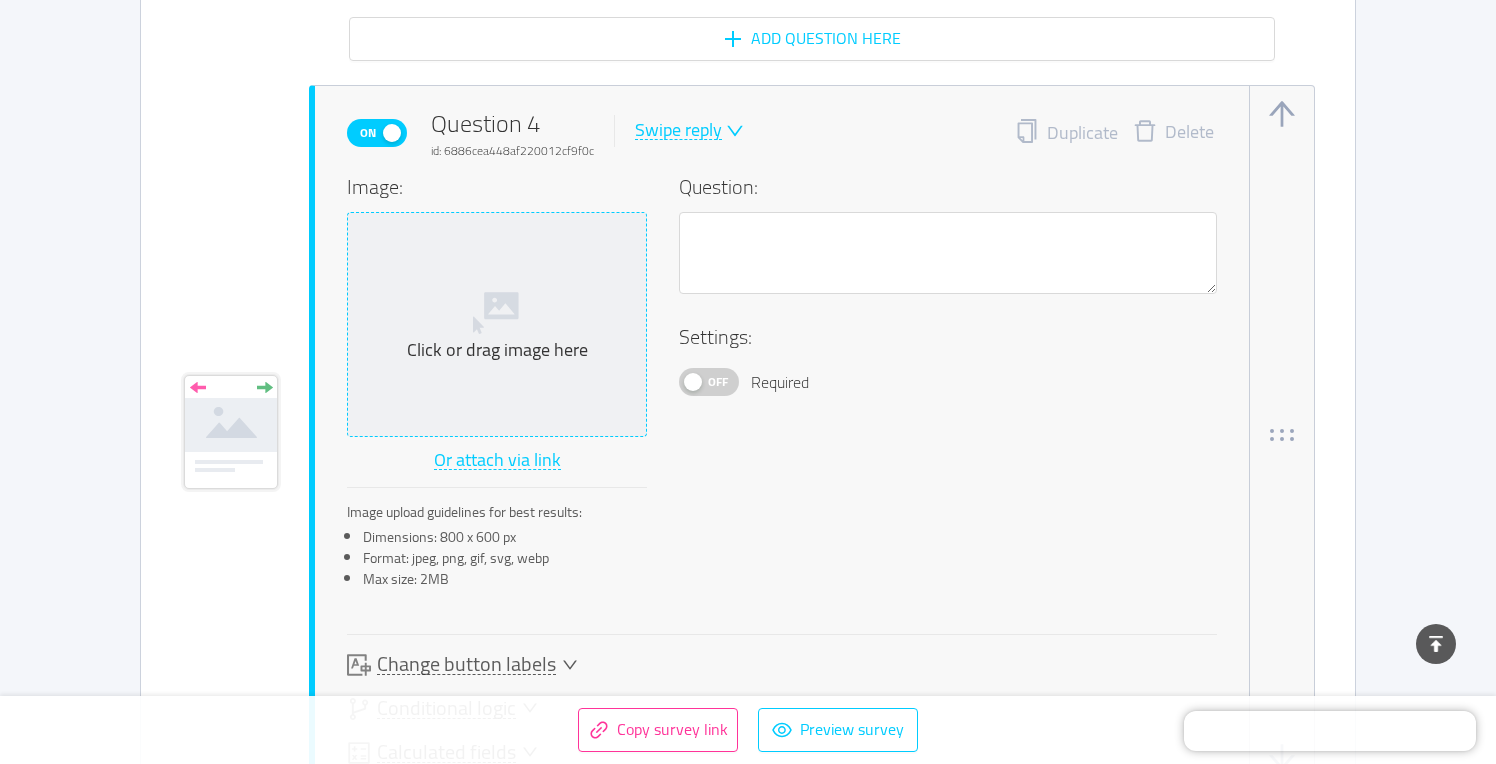 scroll, scrollTop: 5225, scrollLeft: 0, axis: vertical 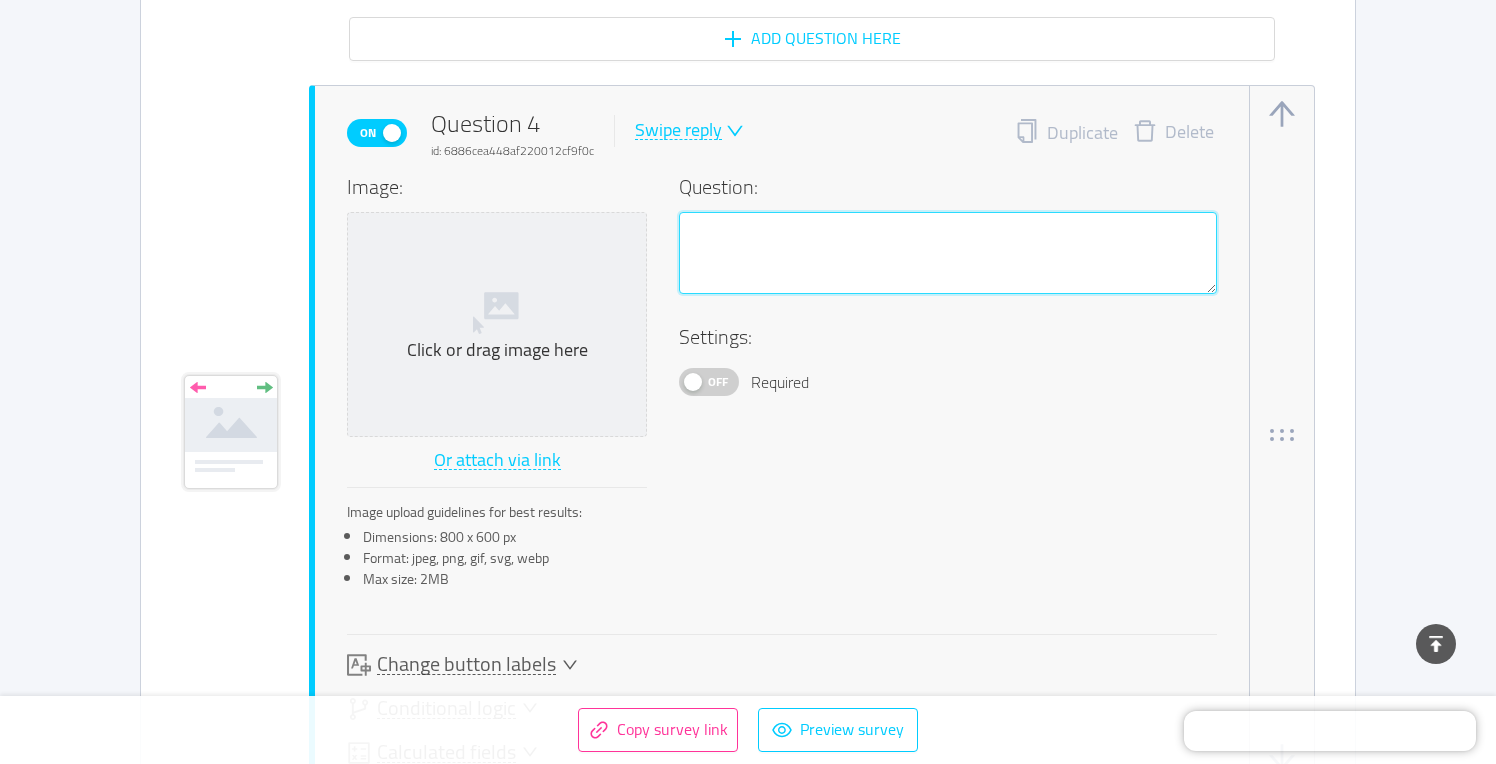 click at bounding box center (948, 253) 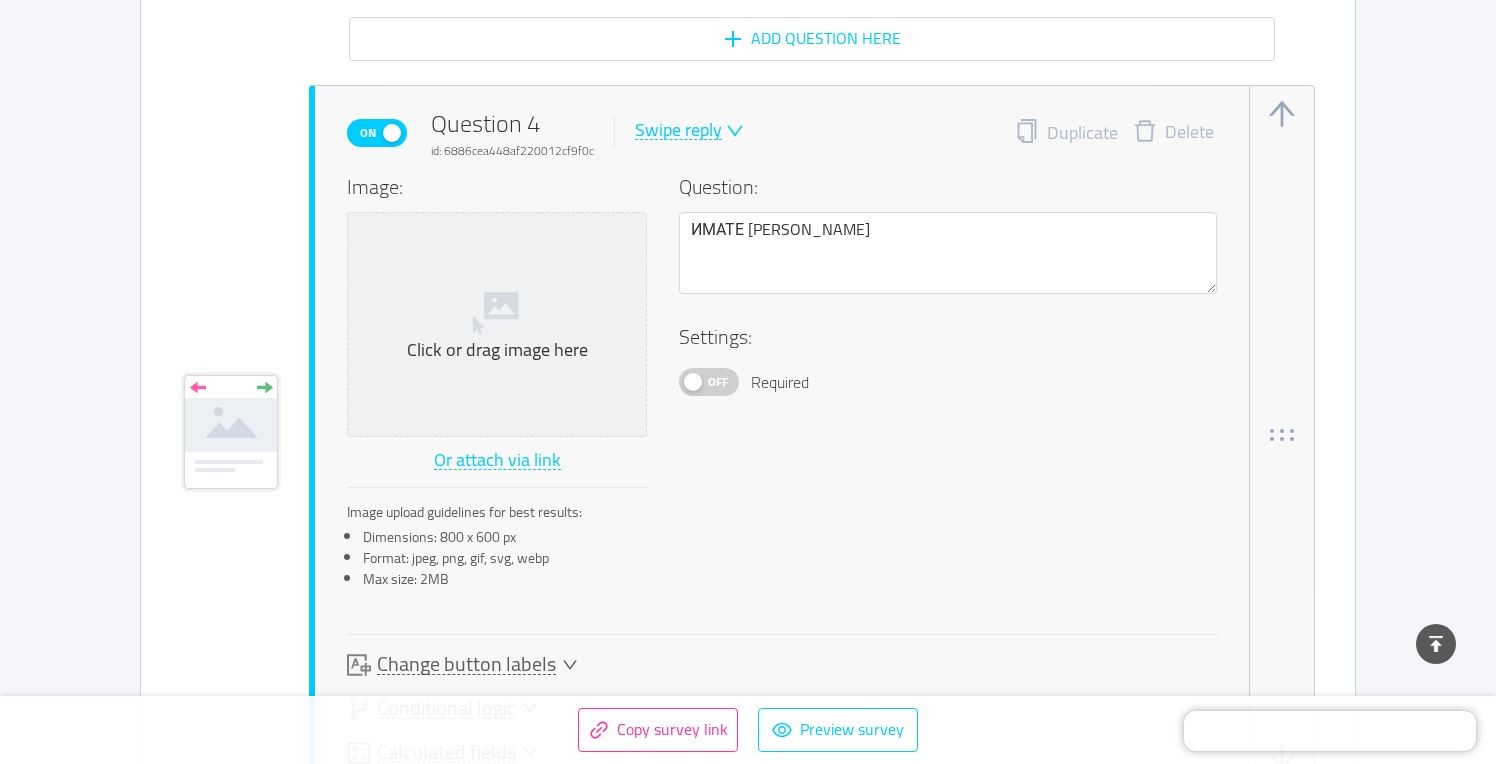 click on "Swipe reply" at bounding box center (678, 130) 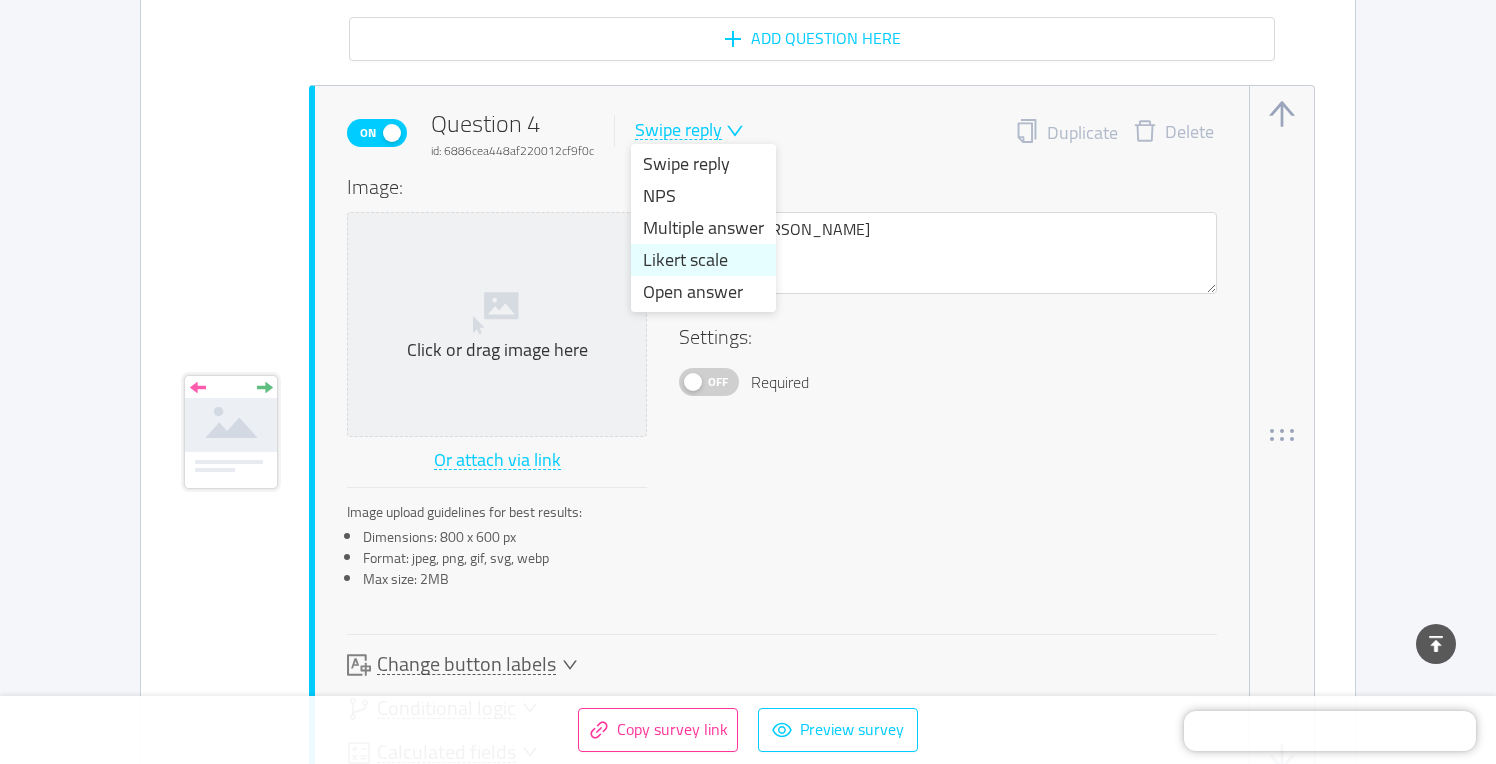click on "Likert scale" at bounding box center (703, 260) 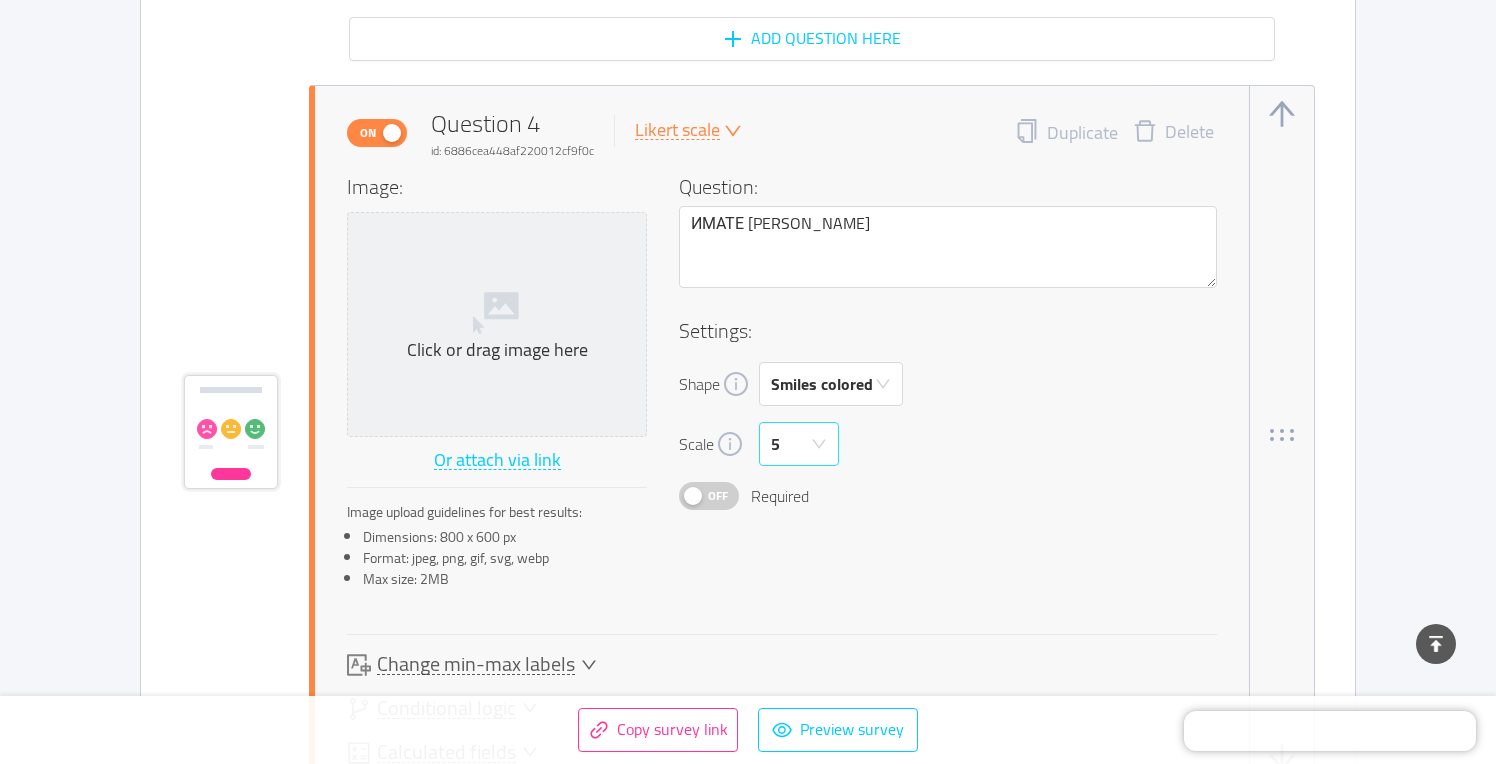 click 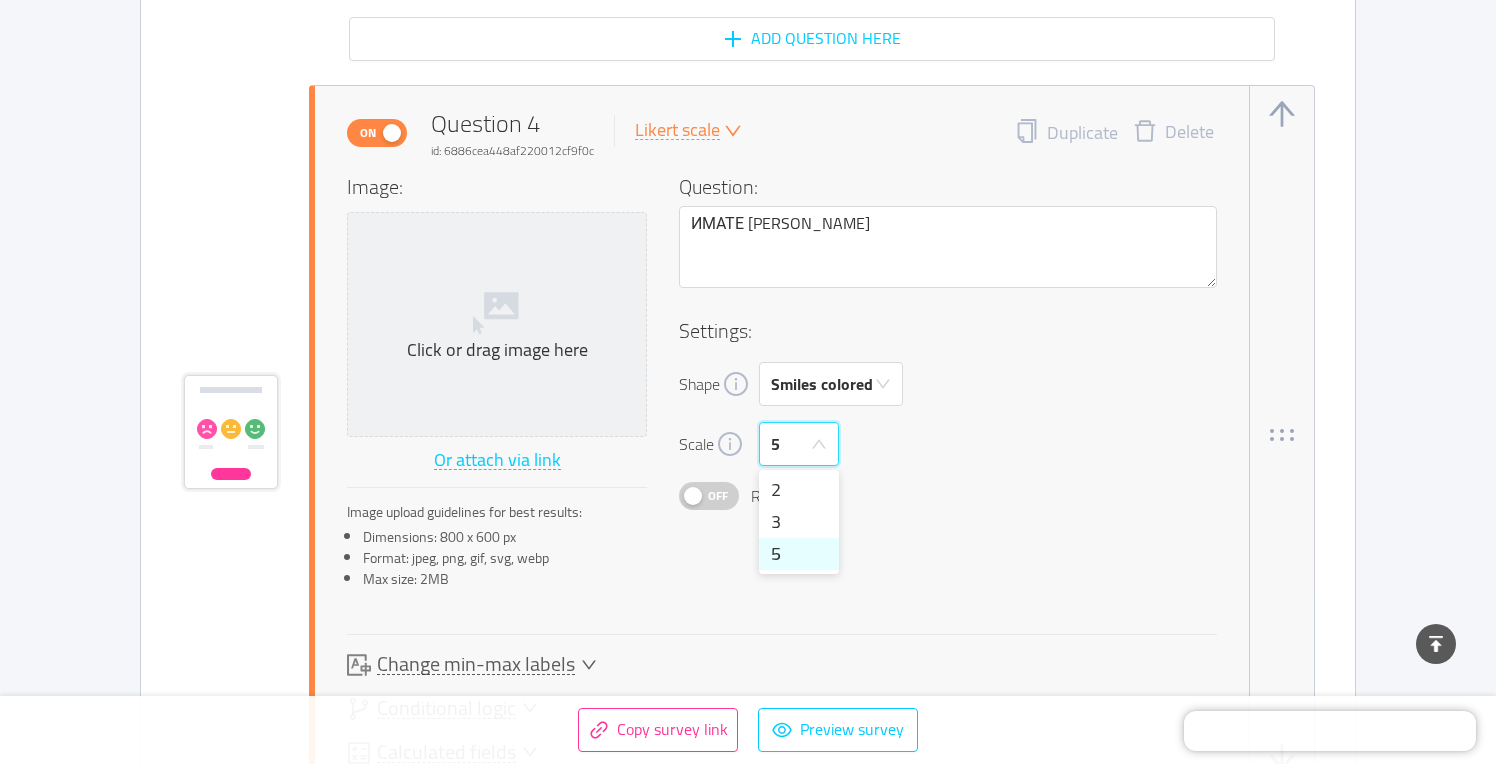 click on "5" at bounding box center (799, 554) 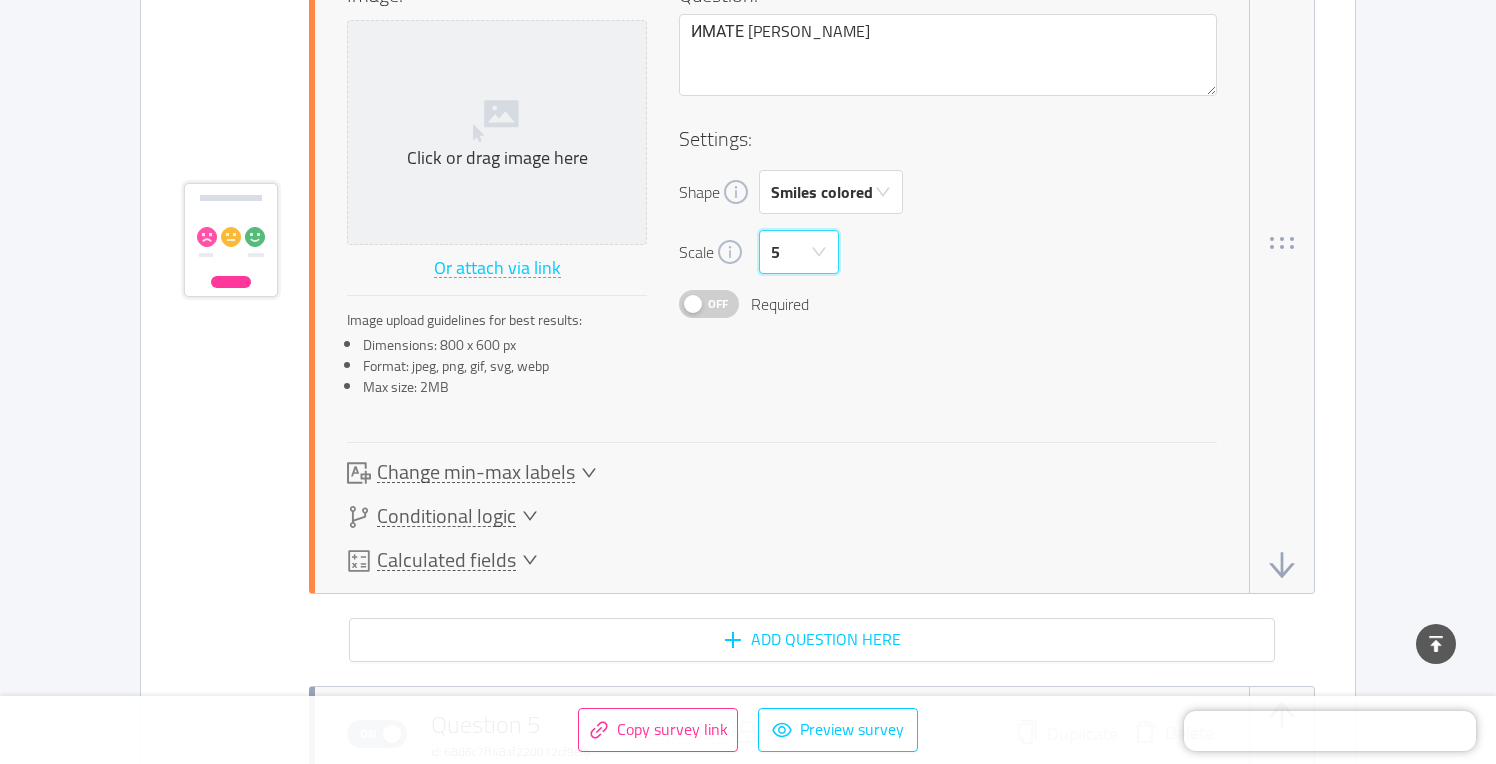 scroll, scrollTop: 5423, scrollLeft: 0, axis: vertical 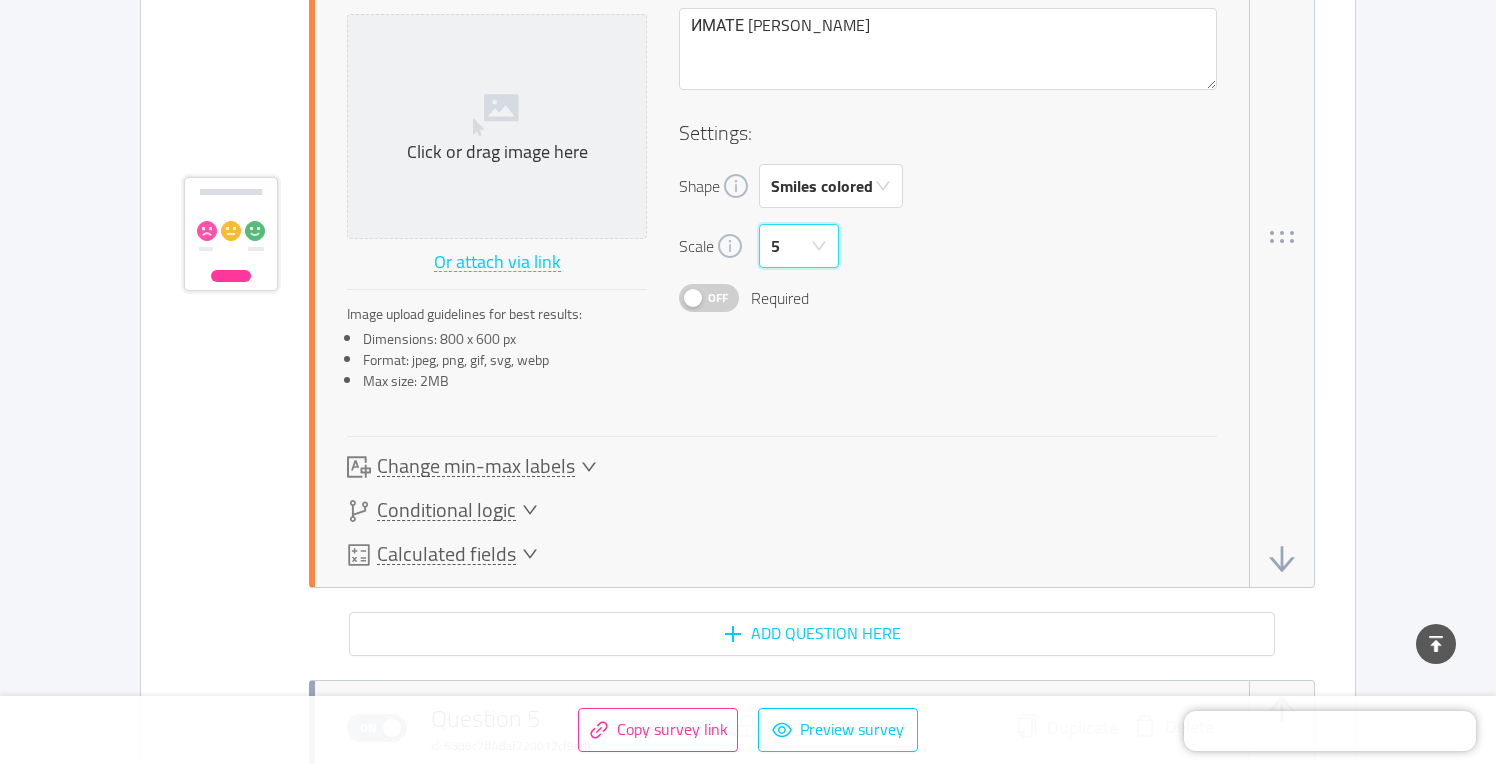 click on "Change min-max labels" at bounding box center [476, 466] 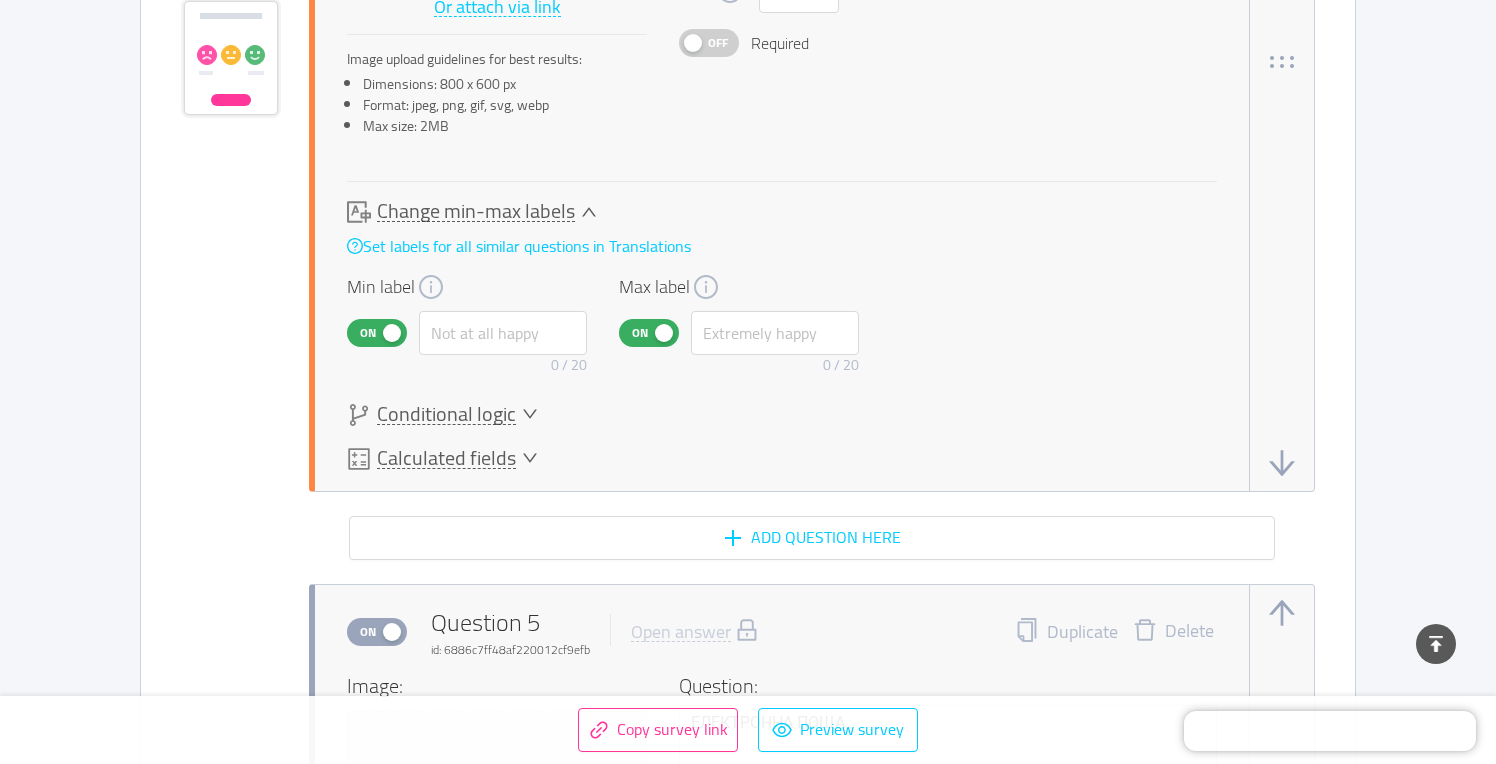 scroll, scrollTop: 5683, scrollLeft: 0, axis: vertical 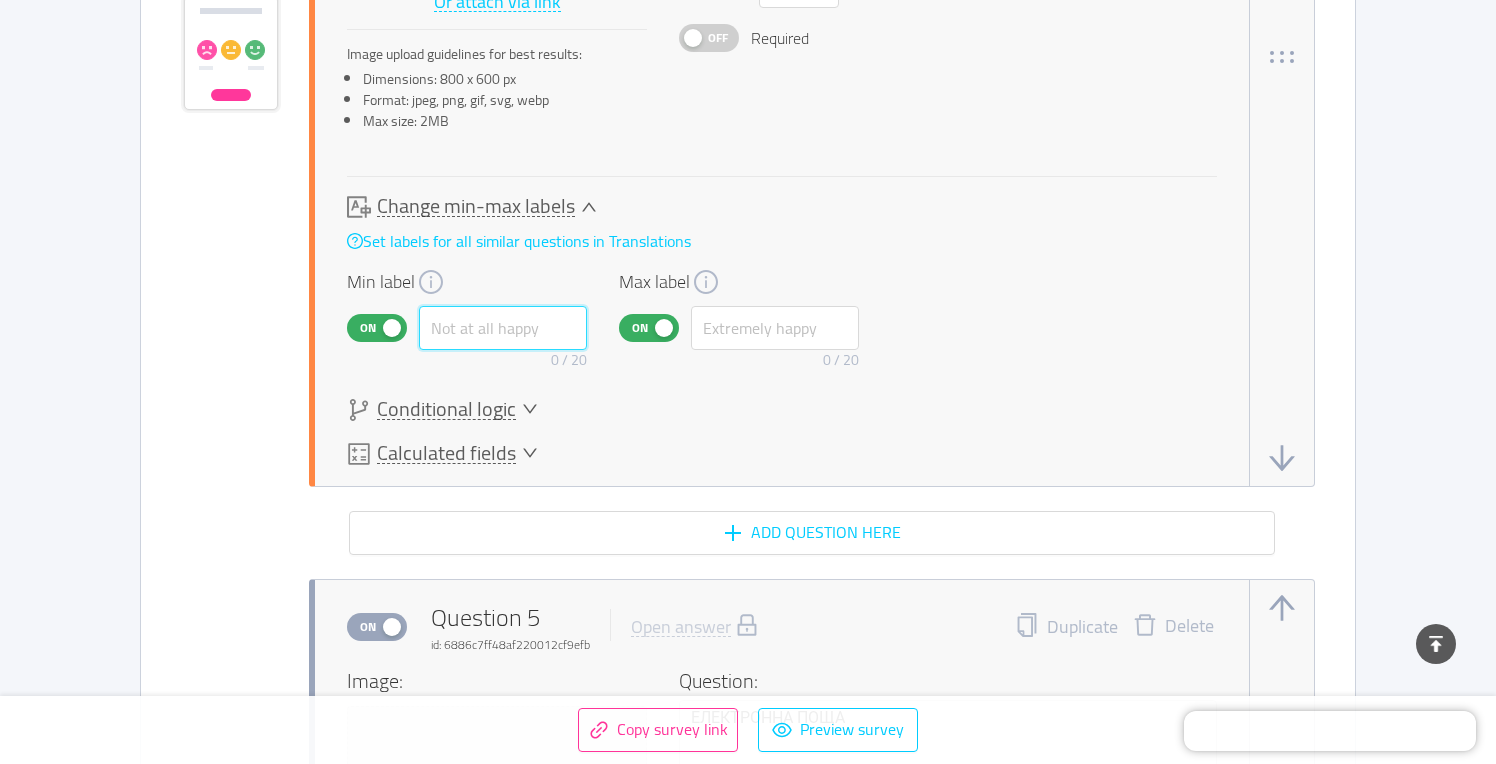 click at bounding box center [503, 328] 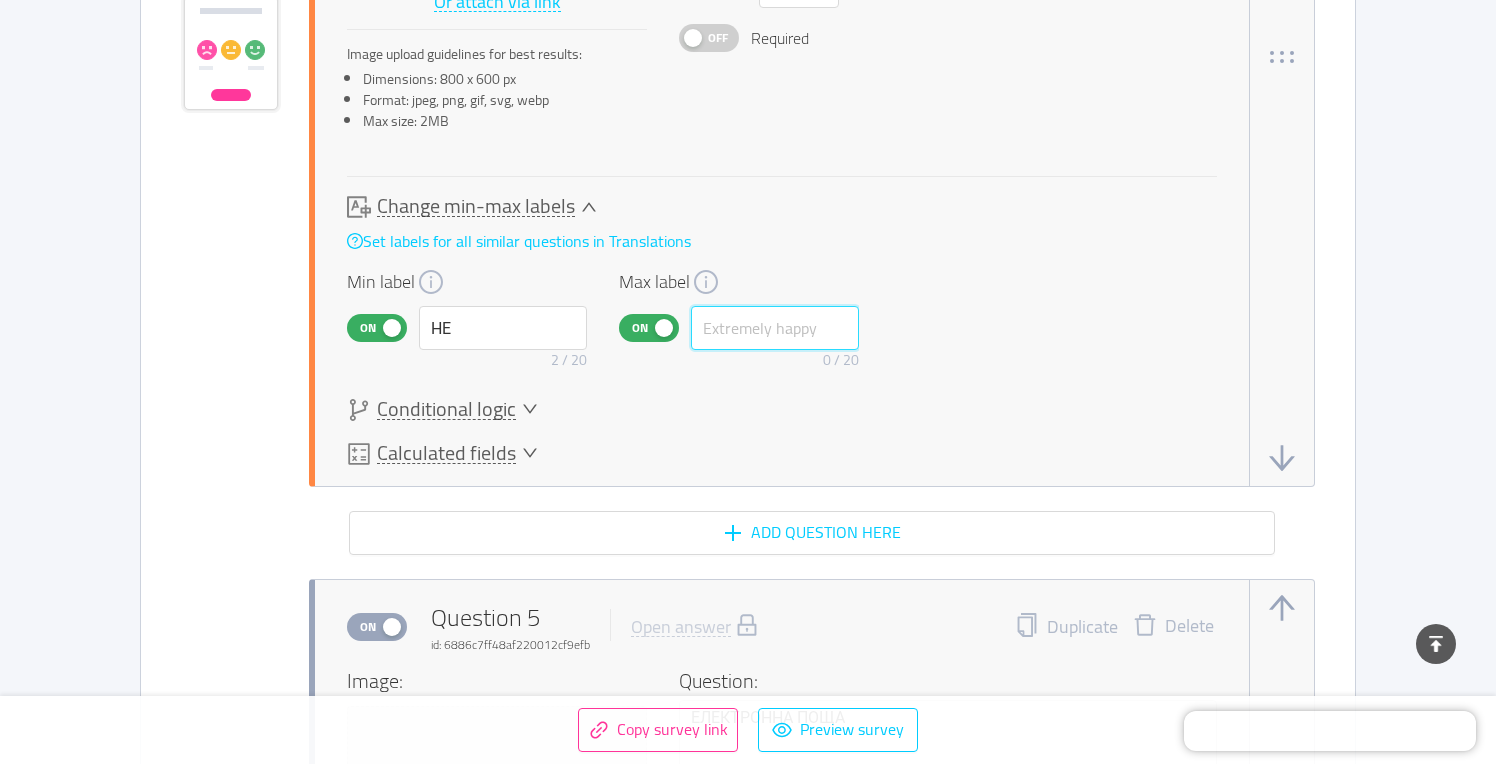 click at bounding box center (775, 328) 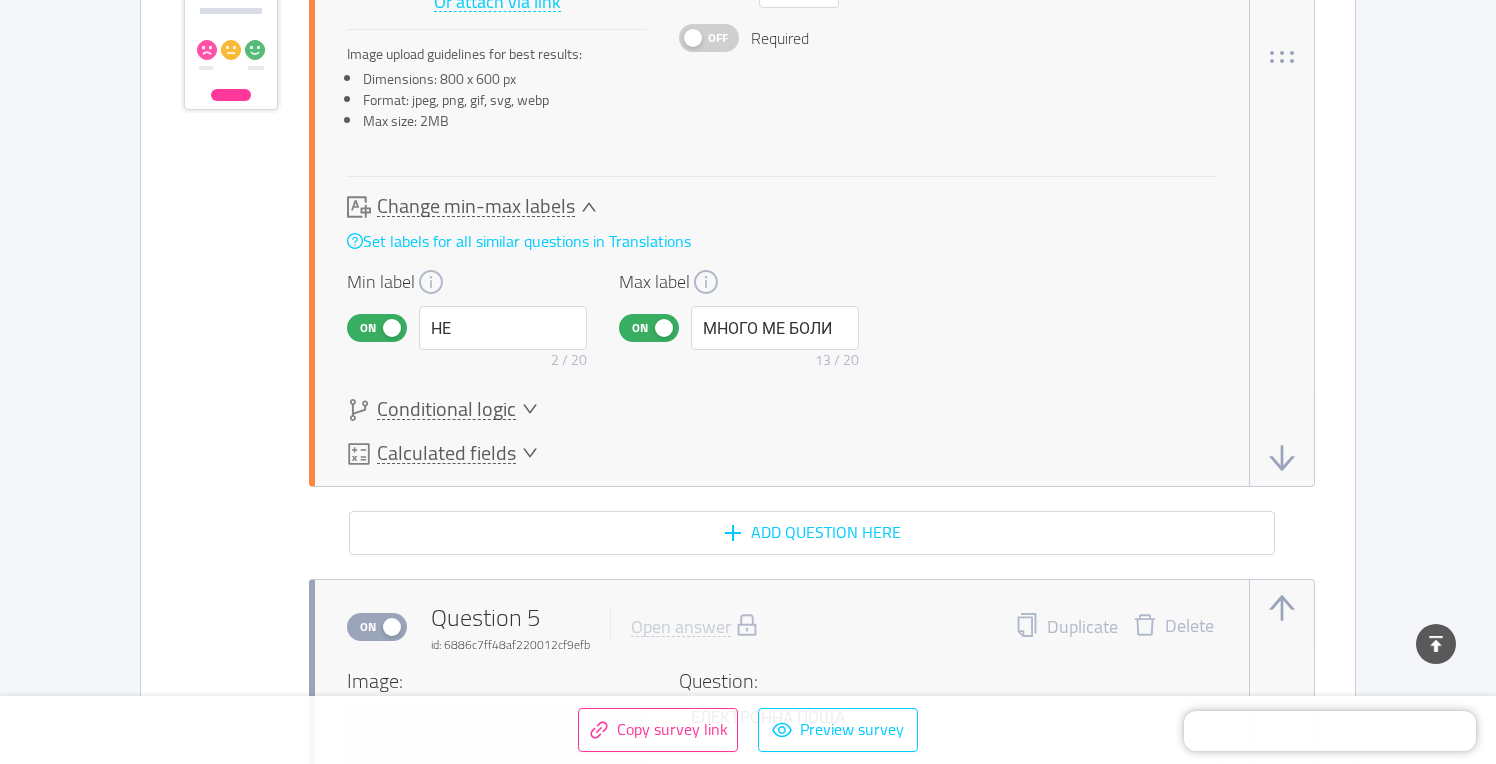 click on "Conditional logic" at bounding box center (446, 409) 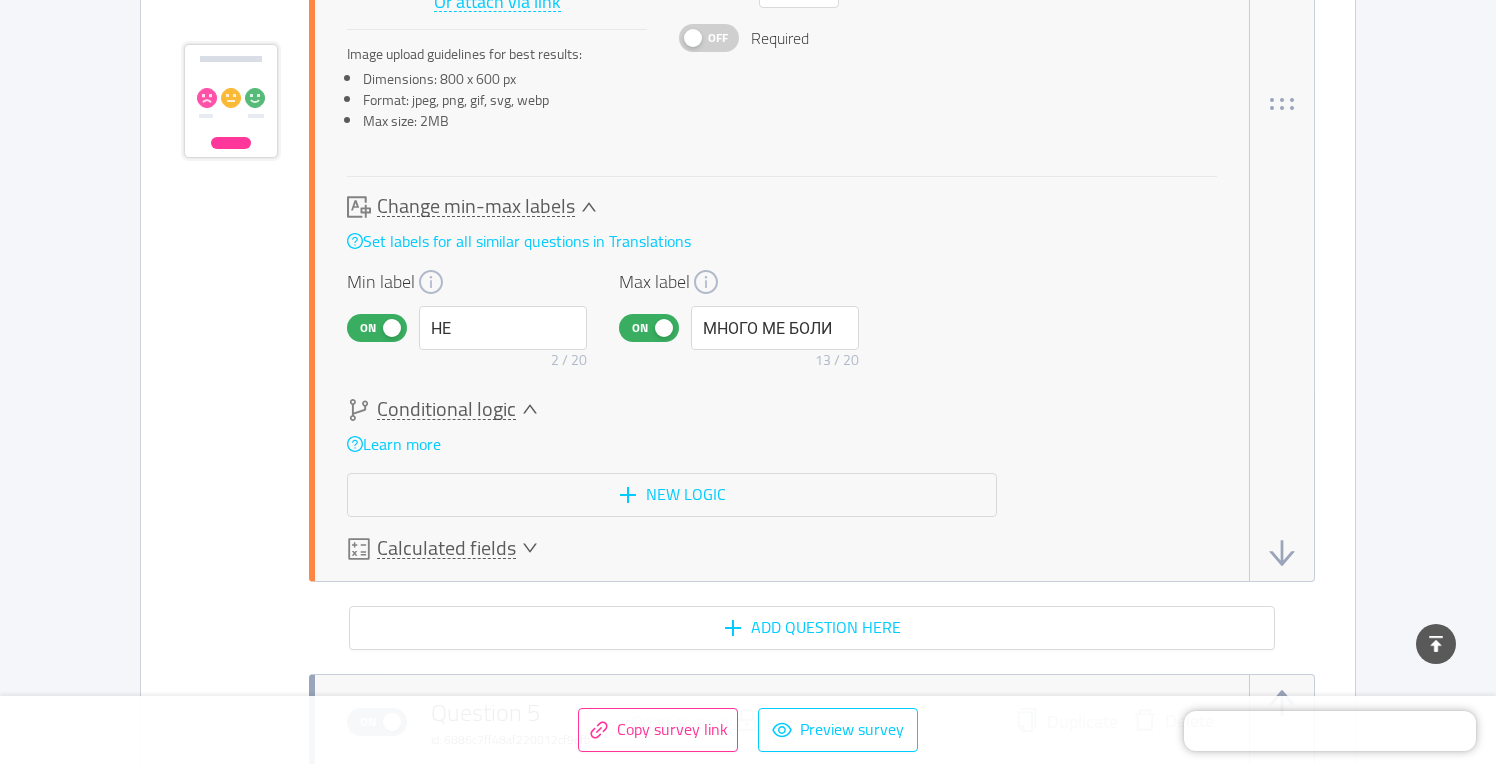 click on "Conditional logic" at bounding box center (446, 409) 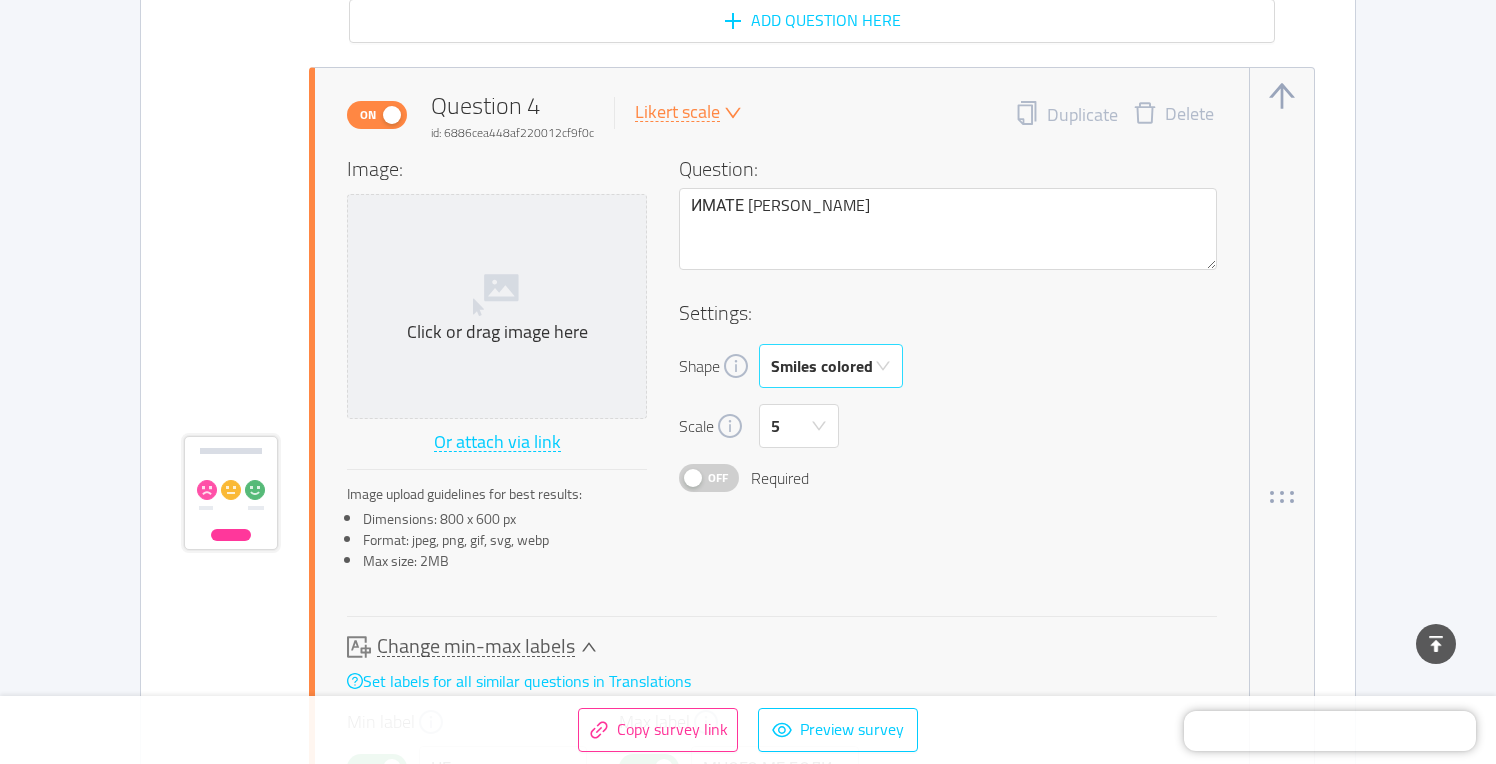 scroll, scrollTop: 5232, scrollLeft: 0, axis: vertical 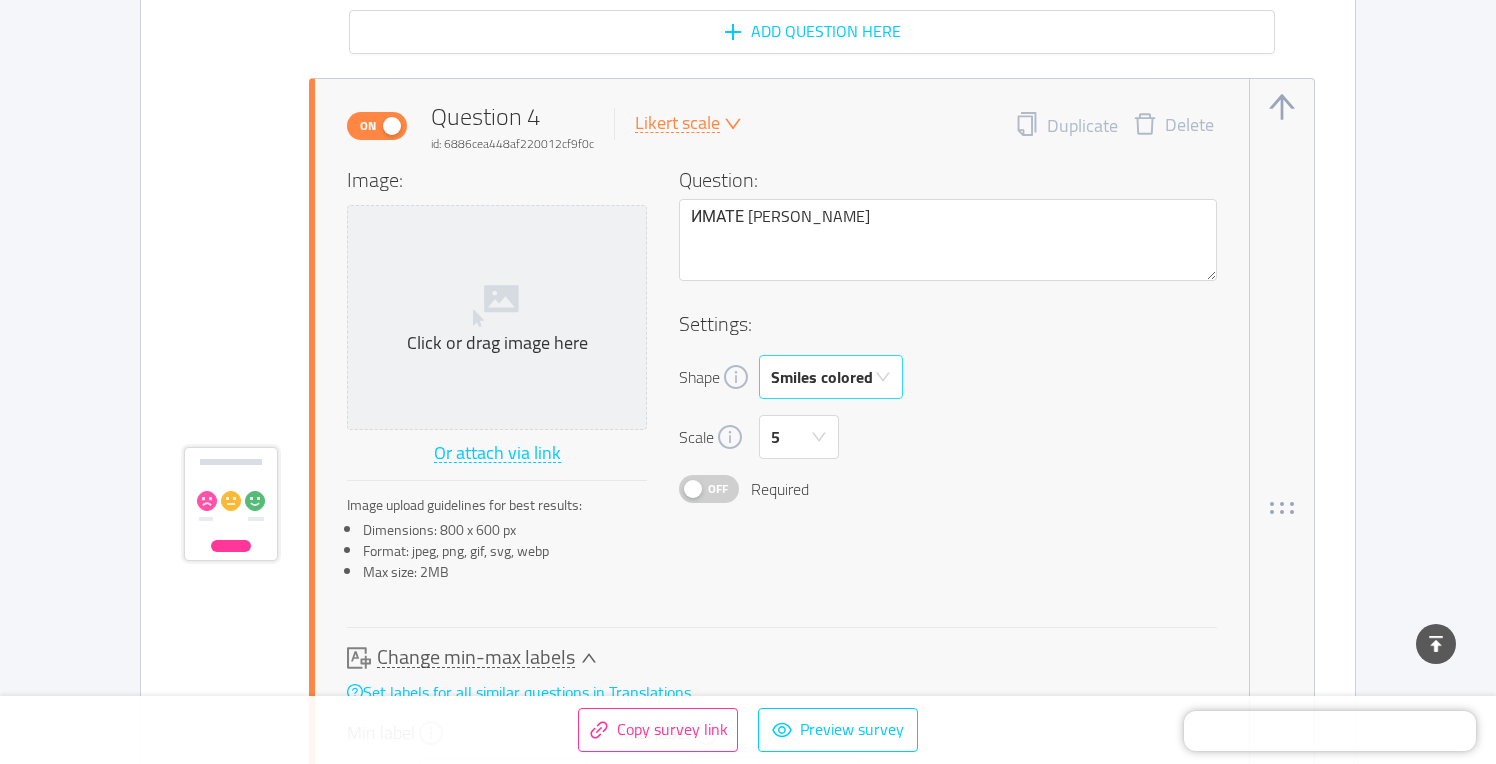 click 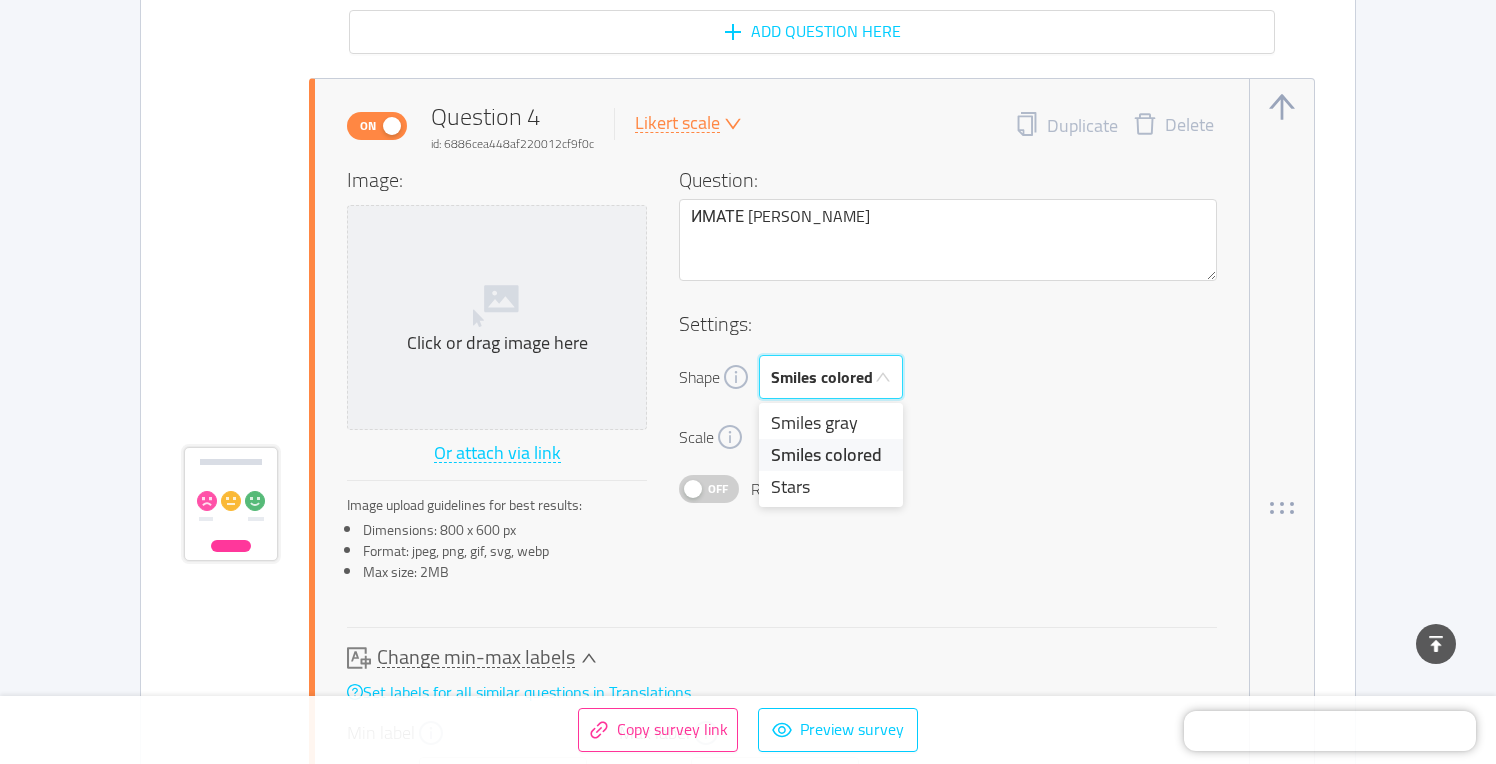 click on "Scale  5" at bounding box center [948, 437] 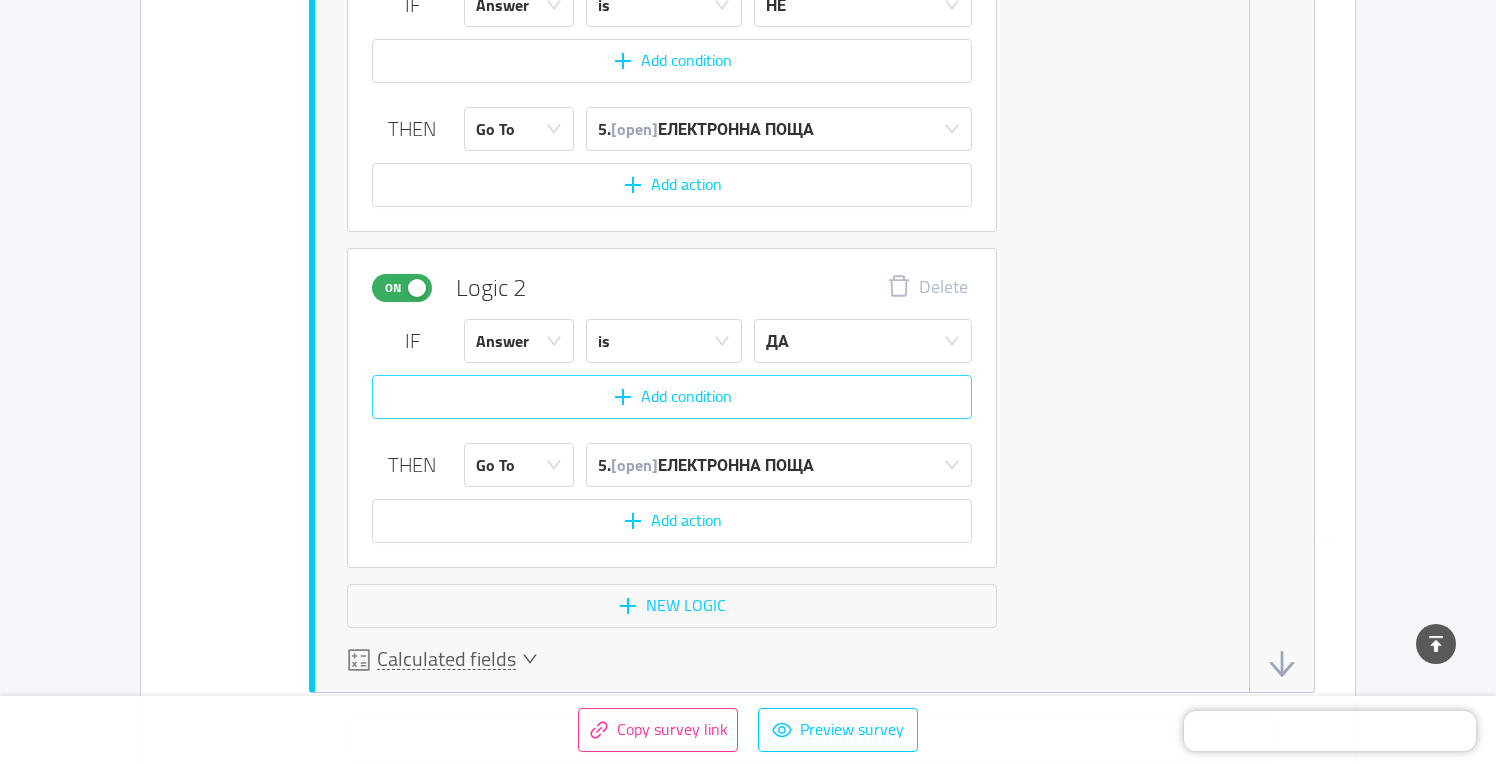 scroll, scrollTop: 4526, scrollLeft: 0, axis: vertical 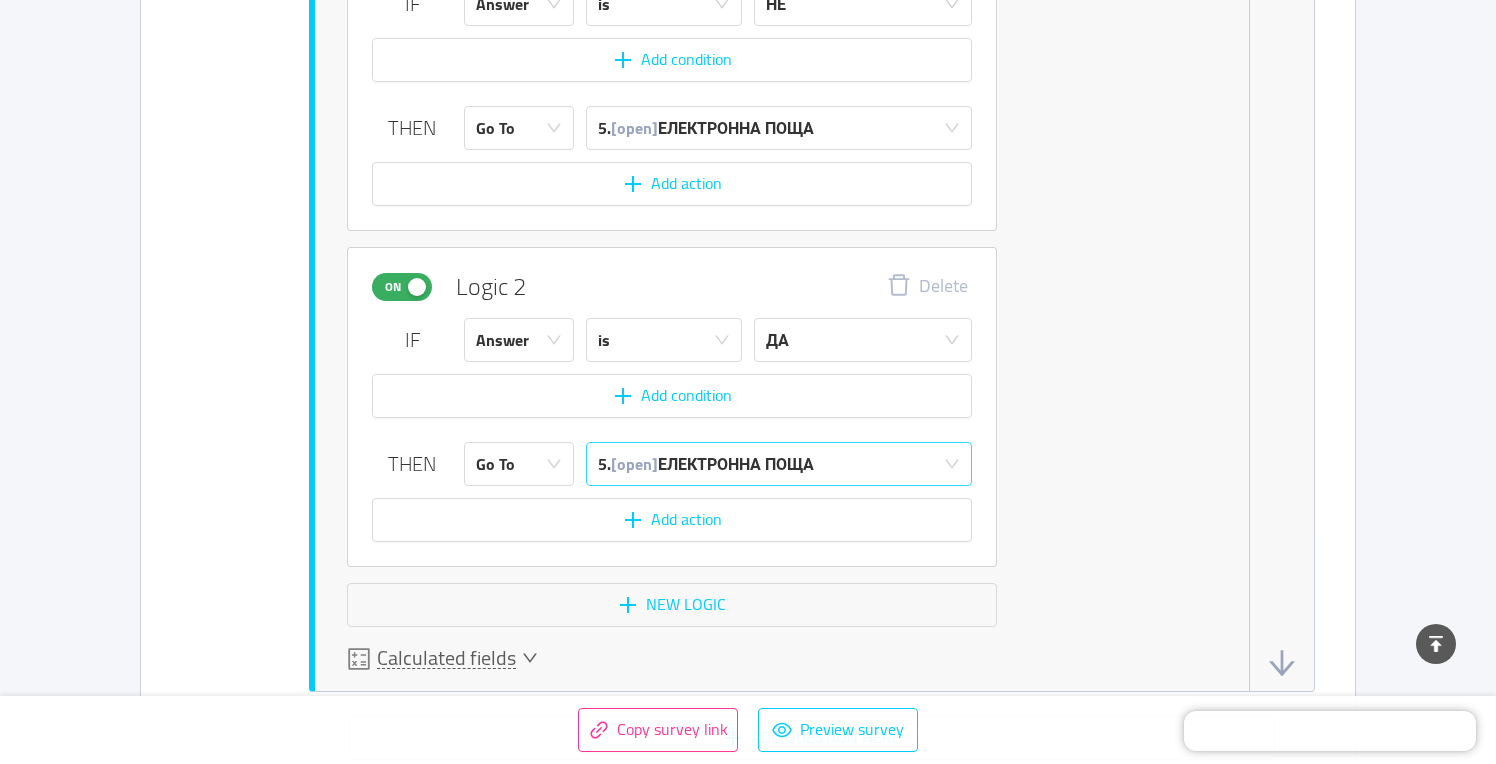 click on "5.  [open]   ЕЛЕКТРОННА ПОЩА" at bounding box center [706, 464] 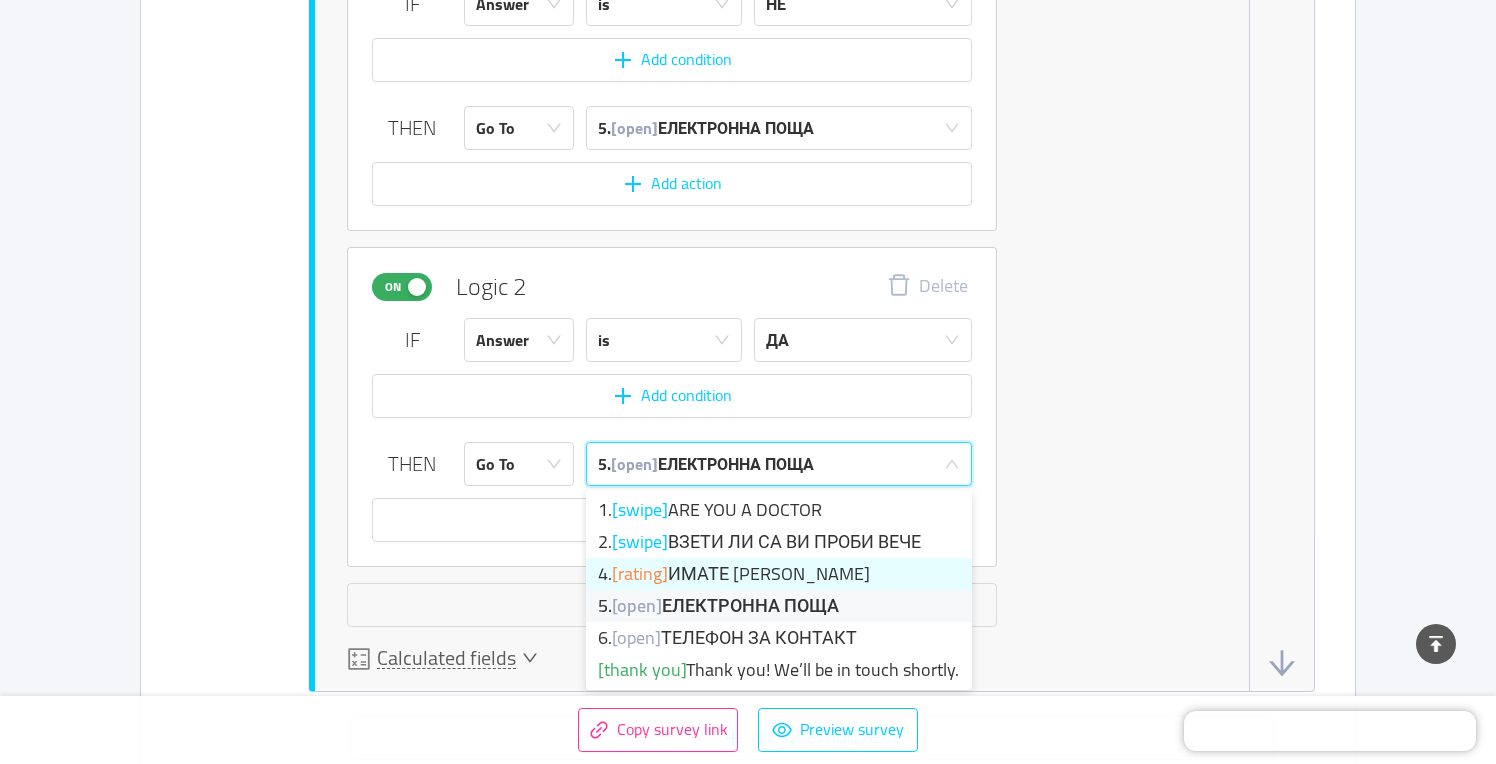 click on "4.  [rating]   ИМАТЕ ЛИ БОЛКА" at bounding box center (779, 574) 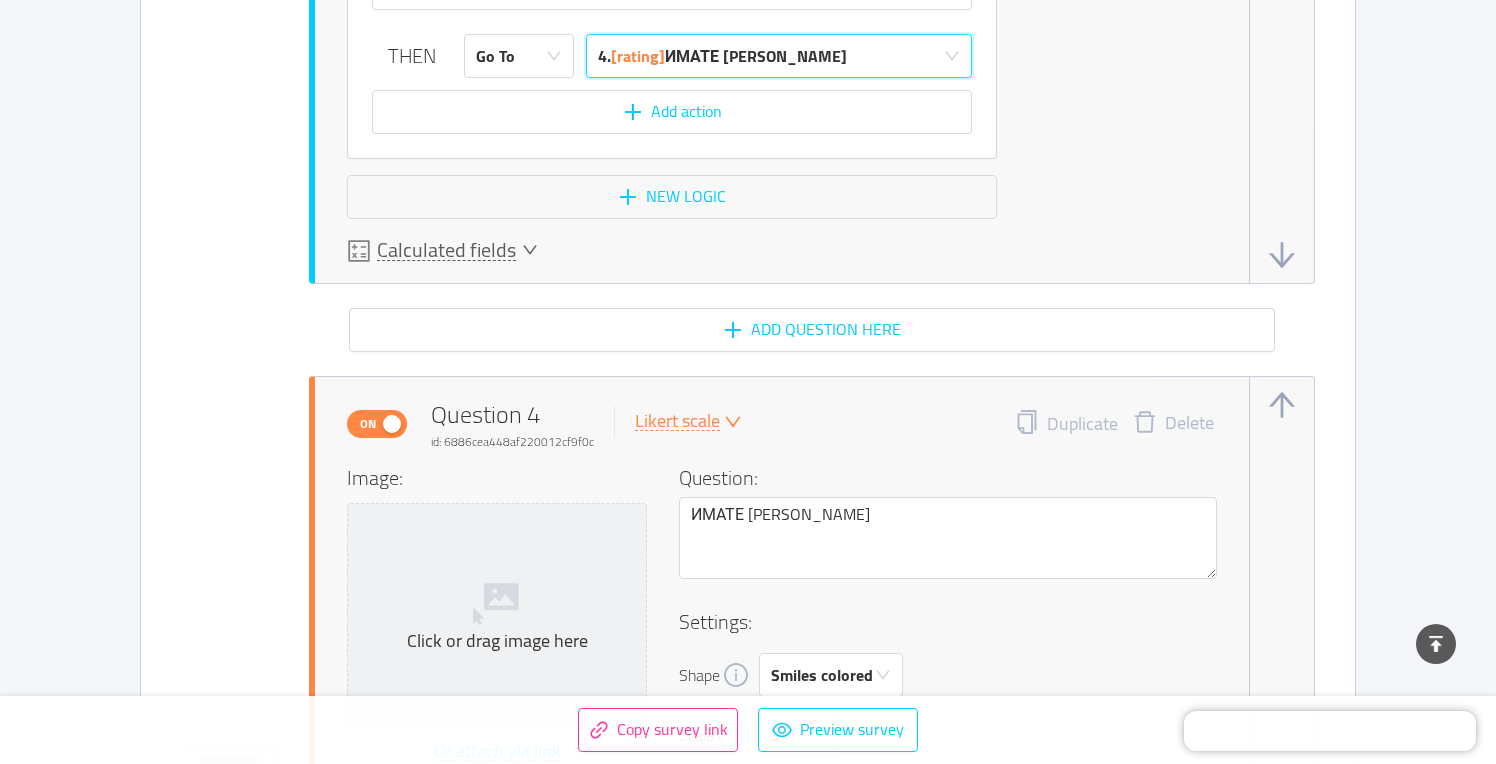 scroll, scrollTop: 4935, scrollLeft: 0, axis: vertical 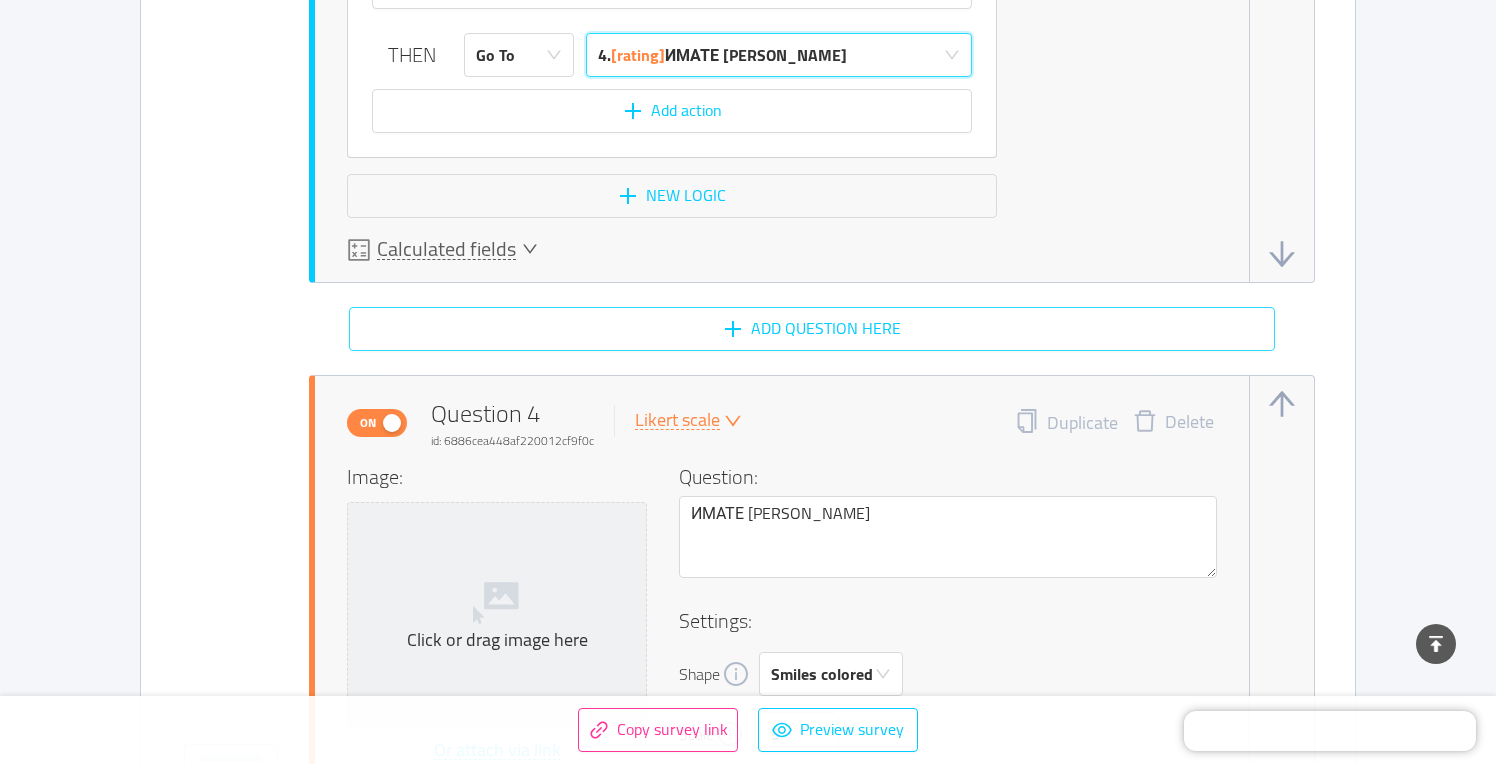 click on "Add question here" at bounding box center (812, 329) 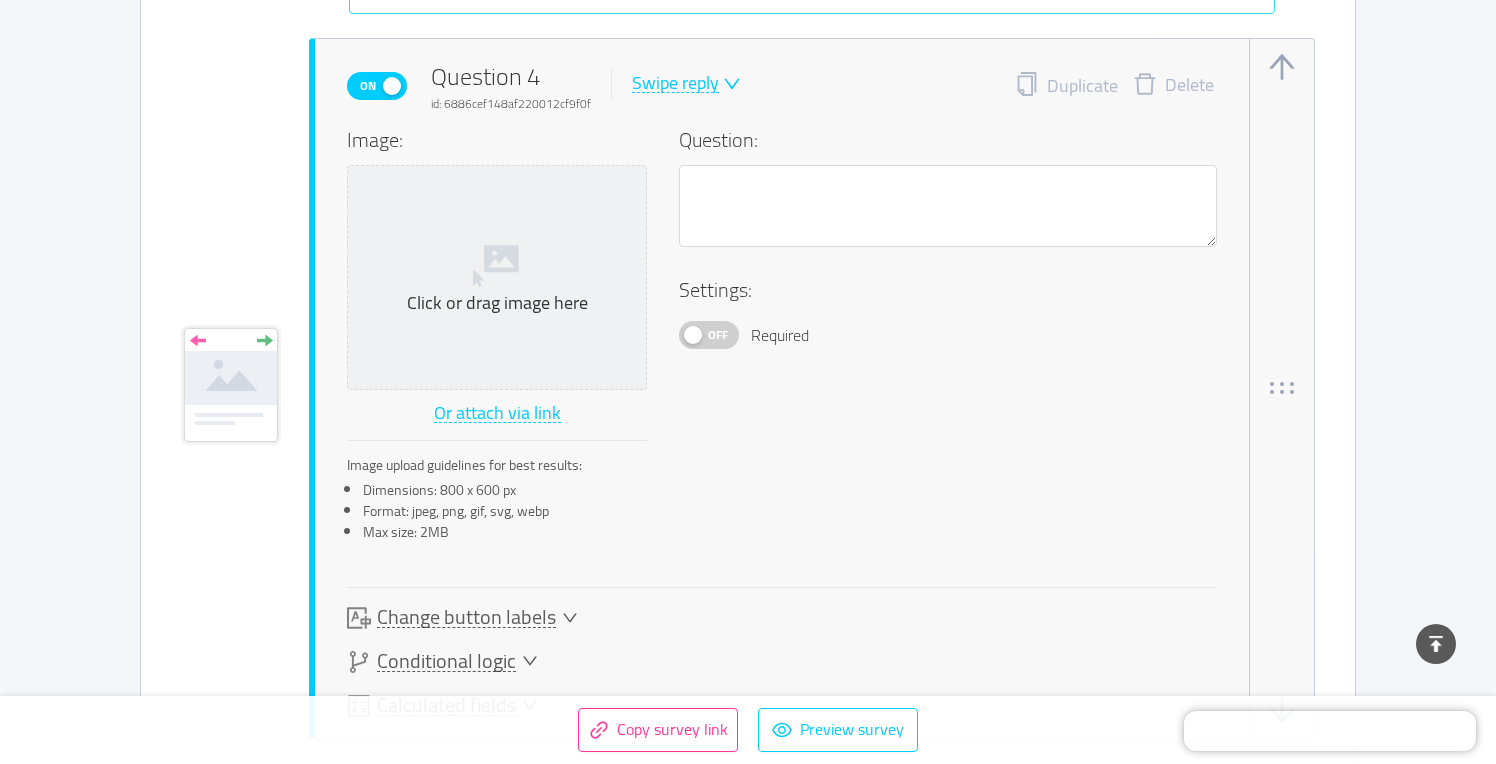scroll, scrollTop: 5279, scrollLeft: 0, axis: vertical 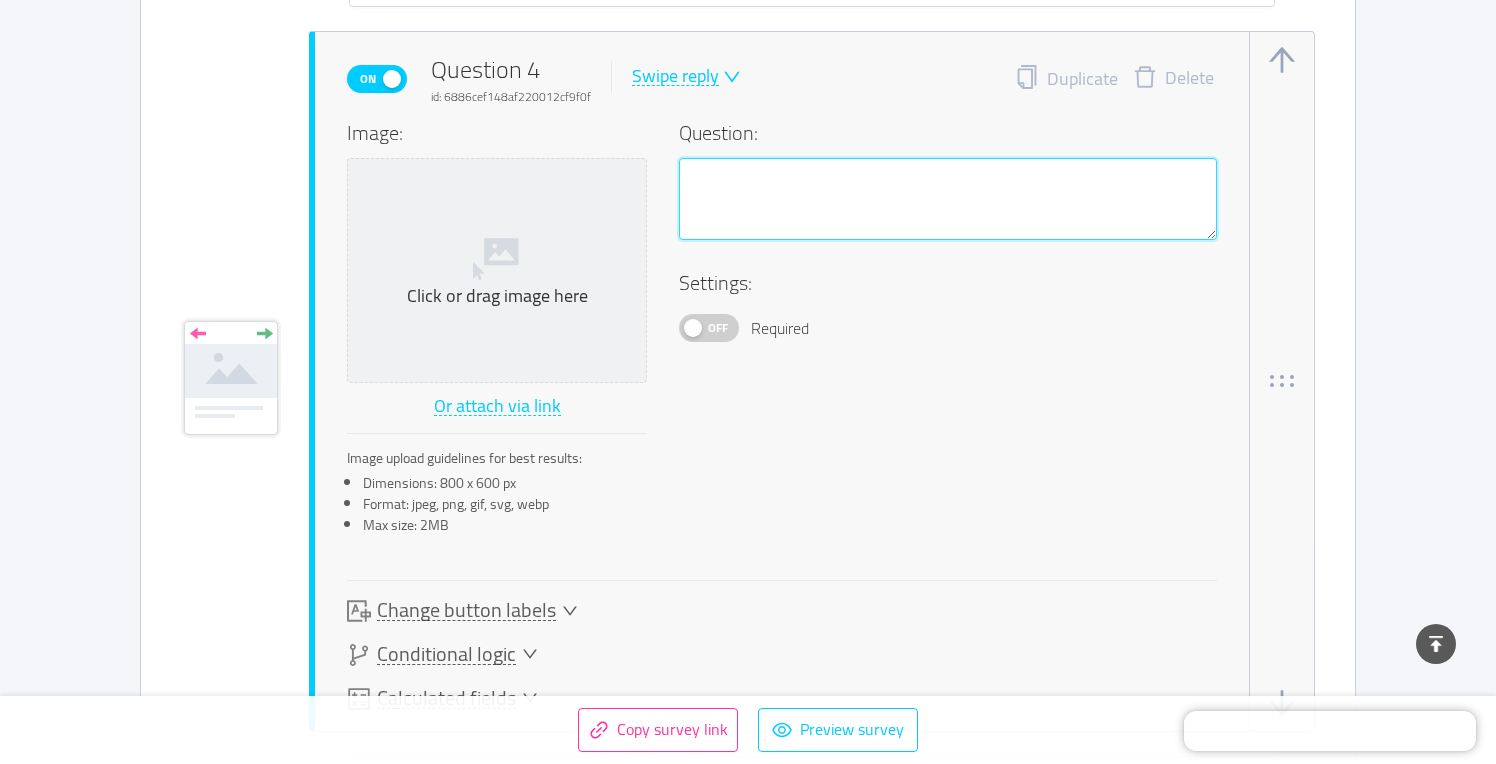 click at bounding box center [948, 199] 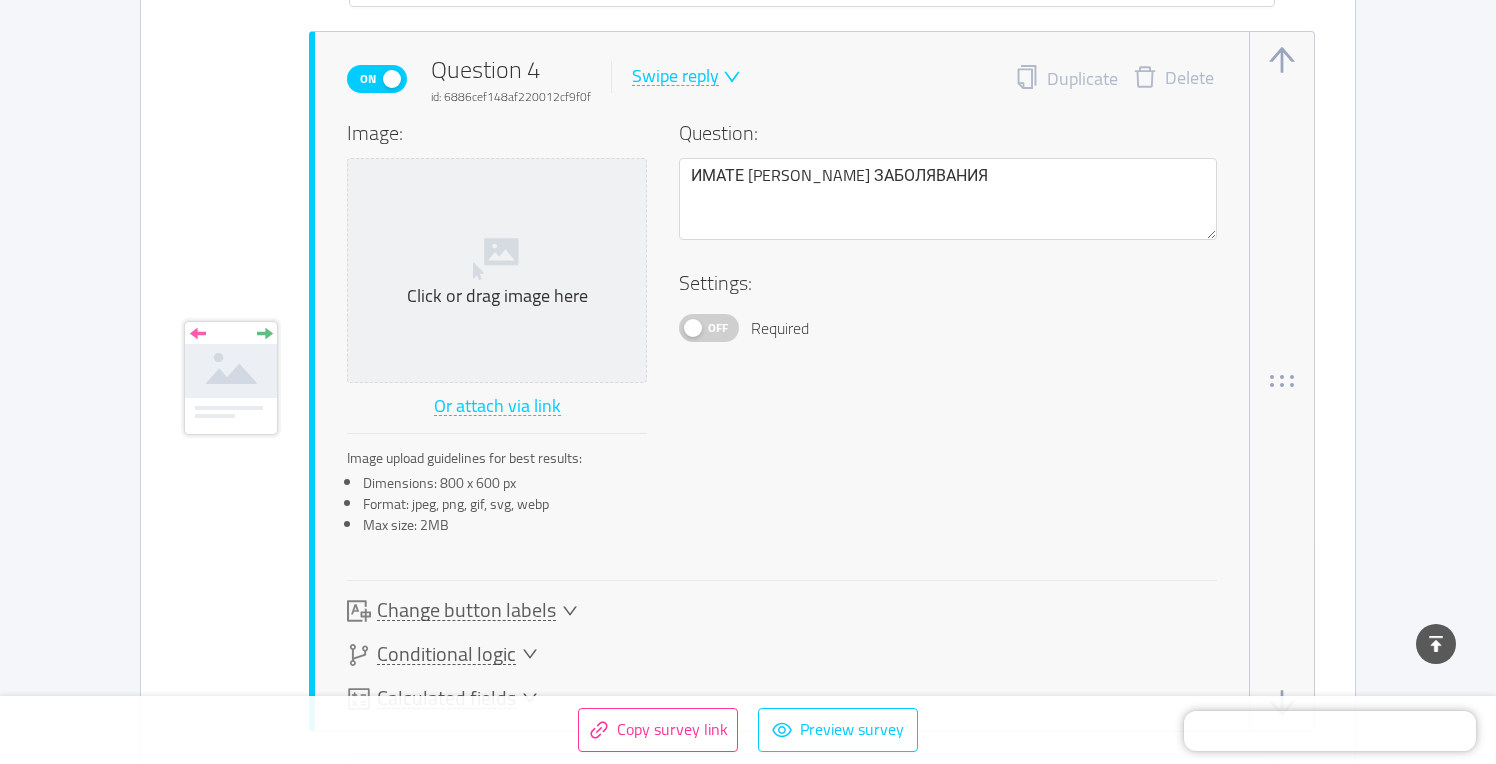 click on "Off" at bounding box center (718, 328) 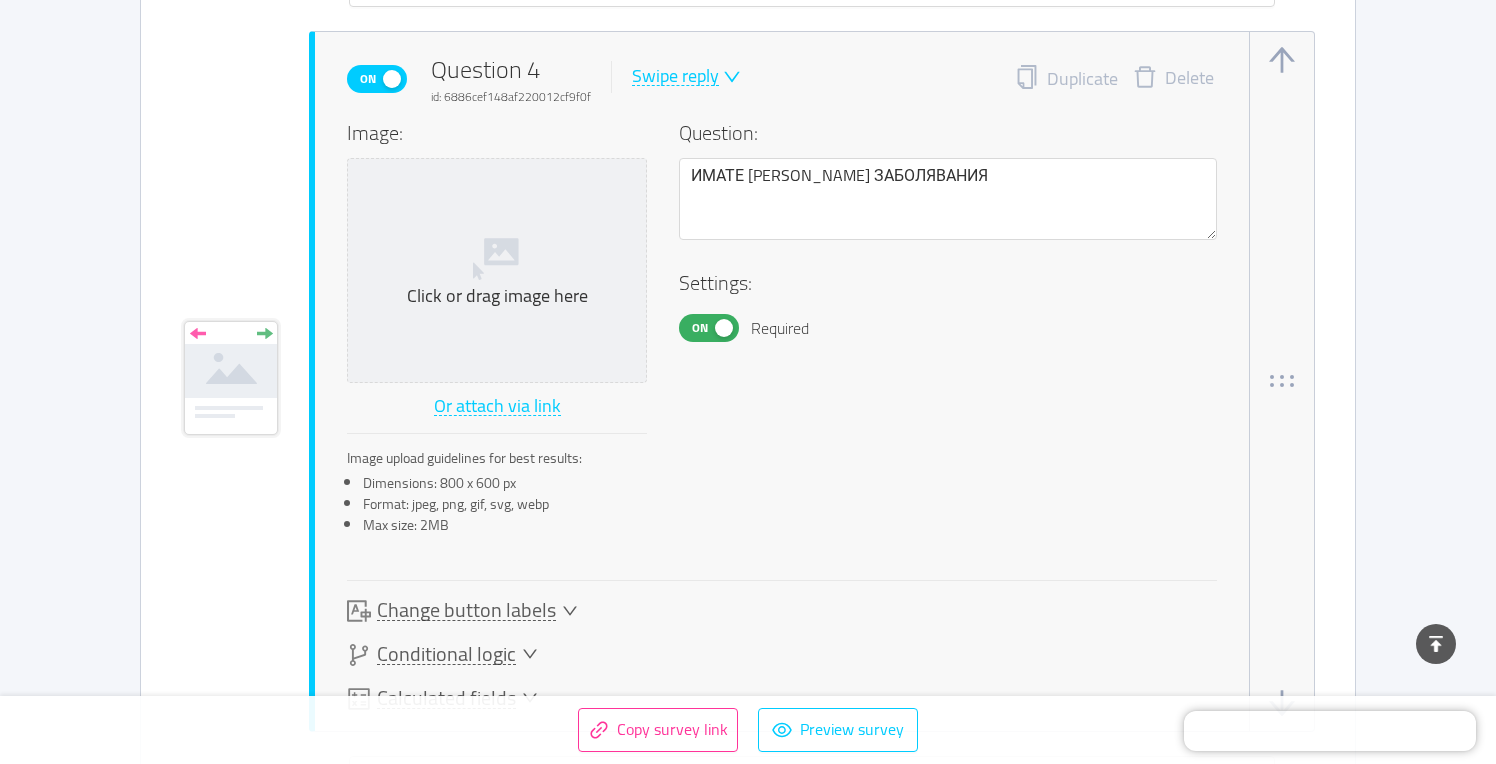 click at bounding box center (730, 77) 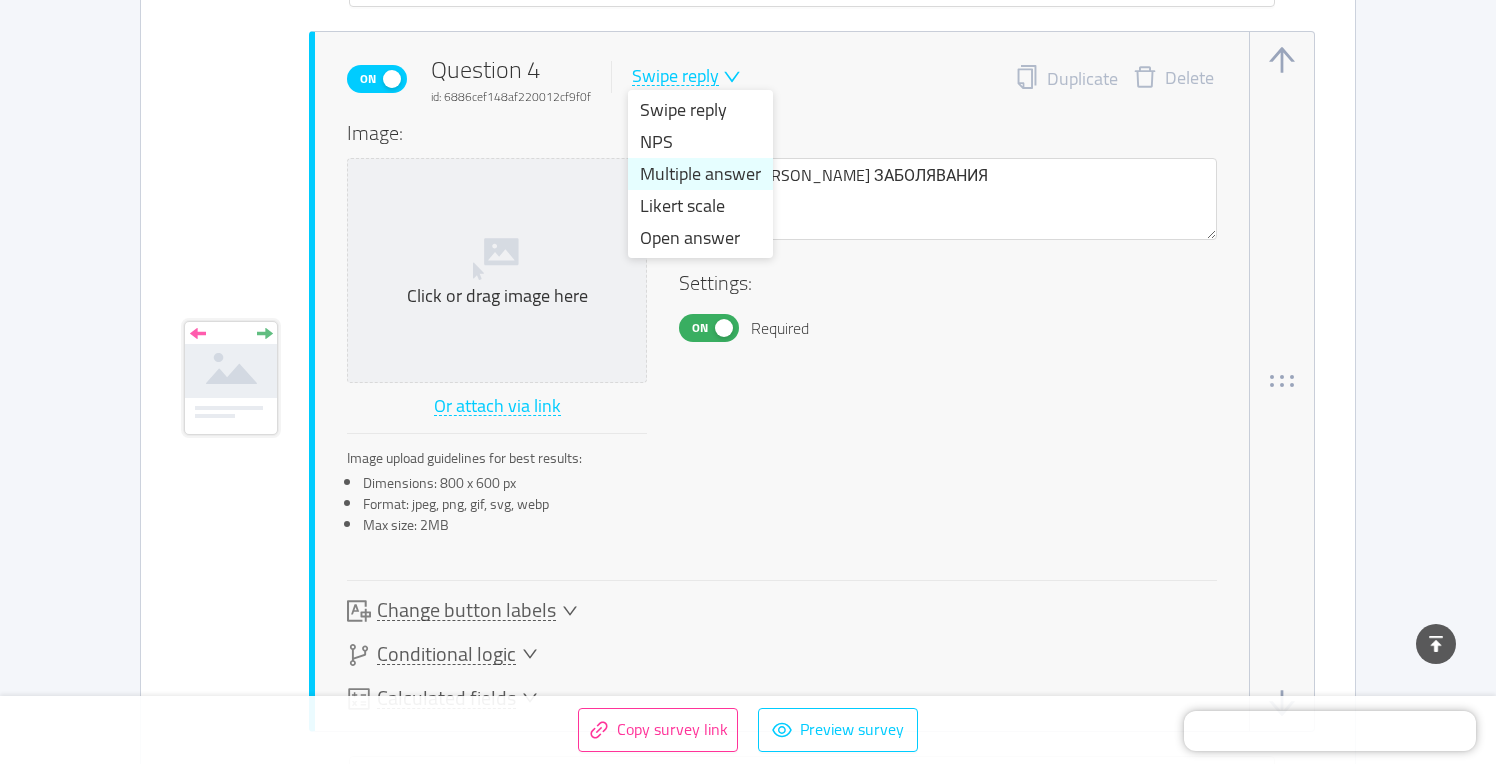click on "Multiple answer" at bounding box center [700, 174] 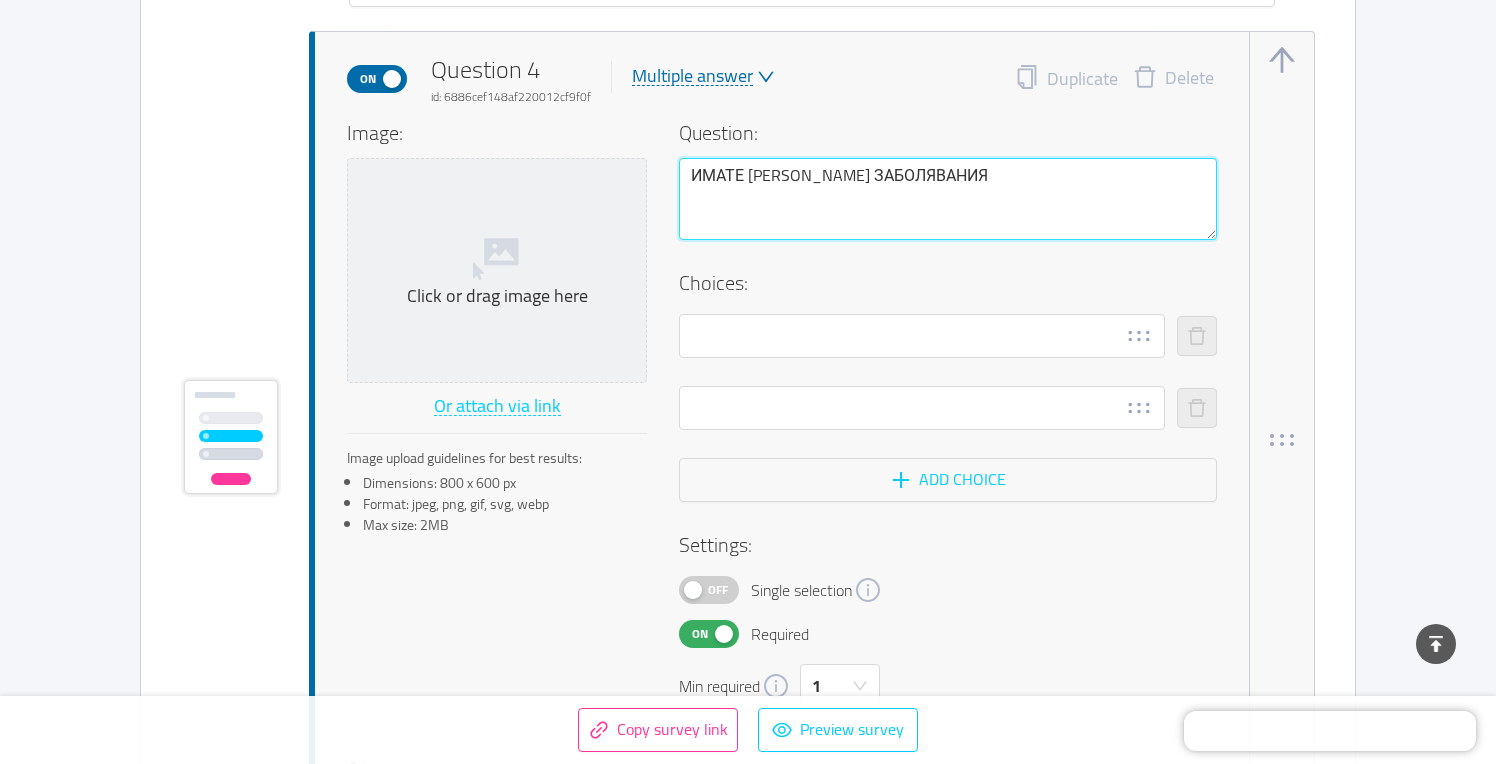 click on "ИМАТЕ [PERSON_NAME] ЗАБОЛЯВАНИЯ" at bounding box center (948, 199) 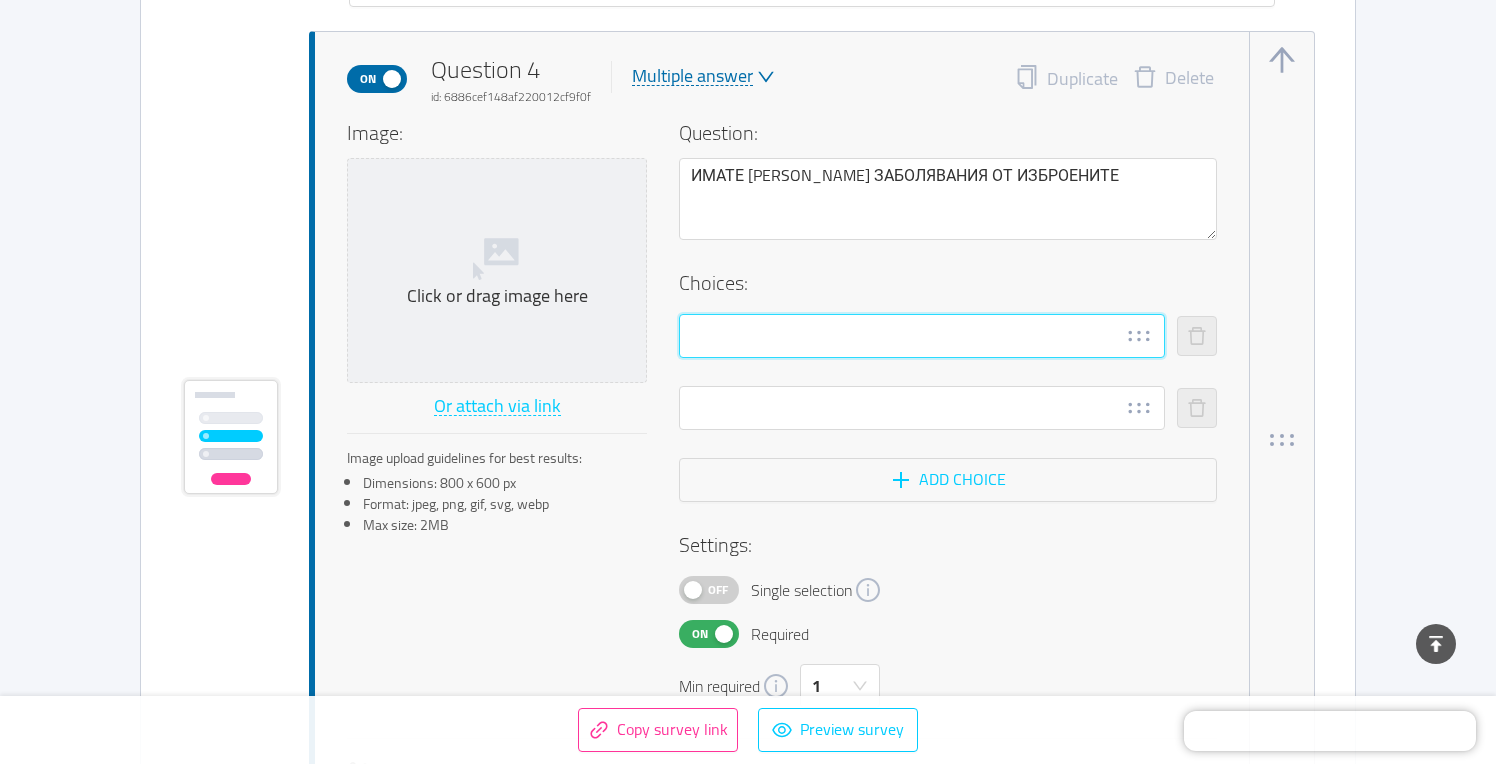 click at bounding box center [922, 336] 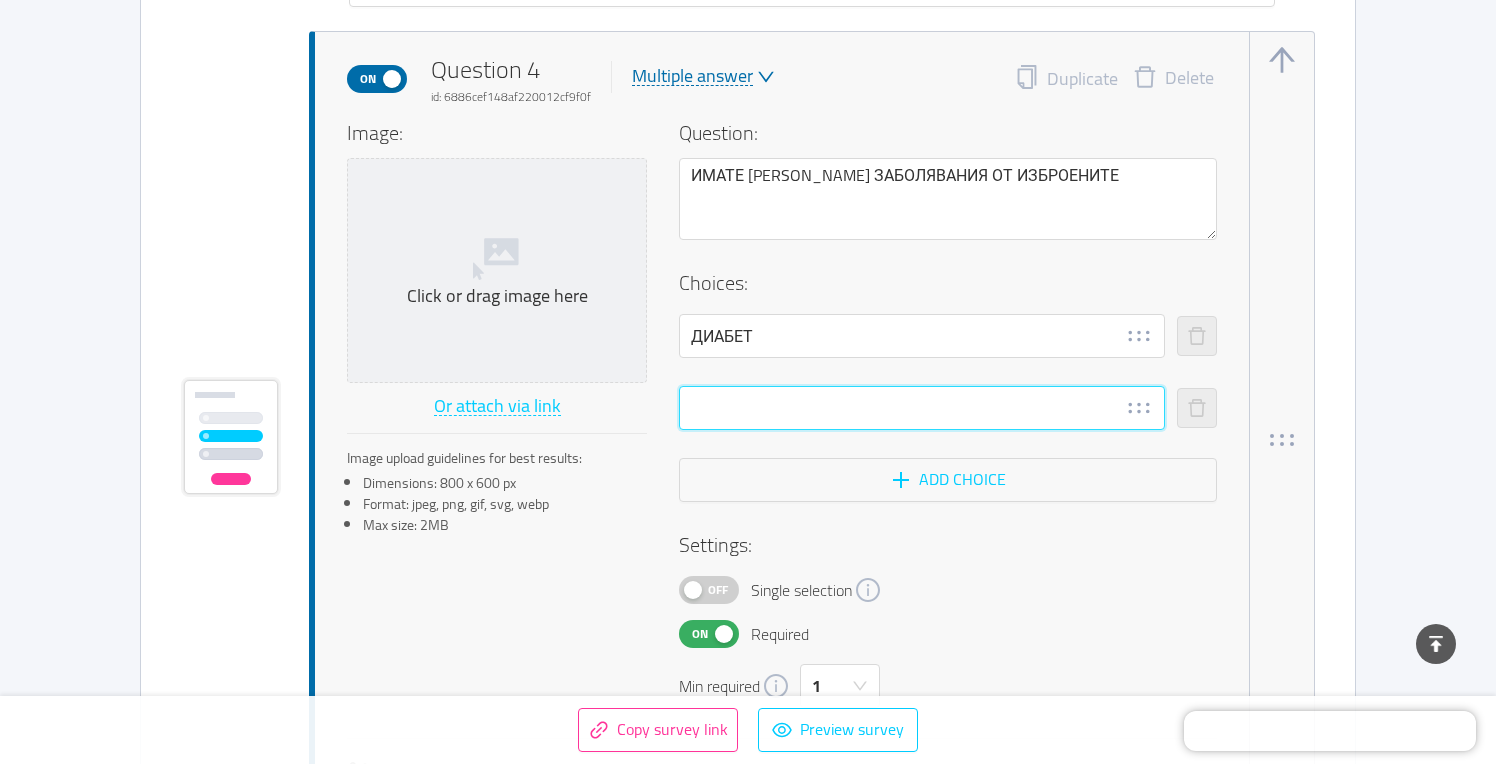 click at bounding box center [922, 408] 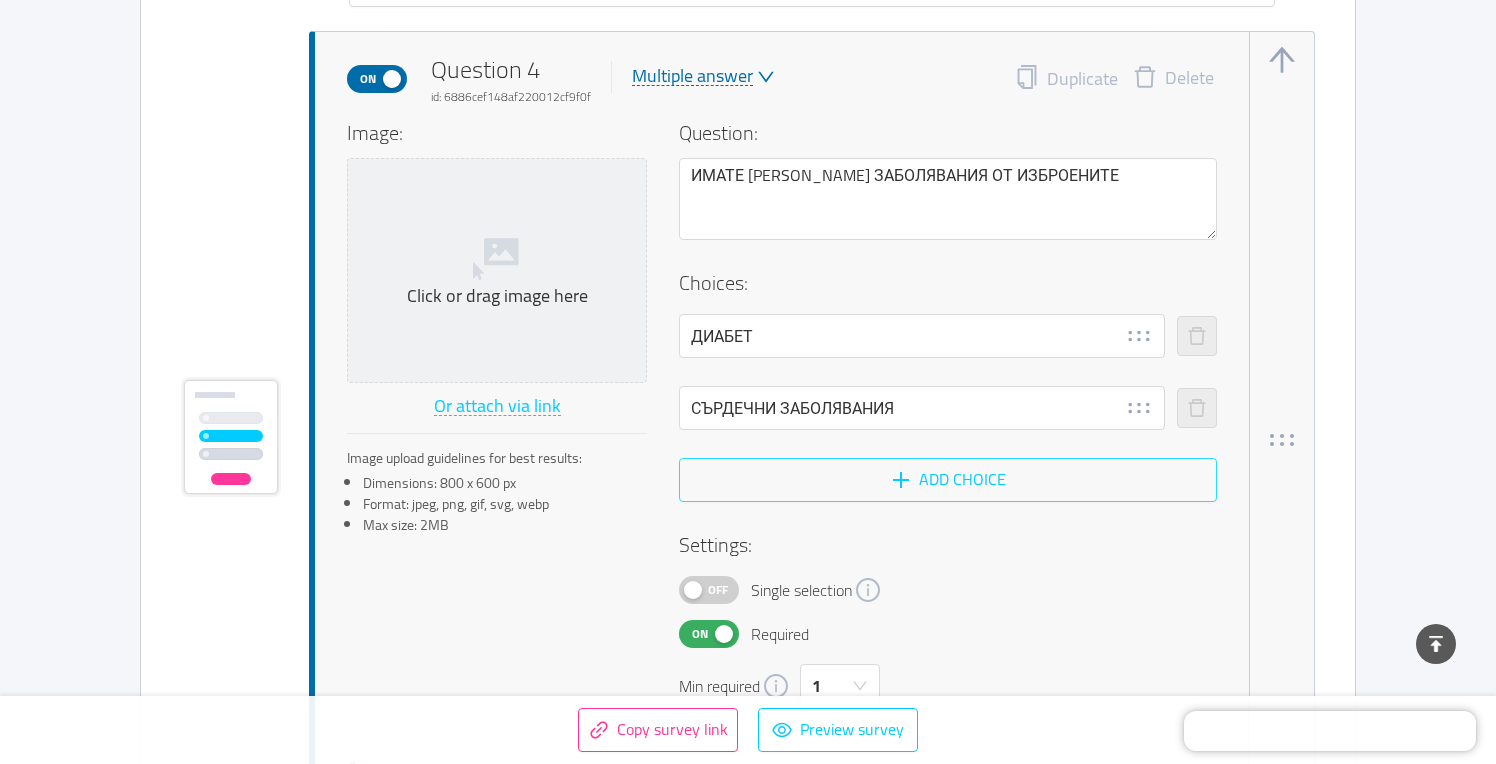 click on "Add choice" at bounding box center (948, 480) 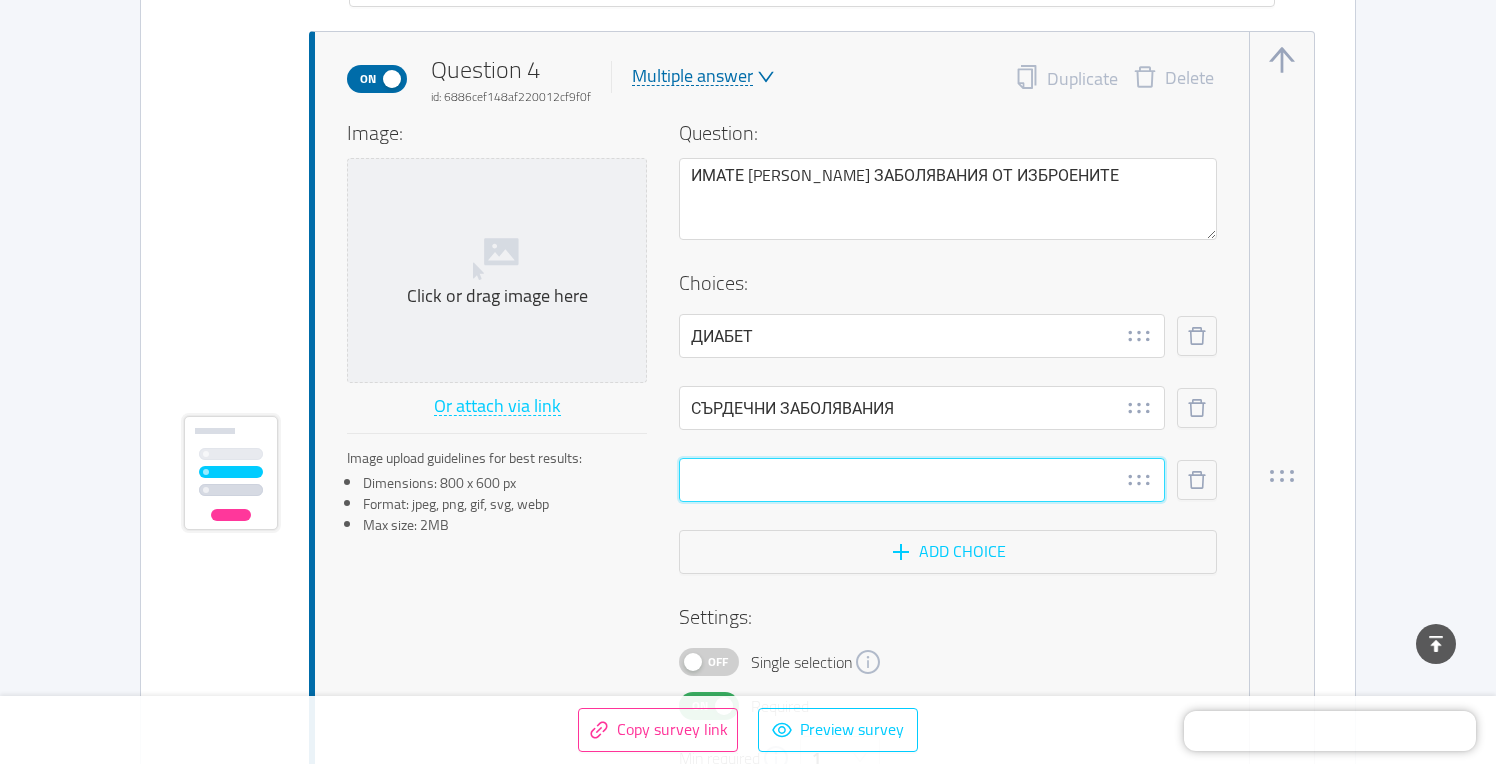 click at bounding box center (922, 480) 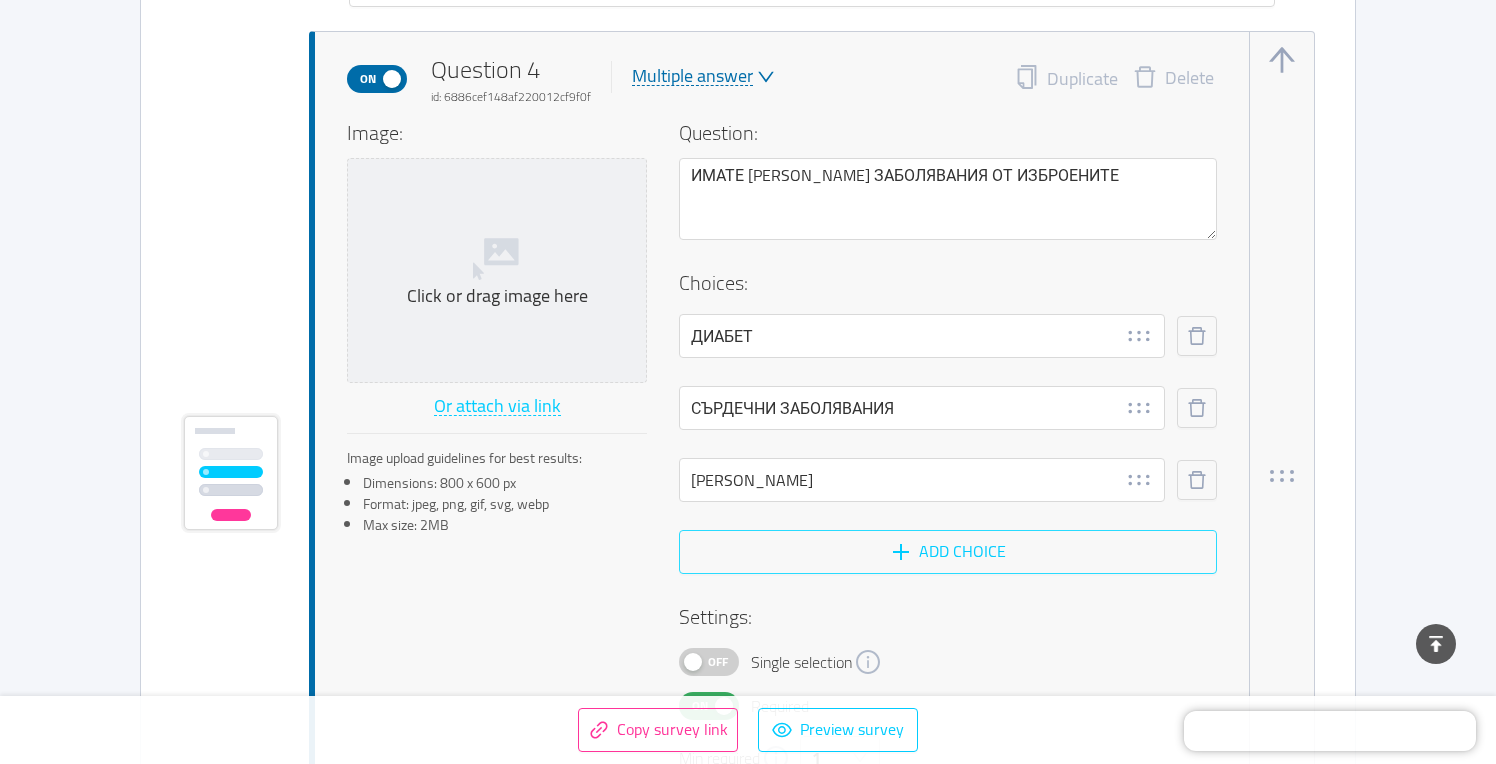 click on "Add choice" at bounding box center [948, 552] 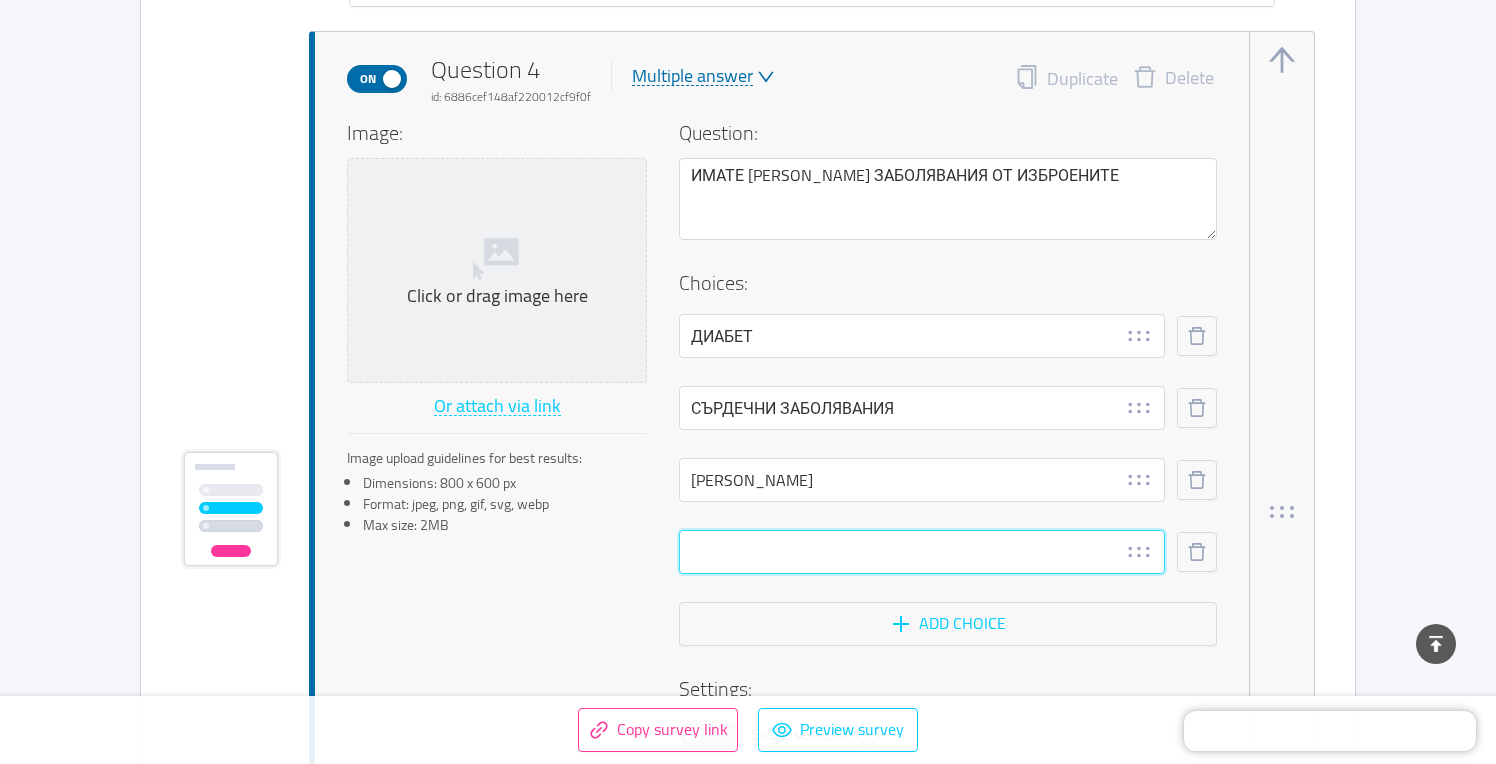click at bounding box center [922, 552] 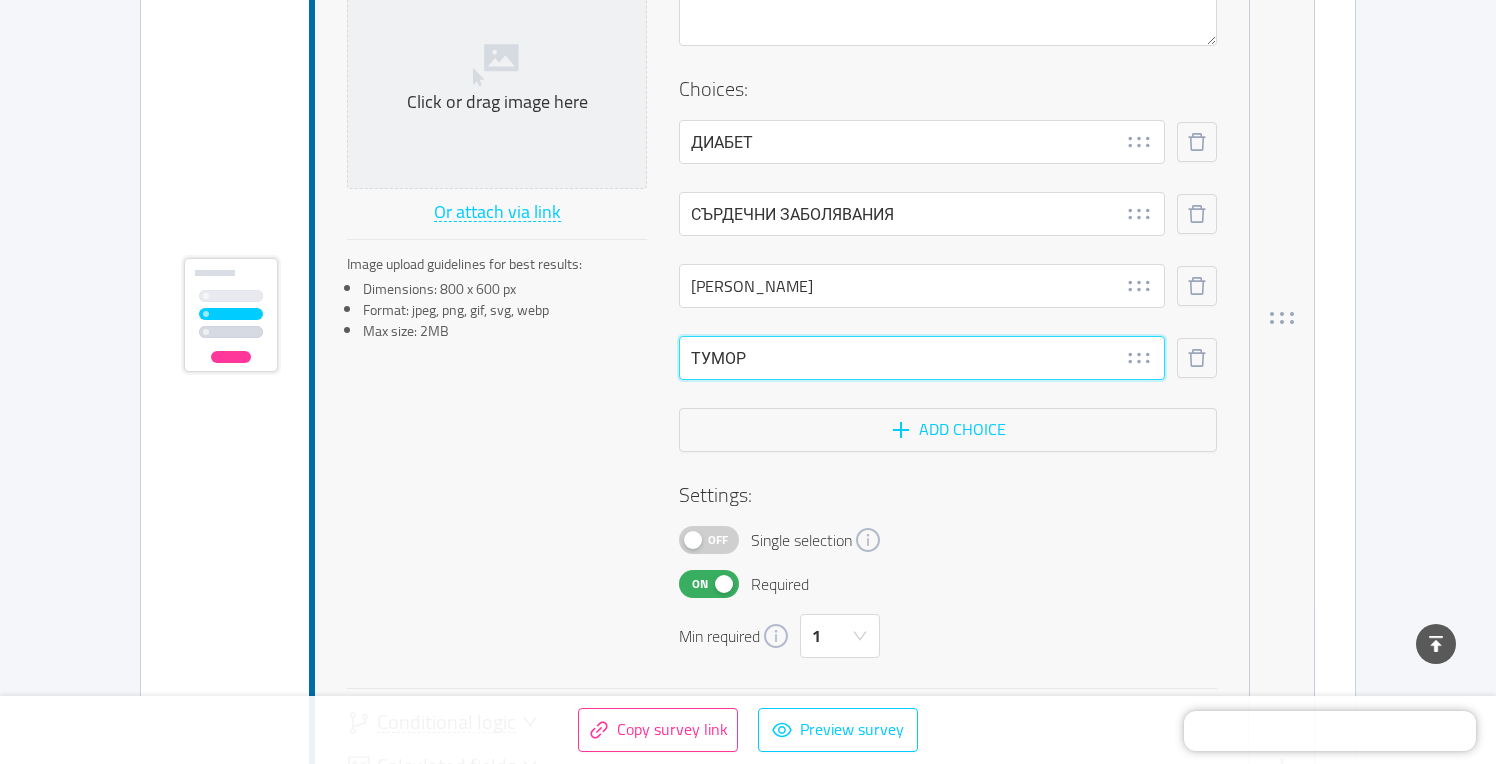 scroll, scrollTop: 5508, scrollLeft: 0, axis: vertical 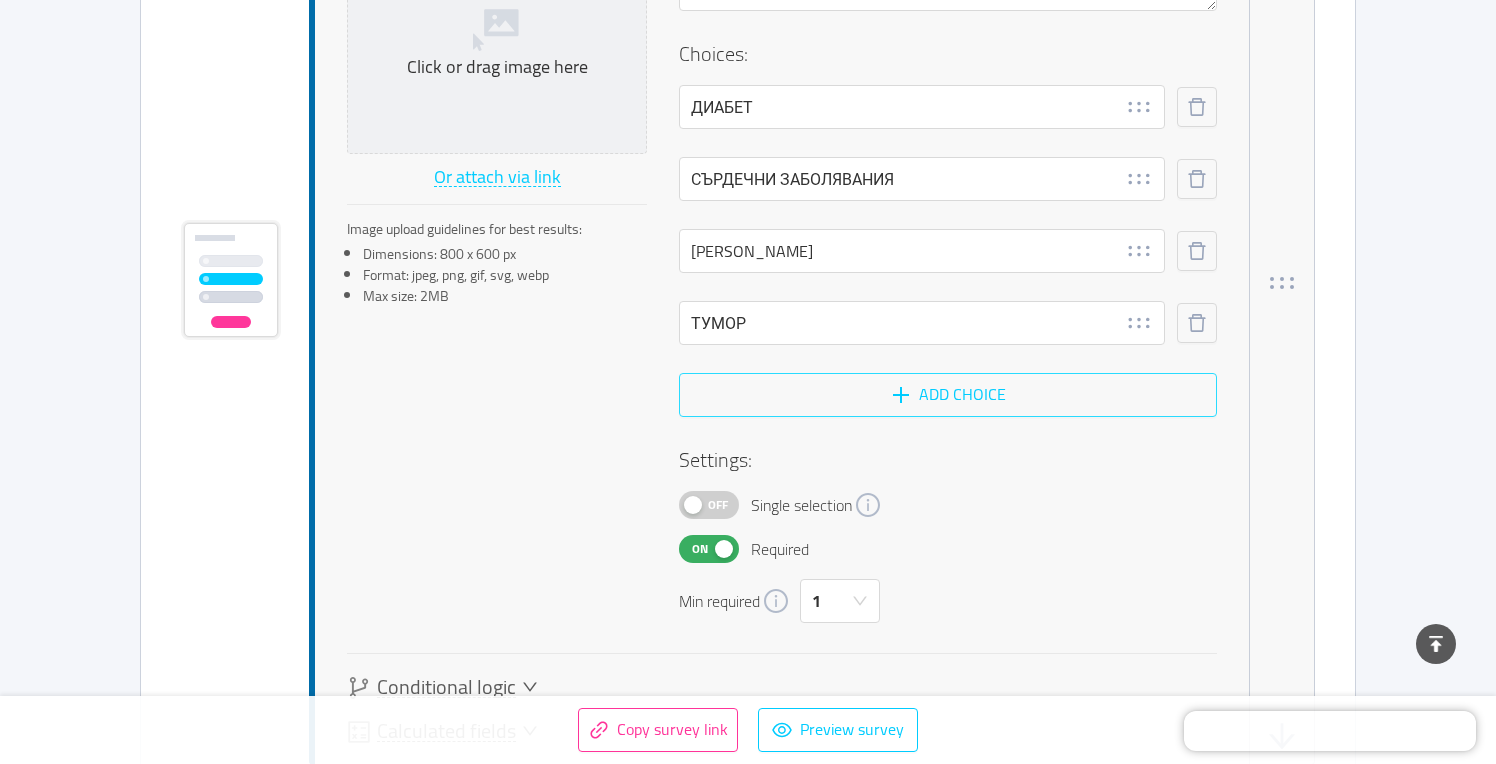 click on "Add choice" at bounding box center [948, 395] 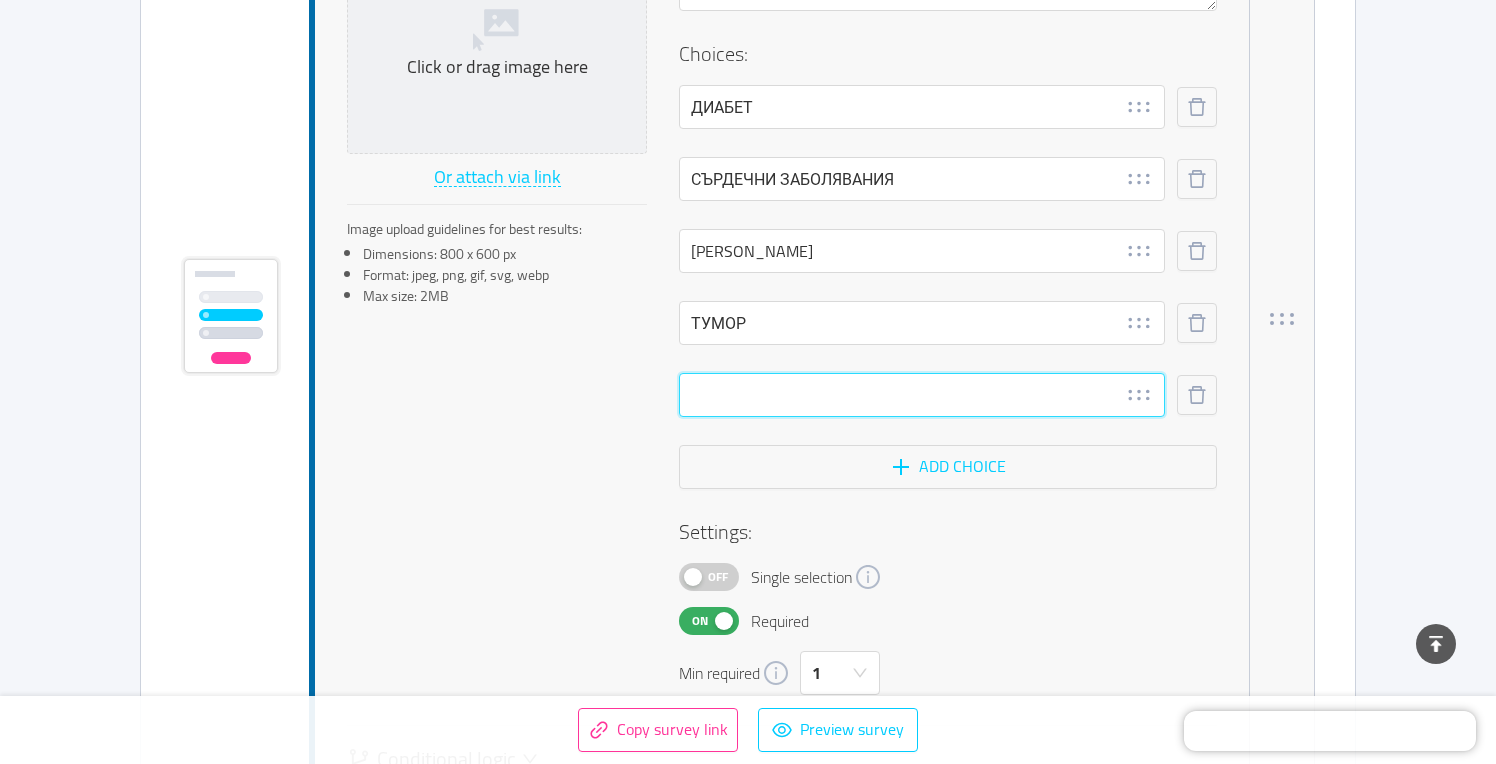 click at bounding box center (922, 395) 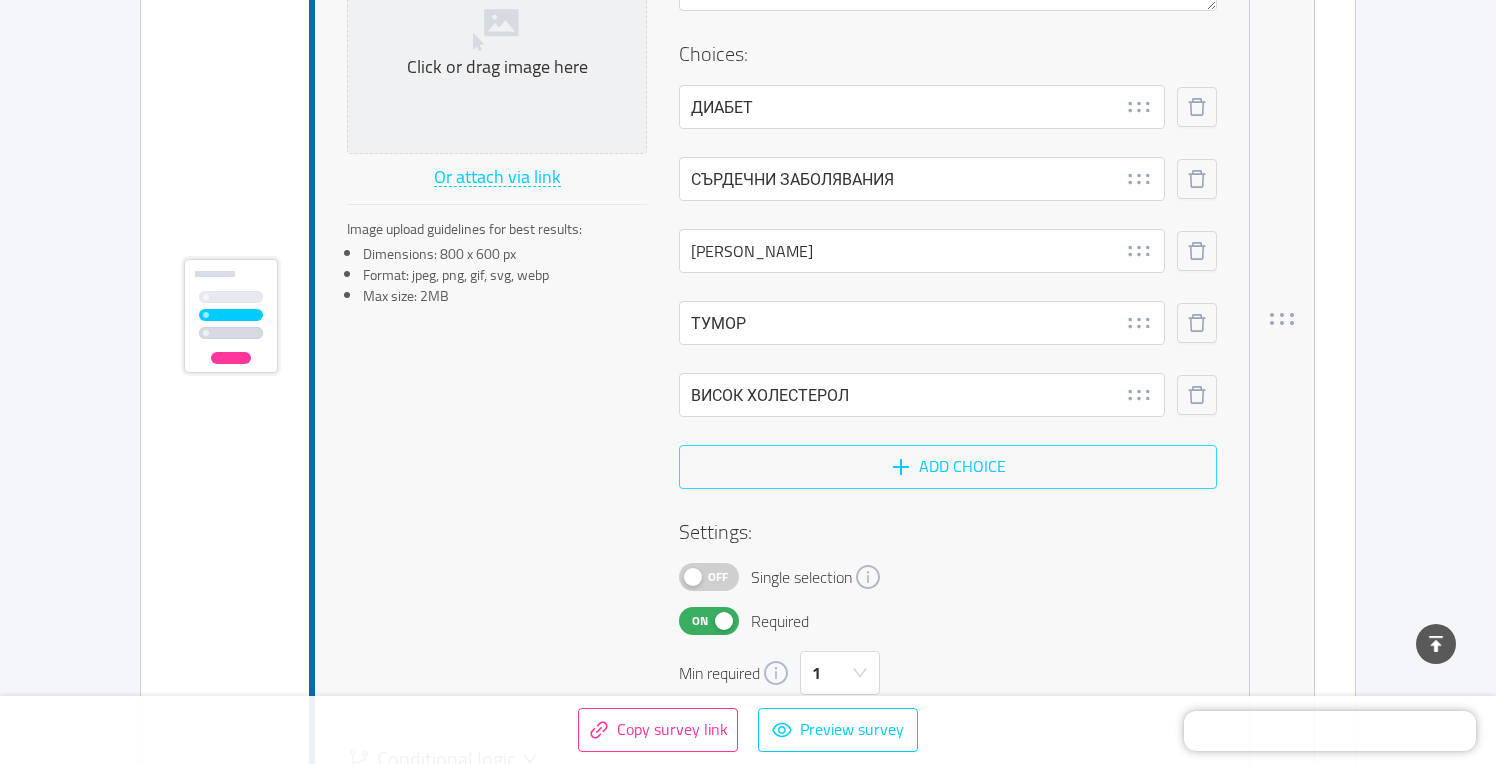 click on "Add choice" at bounding box center (948, 467) 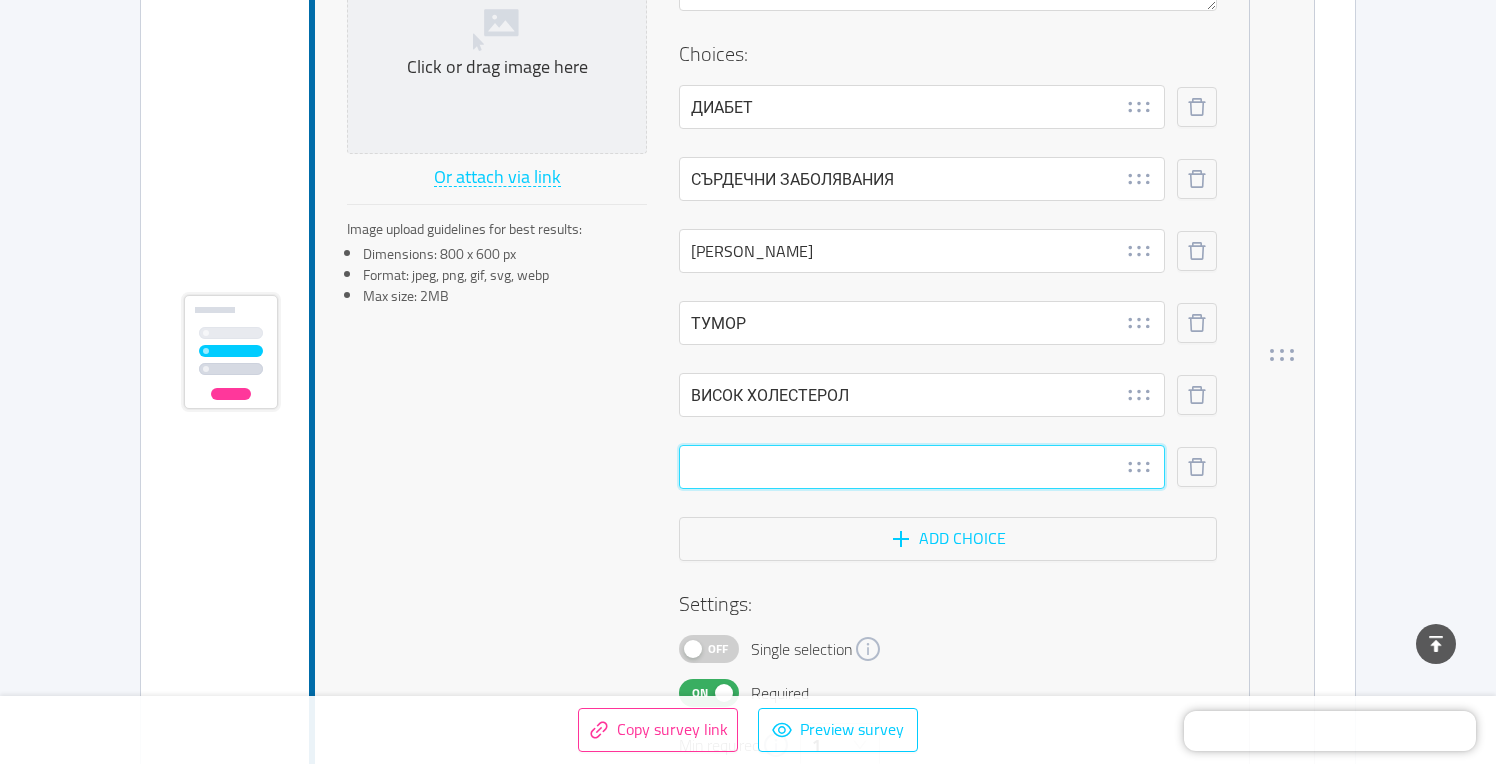 click at bounding box center (922, 467) 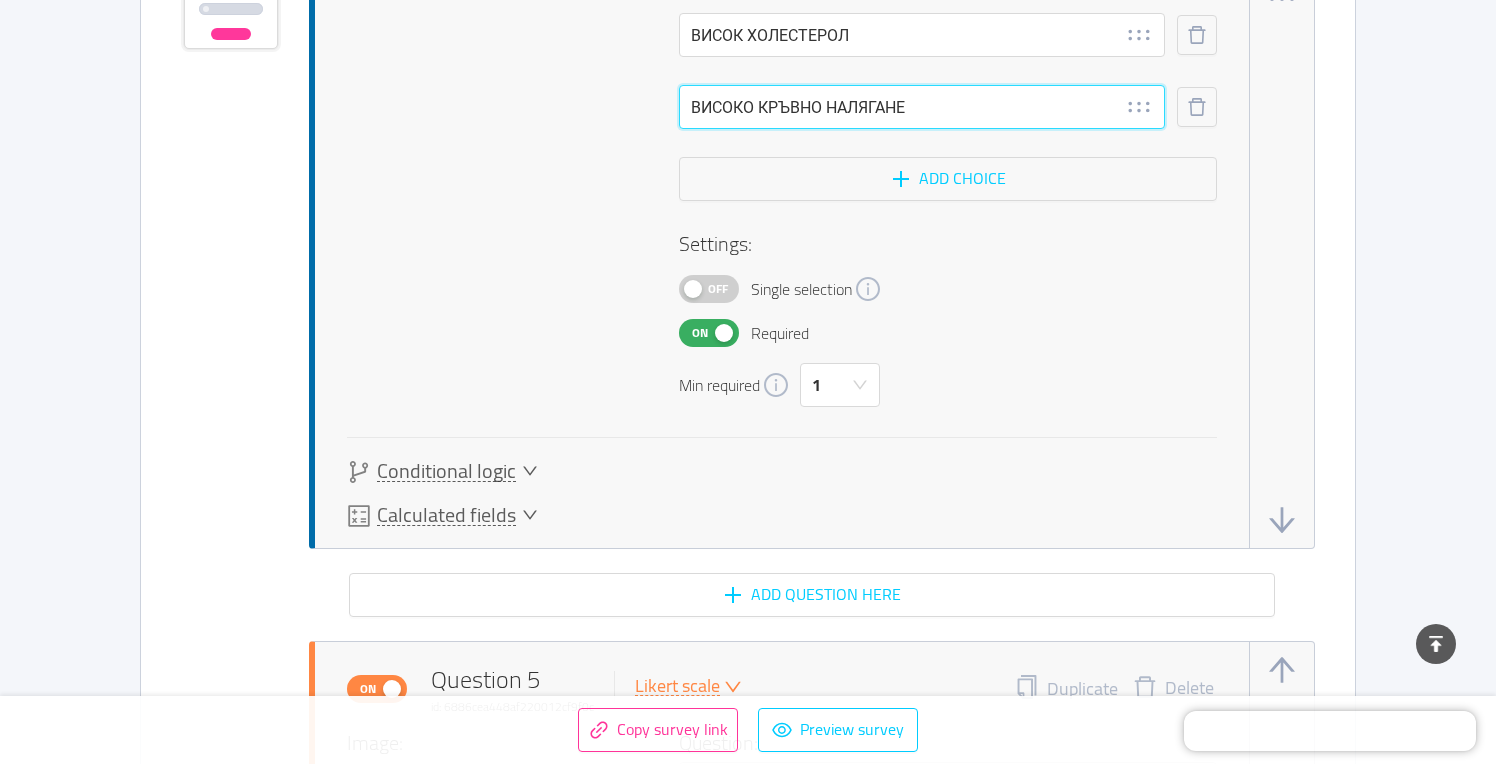 scroll, scrollTop: 5872, scrollLeft: 0, axis: vertical 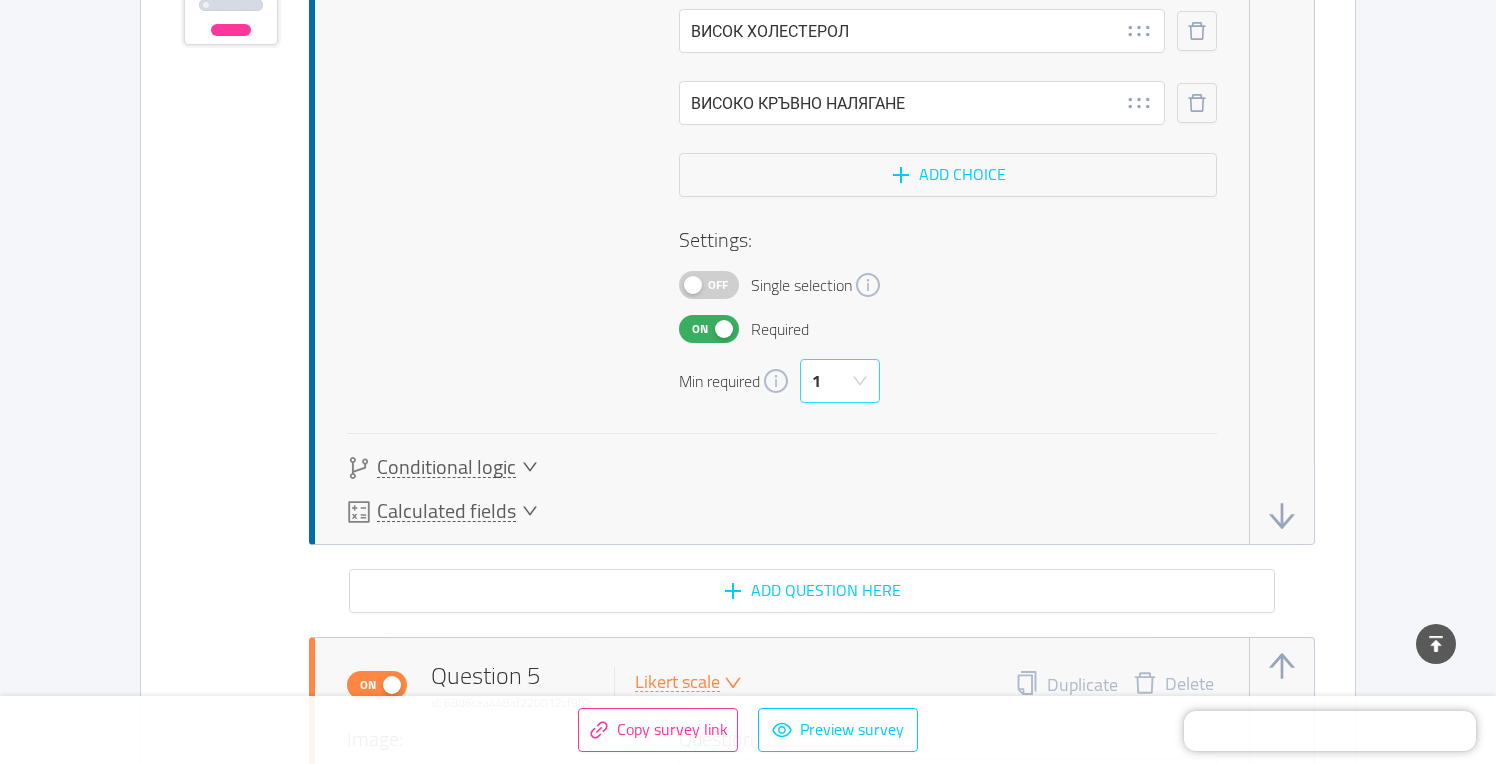 click on "1" at bounding box center (833, 381) 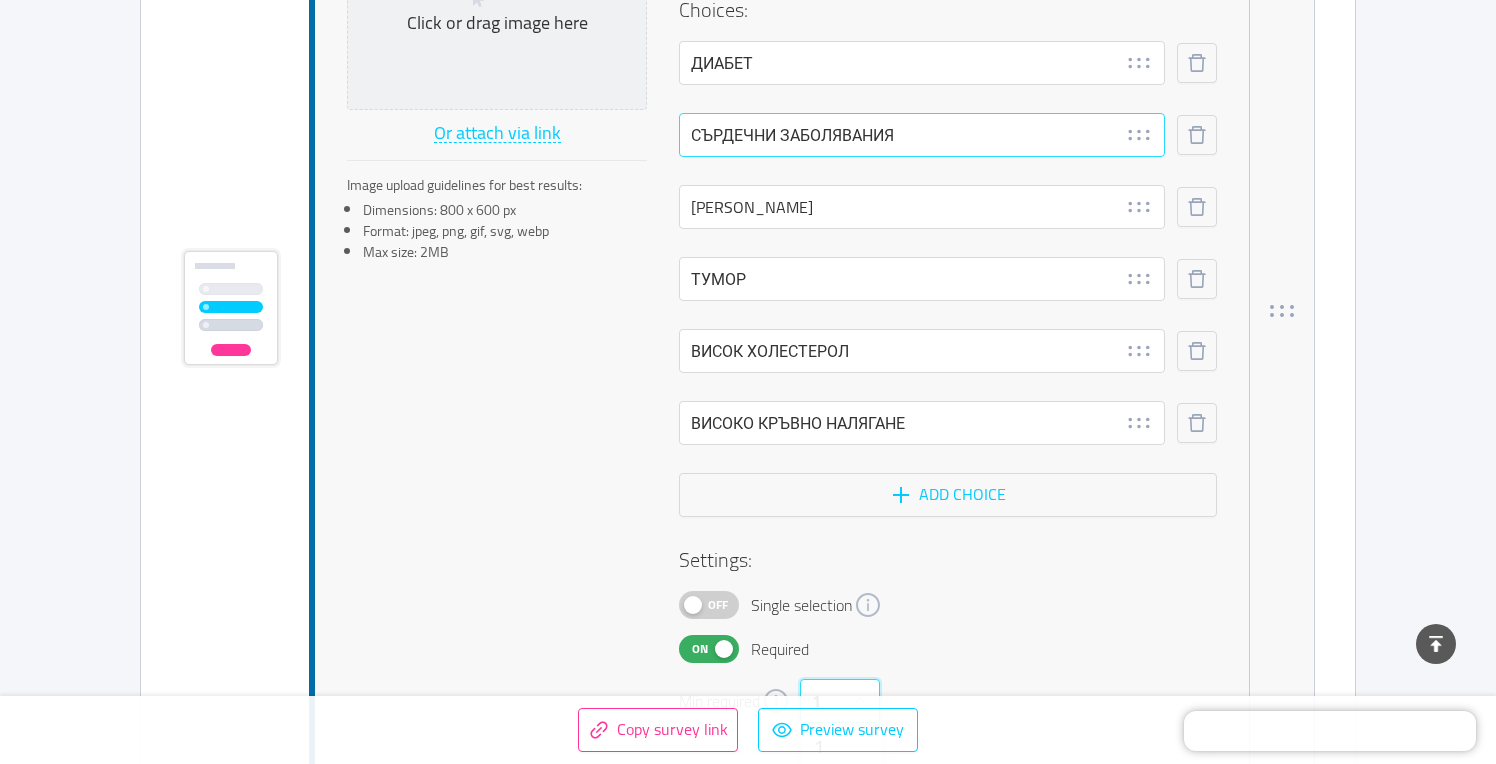 scroll, scrollTop: 5555, scrollLeft: 0, axis: vertical 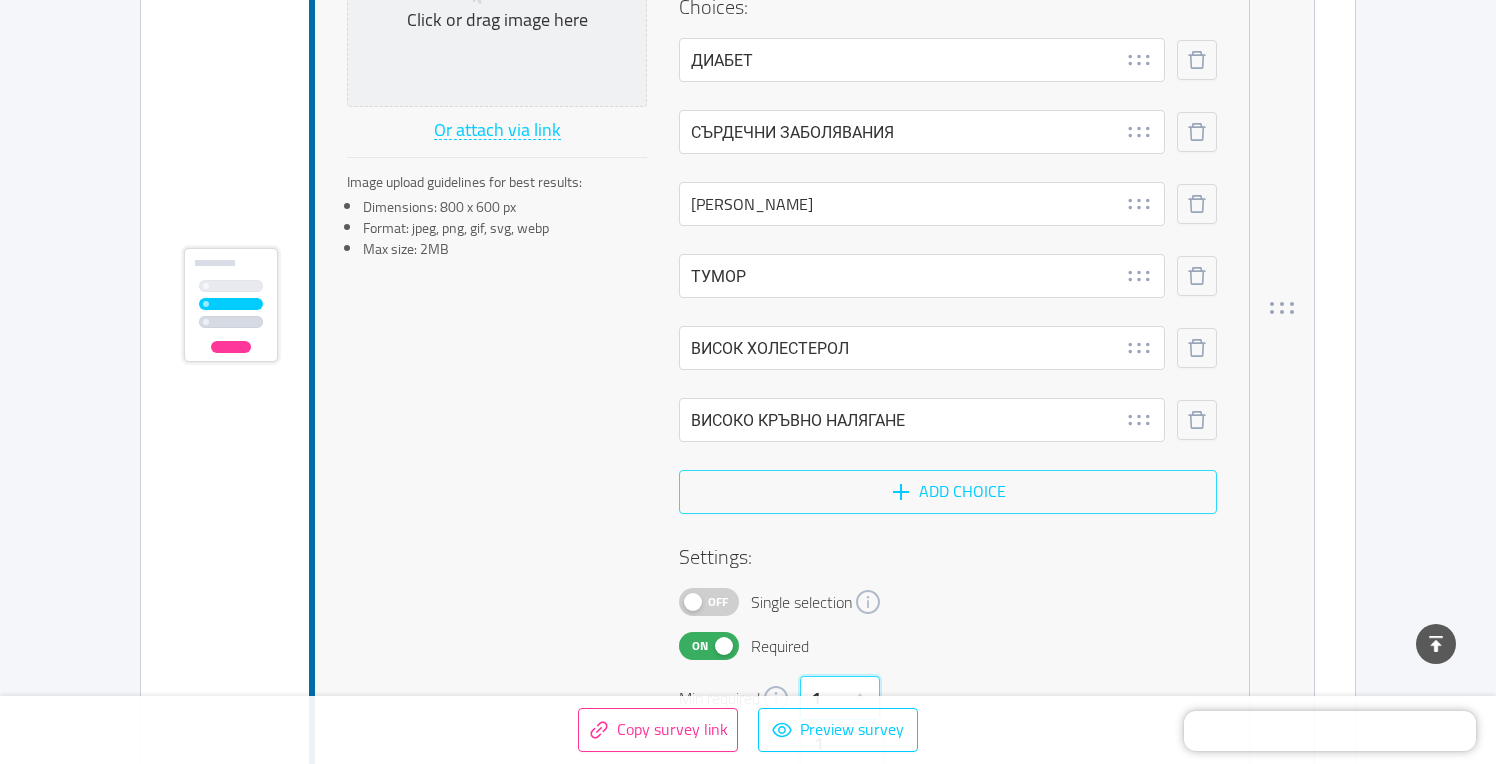 click on "Add choice" at bounding box center (948, 492) 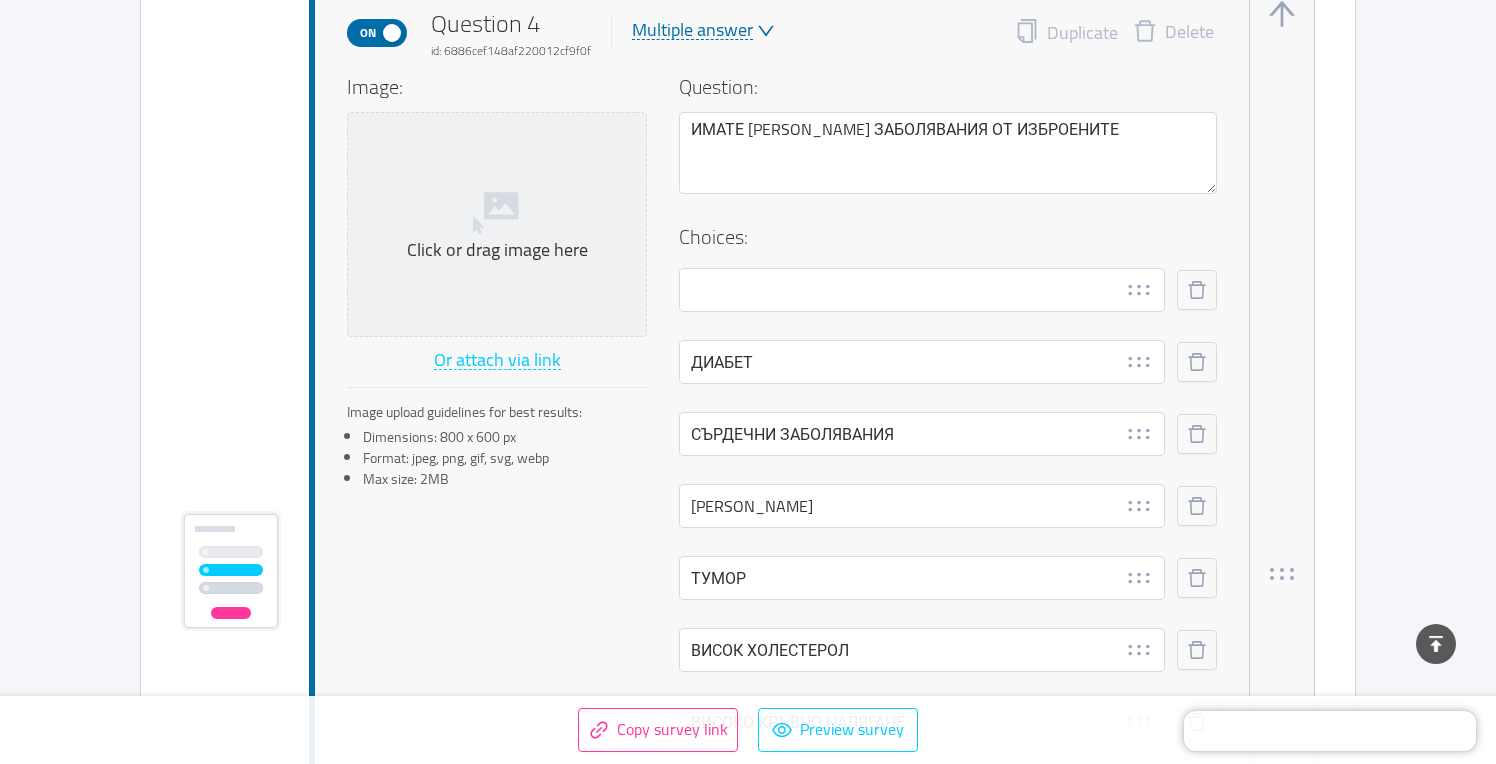 scroll, scrollTop: 5315, scrollLeft: 0, axis: vertical 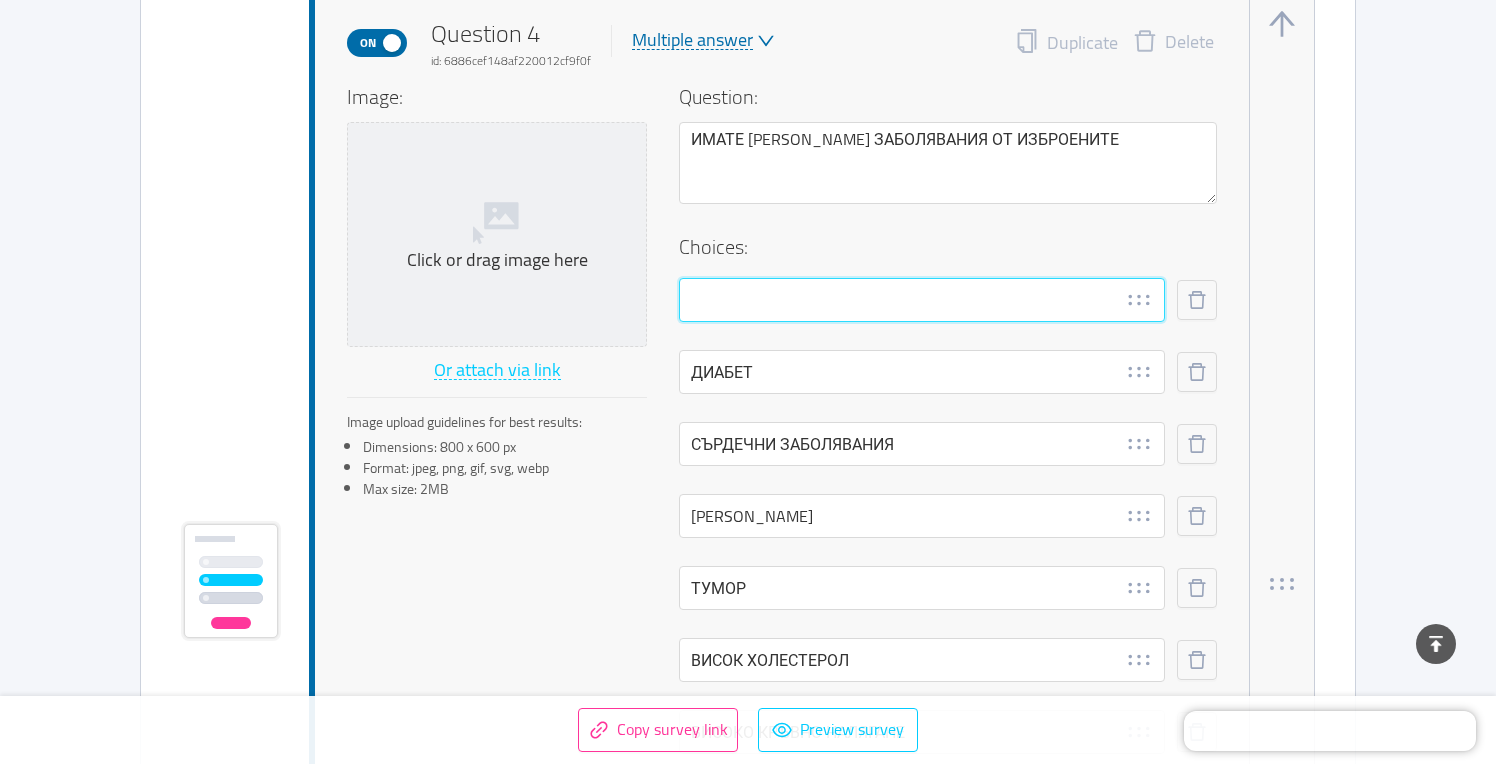click at bounding box center (922, 300) 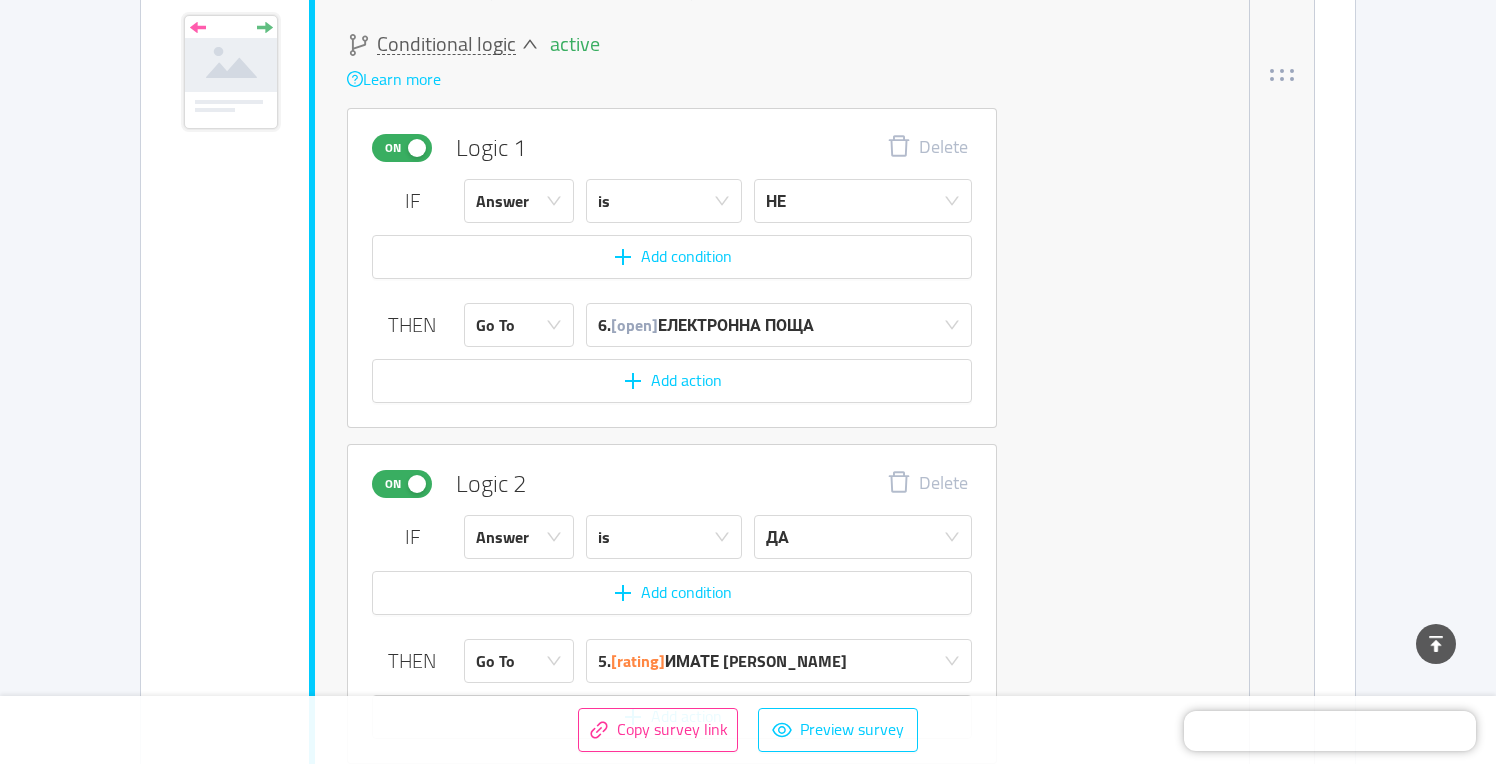 scroll, scrollTop: 4329, scrollLeft: 0, axis: vertical 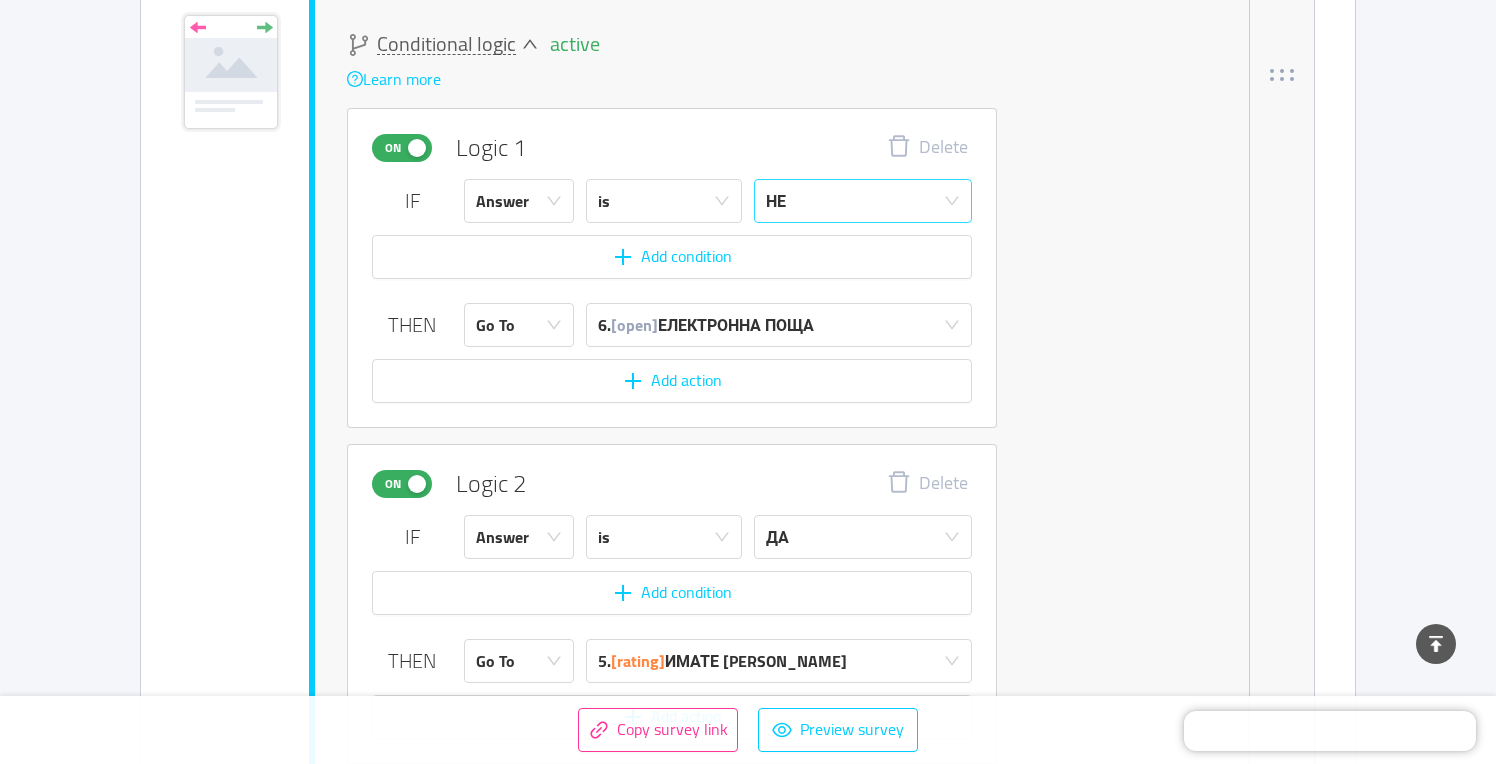 click on "НЕ" at bounding box center (856, 201) 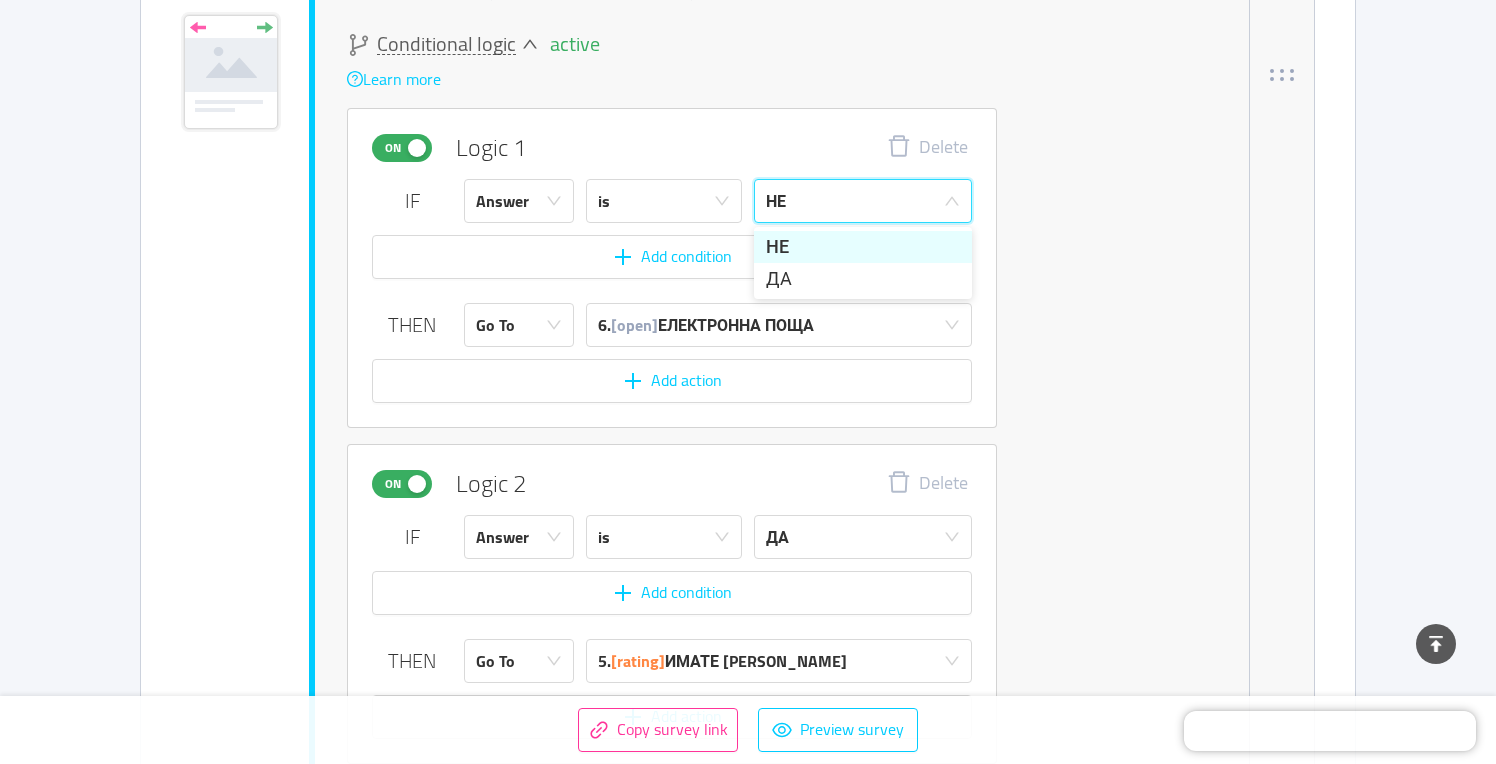 click on "НЕ" at bounding box center (856, 201) 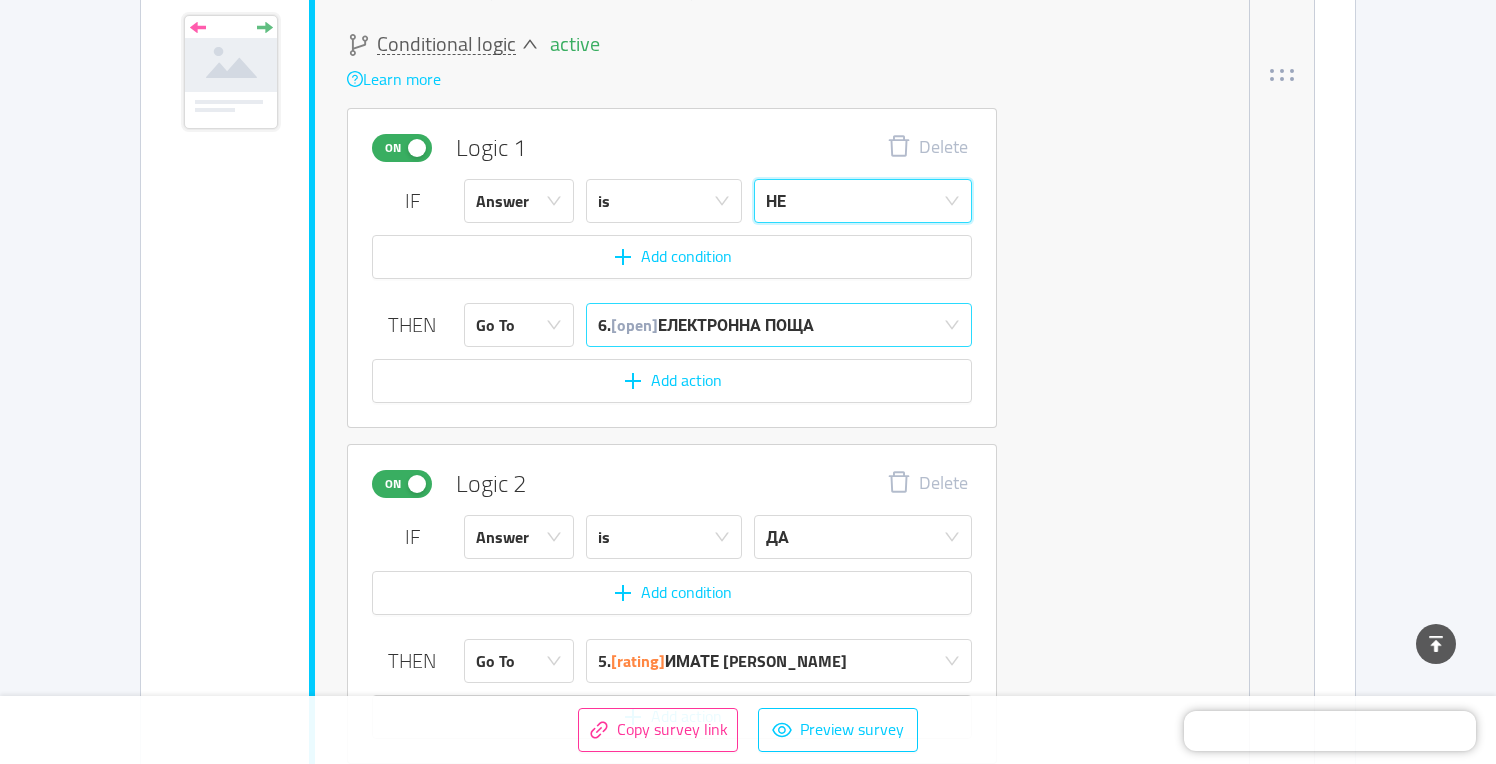 click on "6.  [open]   ЕЛЕКТРОННА ПОЩА" at bounding box center [706, 325] 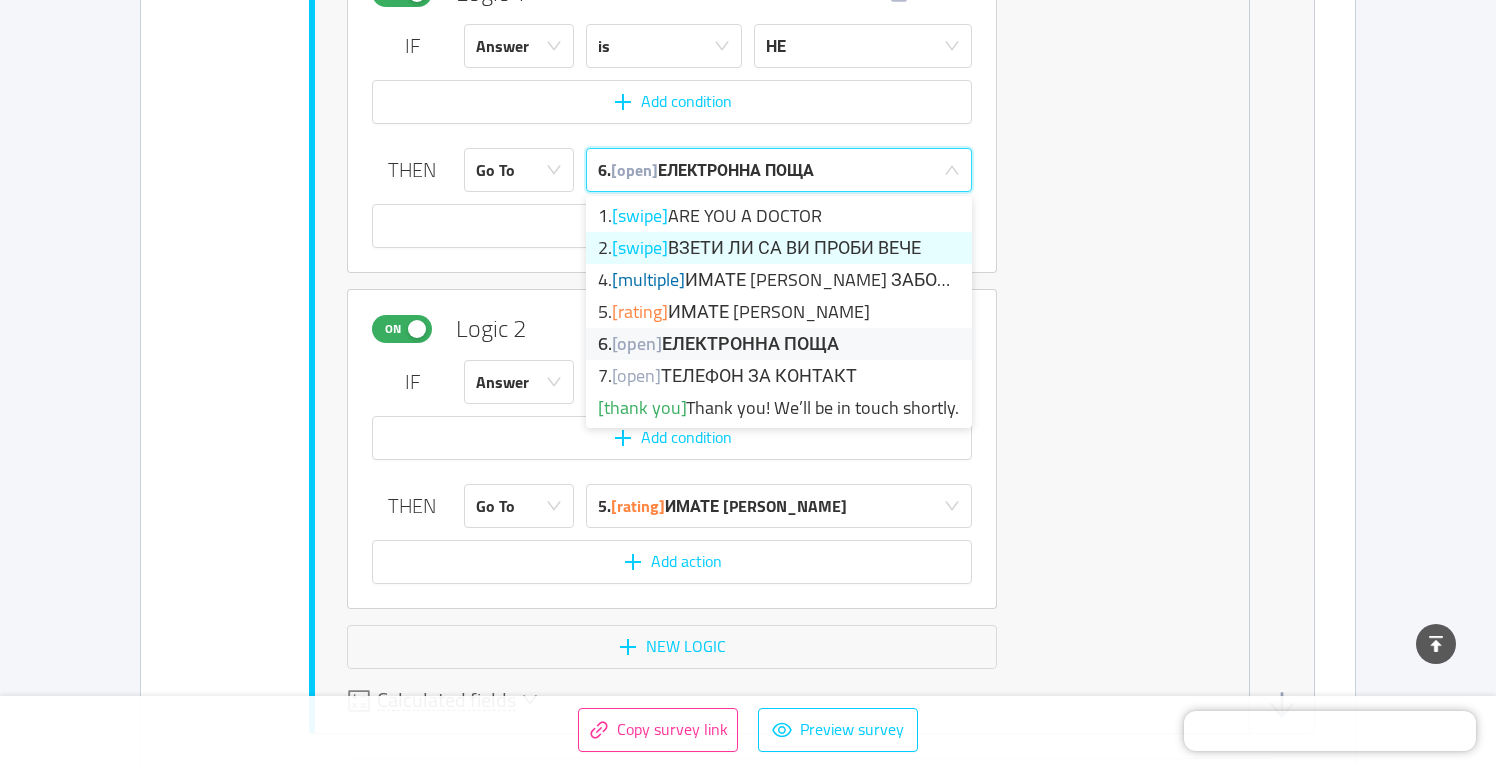 scroll, scrollTop: 4494, scrollLeft: 0, axis: vertical 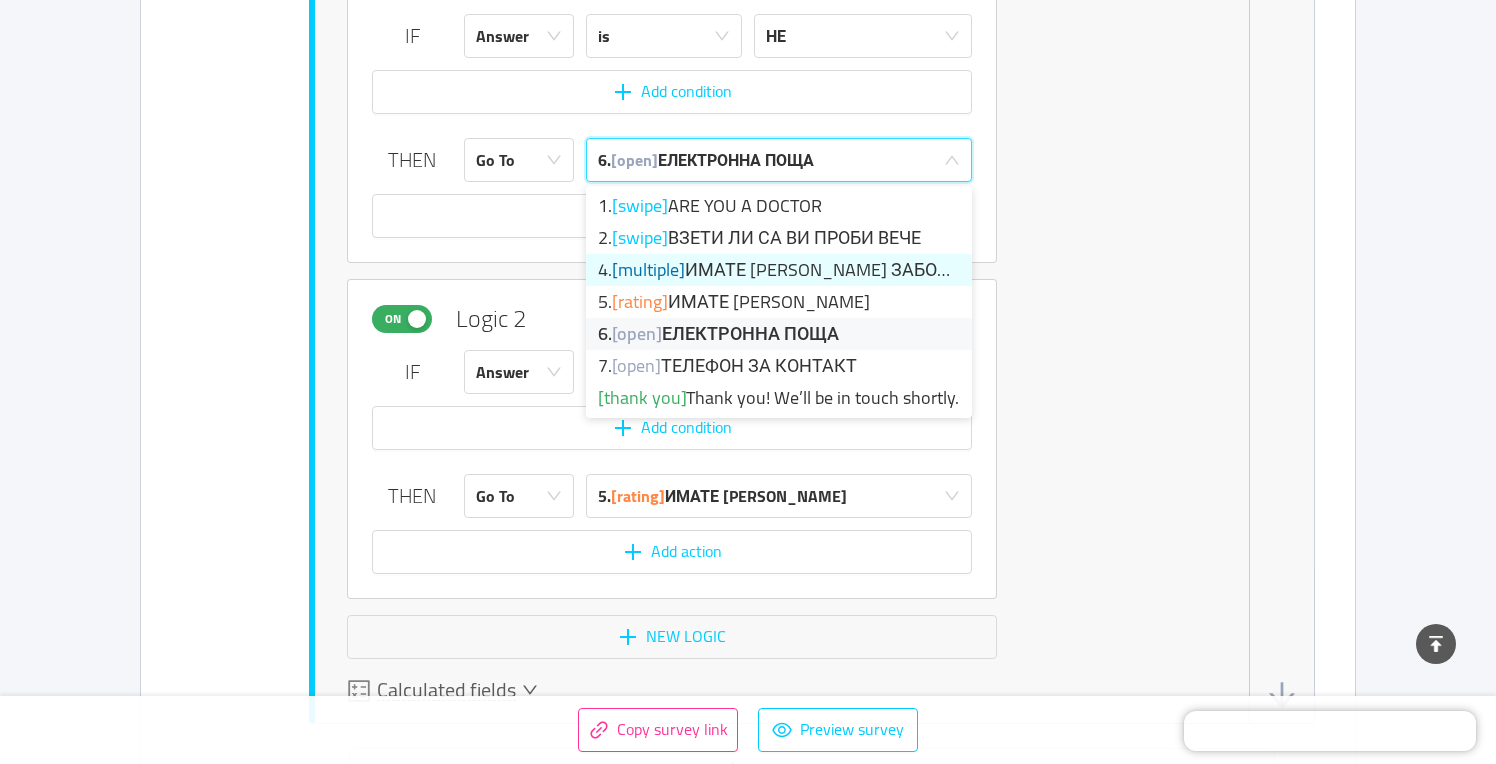 click on "4.  [multiple]   ИМАТЕ ЛИ НЯКАКВИ ЗАБОЛЯВАНИЯ ОТ ИЗБРОЕНИТЕ" at bounding box center [779, 270] 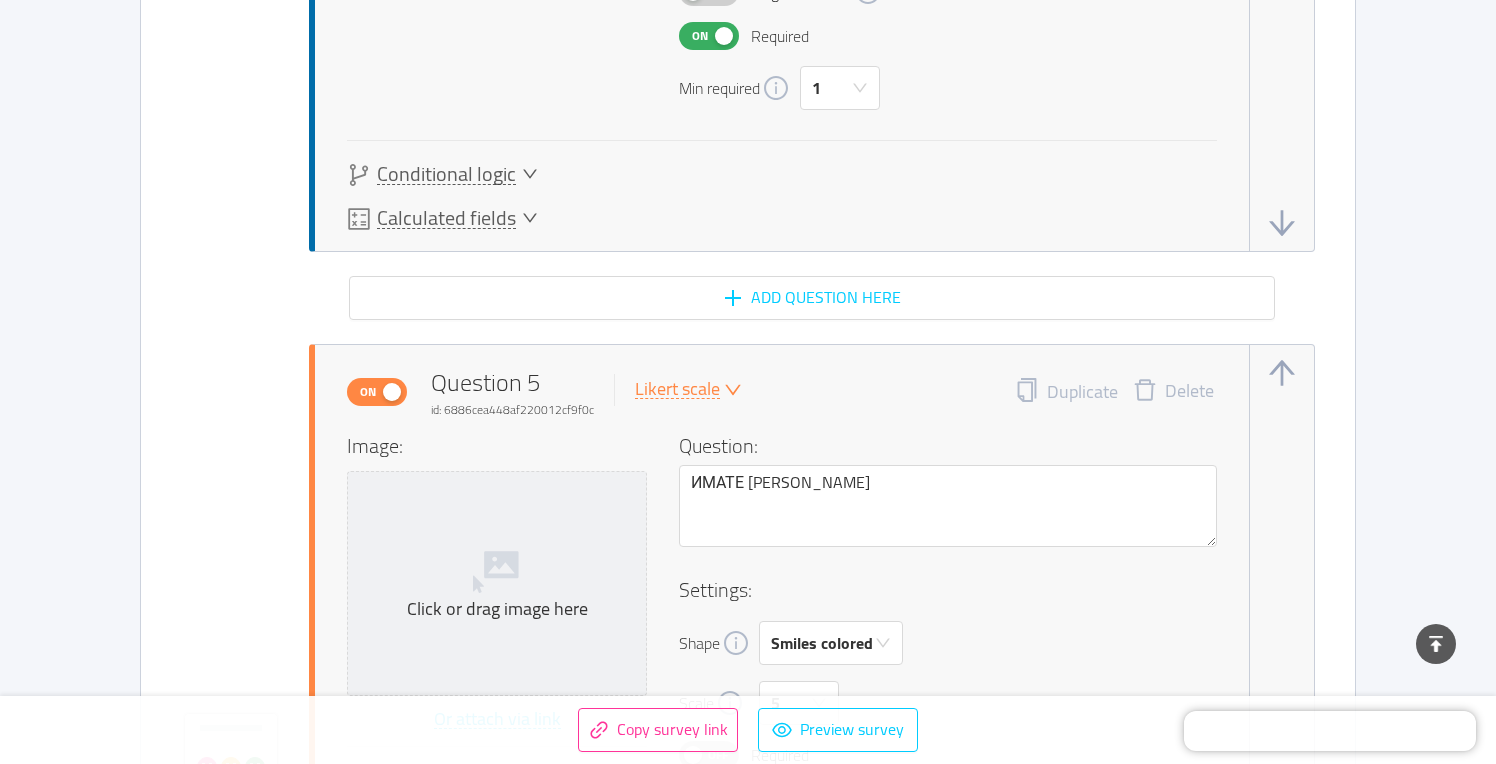 scroll, scrollTop: 6238, scrollLeft: 0, axis: vertical 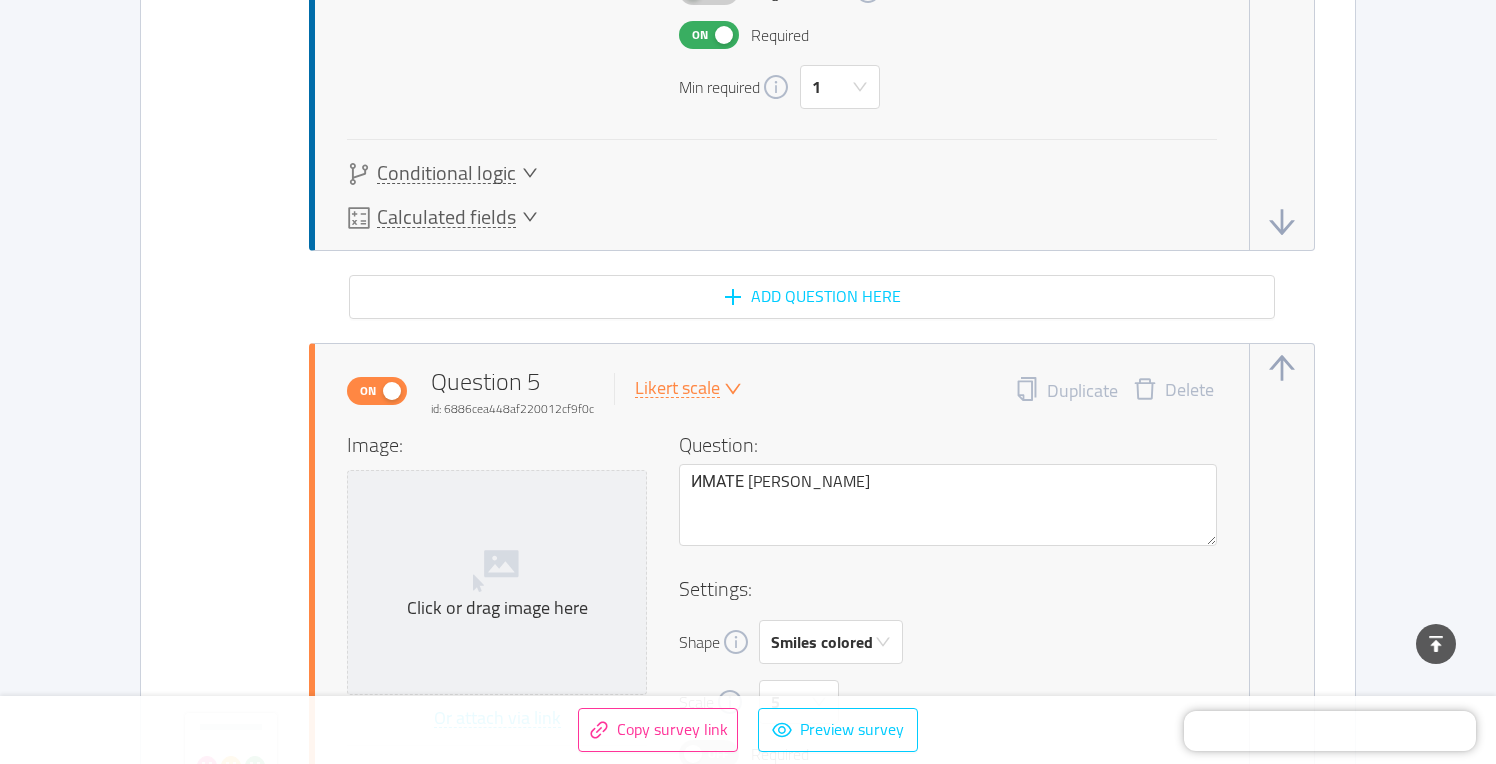 click at bounding box center (1282, 368) 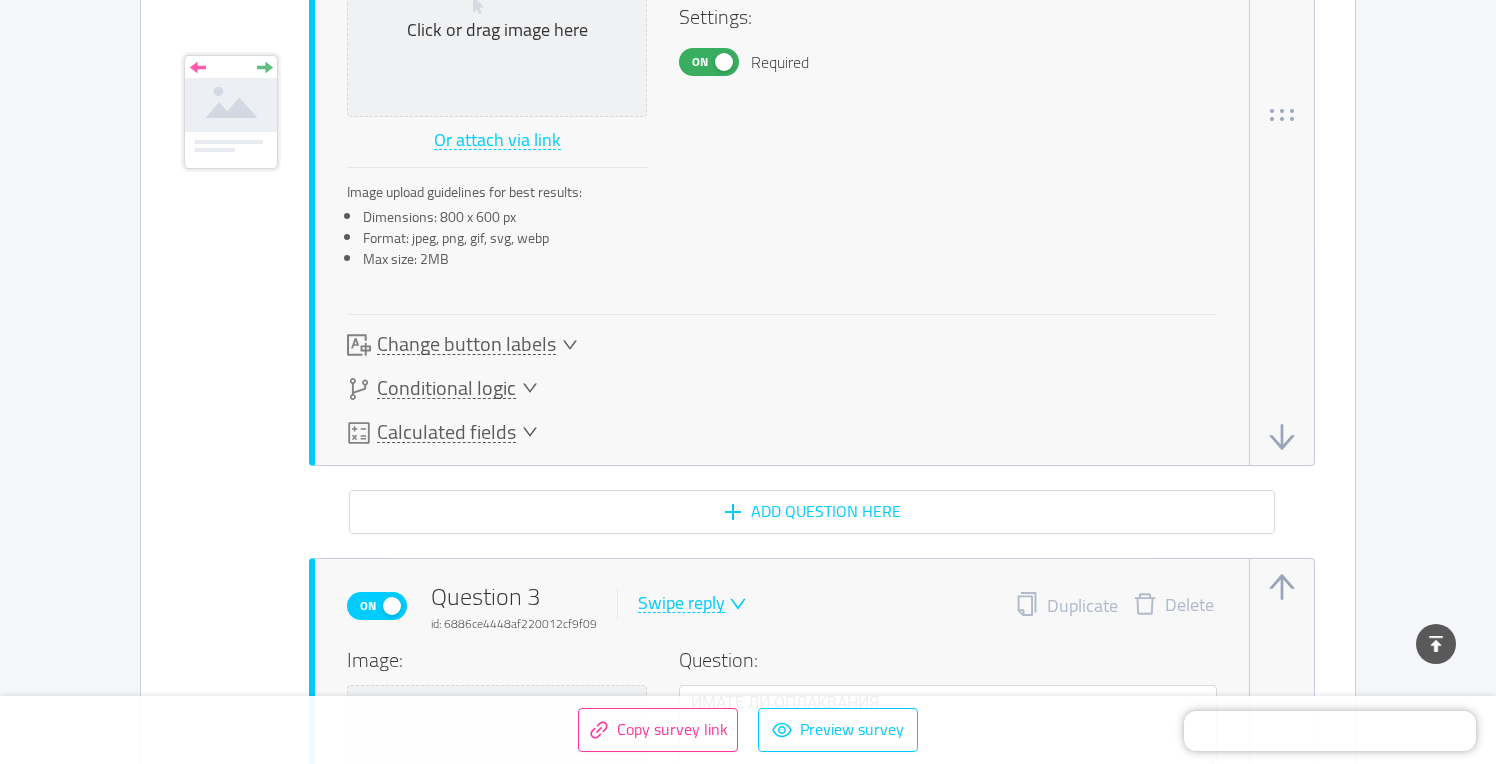 scroll, scrollTop: 3031, scrollLeft: 0, axis: vertical 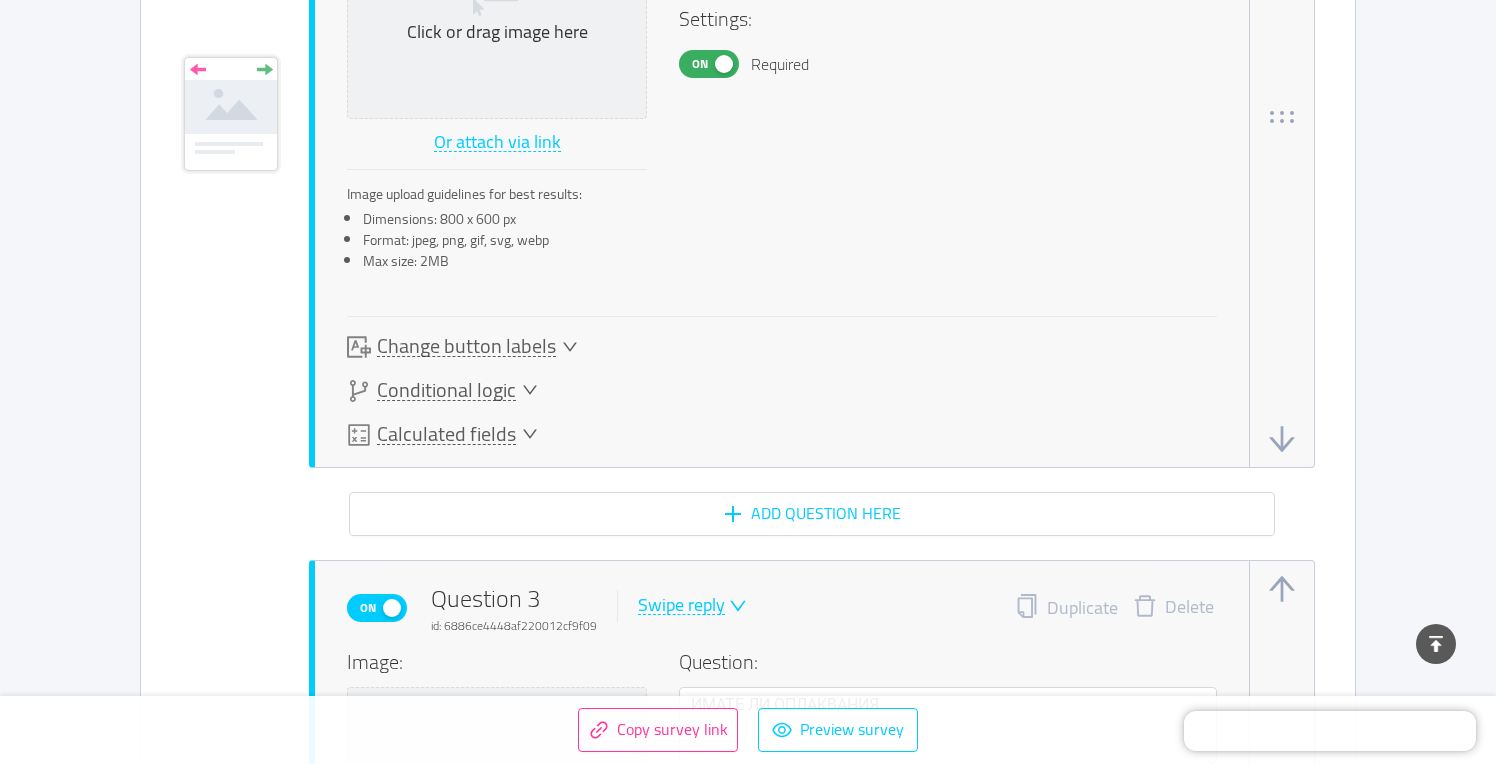 click on "Change button labels" at bounding box center (466, 346) 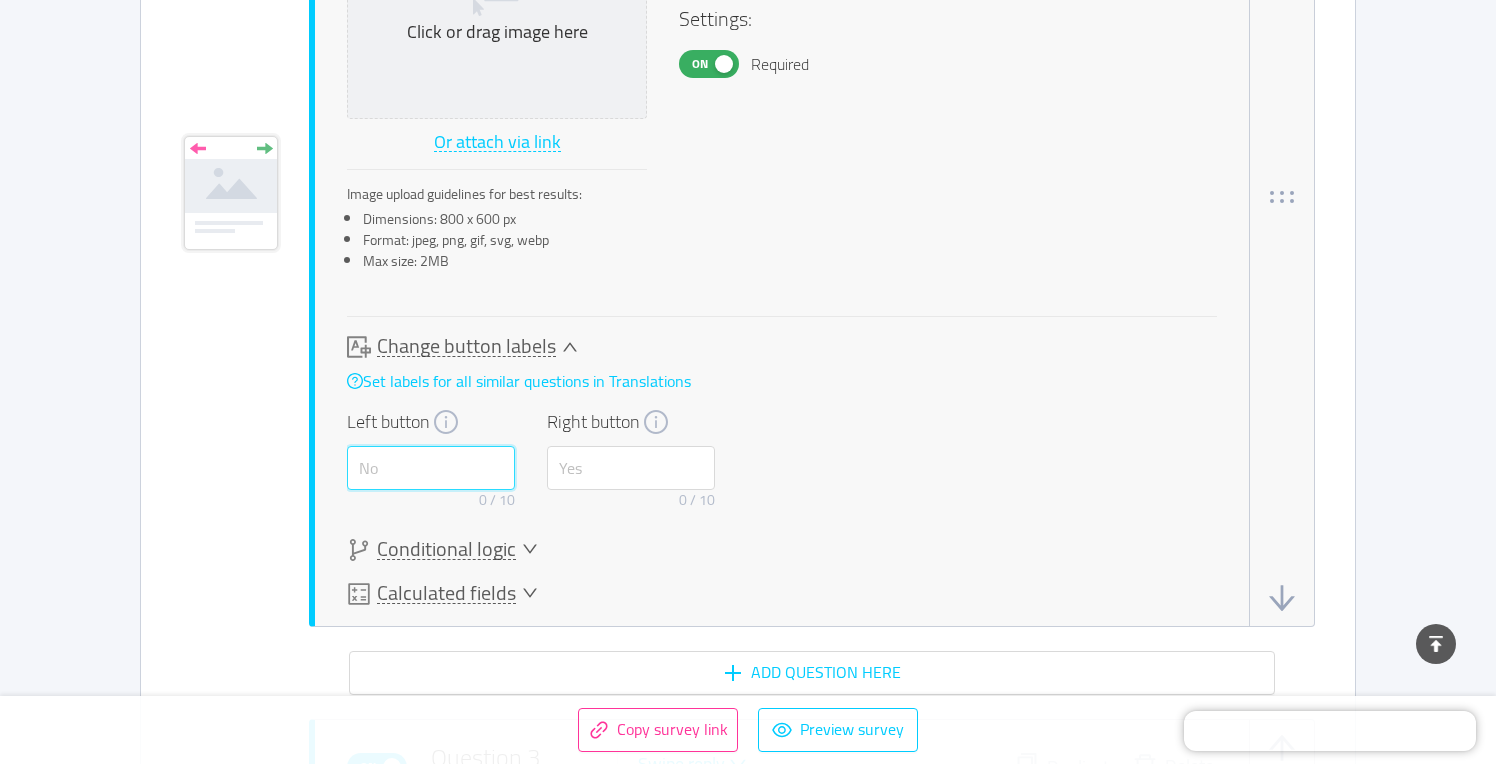 click at bounding box center [431, 468] 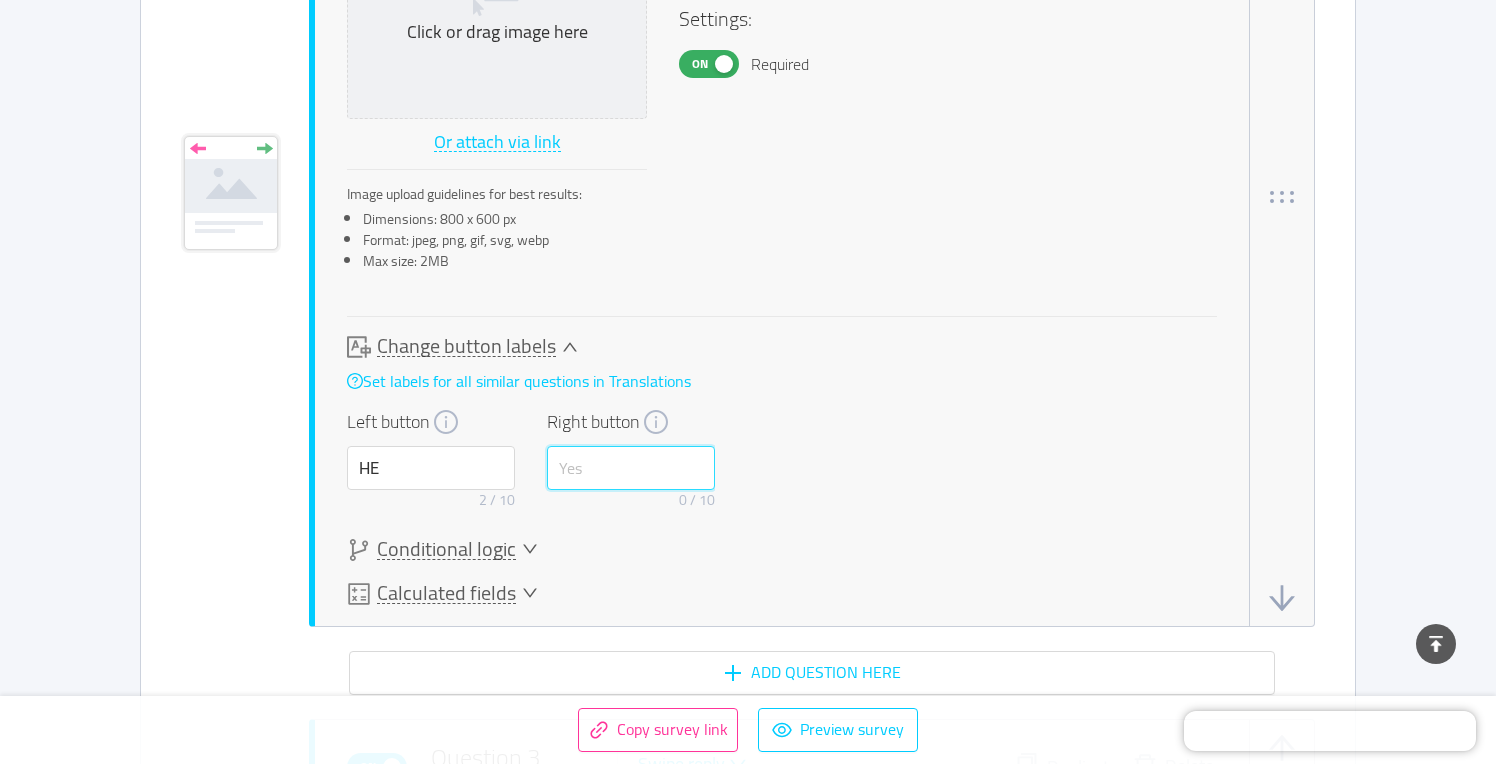 click at bounding box center [631, 468] 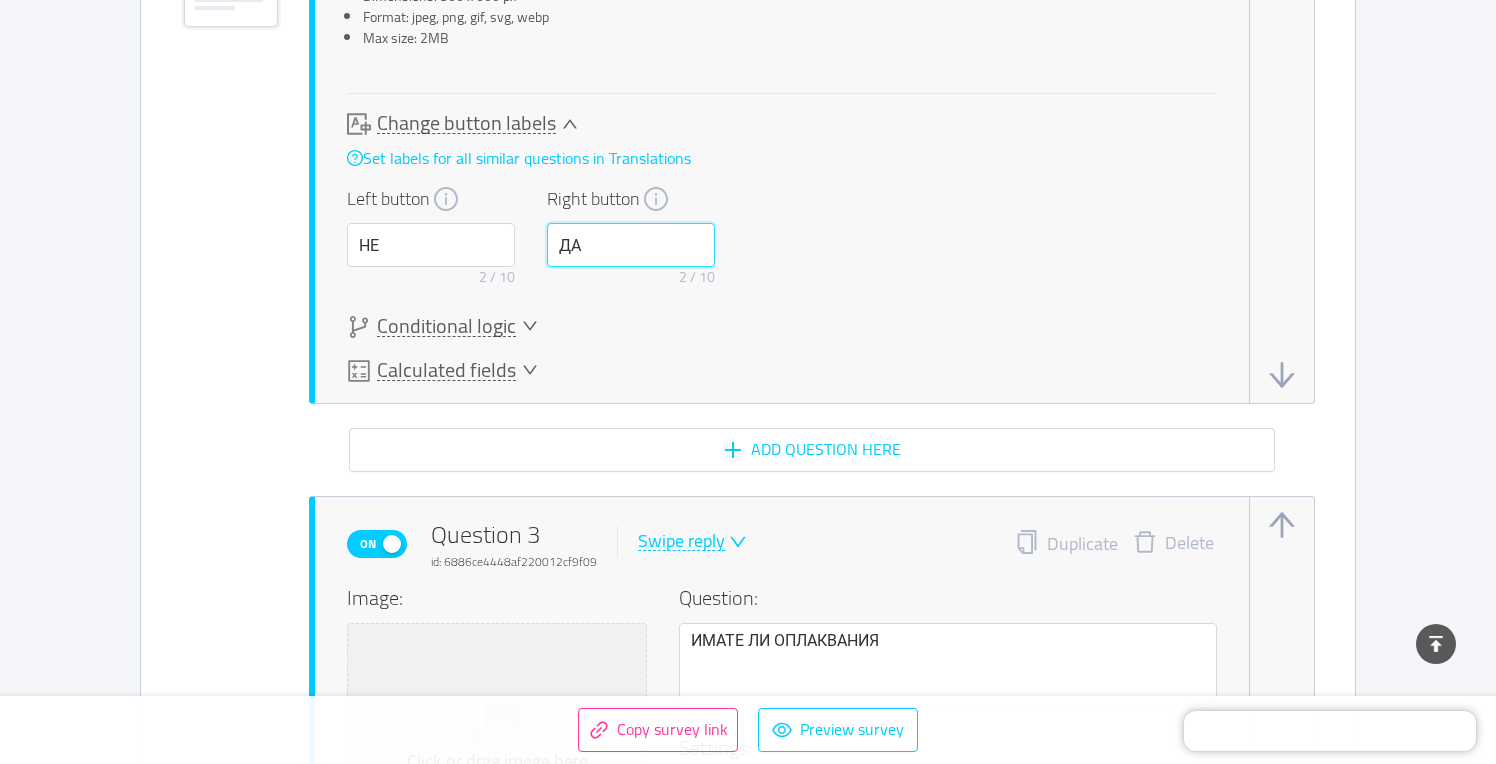 scroll, scrollTop: 3254, scrollLeft: 0, axis: vertical 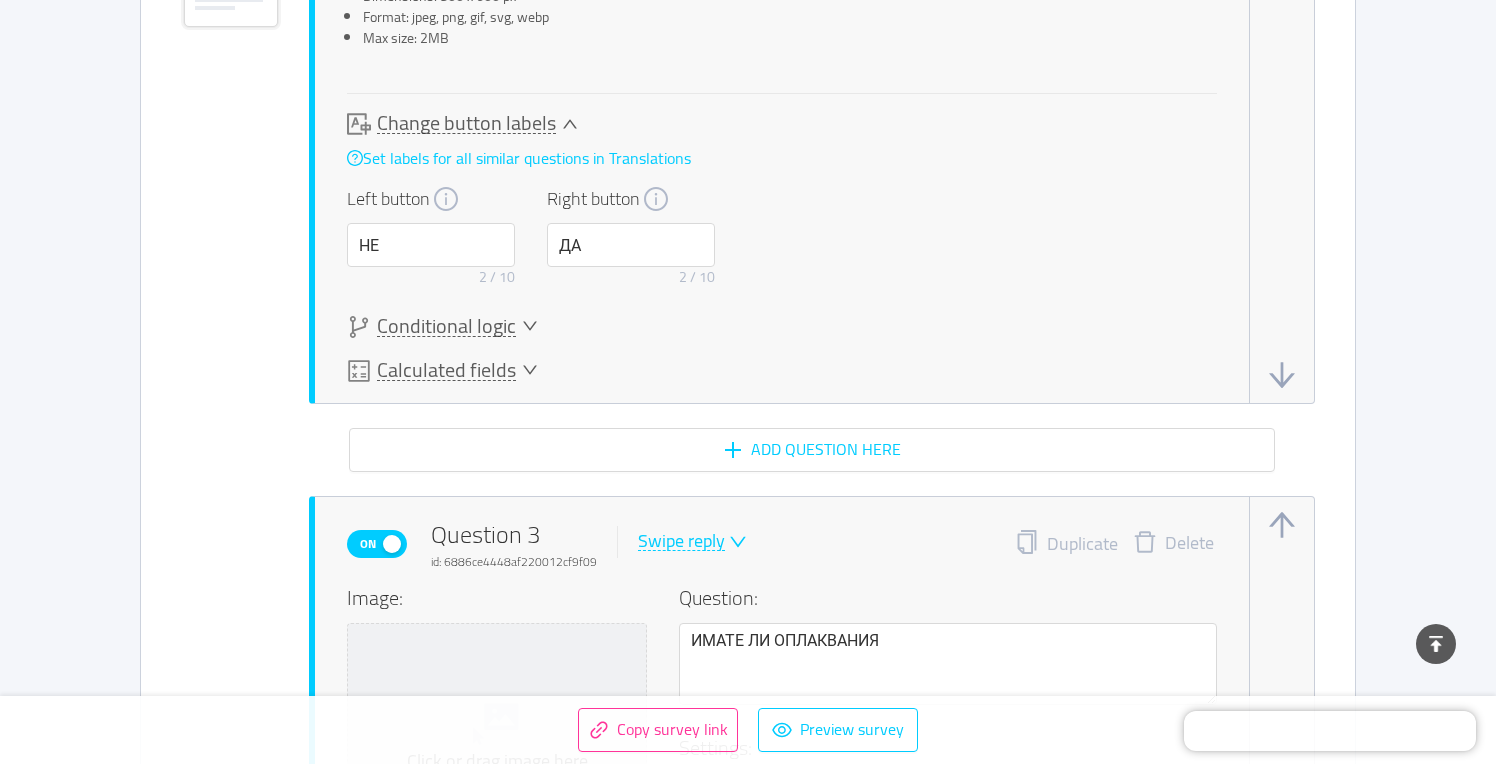 click on "Conditional logic" at bounding box center (446, 326) 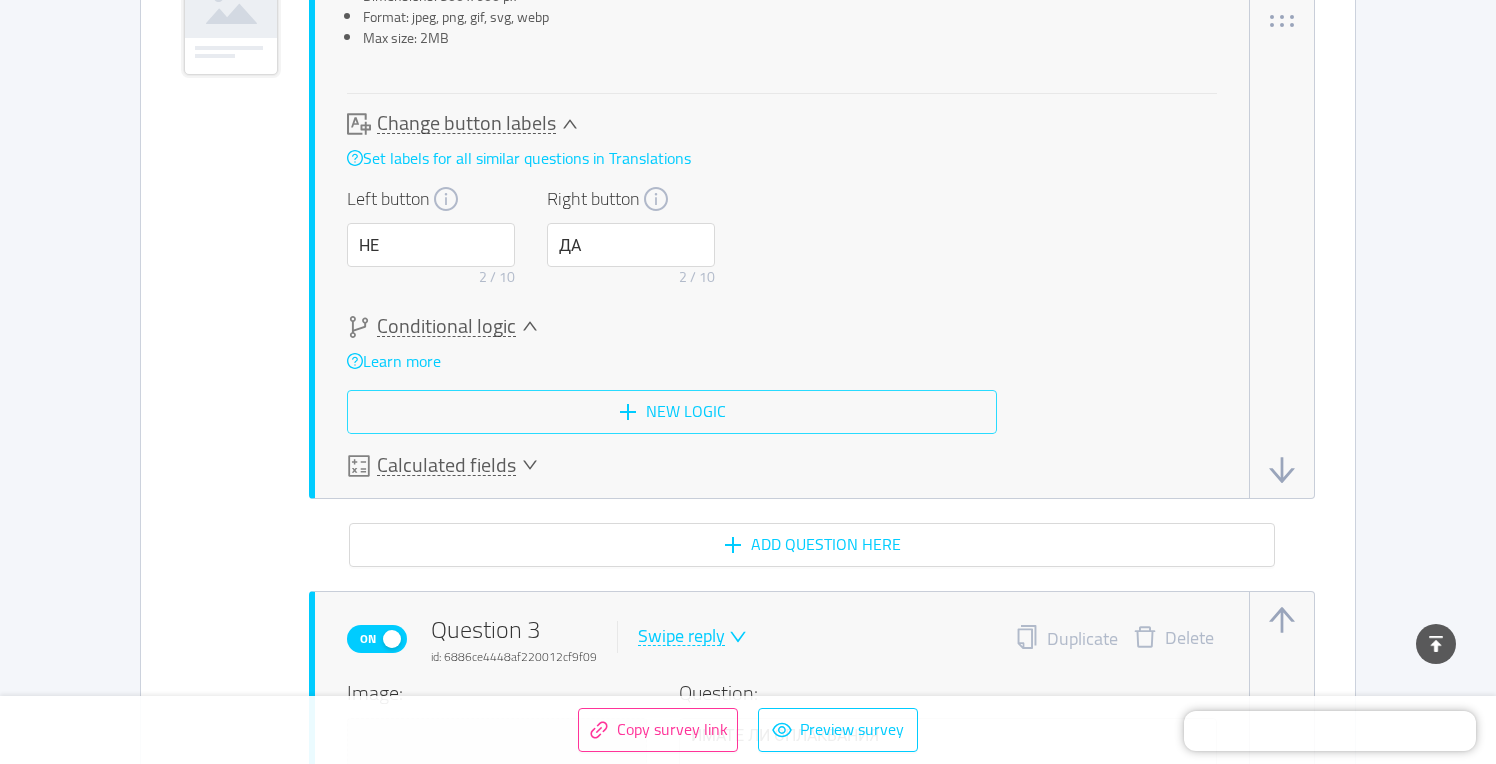 click on "New logic" at bounding box center (672, 412) 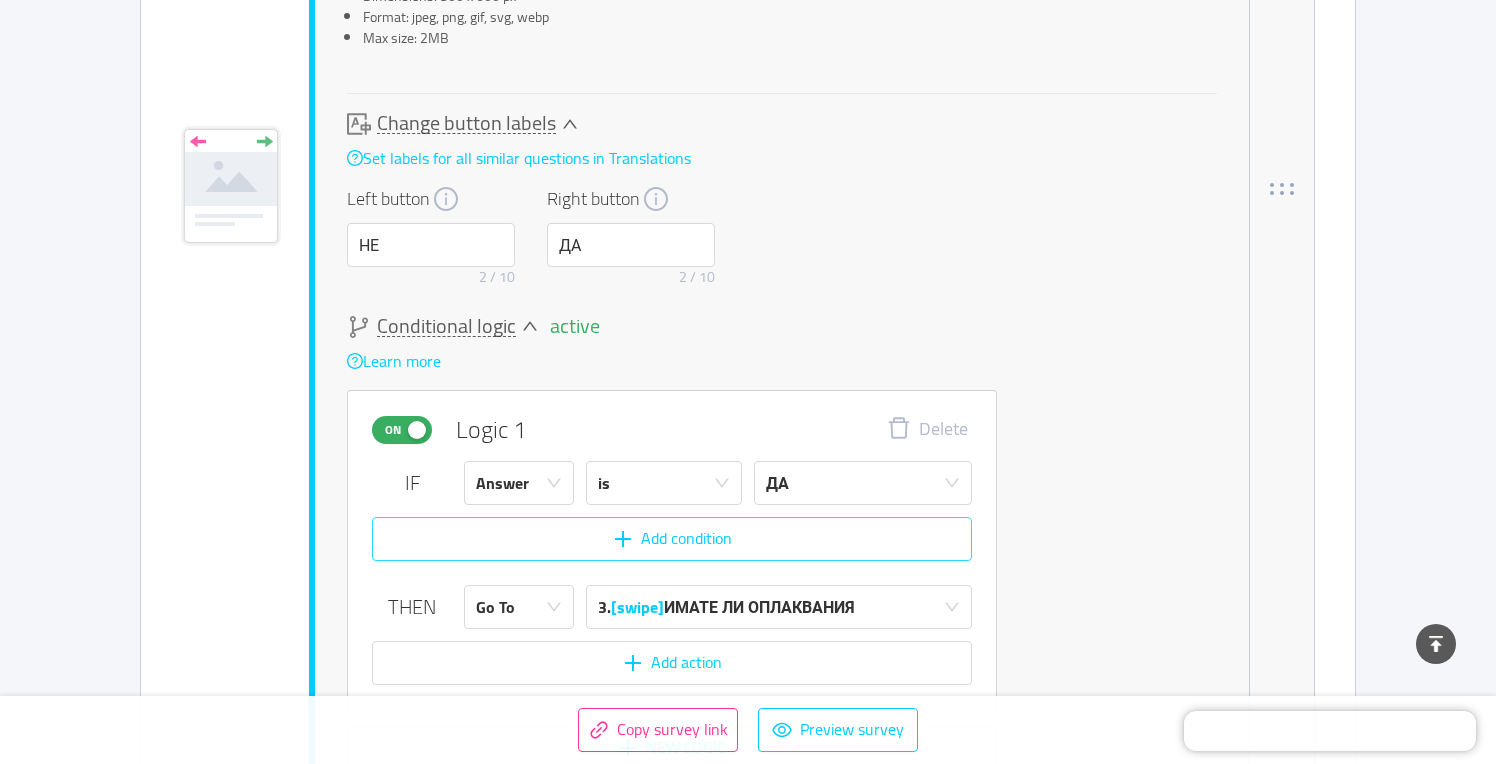 click on "Add condition" at bounding box center (672, 539) 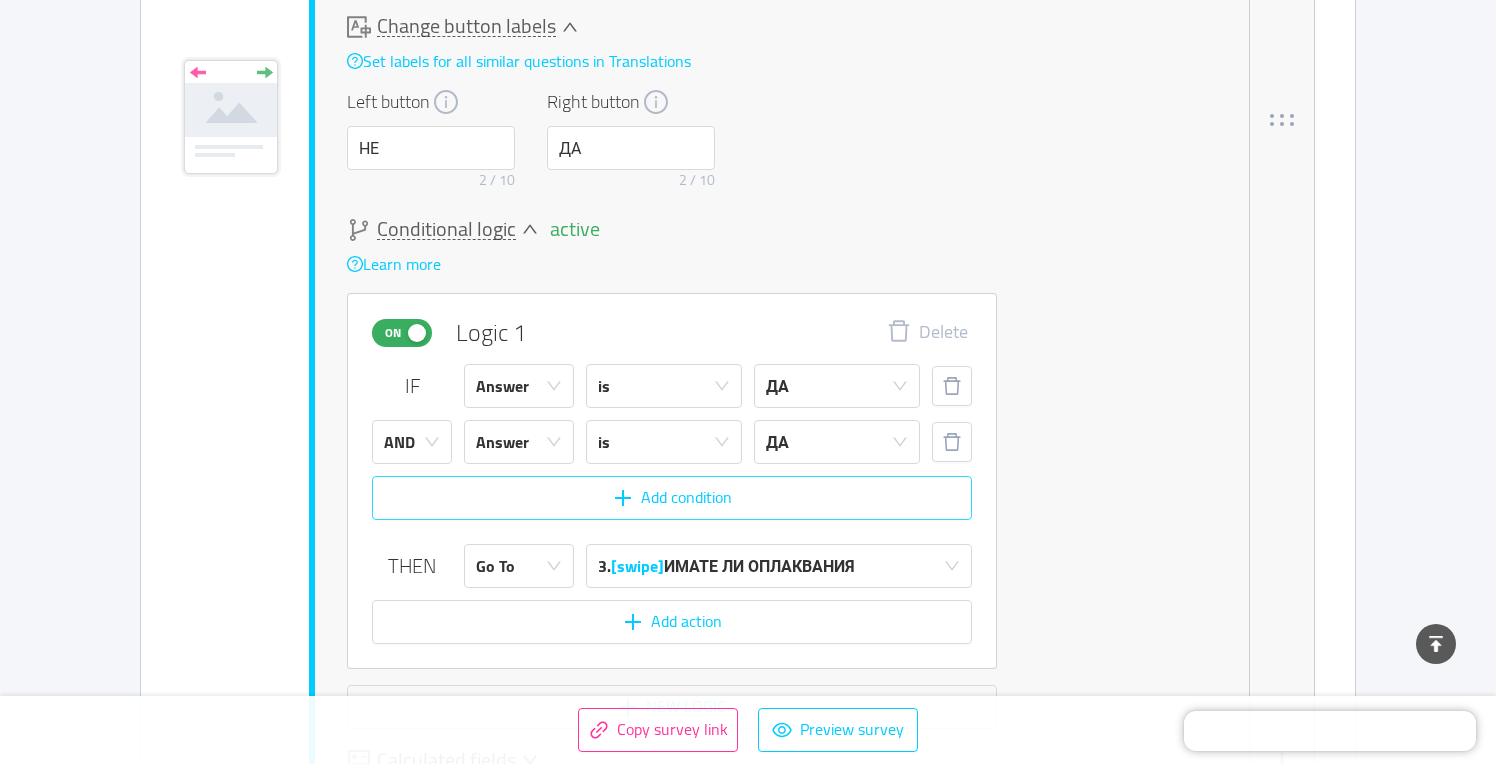 scroll, scrollTop: 3373, scrollLeft: 0, axis: vertical 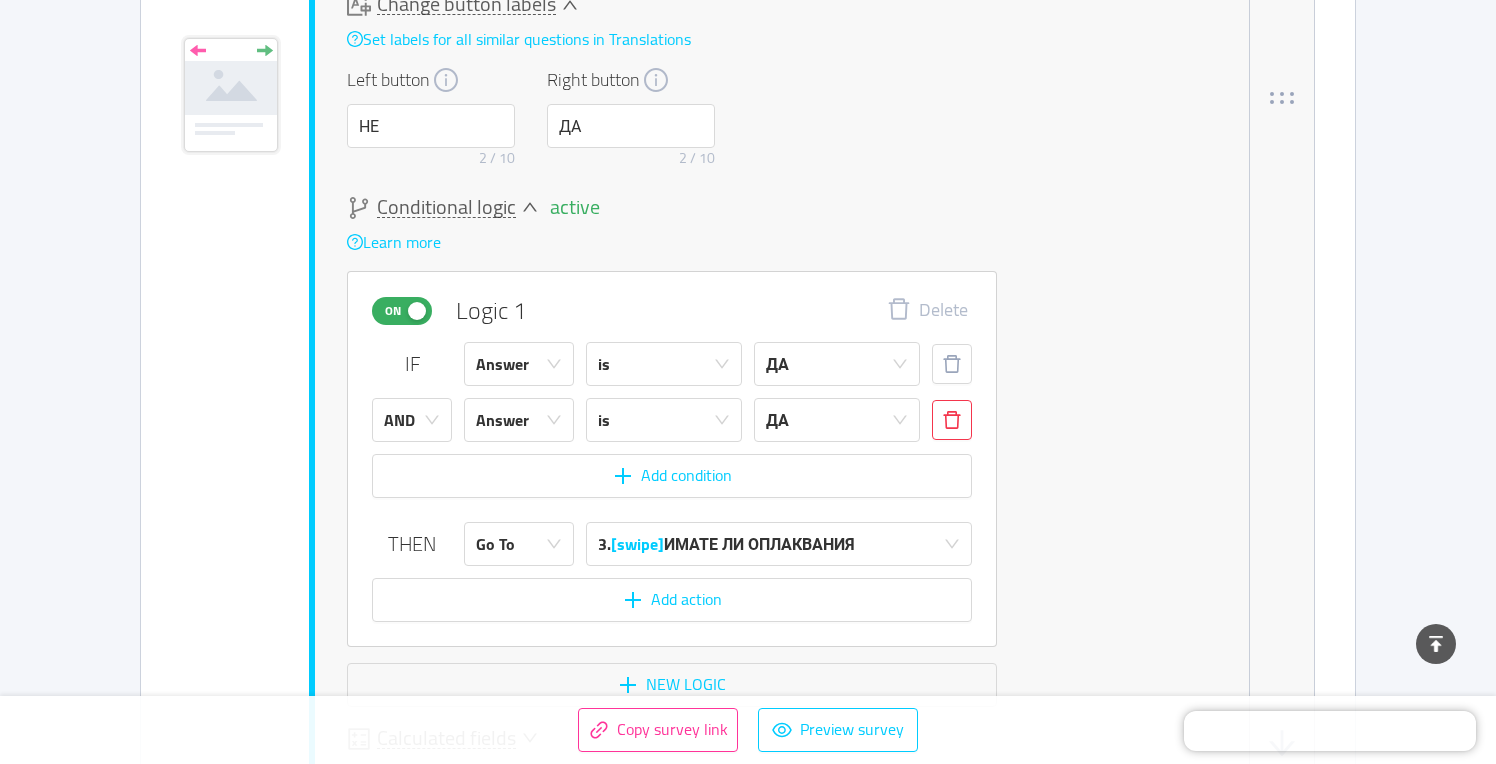 click at bounding box center [952, 420] 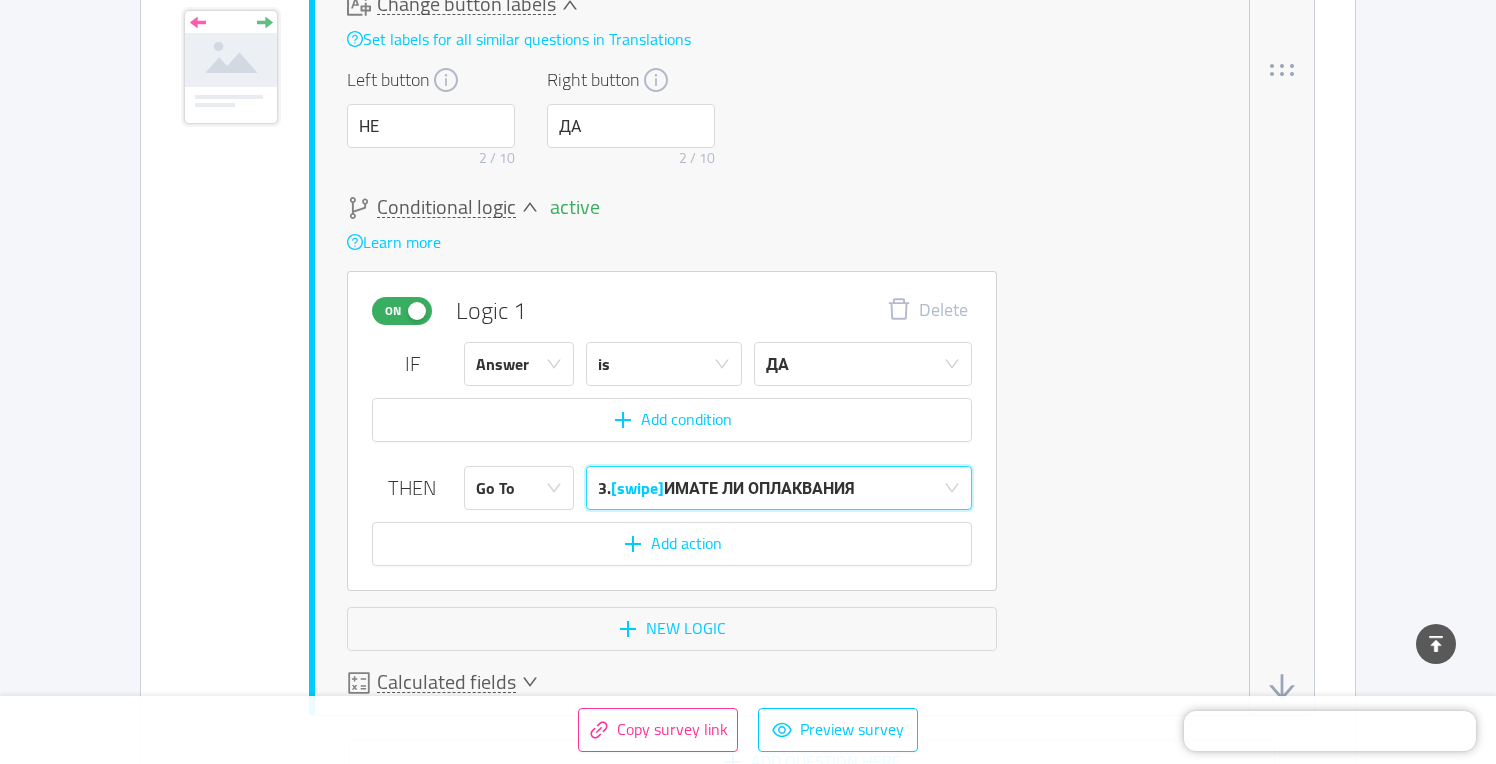 click on "3.  [swipe]   ИМАТЕ ЛИ ОПЛАКВАНИЯ" at bounding box center (726, 488) 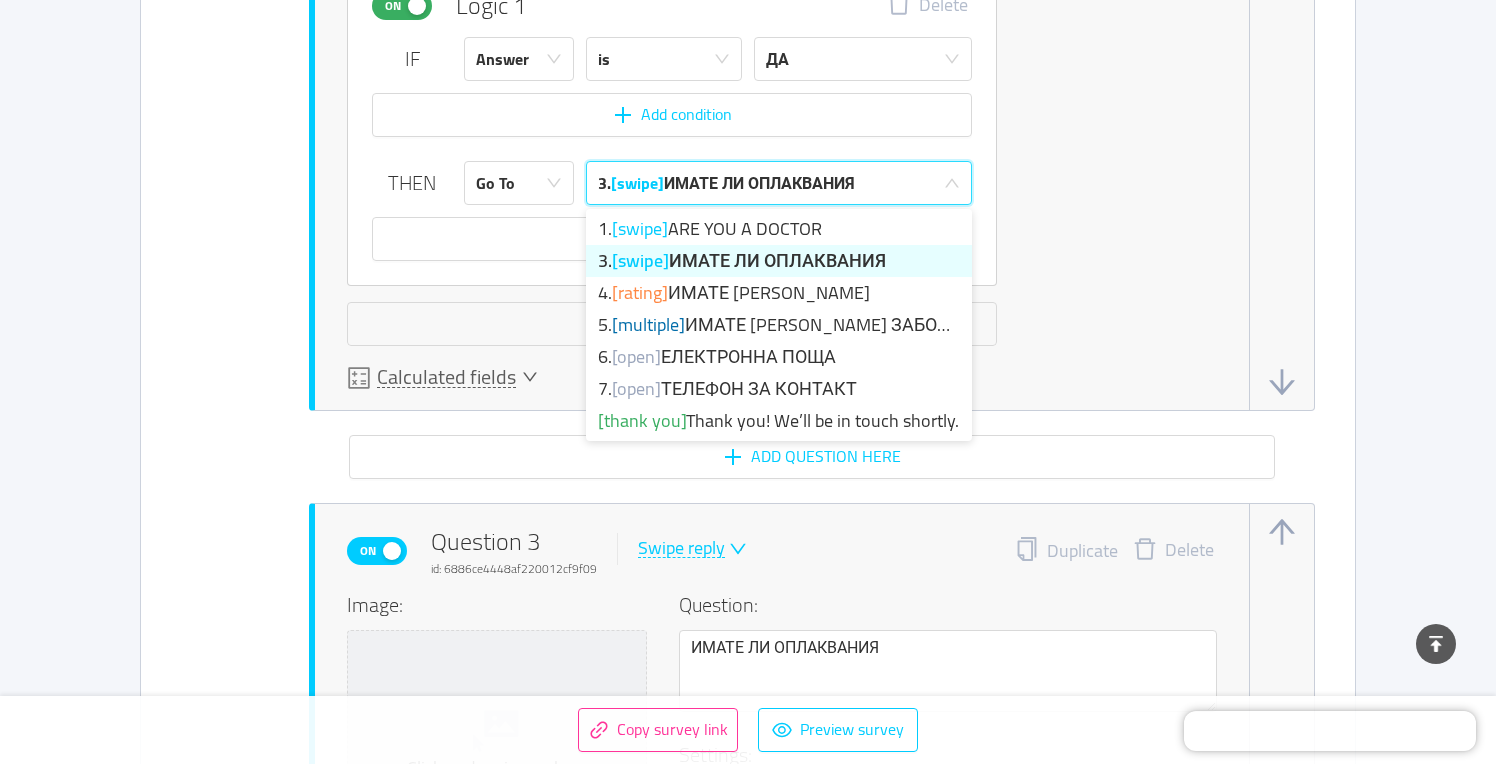 scroll, scrollTop: 3693, scrollLeft: 0, axis: vertical 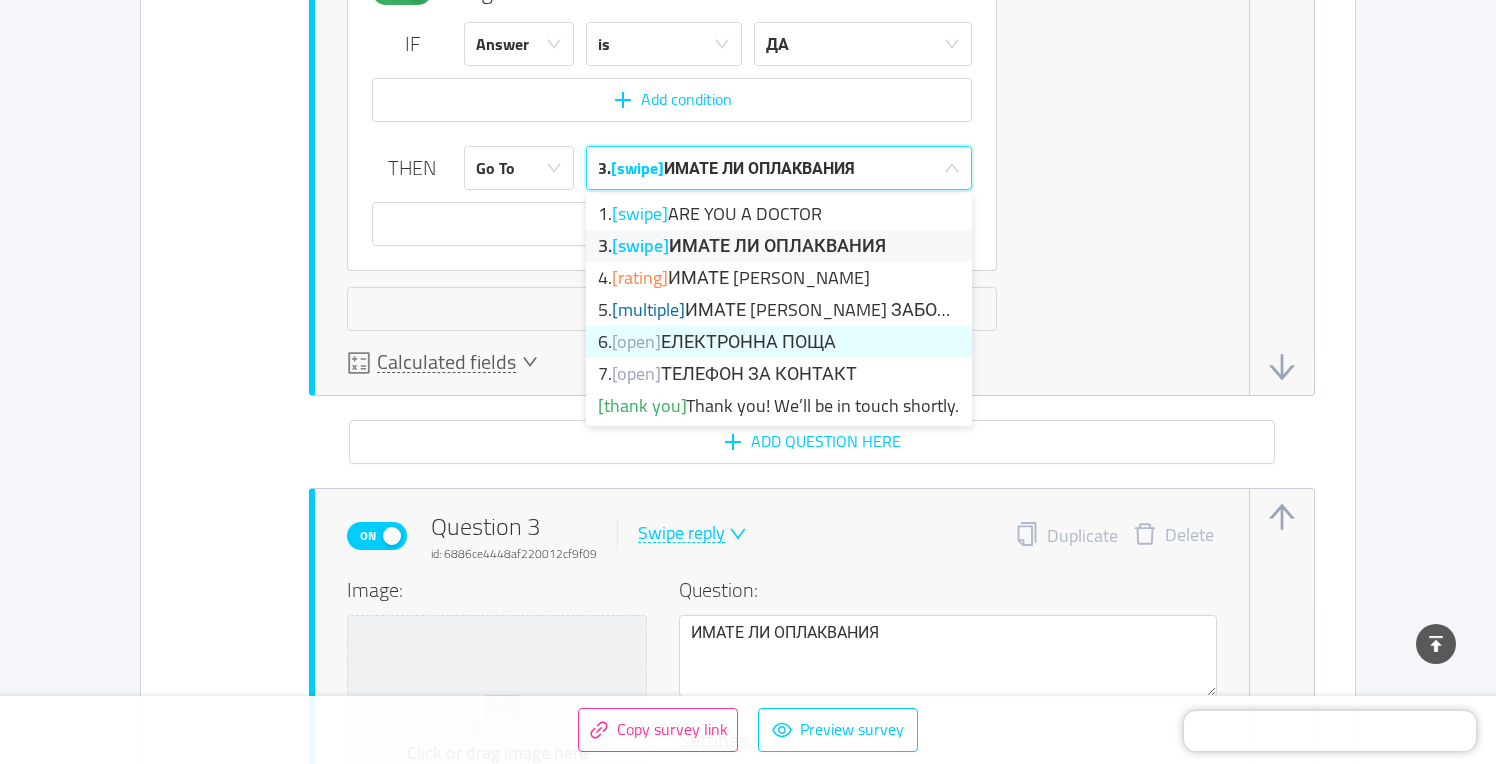 click on "6.  [open]   ЕЛЕКТРОННА ПОЩА" at bounding box center (779, 342) 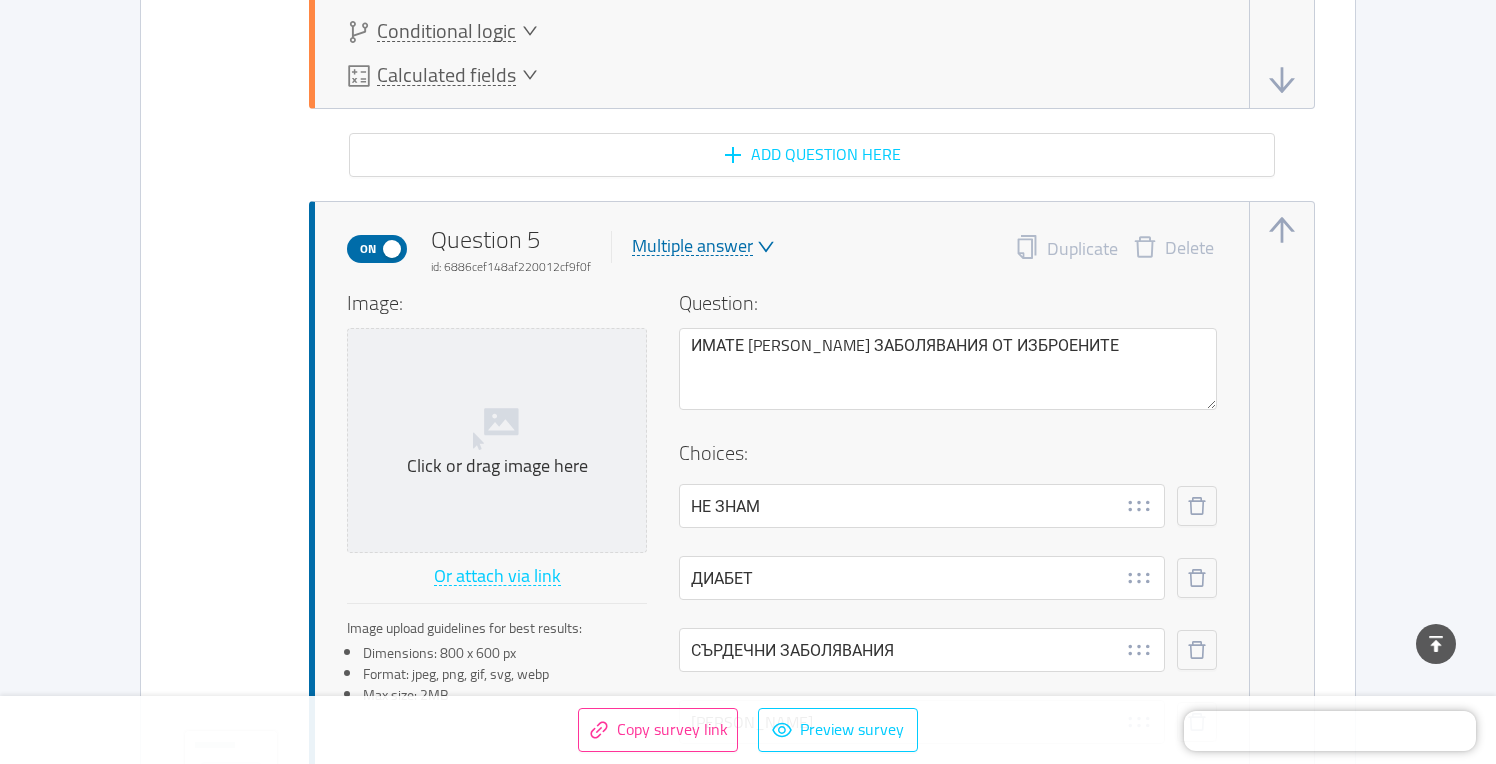 scroll, scrollTop: 6686, scrollLeft: 0, axis: vertical 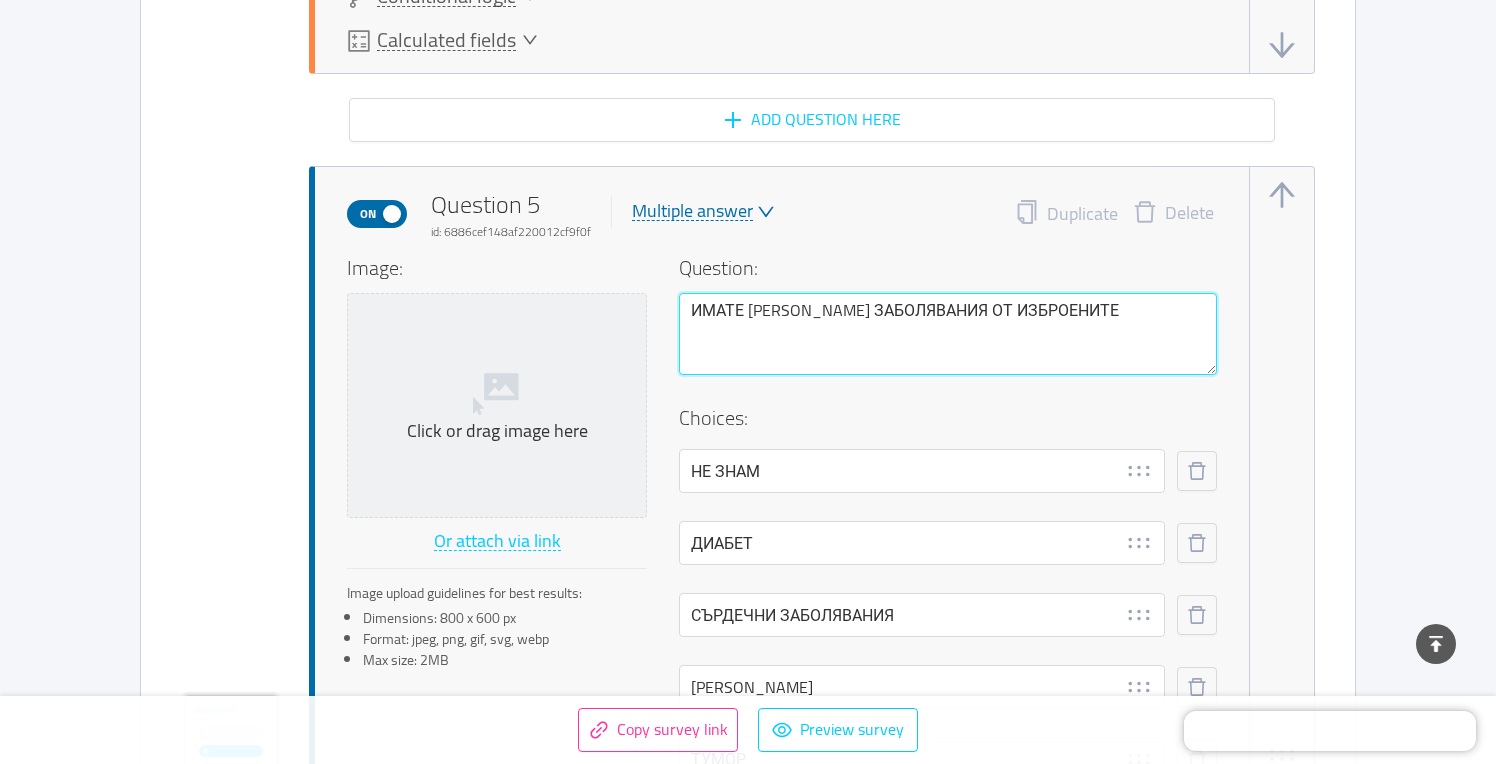 drag, startPoint x: 776, startPoint y: 310, endPoint x: 854, endPoint y: 309, distance: 78.00641 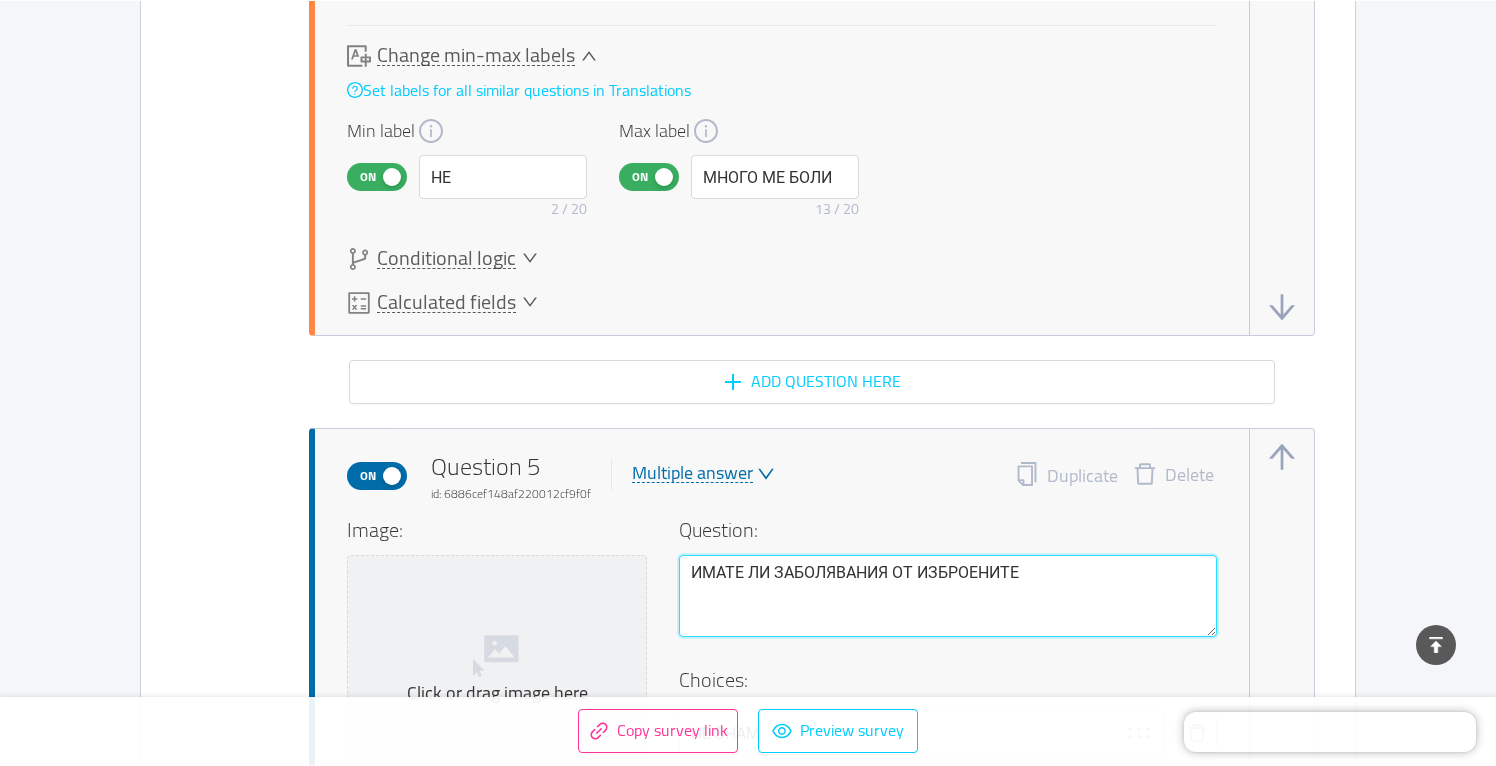scroll, scrollTop: 6415, scrollLeft: 0, axis: vertical 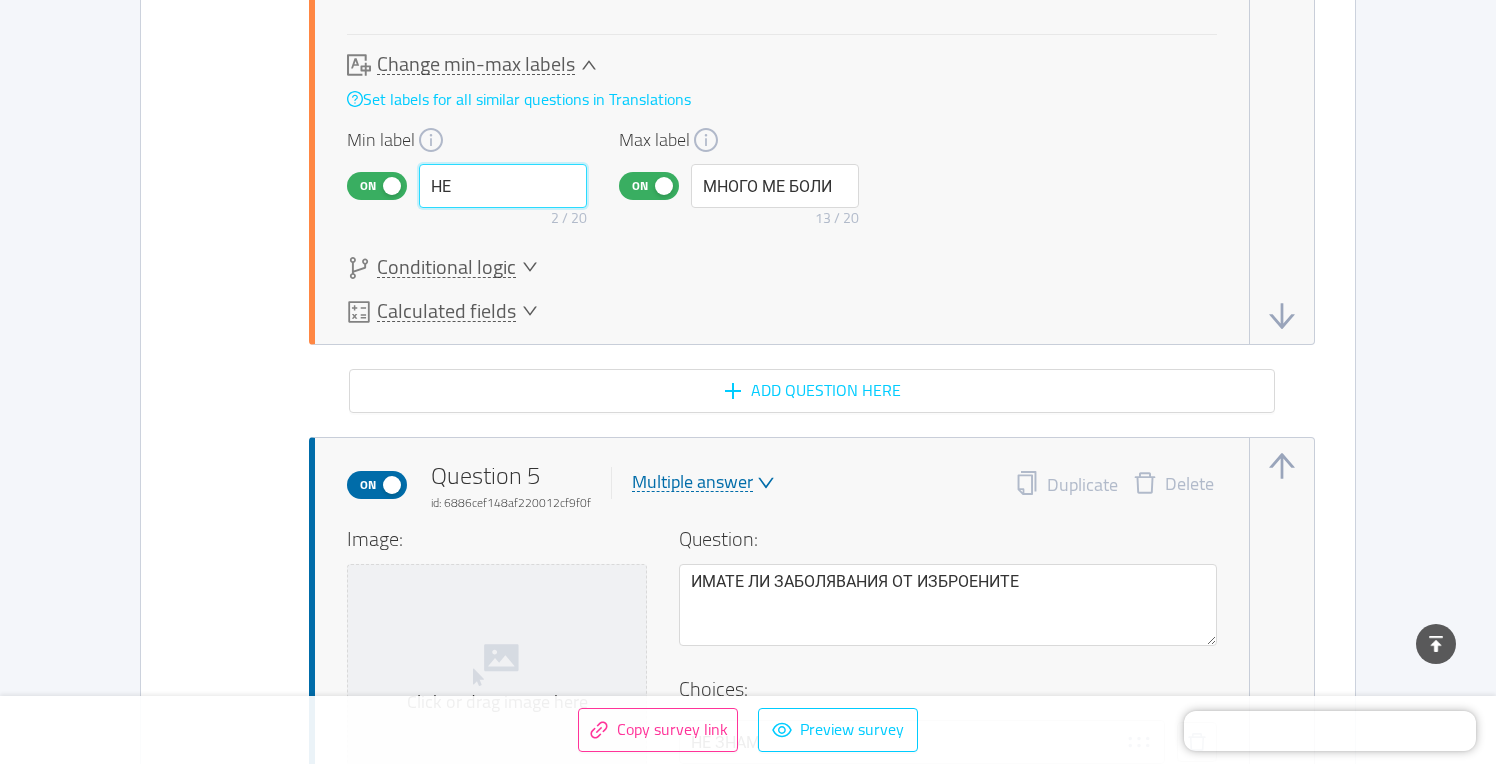 drag, startPoint x: 470, startPoint y: 196, endPoint x: 426, endPoint y: 186, distance: 45.122055 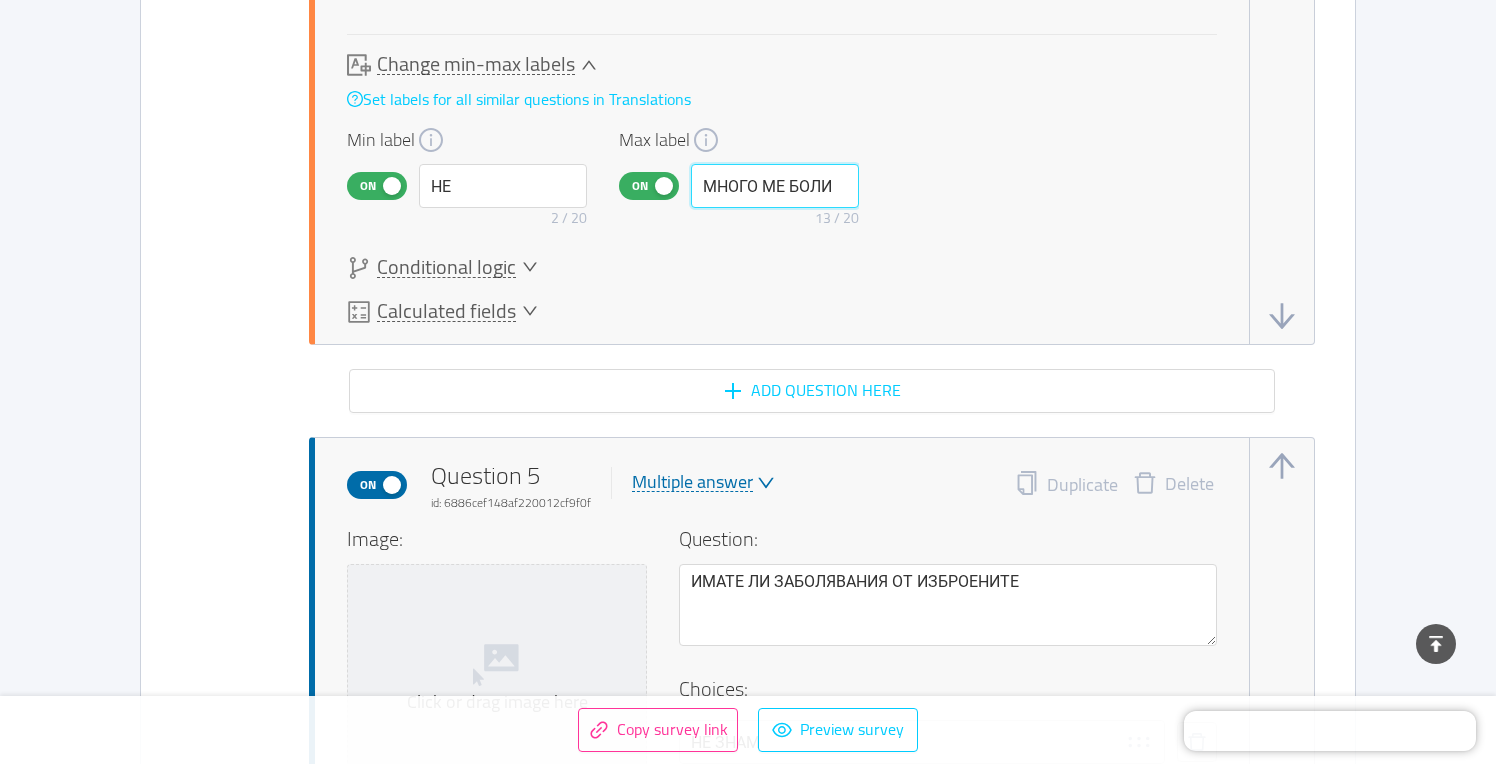 drag, startPoint x: 706, startPoint y: 189, endPoint x: 879, endPoint y: 205, distance: 173.73831 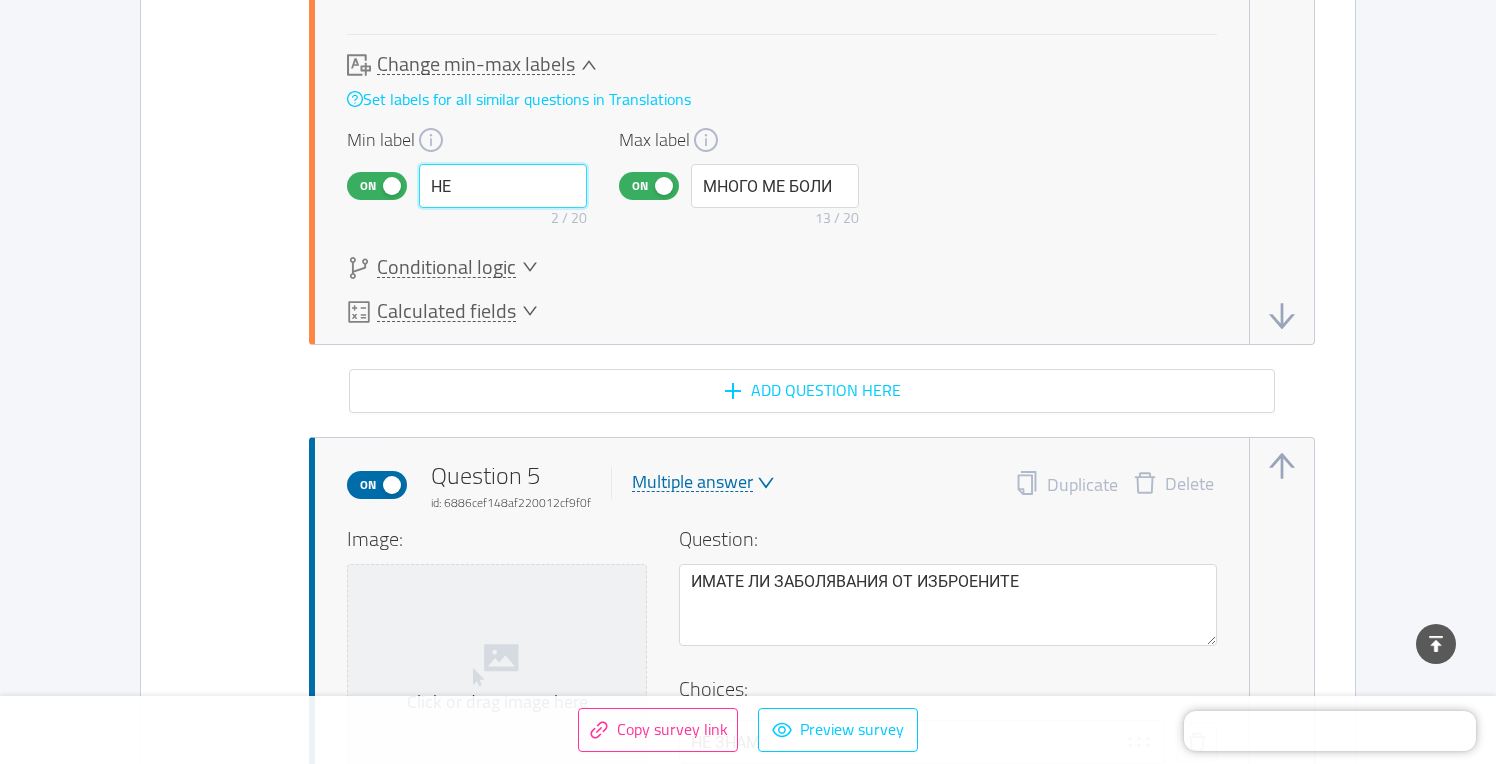 drag, startPoint x: 463, startPoint y: 184, endPoint x: 402, endPoint y: 182, distance: 61.03278 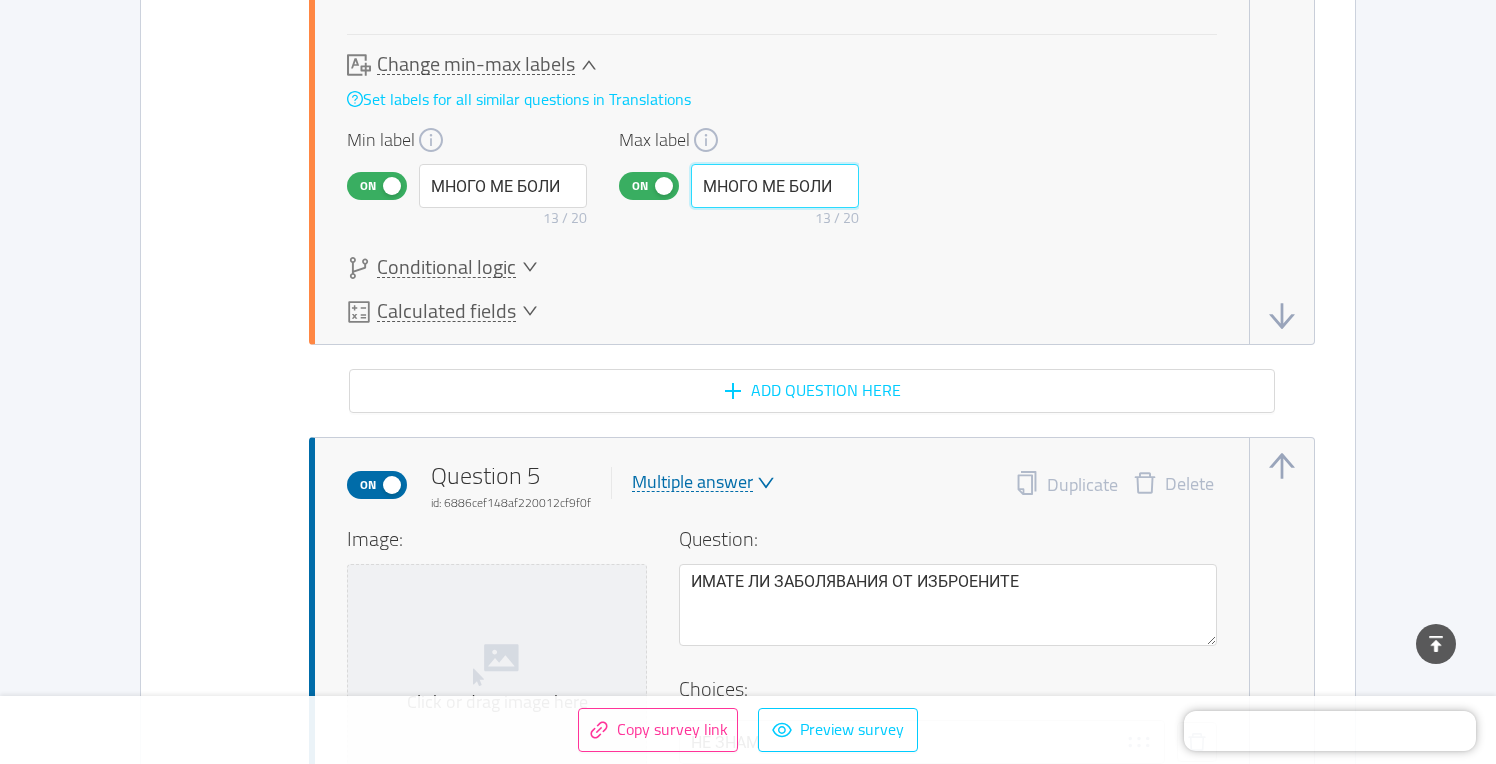 drag, startPoint x: 706, startPoint y: 190, endPoint x: 857, endPoint y: 222, distance: 154.35349 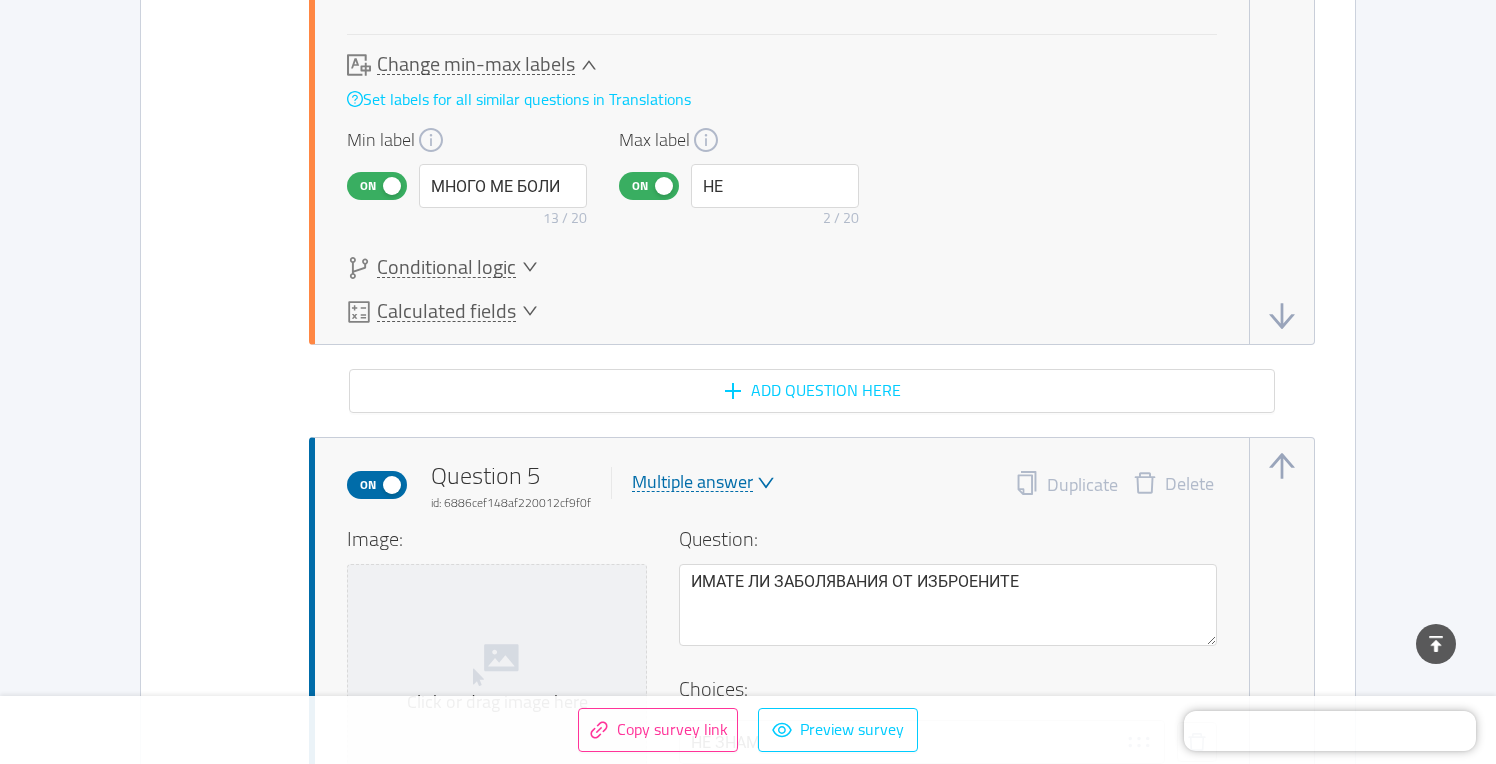 click on "Change min-max labels   Set labels for all similar questions in Translations  Min label On МНОГО МЕ БОЛИ  13 / 20  Max label On НЕ  2 / 20" at bounding box center [782, 144] 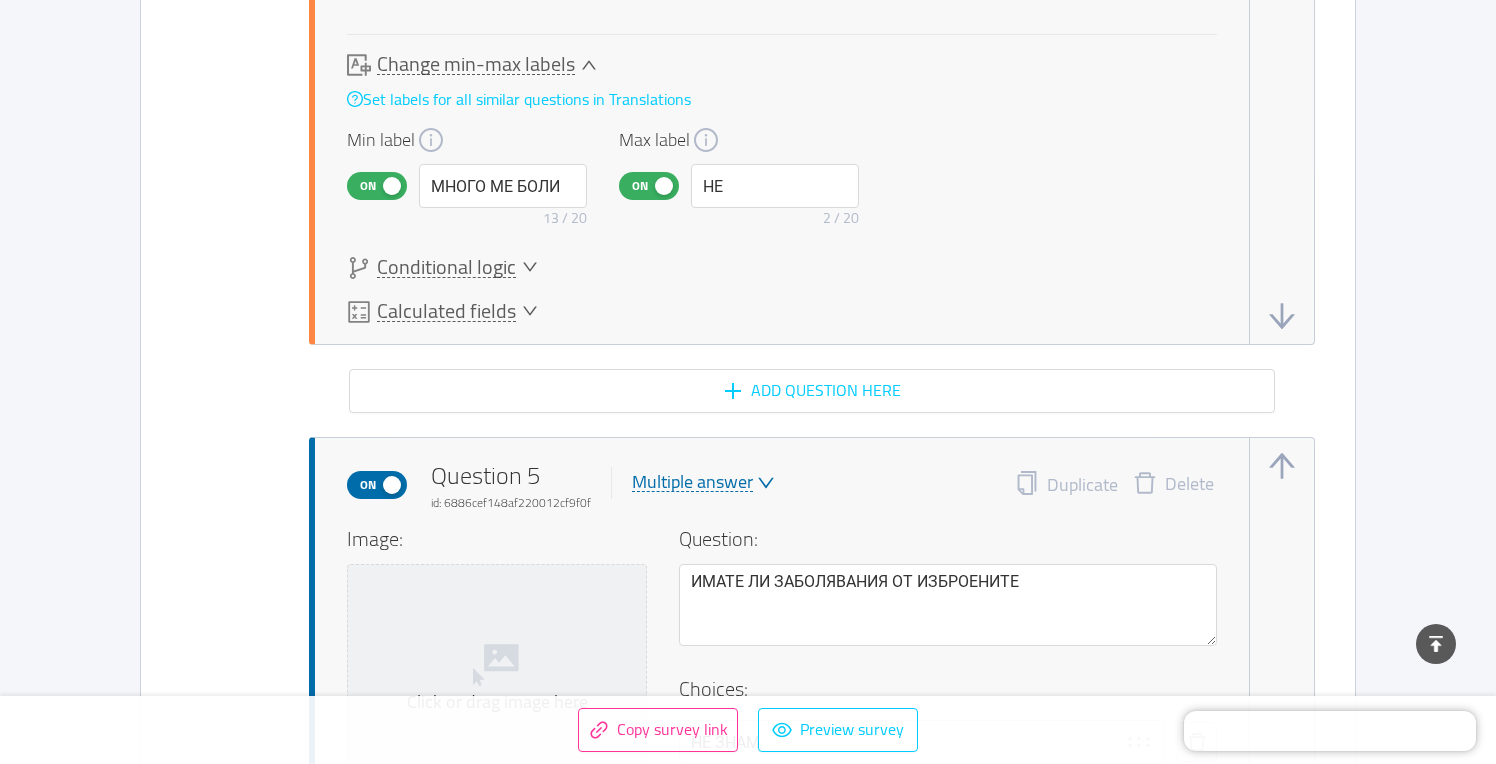 click on "Change min-max labels   Set labels for all similar questions in Translations  Min label On МНОГО МЕ БОЛИ  13 / 20  Max label On НЕ  2 / 20" at bounding box center (782, 144) 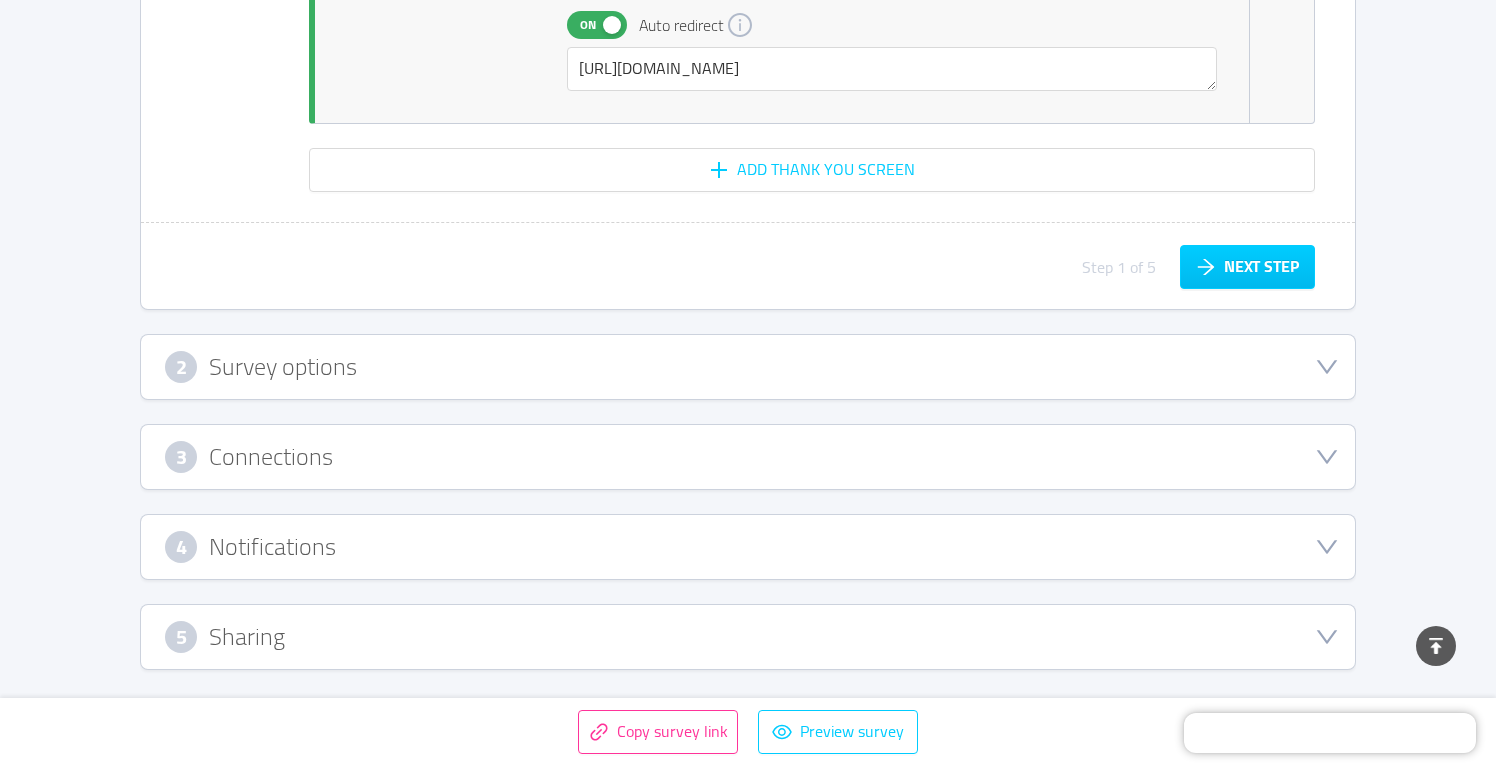 scroll, scrollTop: 10532, scrollLeft: 0, axis: vertical 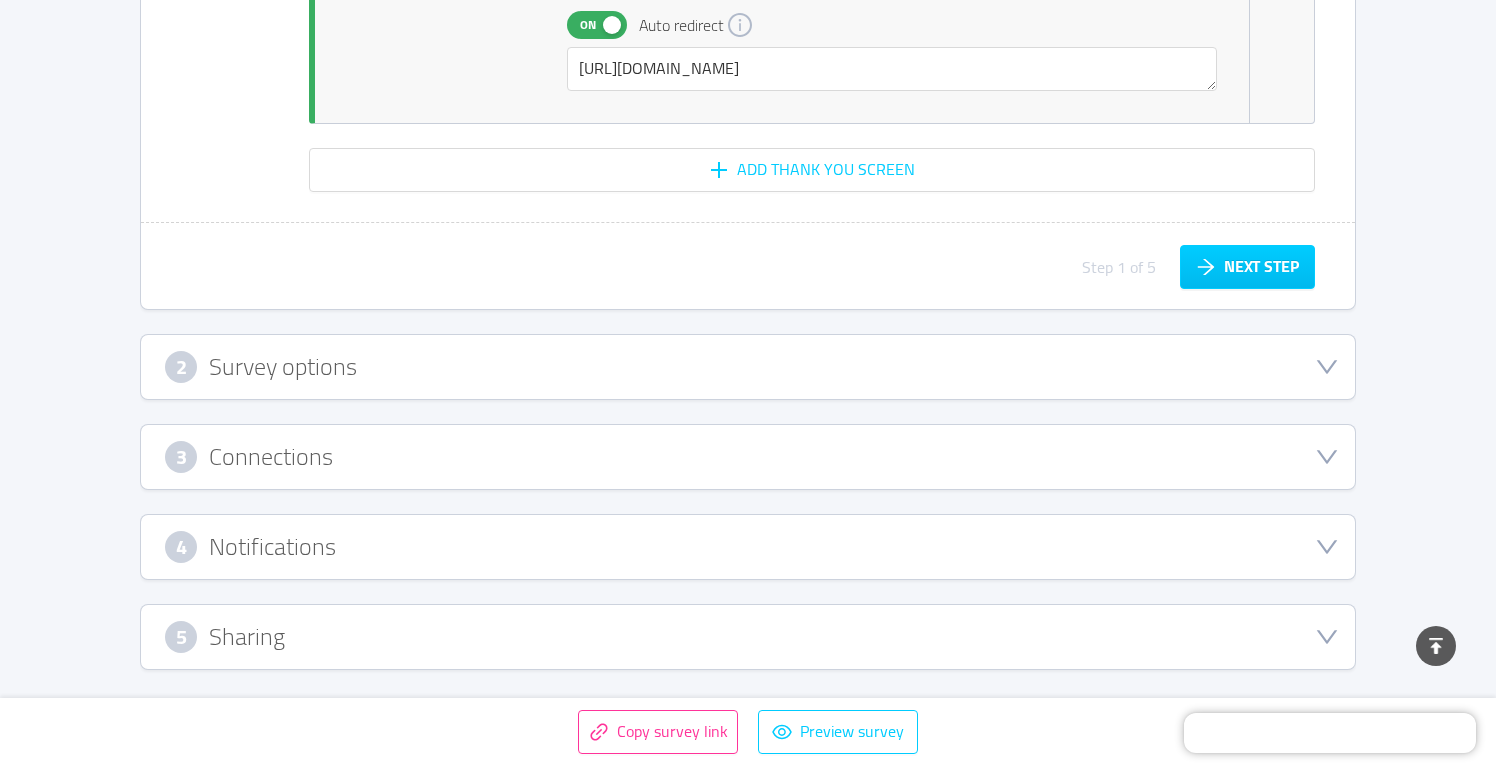 click on "5  Sharing" at bounding box center (748, 637) 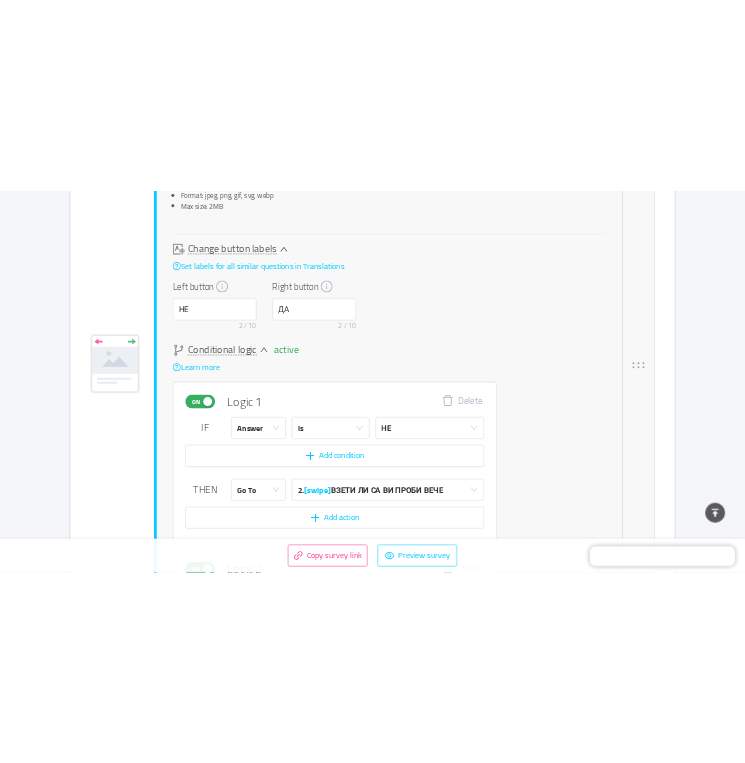 scroll, scrollTop: 1065, scrollLeft: 0, axis: vertical 